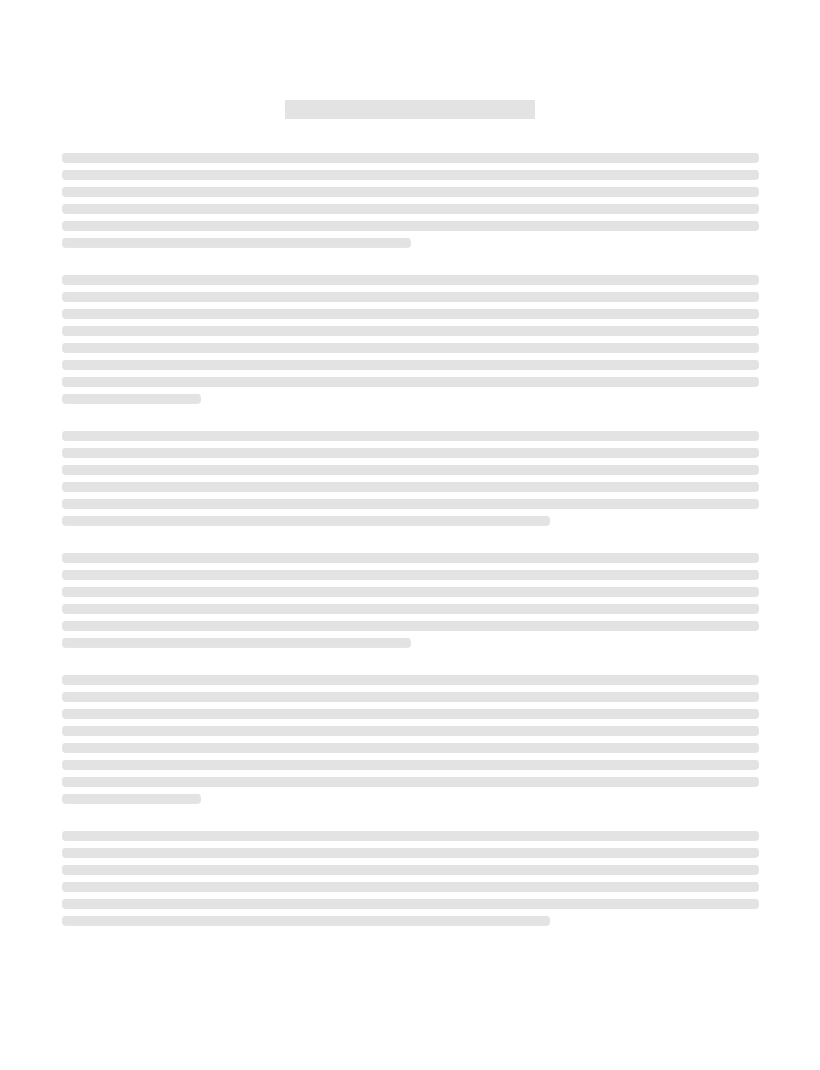 scroll, scrollTop: 0, scrollLeft: 0, axis: both 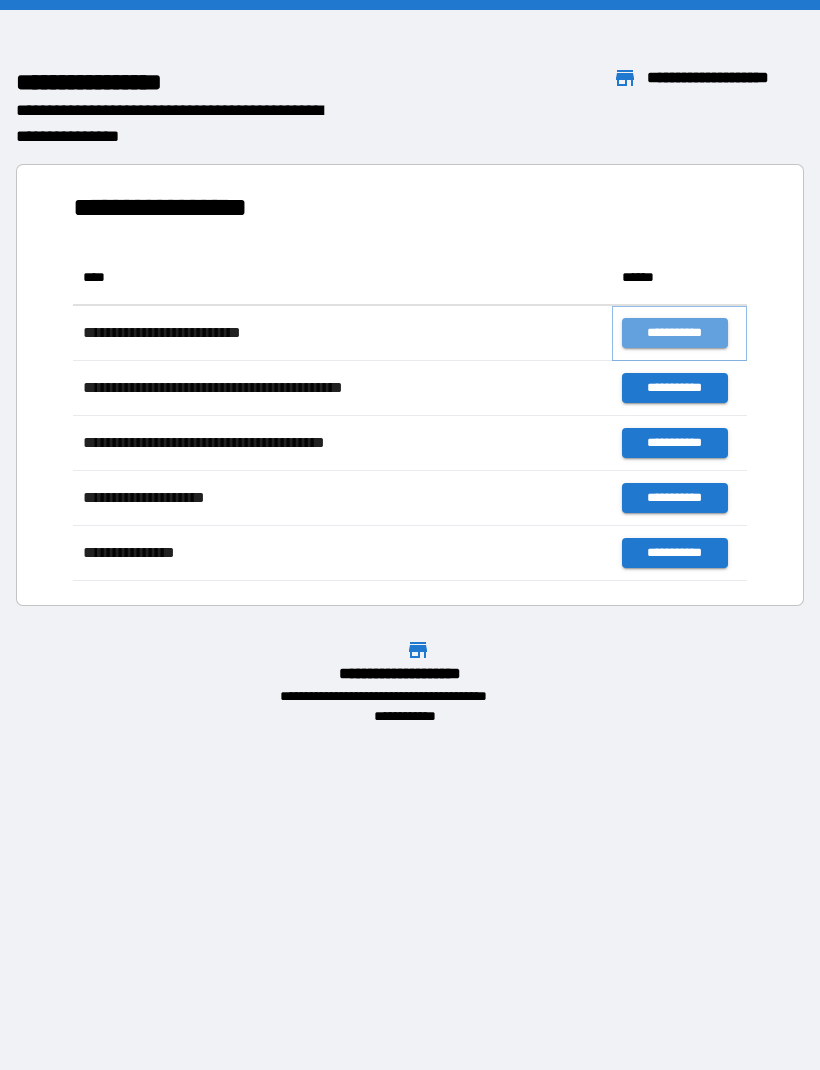 click on "**********" at bounding box center [674, 333] 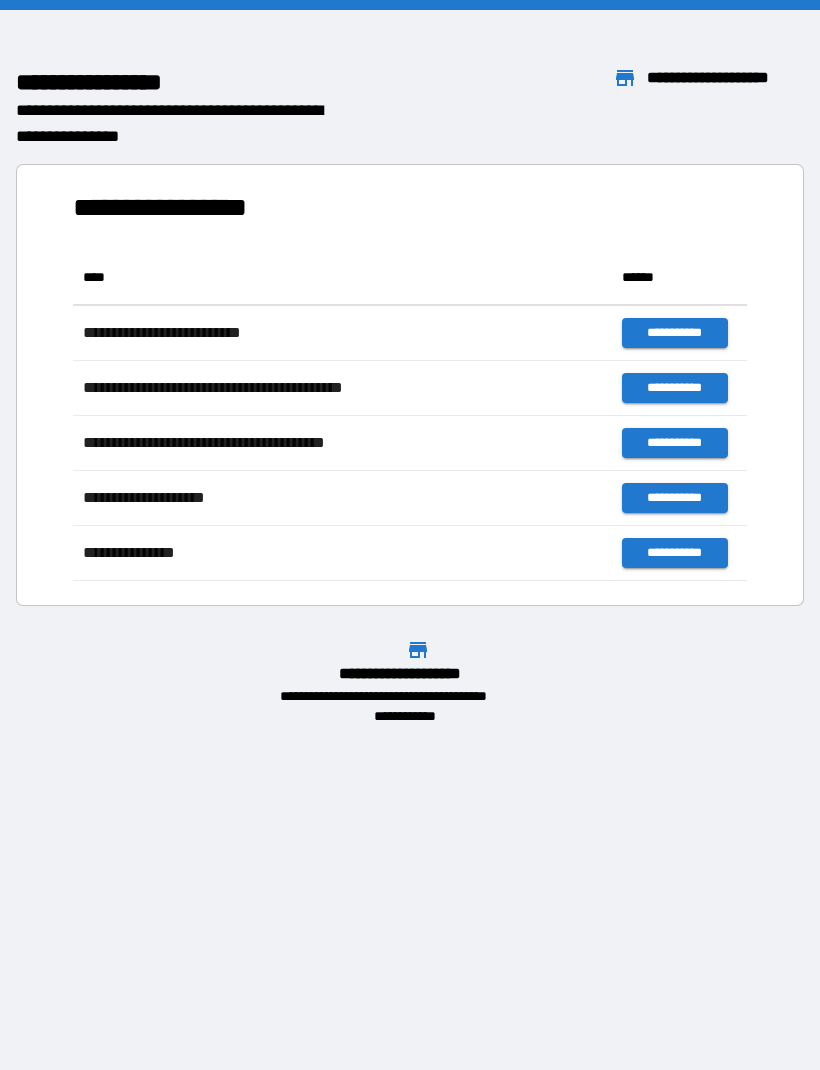 scroll, scrollTop: 1, scrollLeft: 1, axis: both 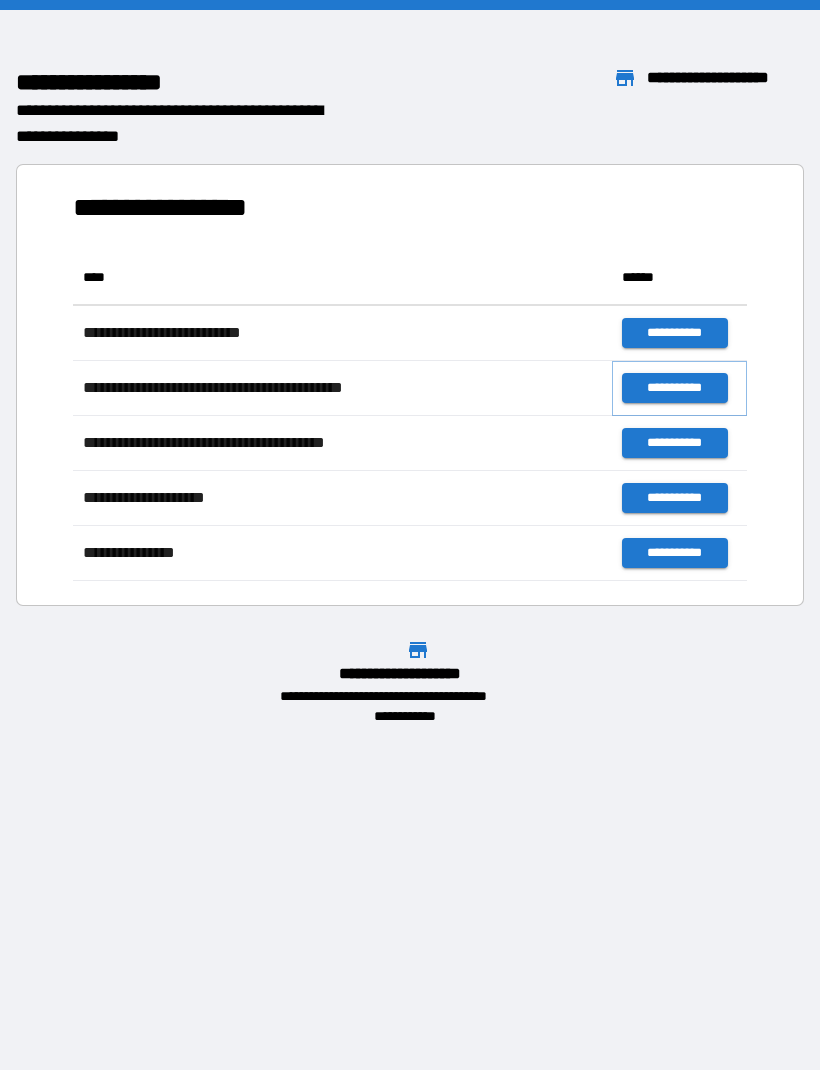 click on "**********" at bounding box center (674, 388) 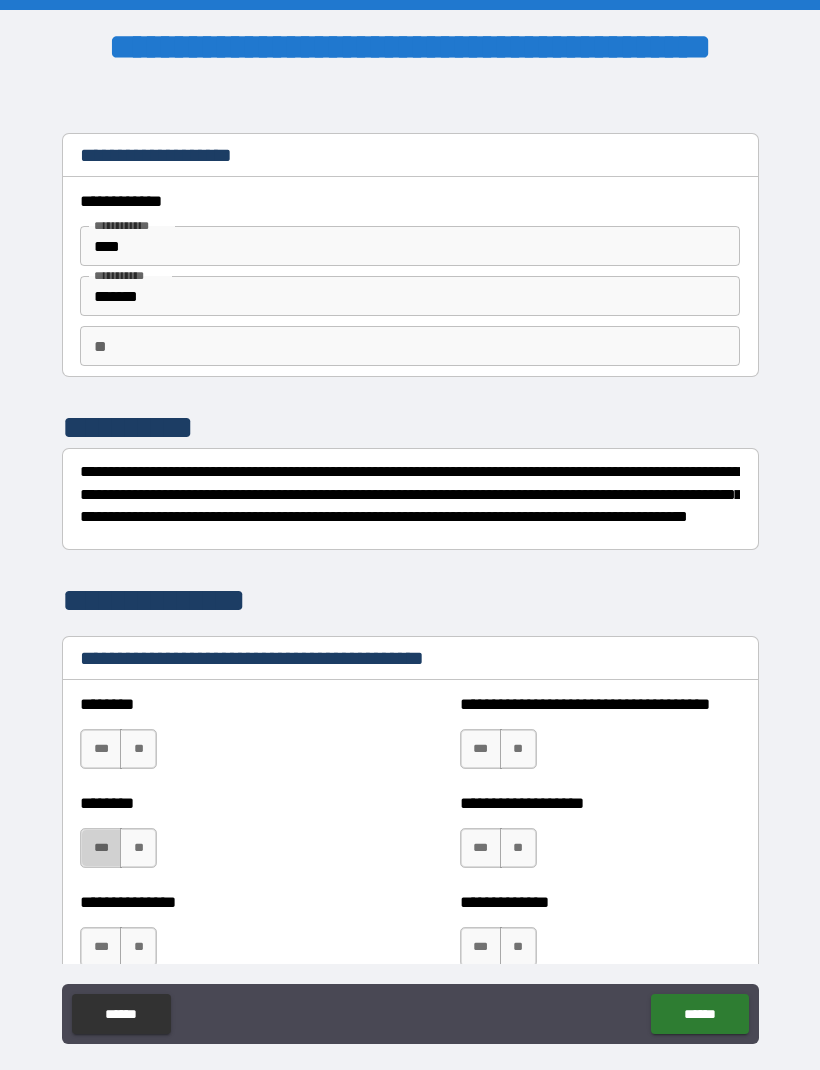 click on "***" at bounding box center [101, 848] 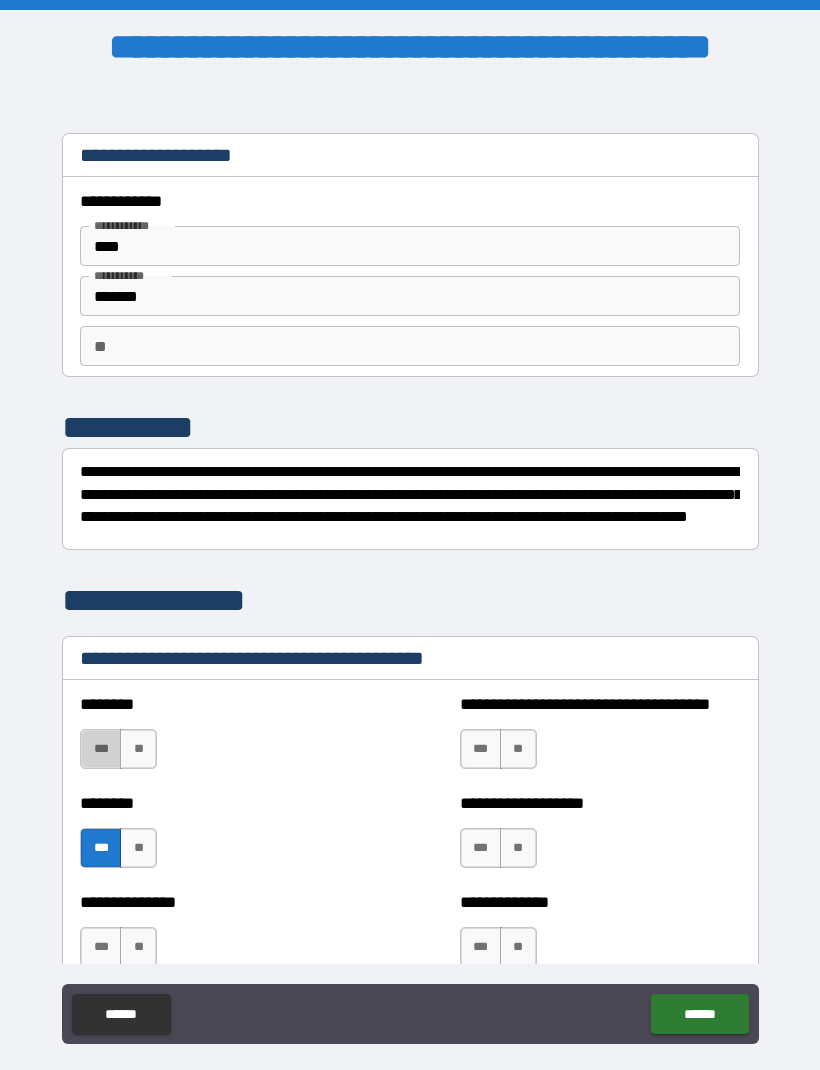 click on "***" at bounding box center [101, 749] 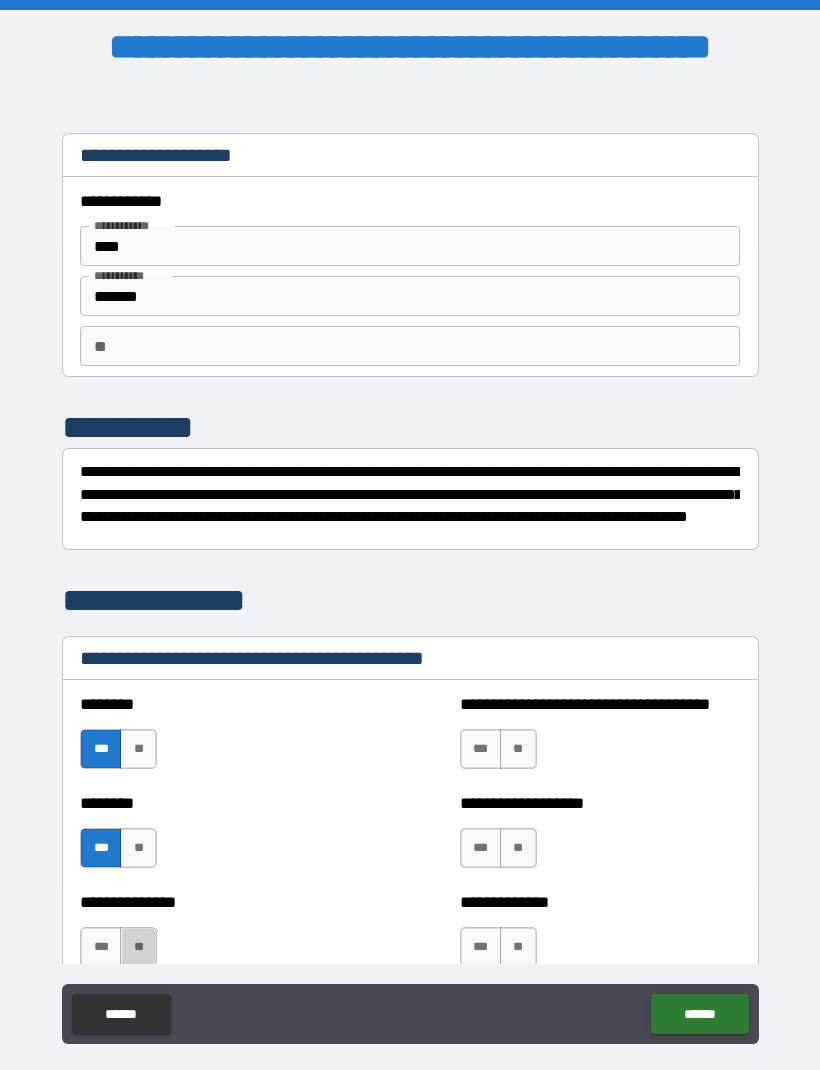 click on "**" at bounding box center [138, 947] 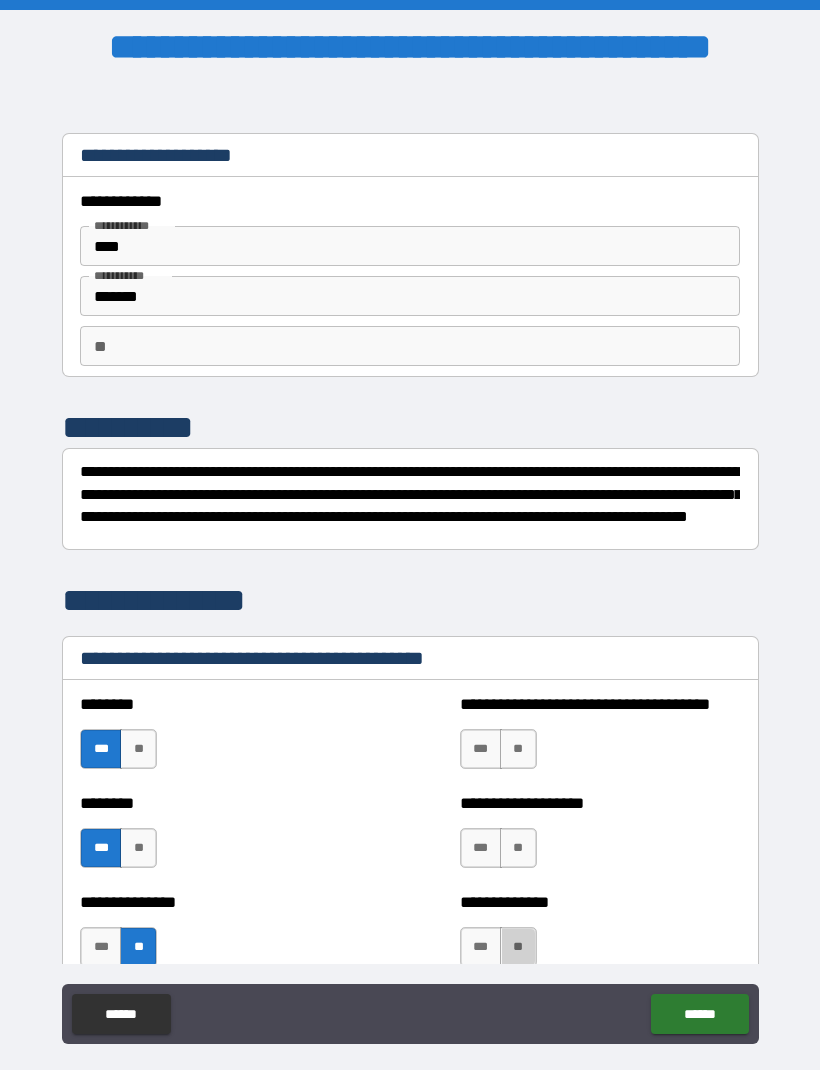 click on "**" at bounding box center (518, 947) 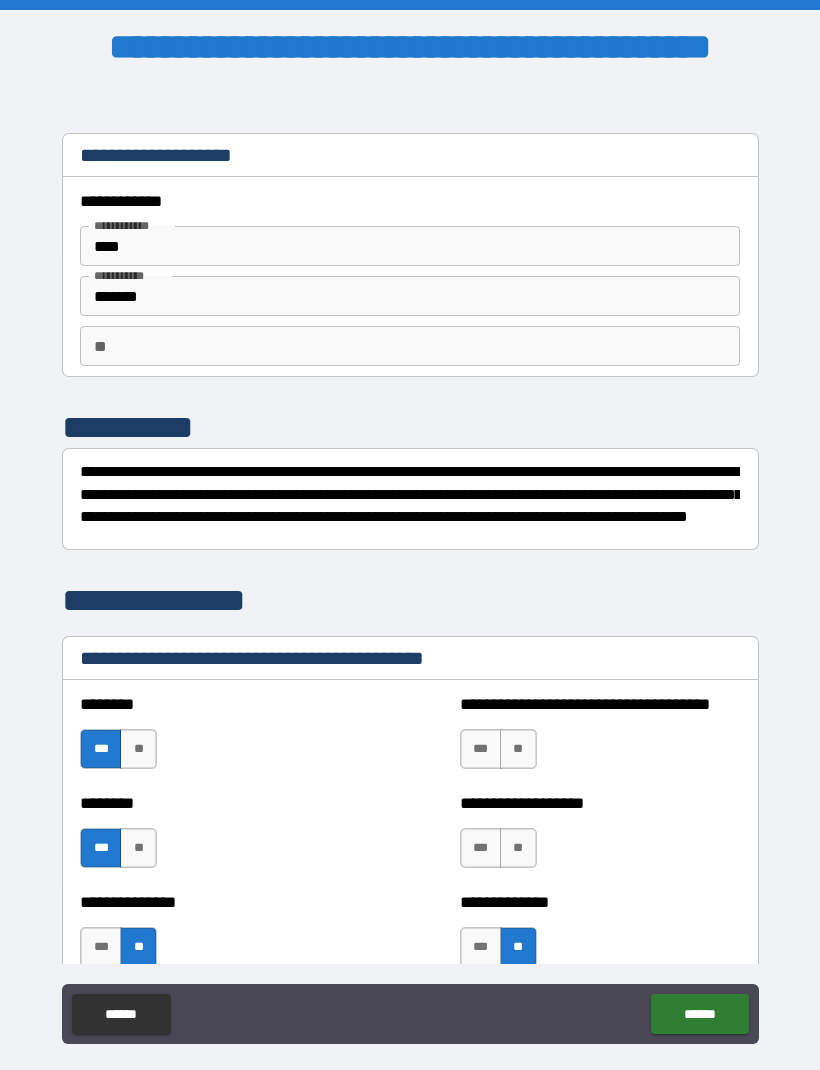 click on "**" at bounding box center (518, 848) 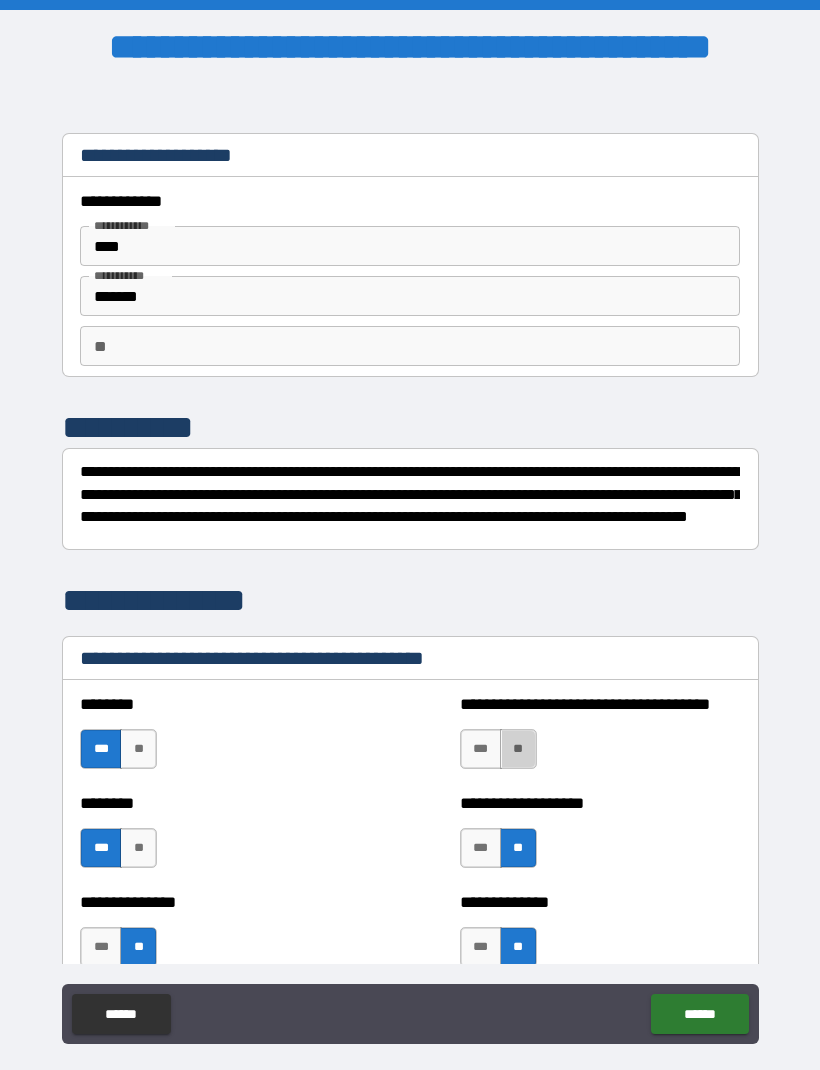 click on "**" at bounding box center (518, 749) 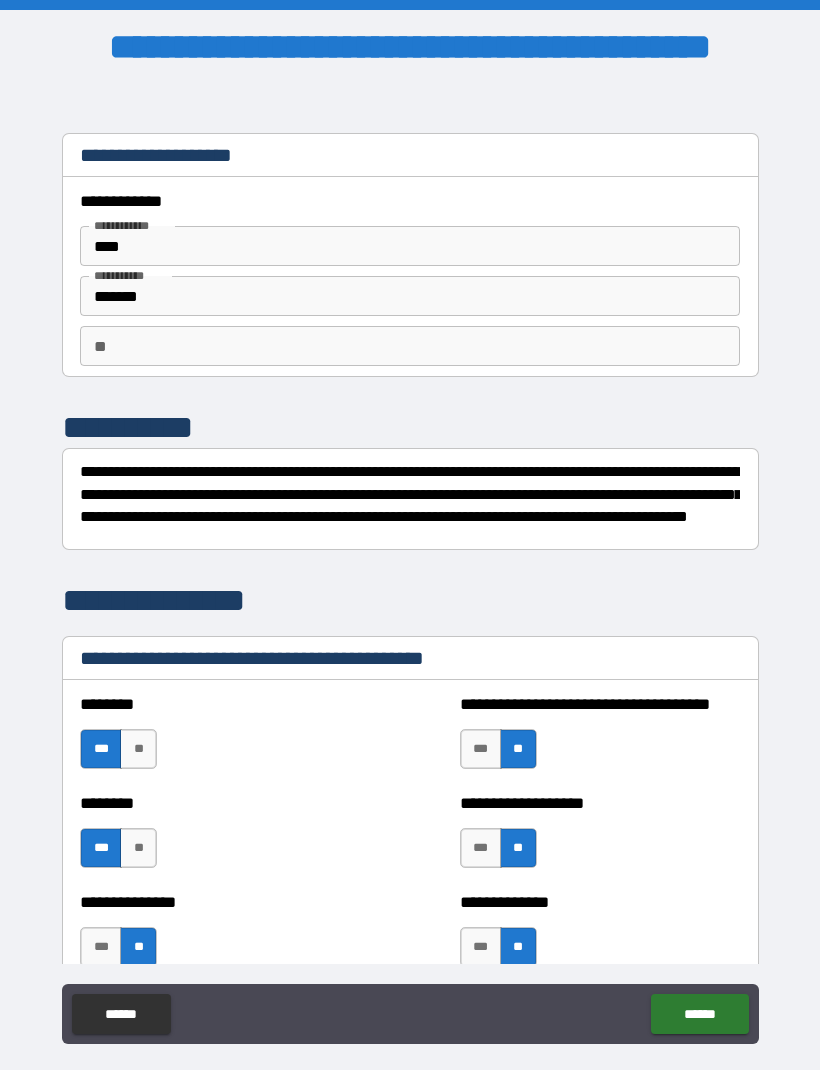 click on "******" at bounding box center [699, 1014] 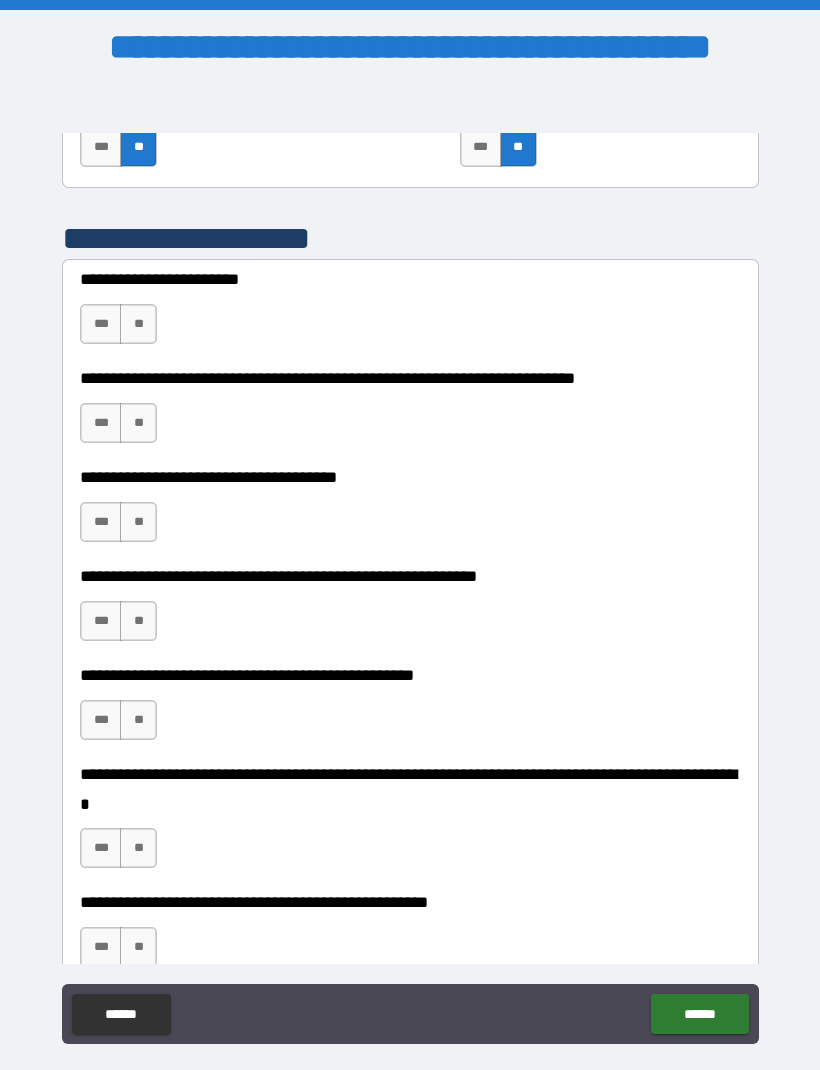 scroll, scrollTop: 802, scrollLeft: 0, axis: vertical 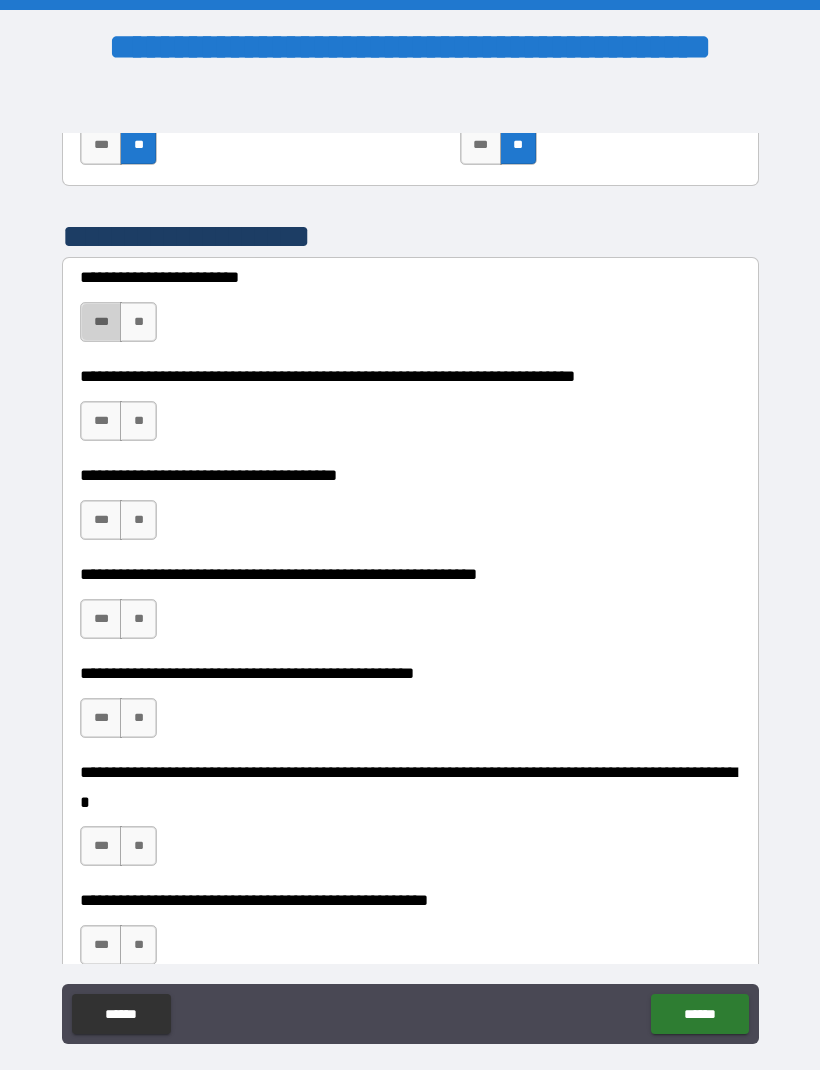 click on "***" at bounding box center (101, 322) 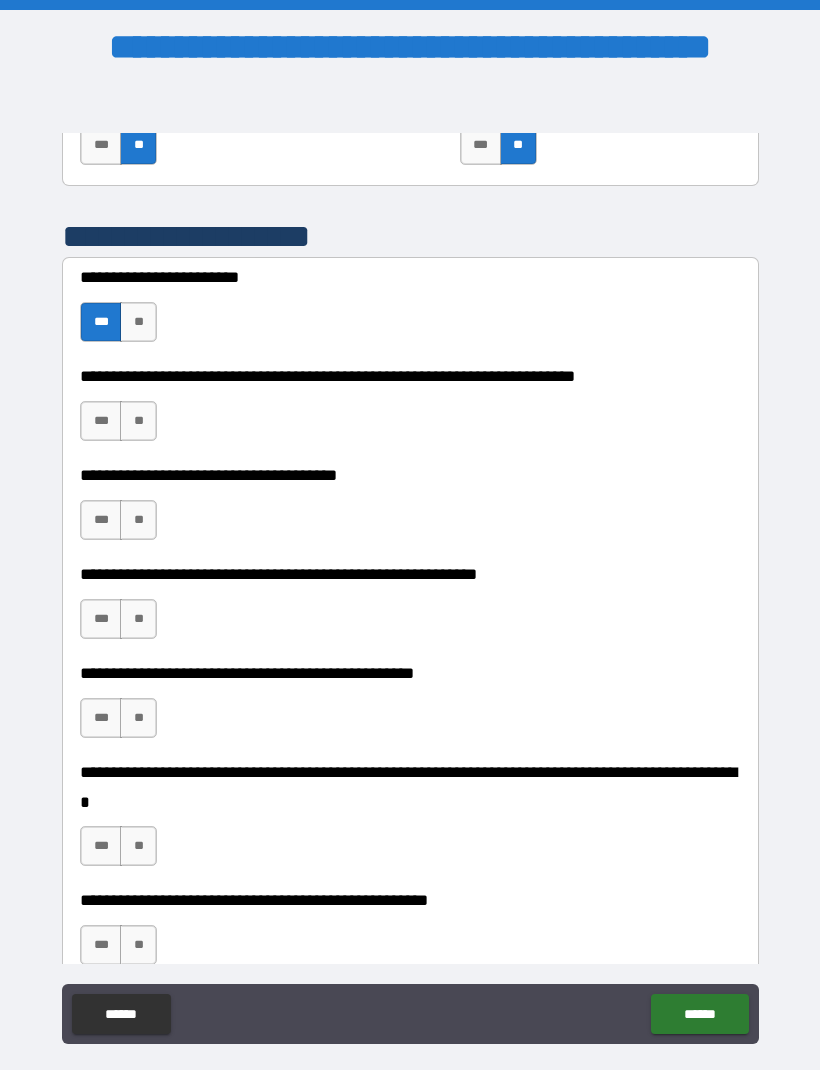 click on "**********" at bounding box center [410, 570] 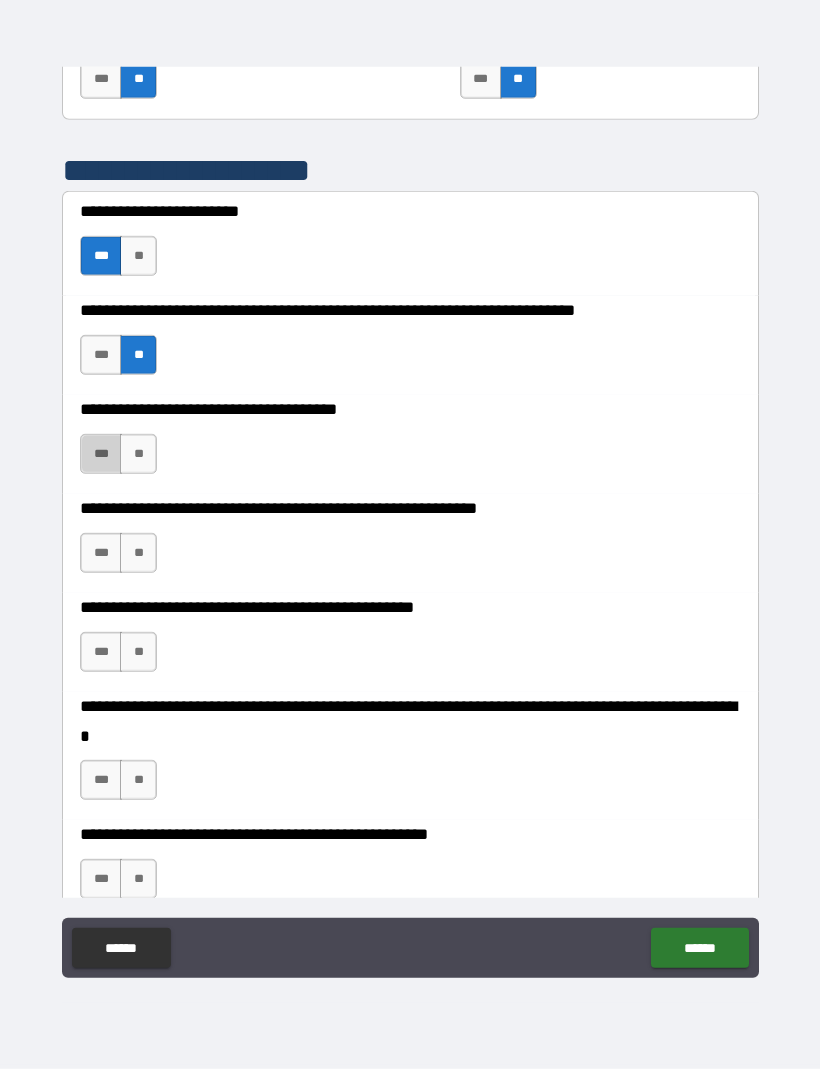 click on "***" at bounding box center (101, 455) 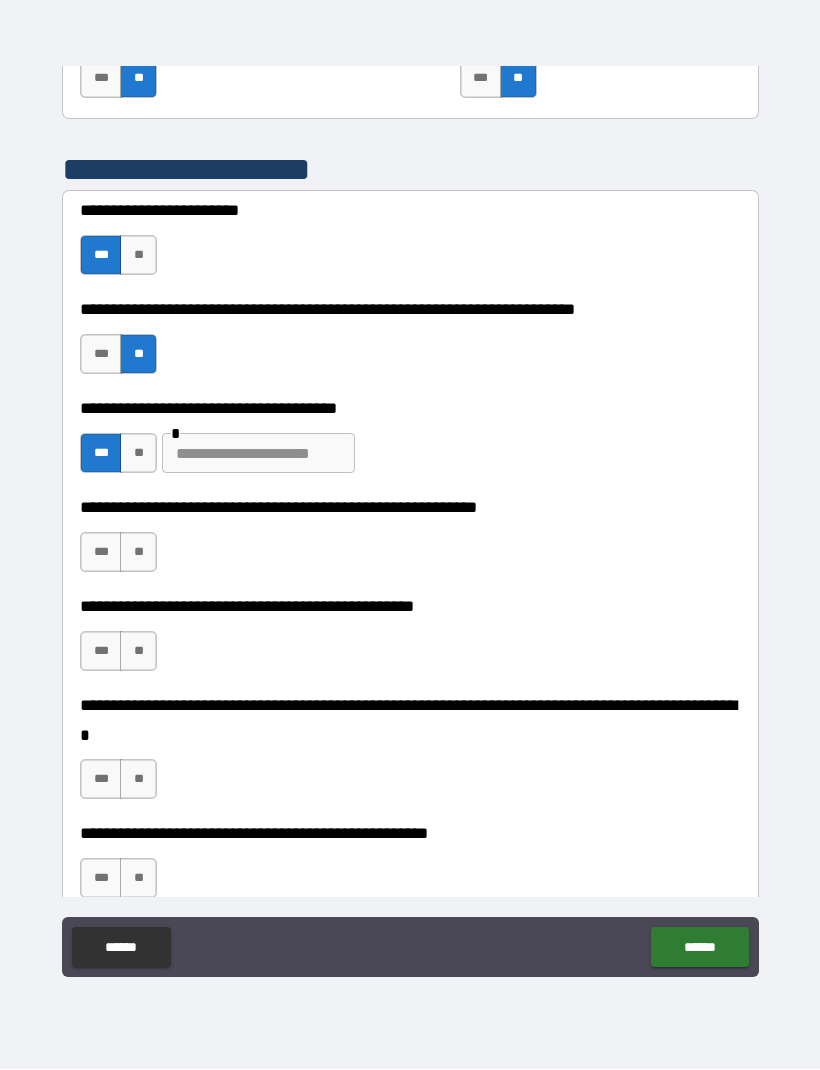 click on "***" at bounding box center (101, 553) 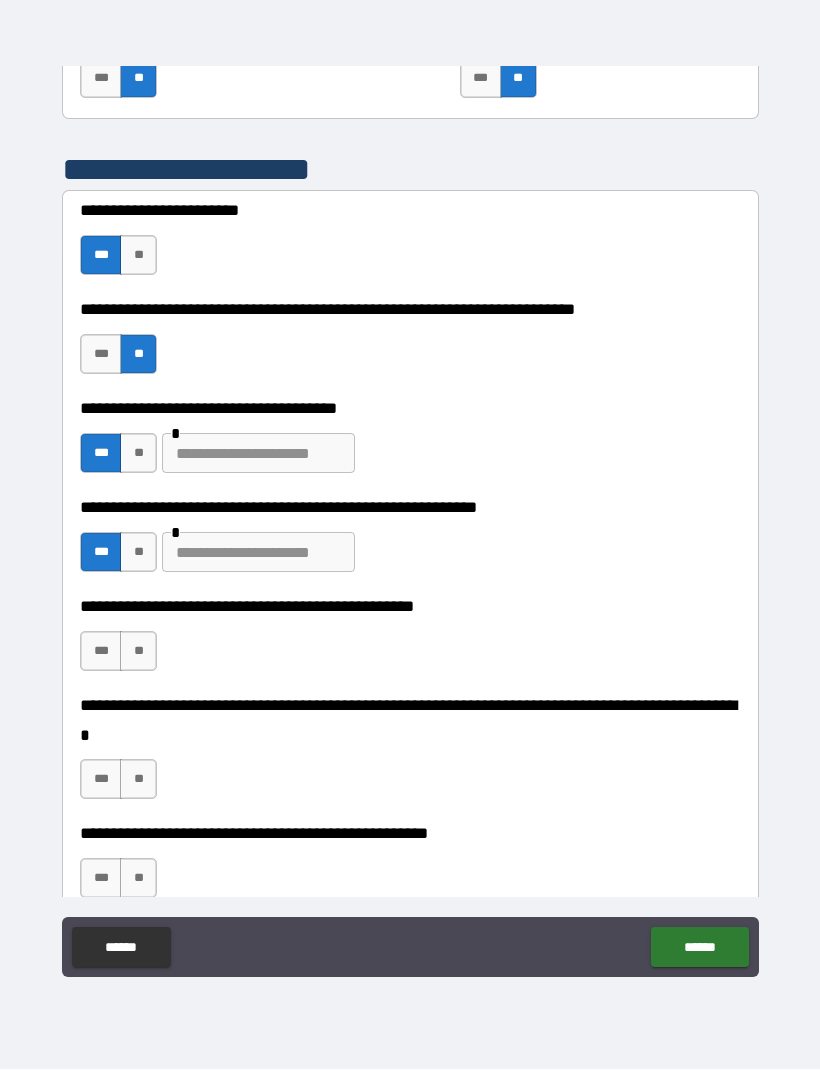 click at bounding box center [258, 553] 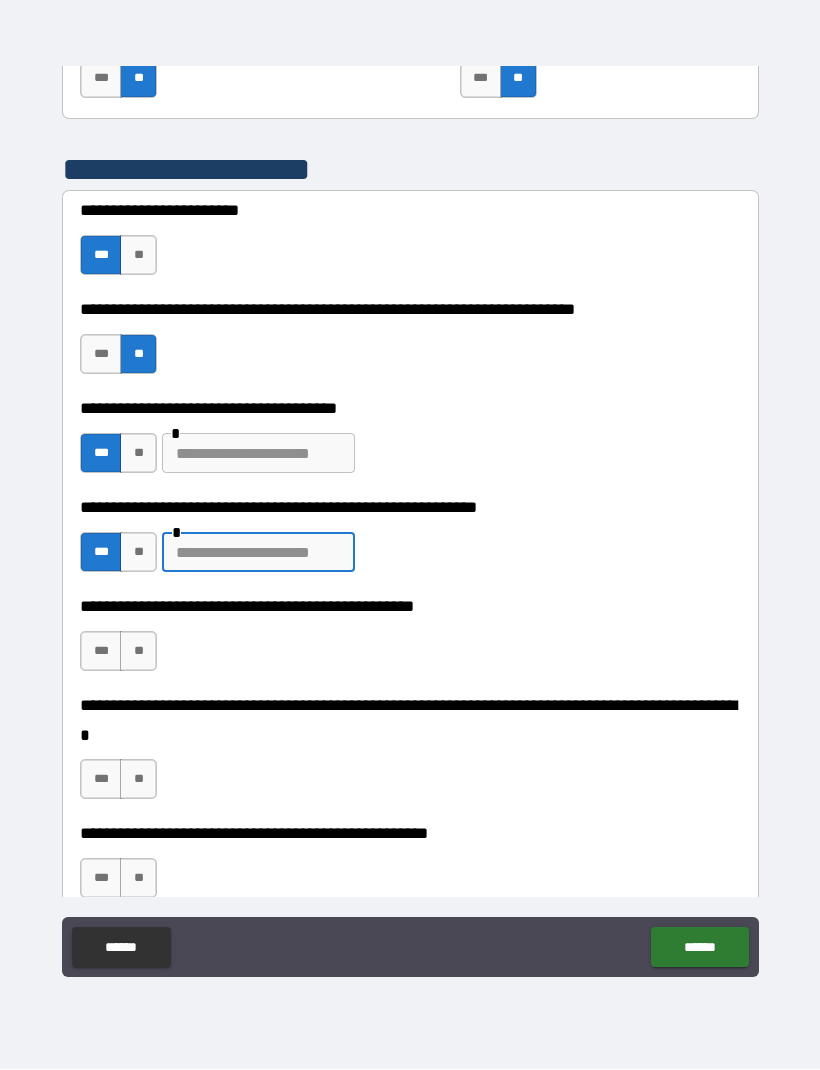 scroll, scrollTop: 65, scrollLeft: 0, axis: vertical 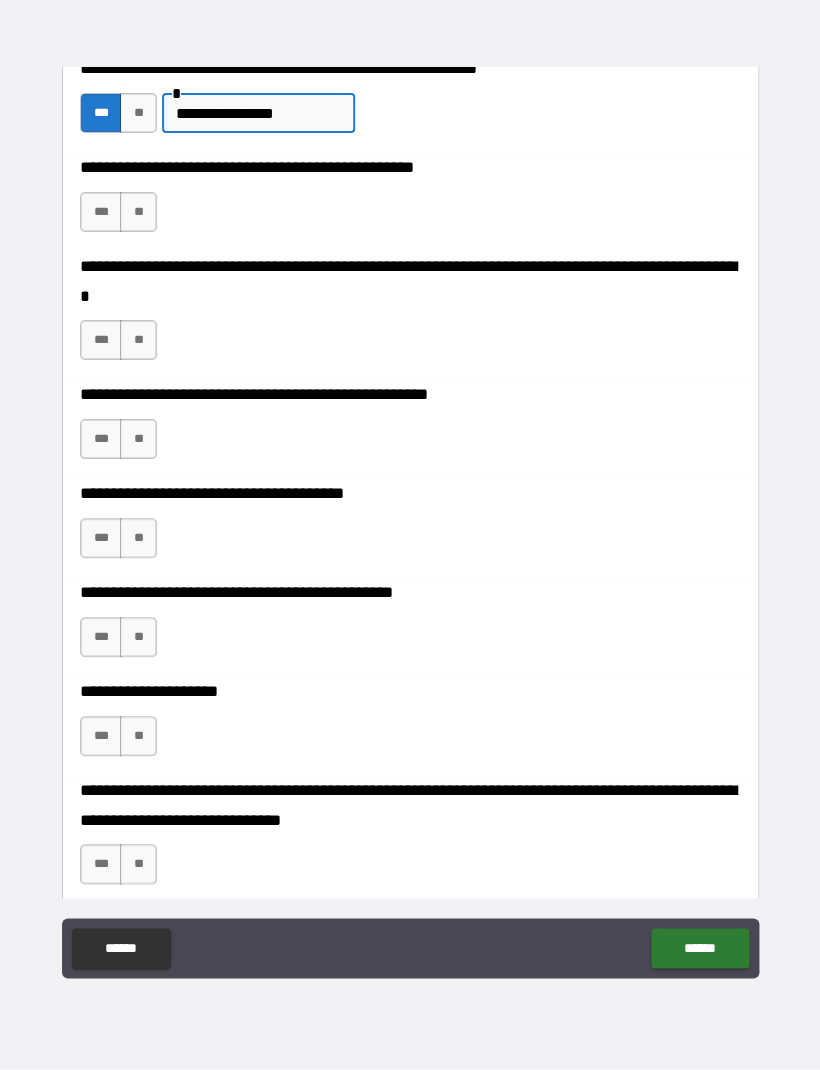 type on "**********" 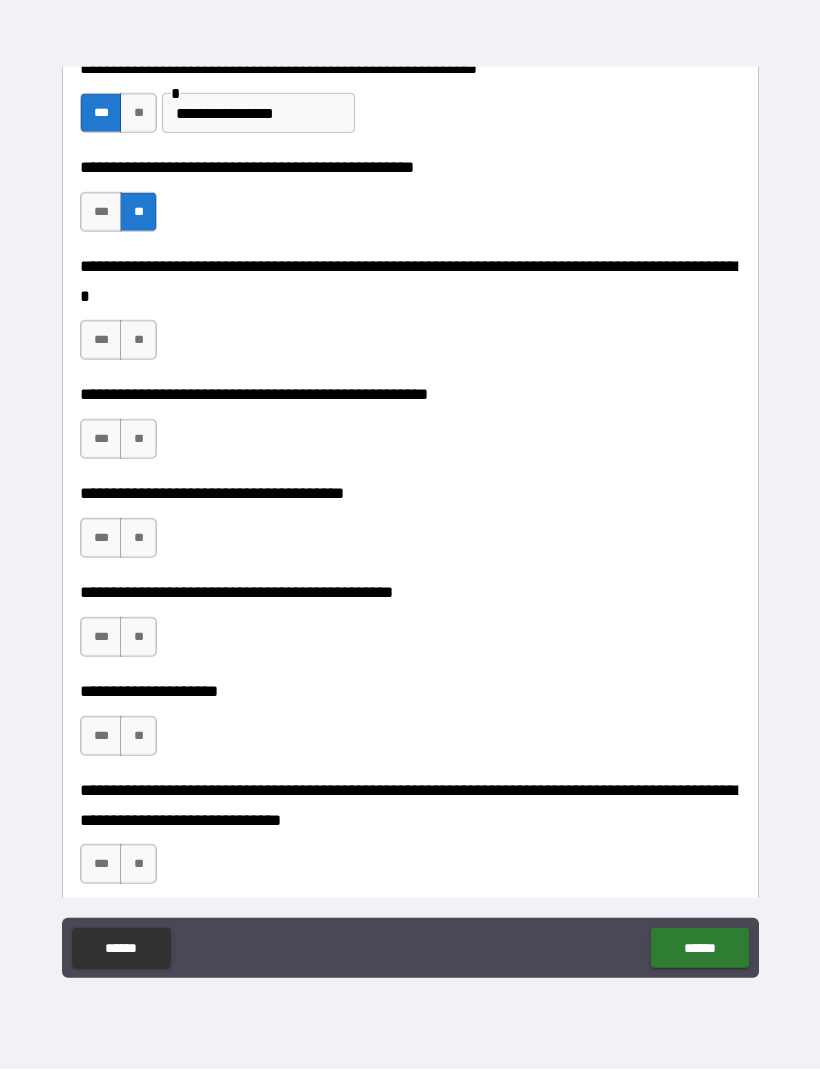 scroll, scrollTop: 66, scrollLeft: 0, axis: vertical 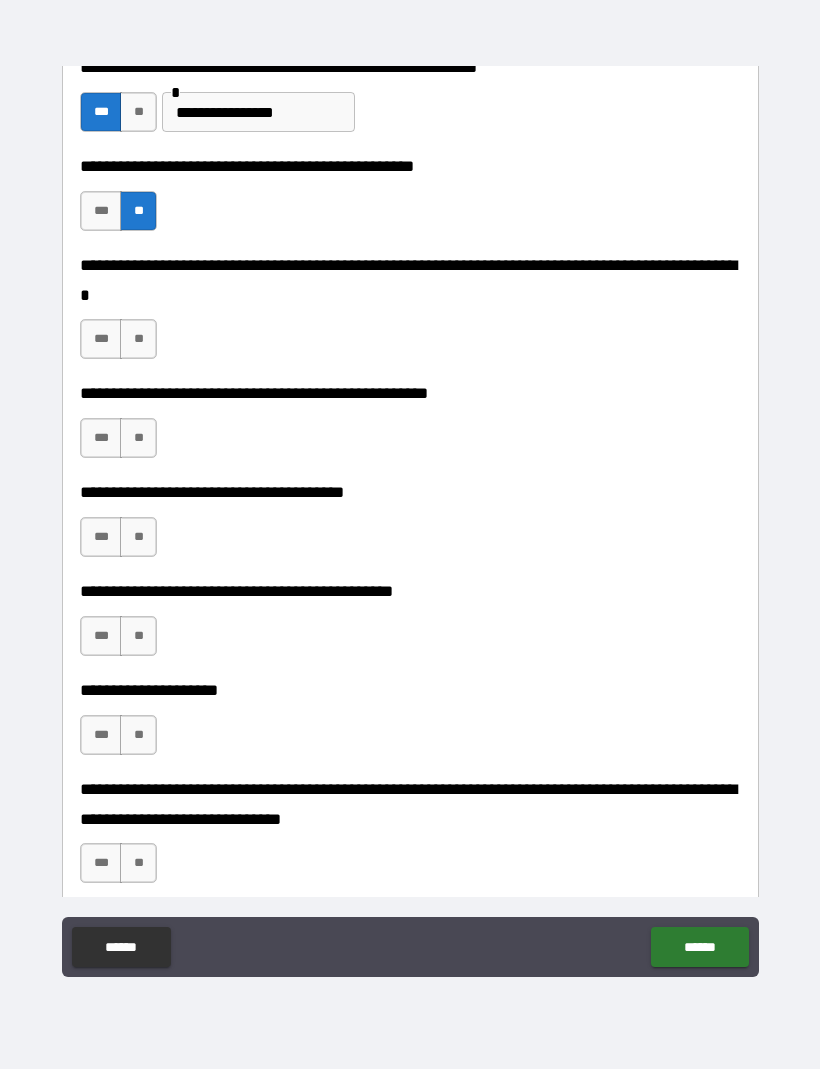 click on "**" at bounding box center [138, 340] 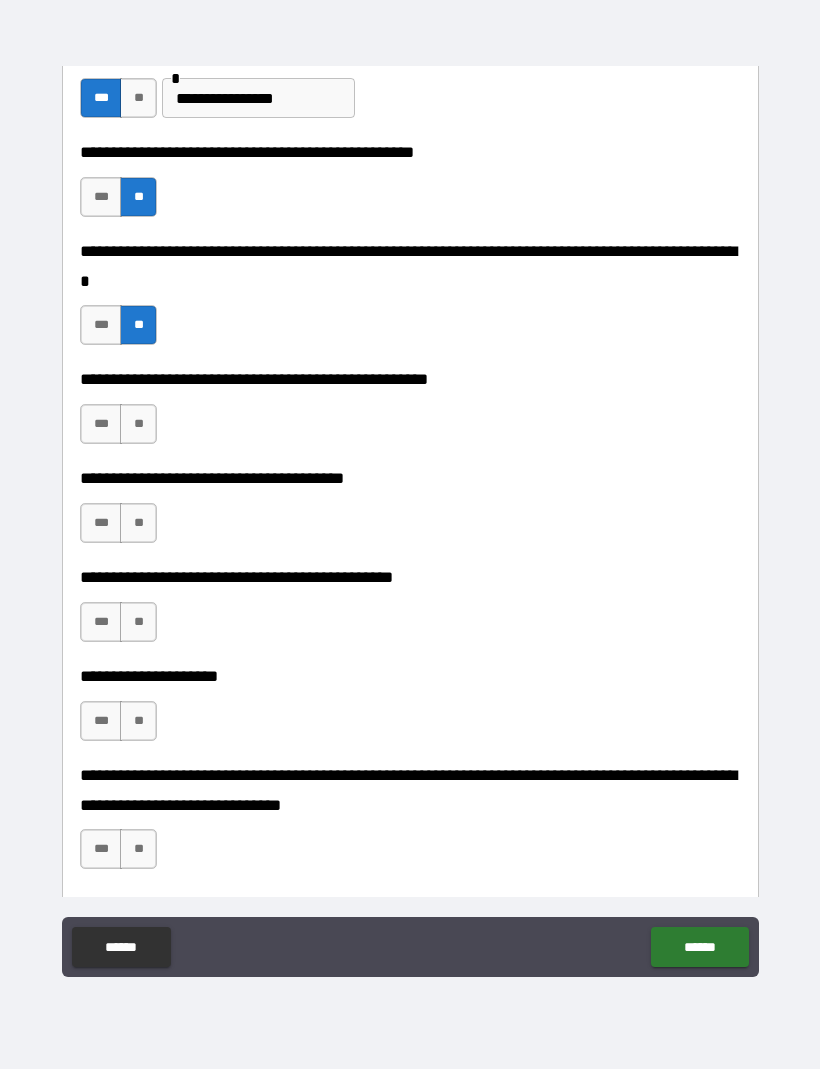 scroll, scrollTop: 1259, scrollLeft: 0, axis: vertical 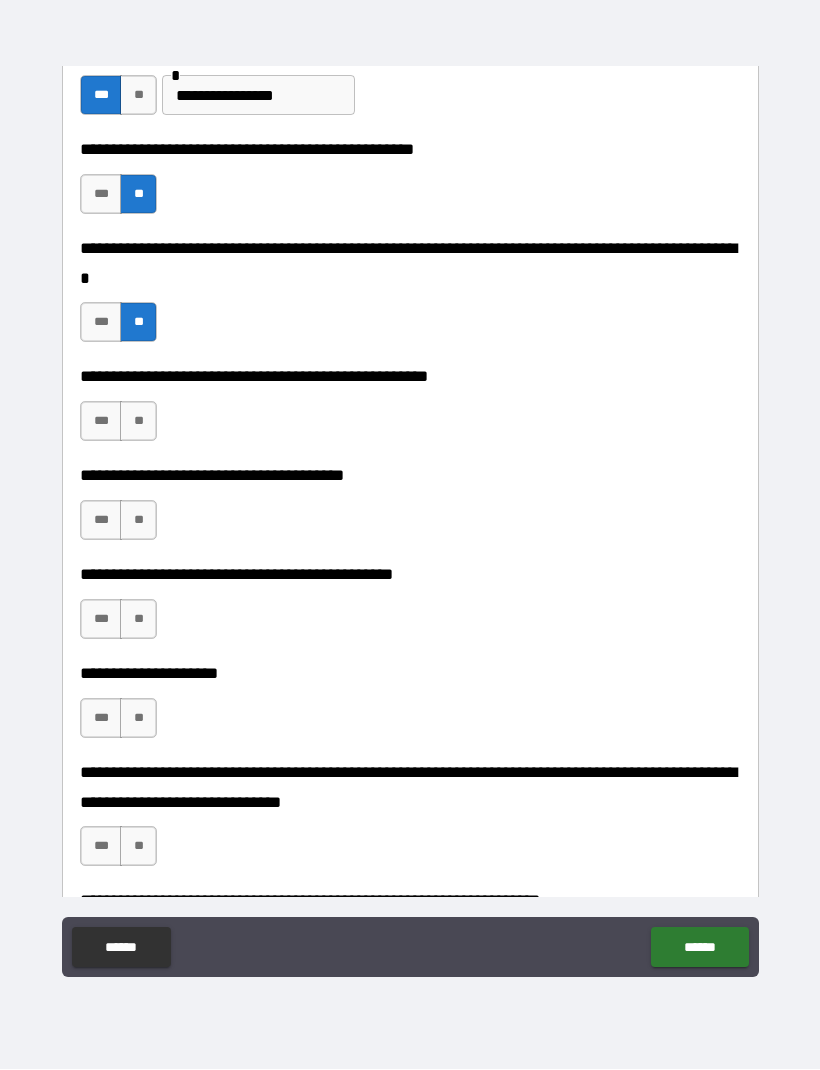 click on "**" at bounding box center [138, 422] 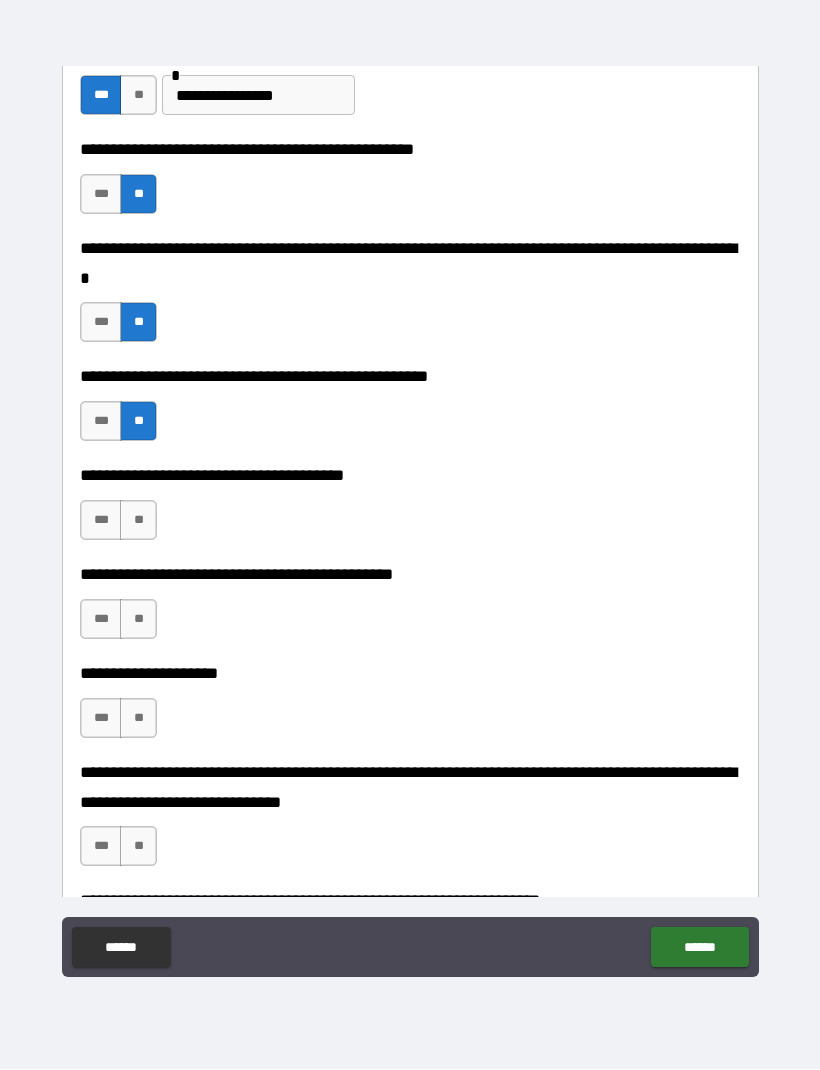 click on "**" at bounding box center [138, 521] 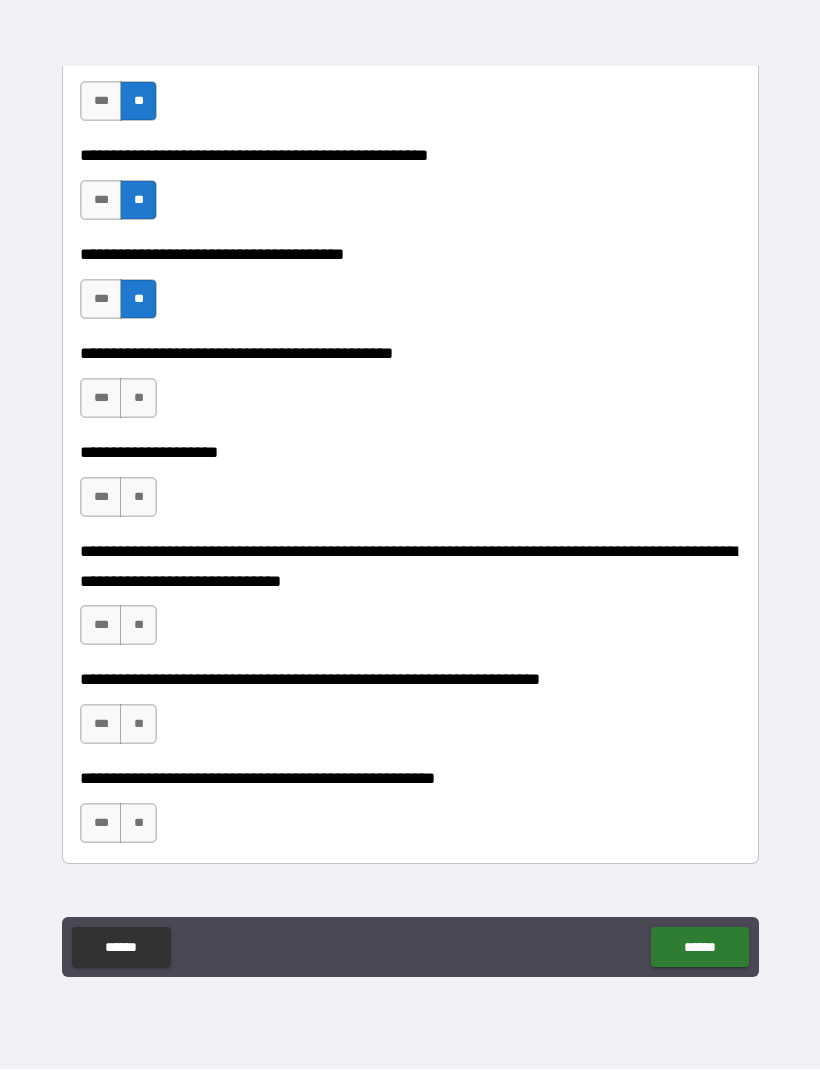 scroll, scrollTop: 1482, scrollLeft: 0, axis: vertical 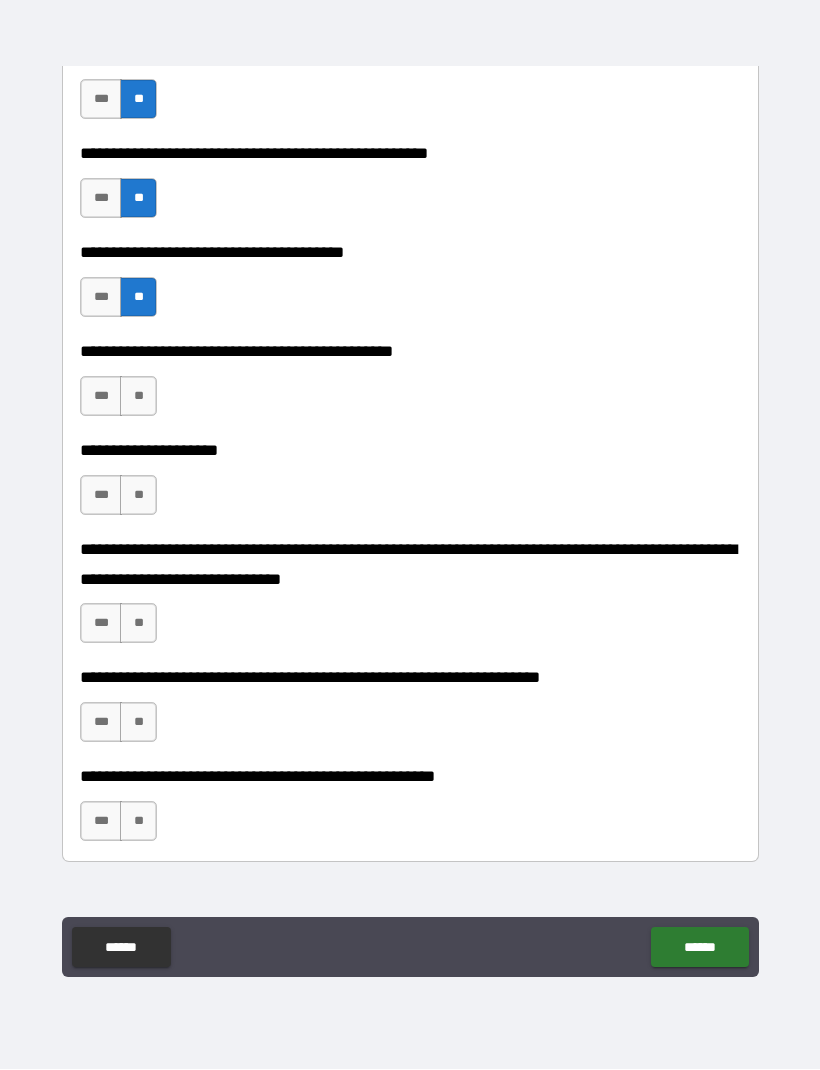click on "**" at bounding box center [138, 397] 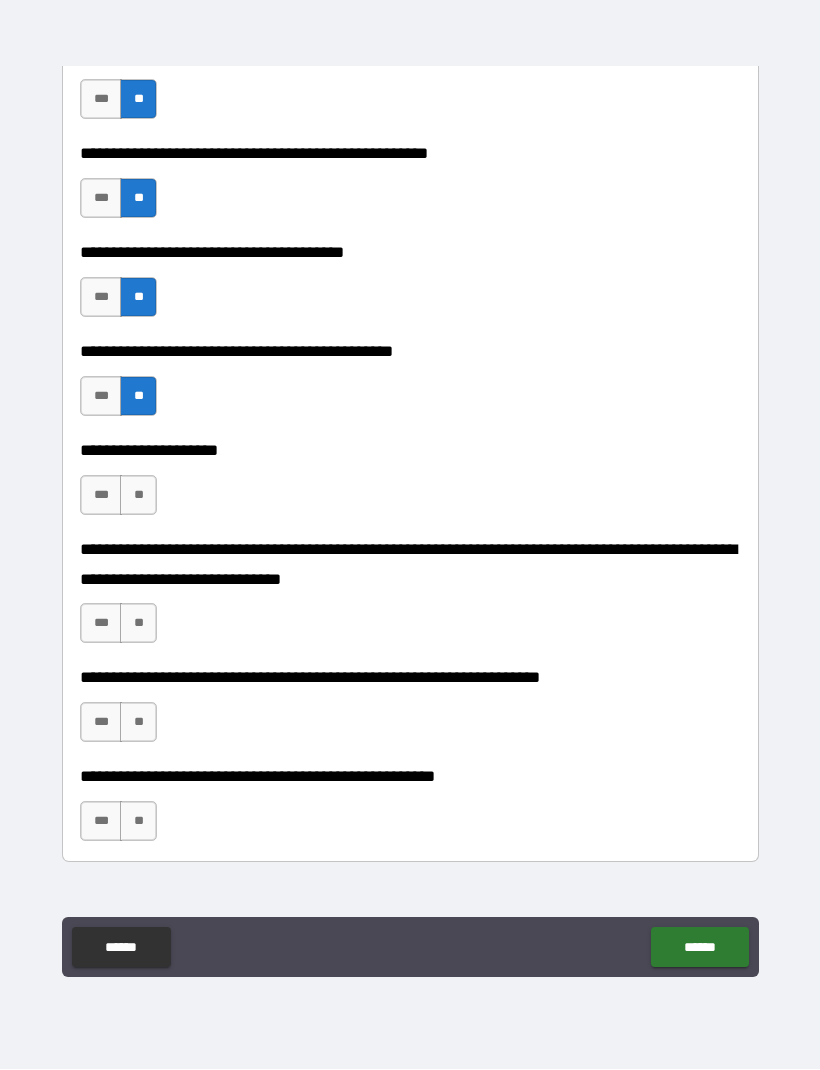click on "**" at bounding box center [138, 496] 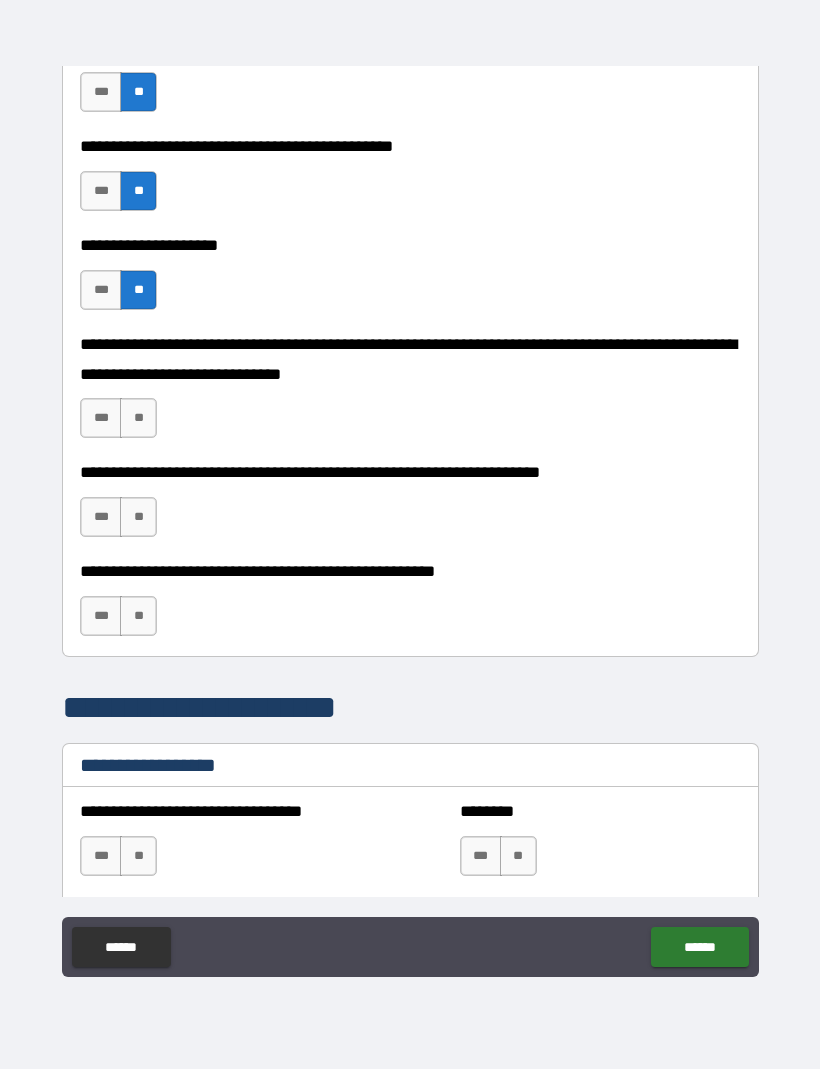 scroll, scrollTop: 1689, scrollLeft: 0, axis: vertical 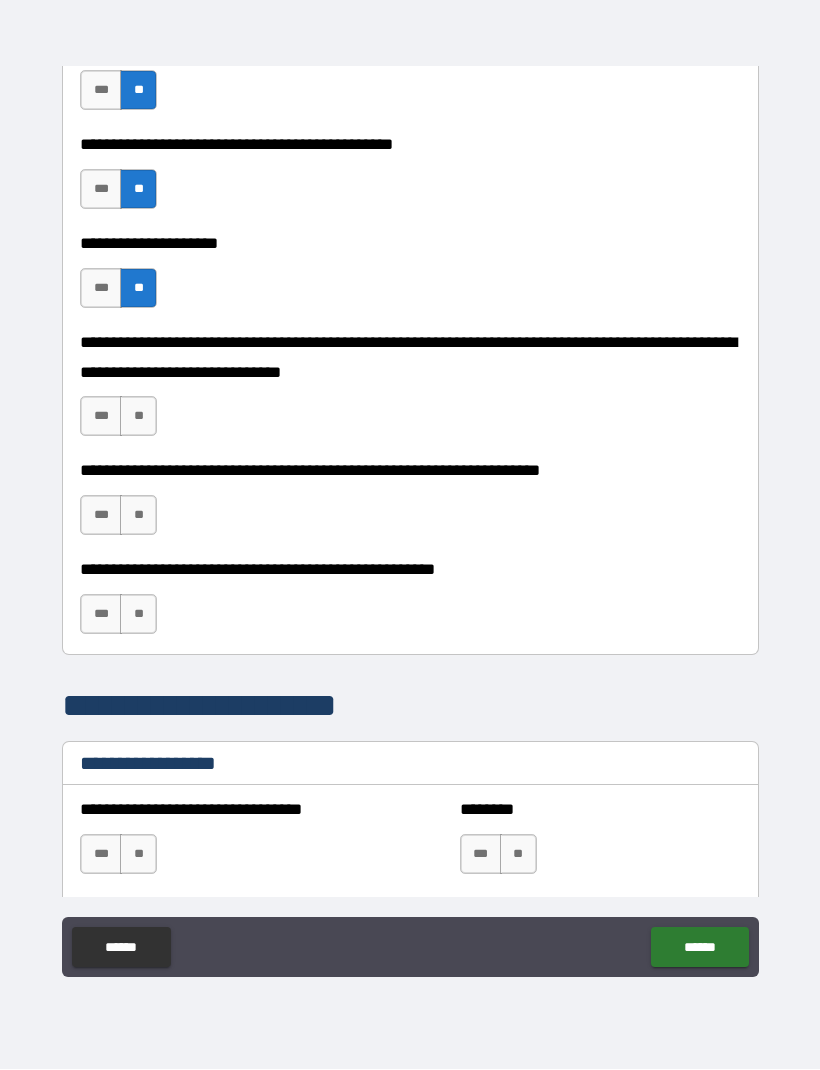 click on "**" at bounding box center (138, 417) 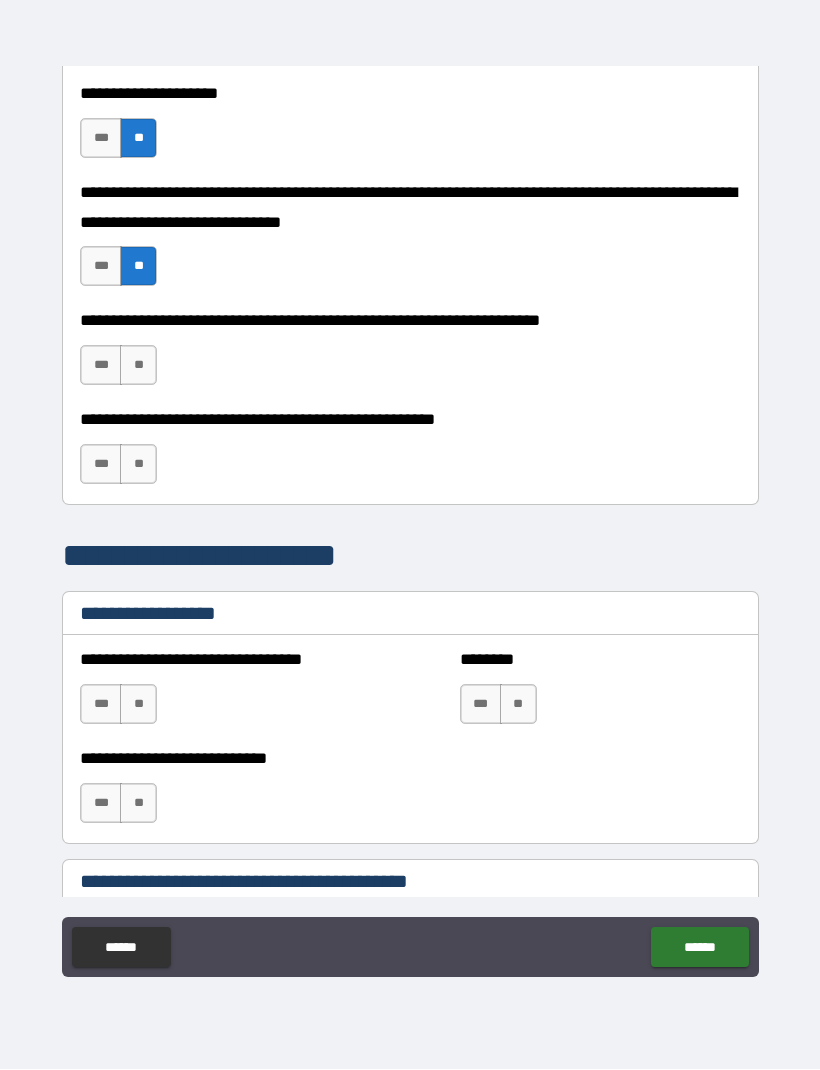 scroll, scrollTop: 1840, scrollLeft: 0, axis: vertical 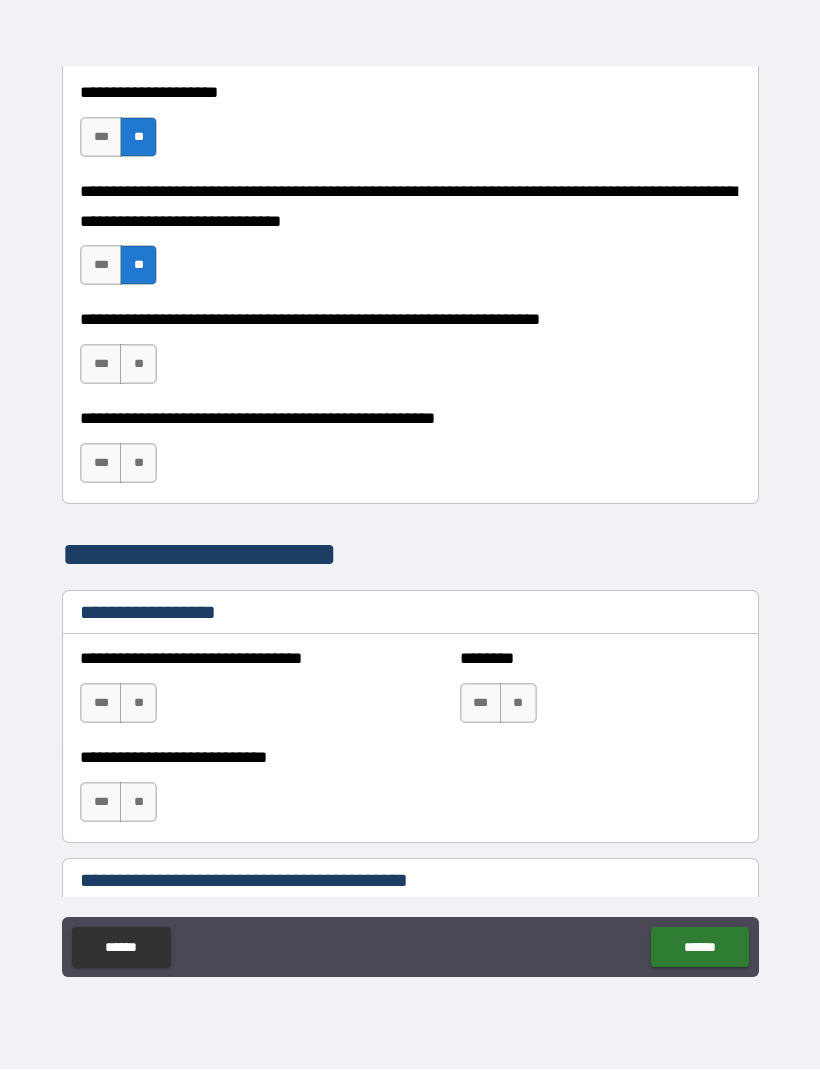 click on "**" at bounding box center [138, 365] 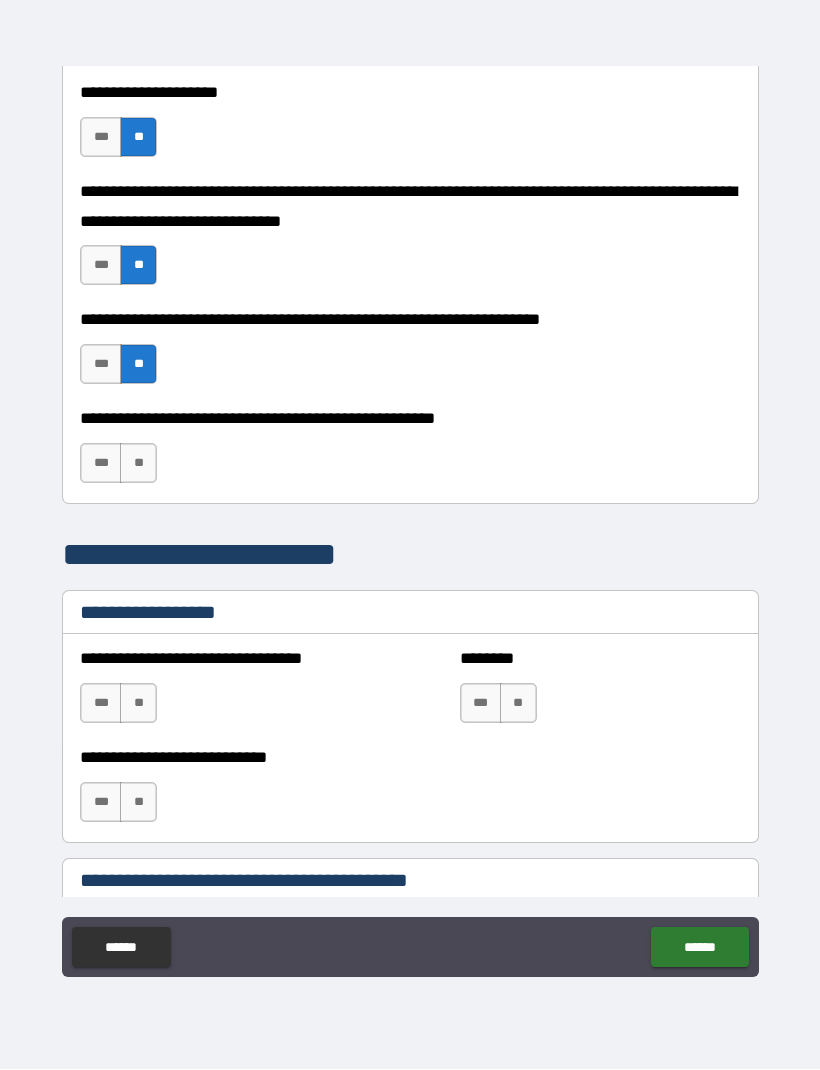 click on "**" at bounding box center [138, 464] 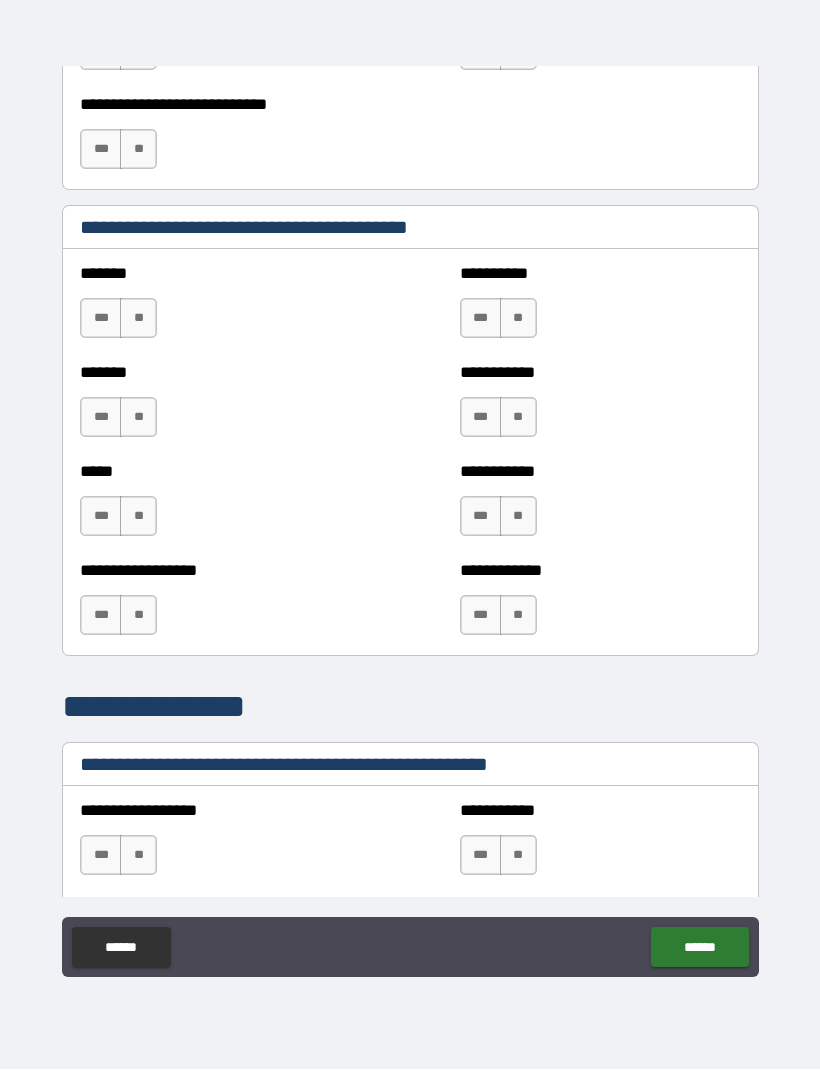 scroll, scrollTop: 2498, scrollLeft: 0, axis: vertical 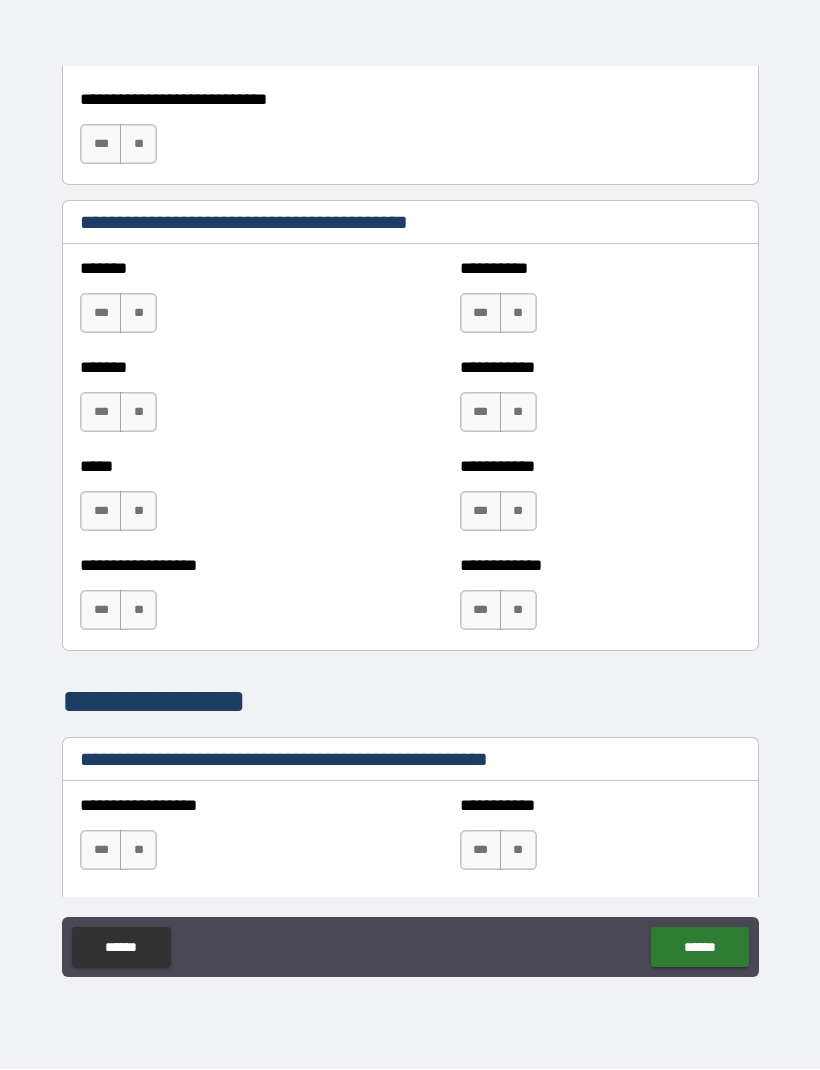 click on "**" at bounding box center (138, 314) 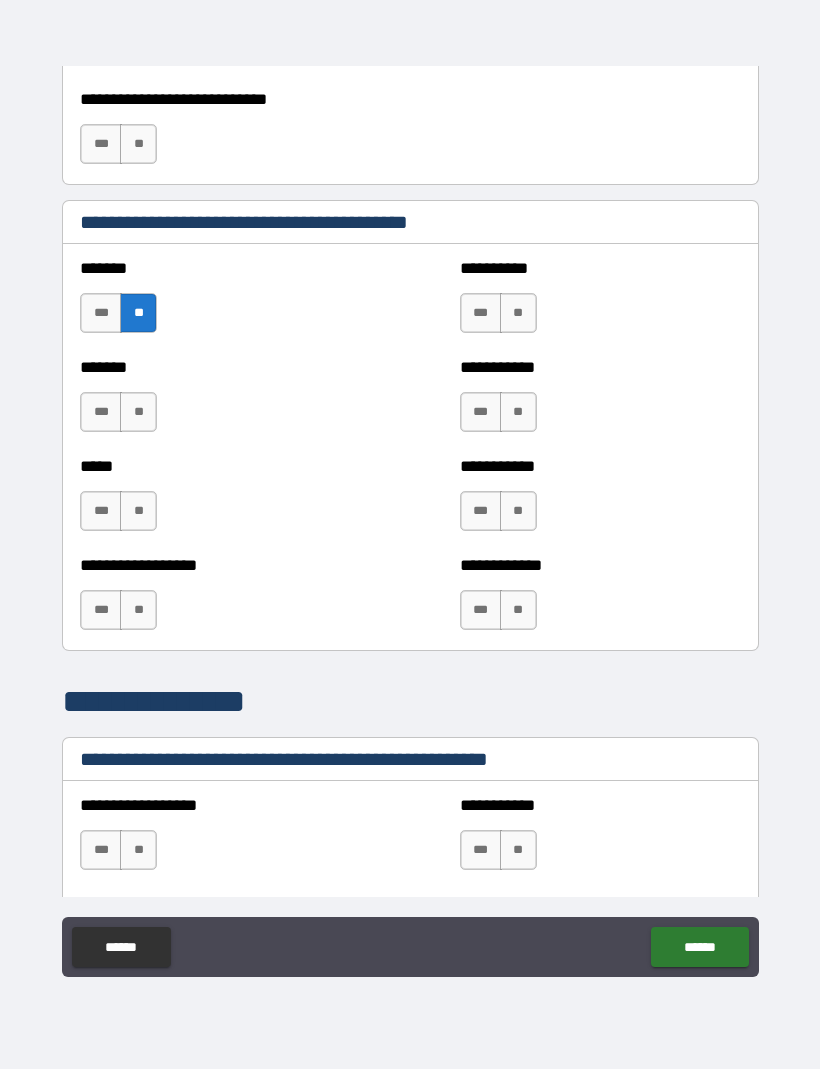 click on "**" at bounding box center [518, 314] 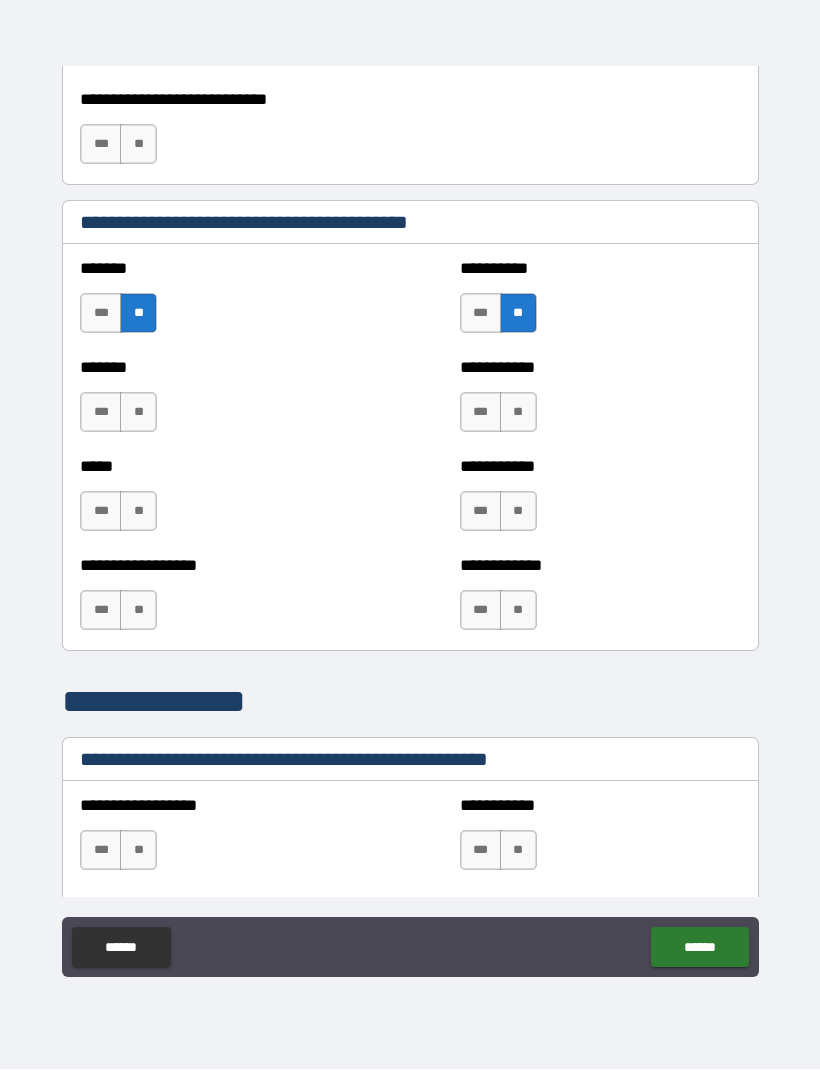 click on "**" at bounding box center [518, 413] 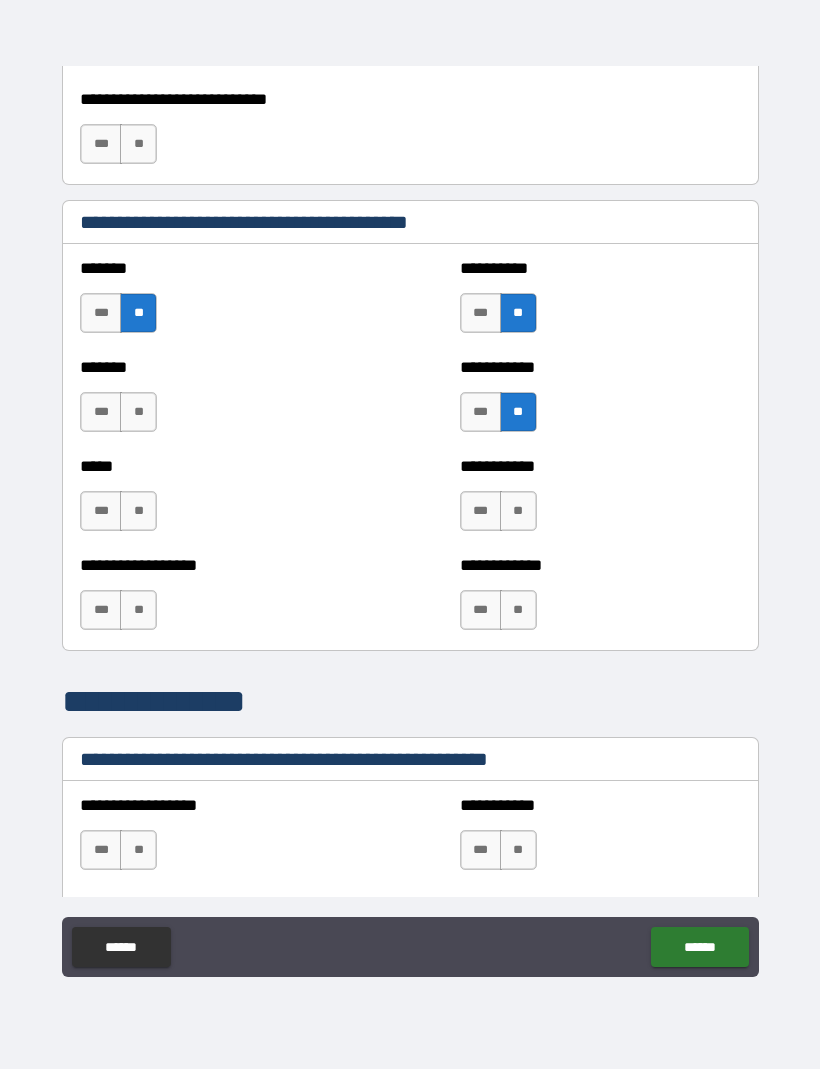 click on "**" at bounding box center [518, 512] 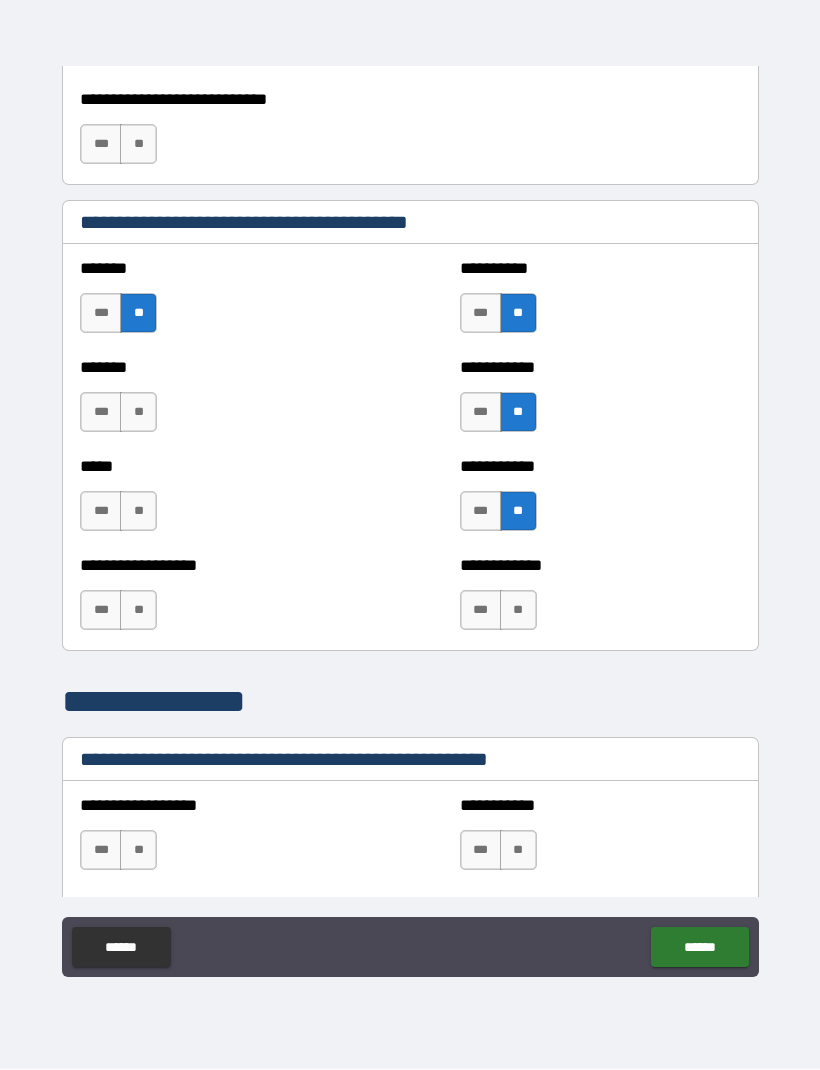 click on "**" at bounding box center (518, 611) 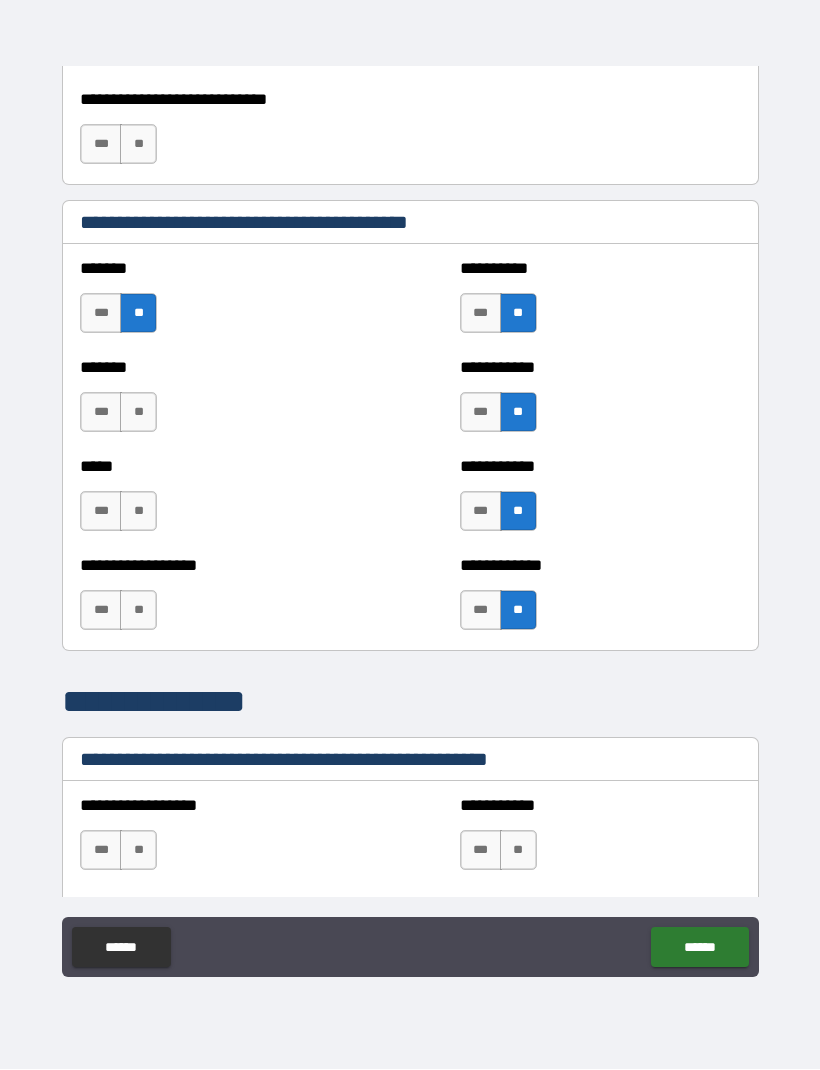 click on "**" at bounding box center (138, 611) 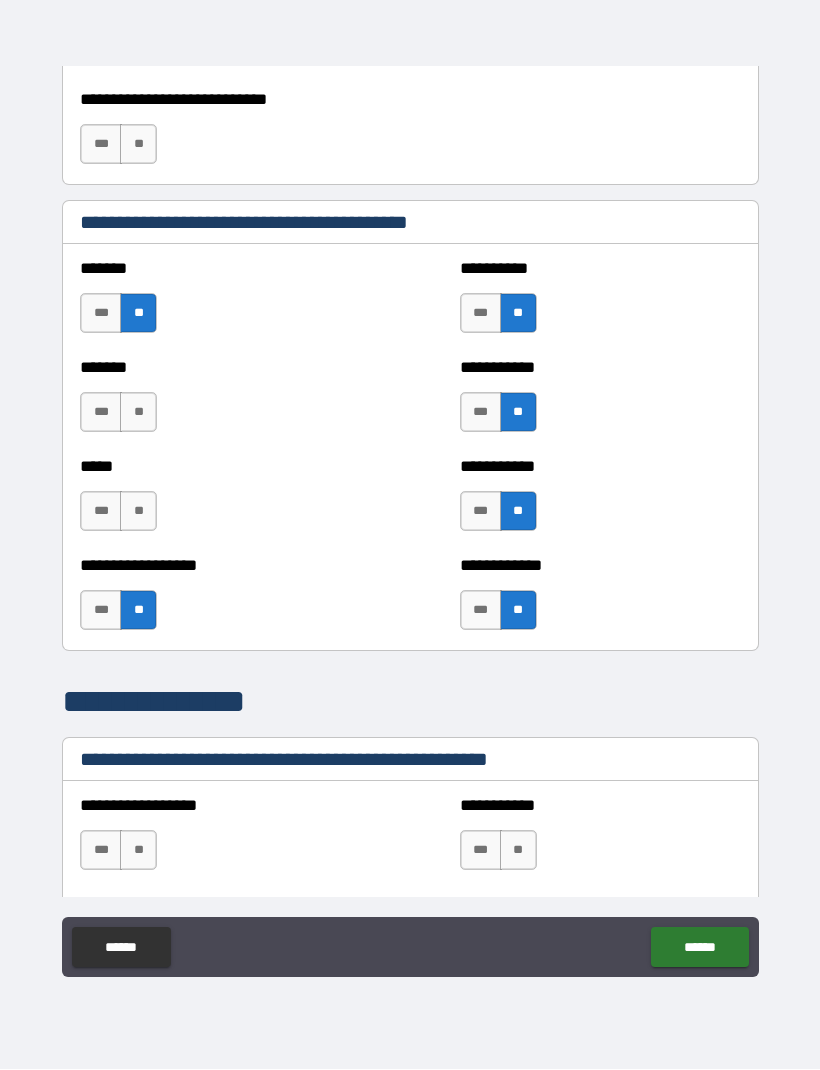 click on "**" at bounding box center (138, 512) 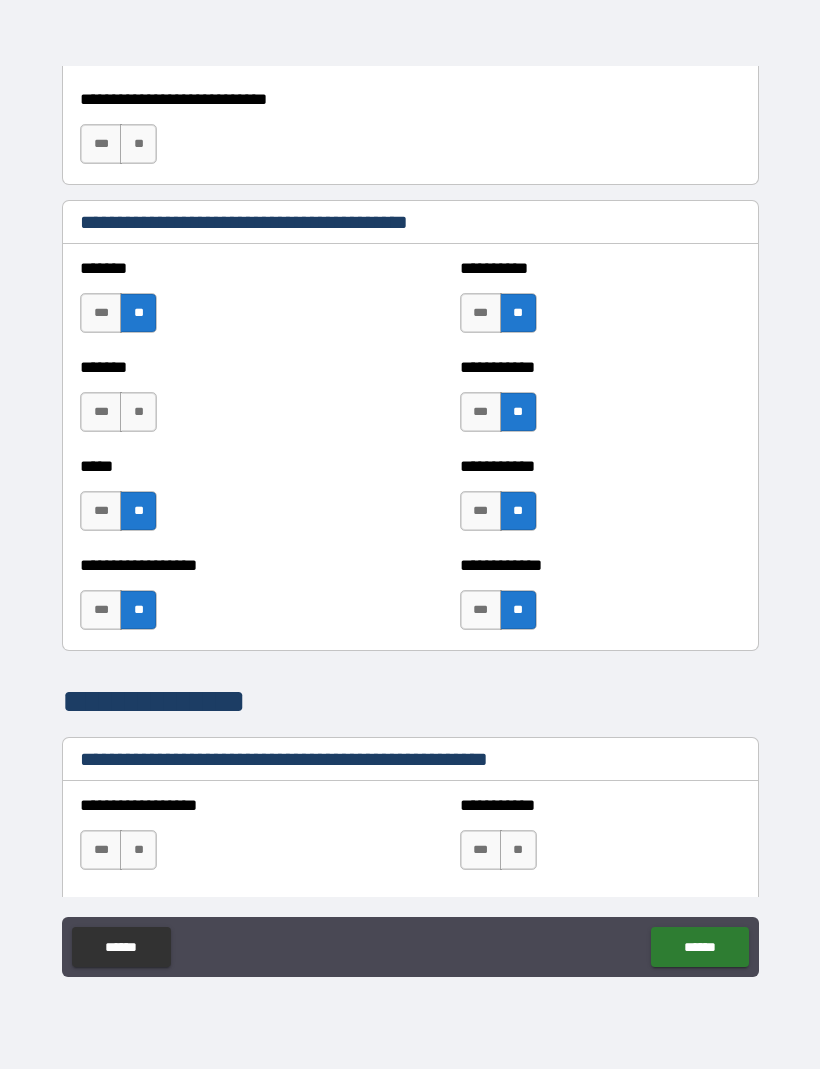 click on "******* *** **" at bounding box center (220, 403) 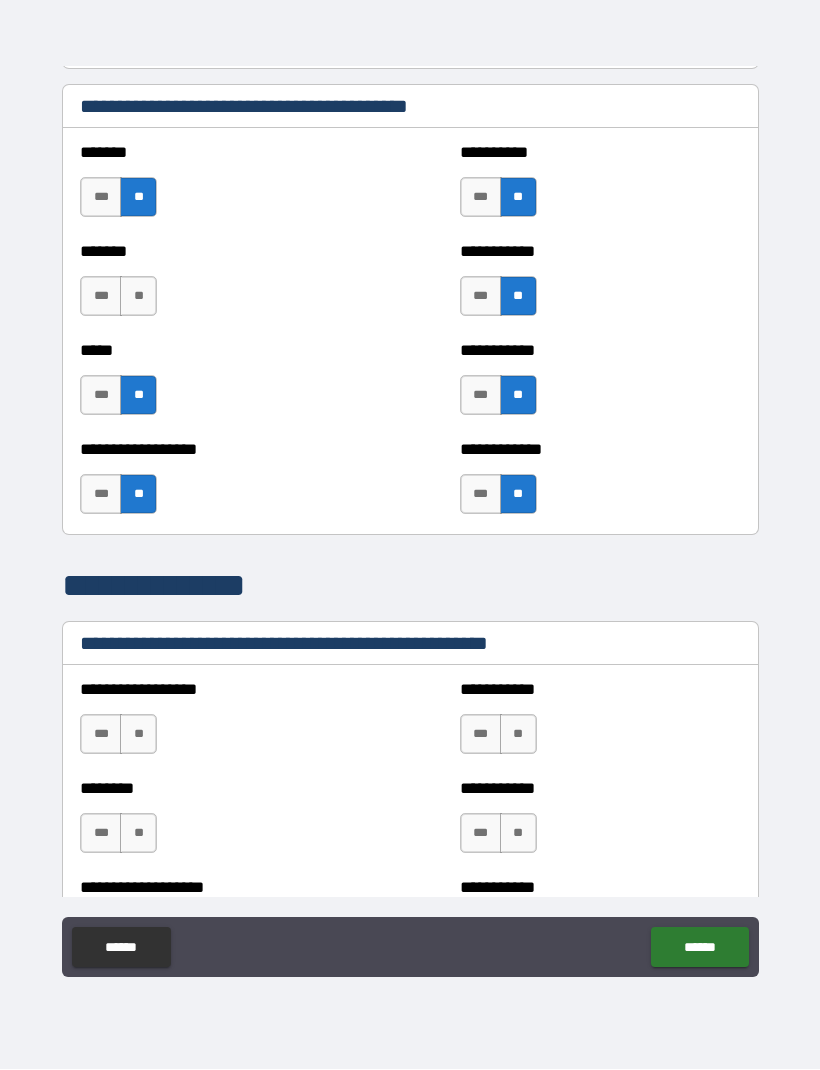 click on "**" at bounding box center (138, 297) 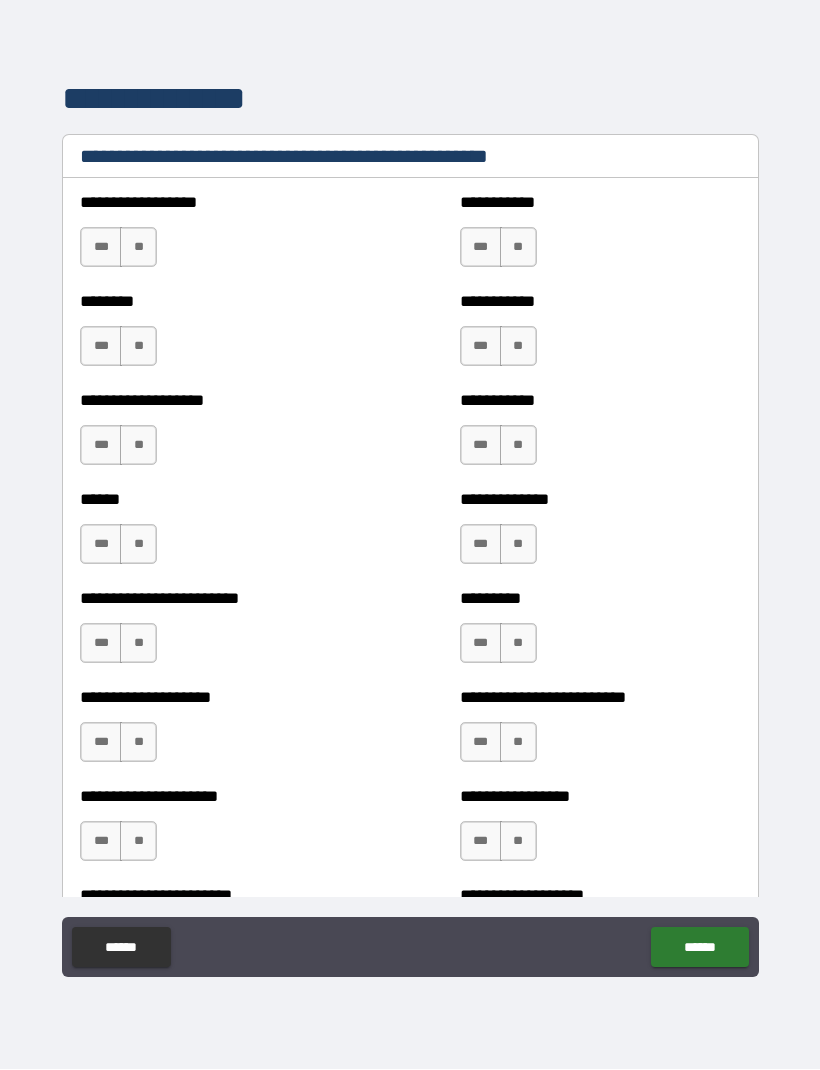 scroll, scrollTop: 3109, scrollLeft: 0, axis: vertical 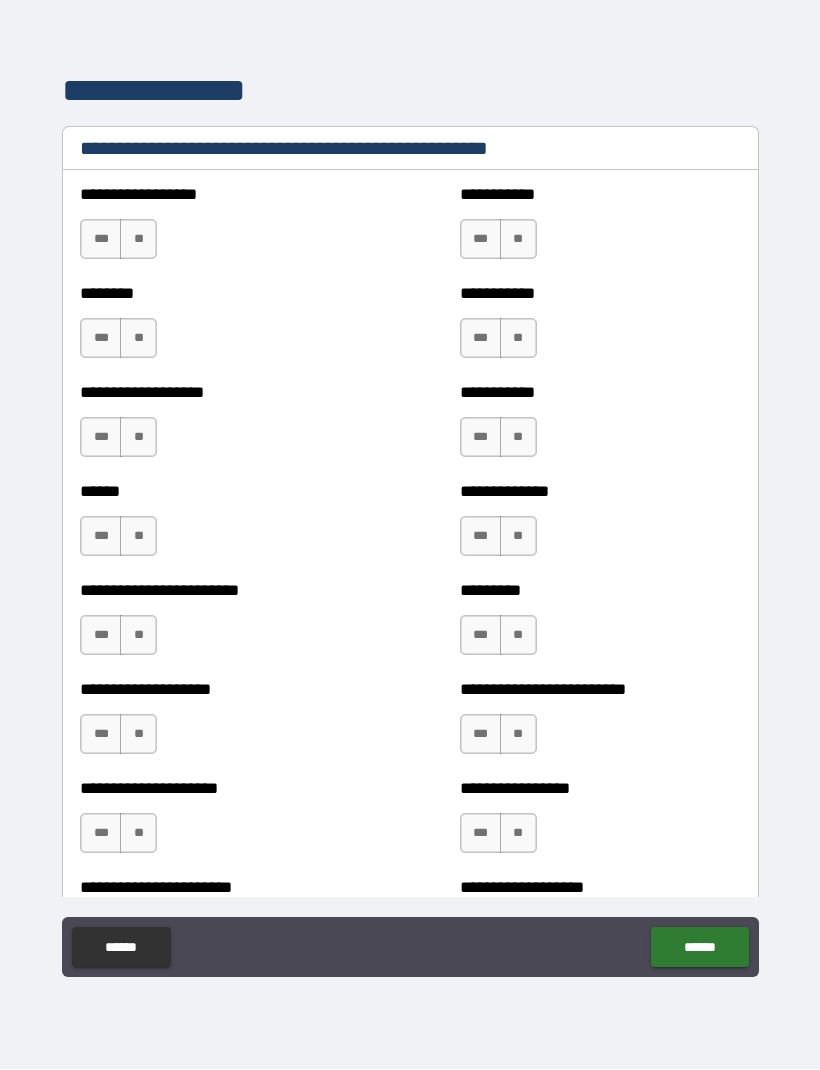 click on "**" at bounding box center (518, 240) 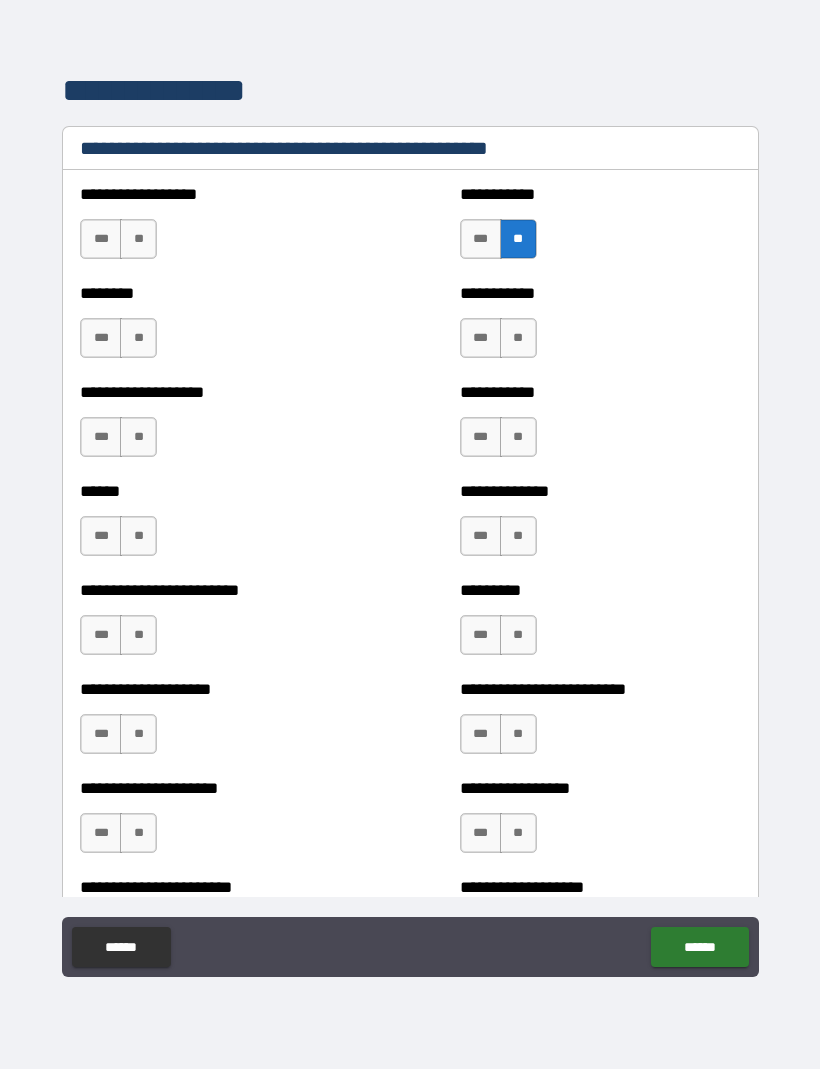 click on "**" at bounding box center (518, 339) 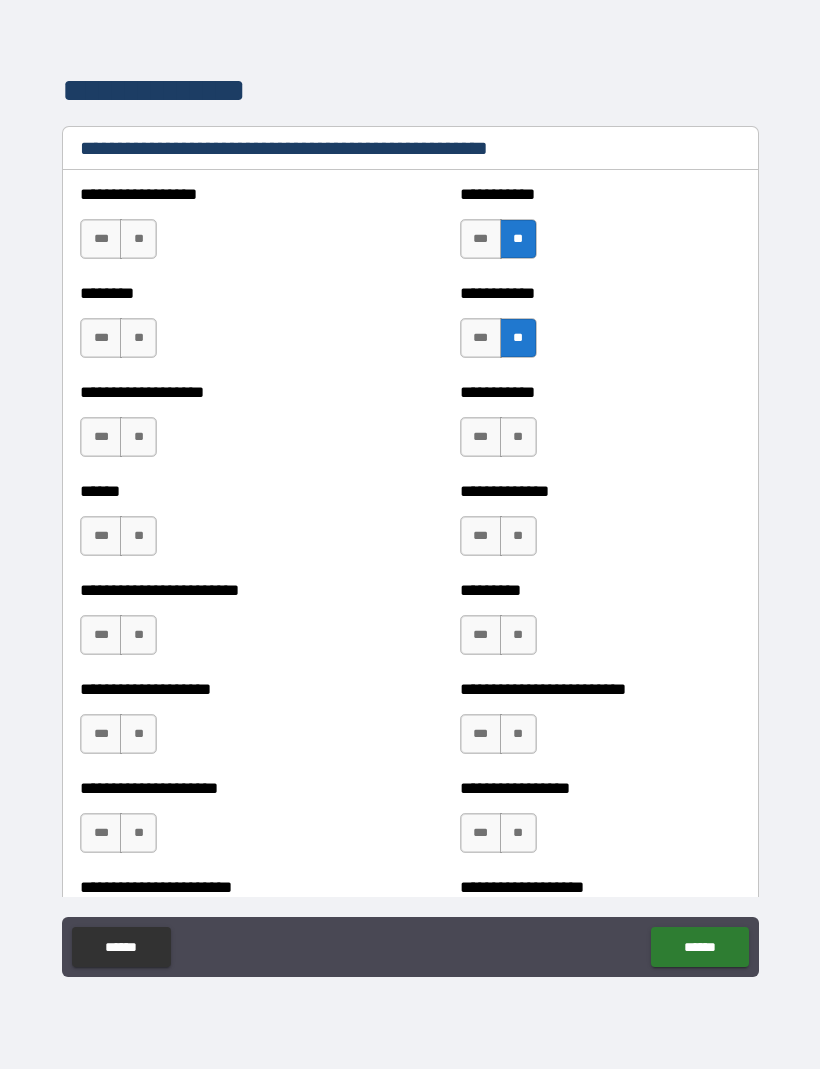 click on "**" at bounding box center [518, 438] 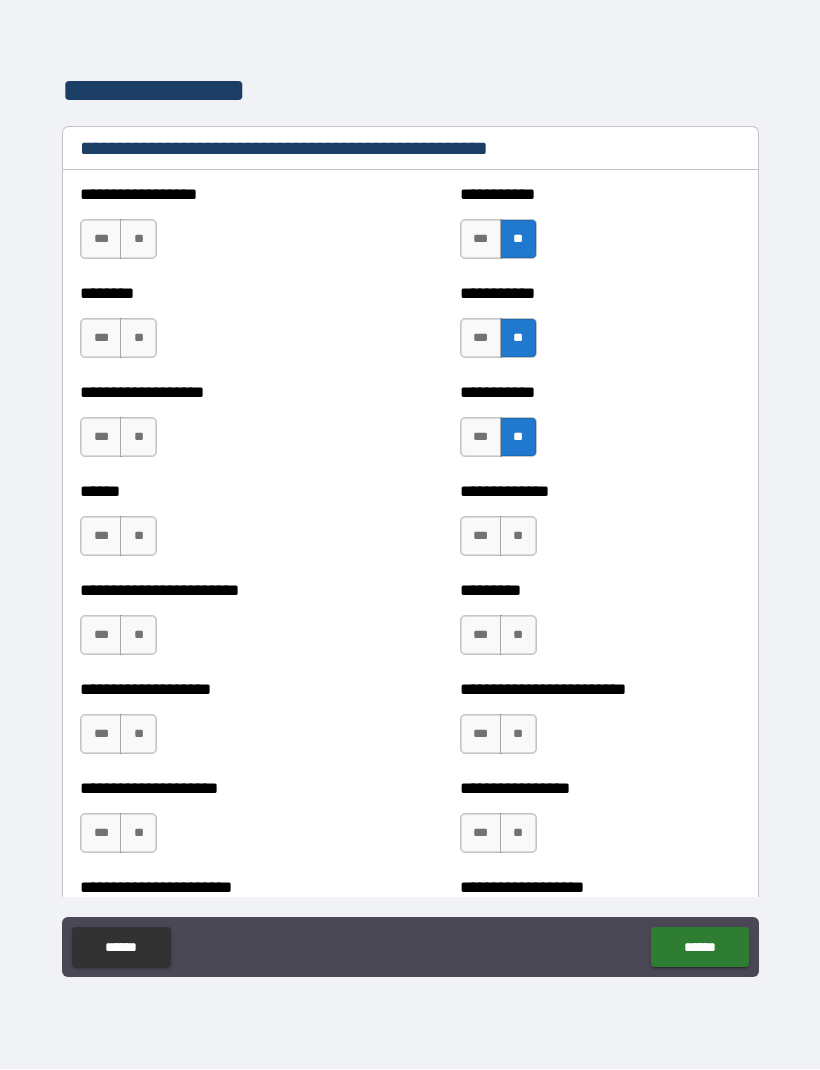 click on "**" at bounding box center [518, 537] 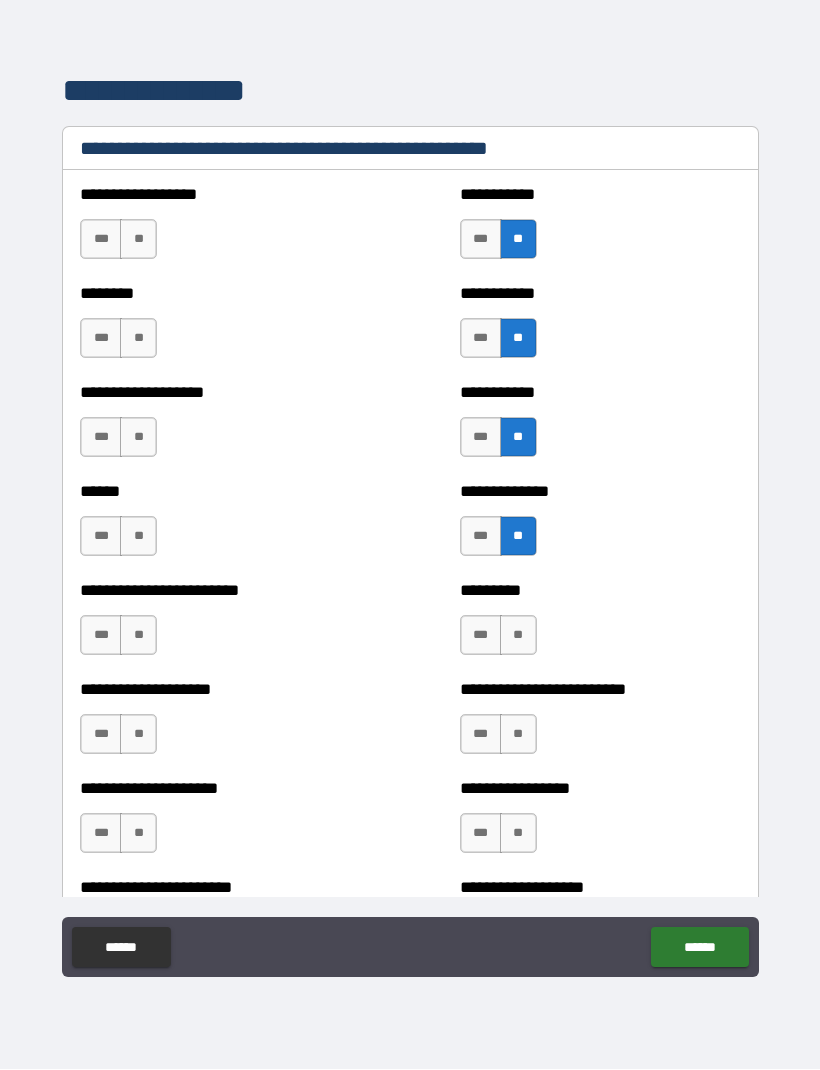click on "**" at bounding box center [518, 636] 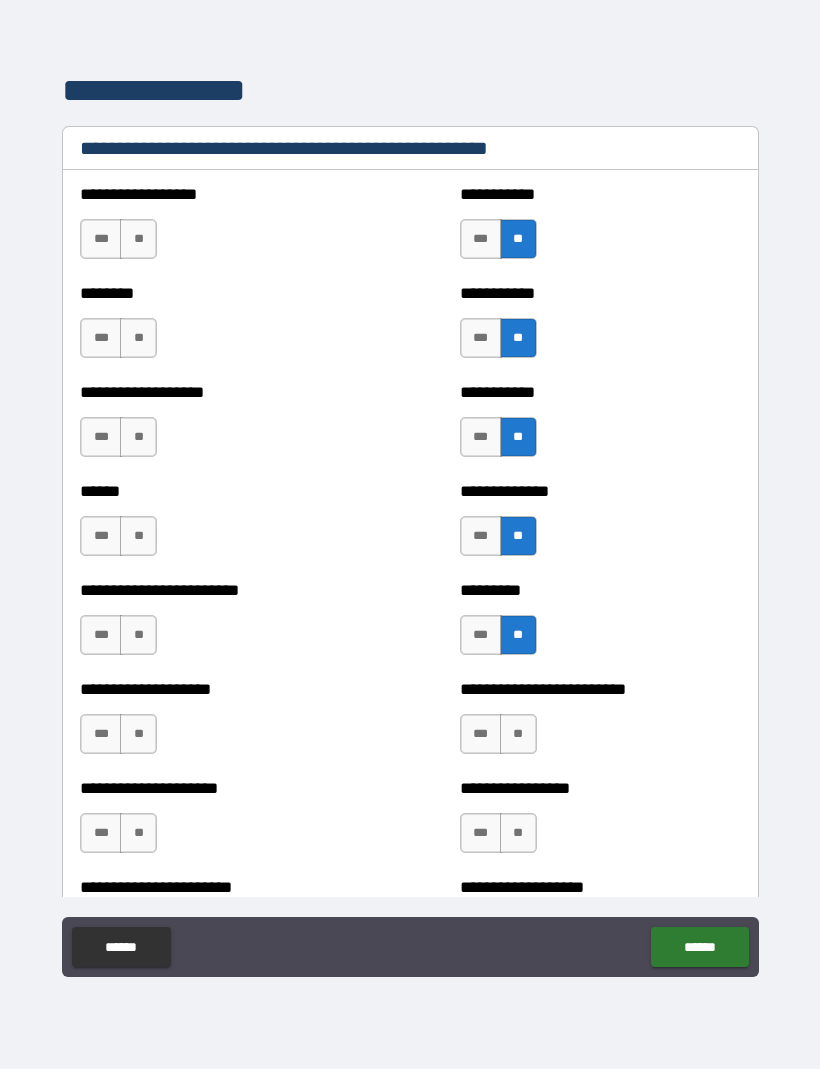click on "***" at bounding box center [481, 735] 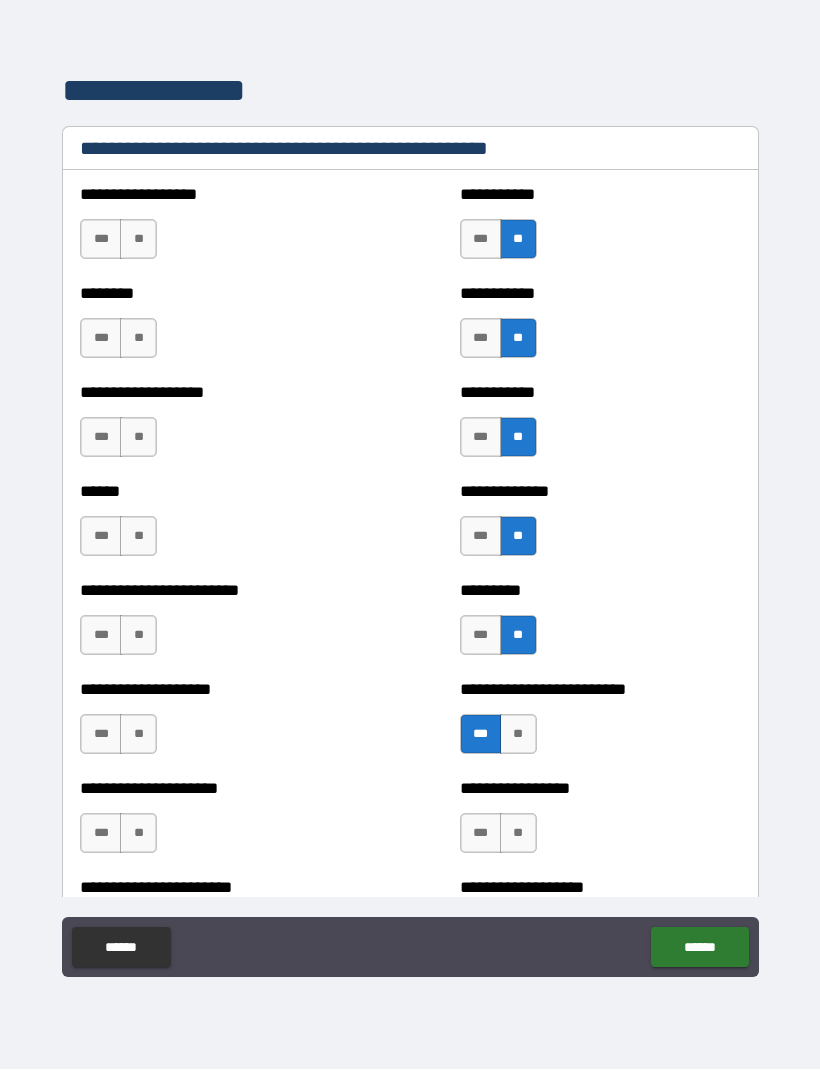 click on "**" at bounding box center (518, 834) 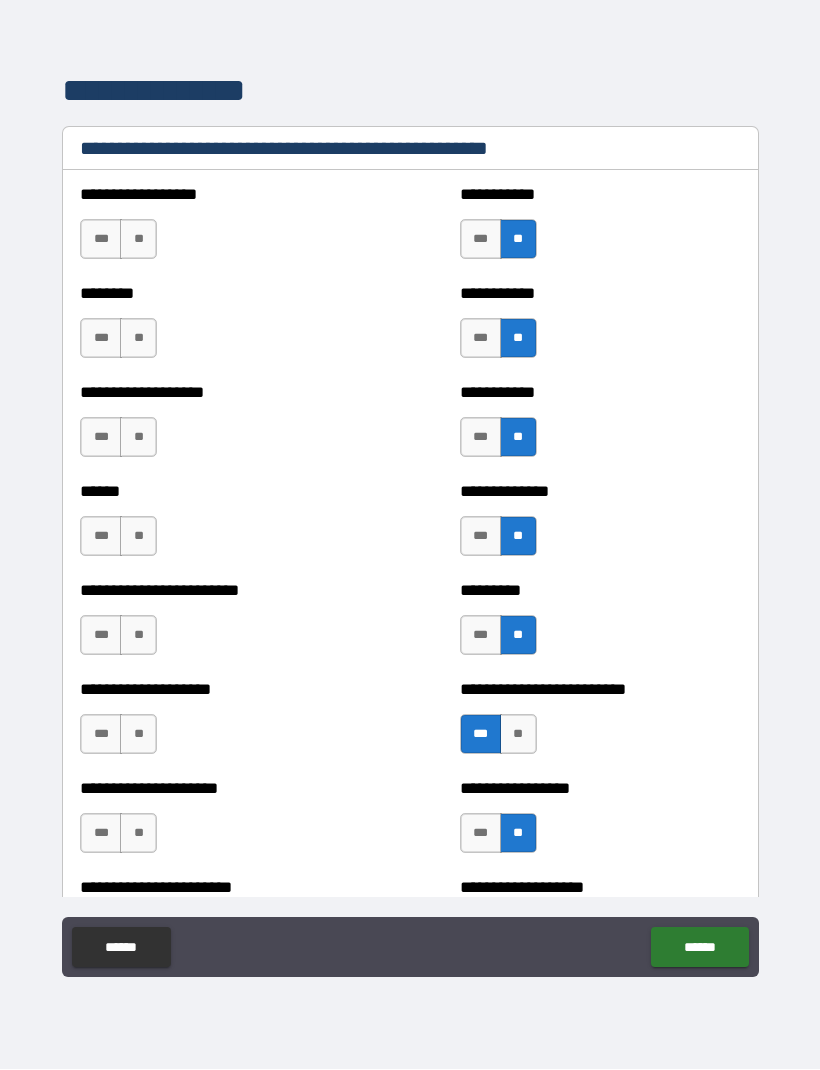 click on "**" at bounding box center (138, 240) 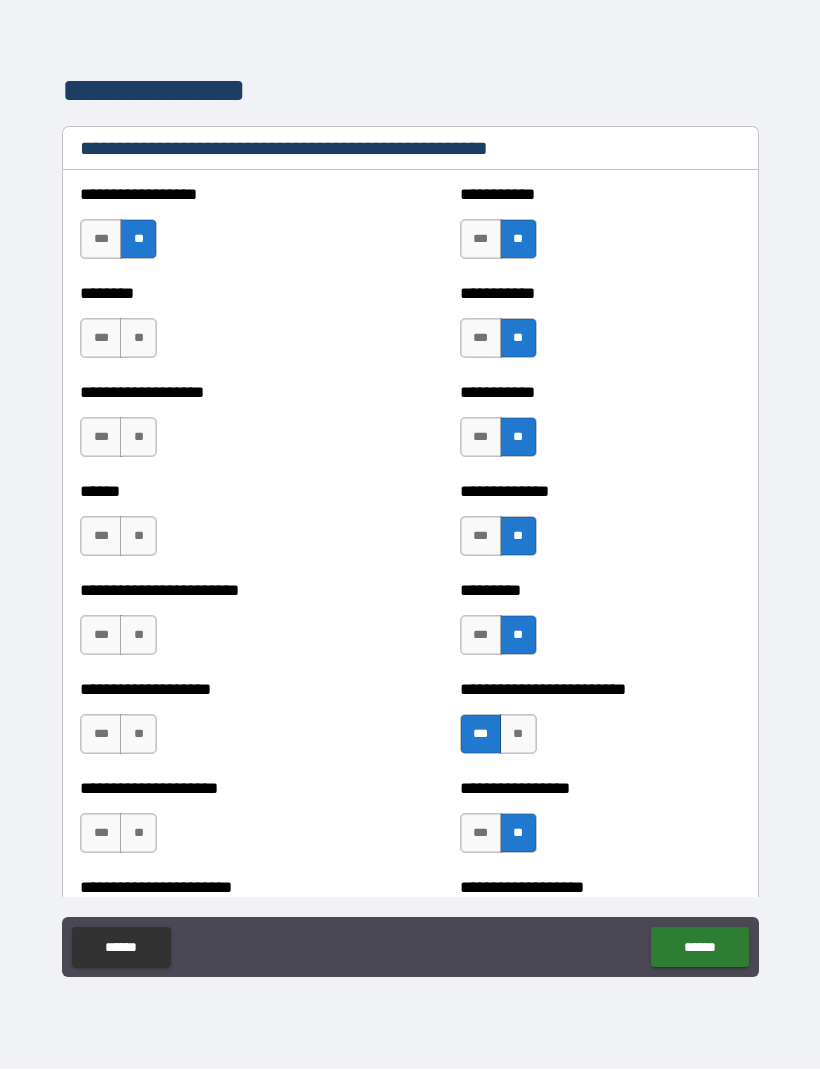 click on "**" at bounding box center (138, 339) 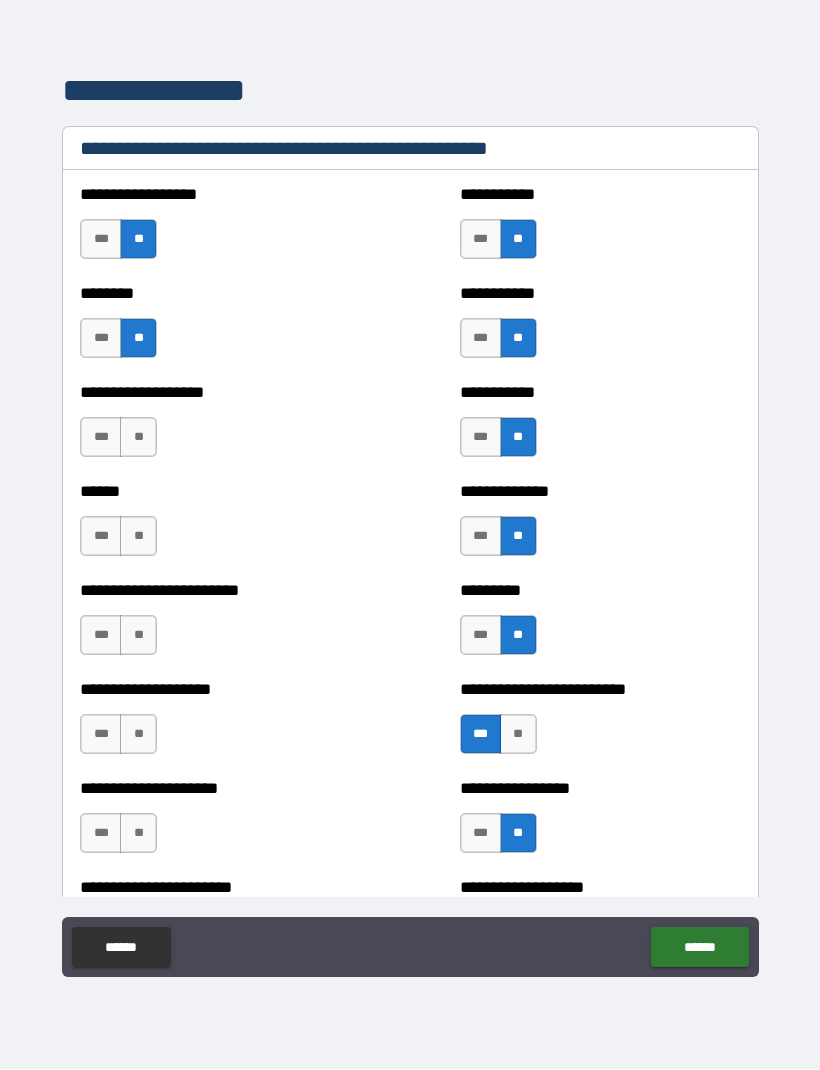 click on "**" at bounding box center [138, 438] 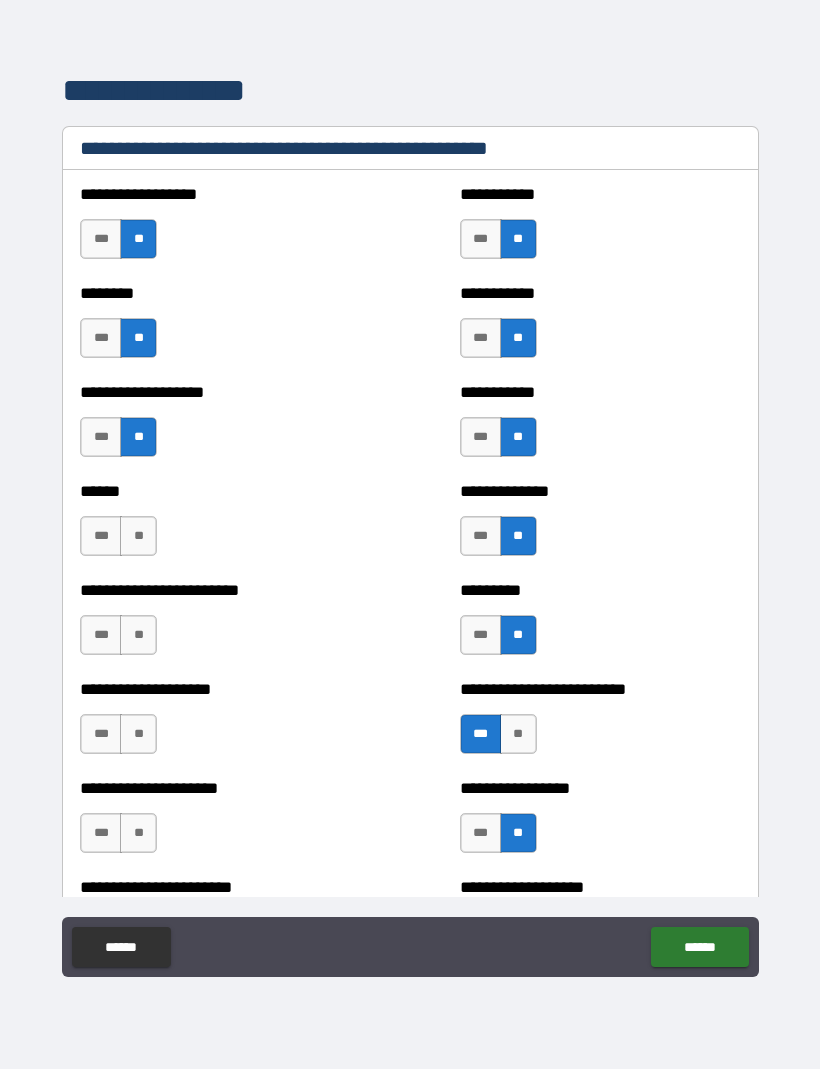 click on "**" at bounding box center [138, 537] 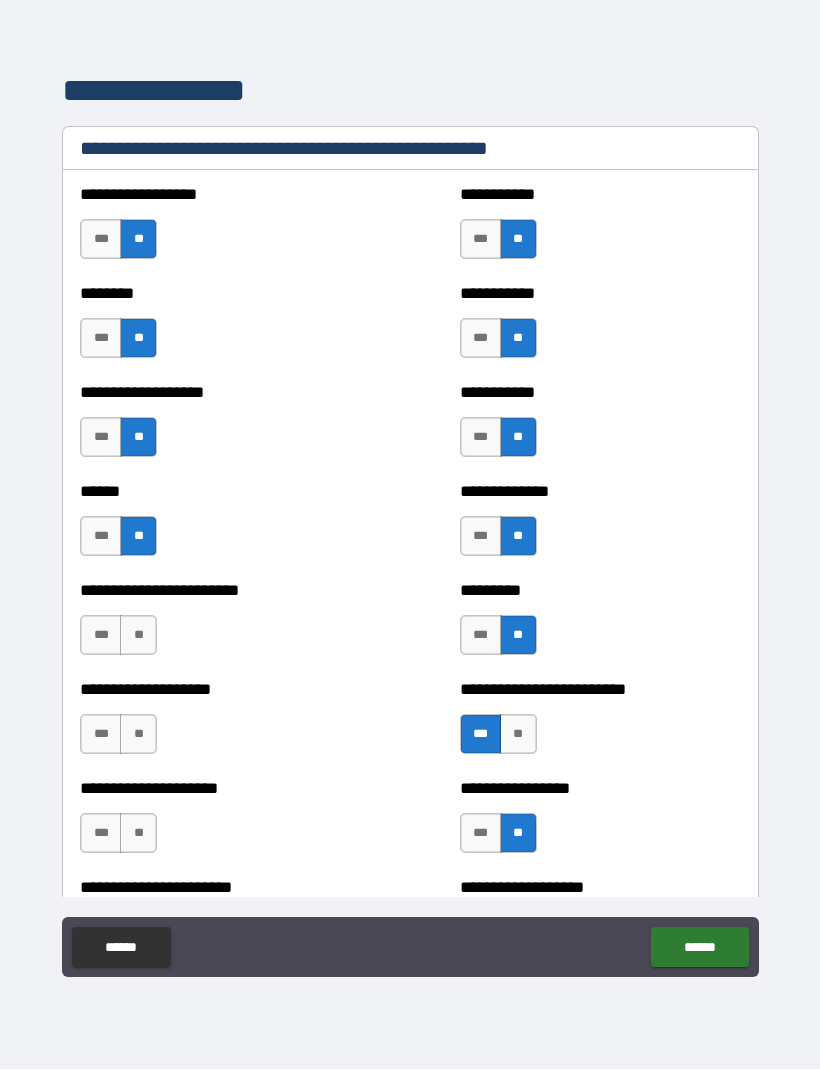 click on "**" at bounding box center (138, 636) 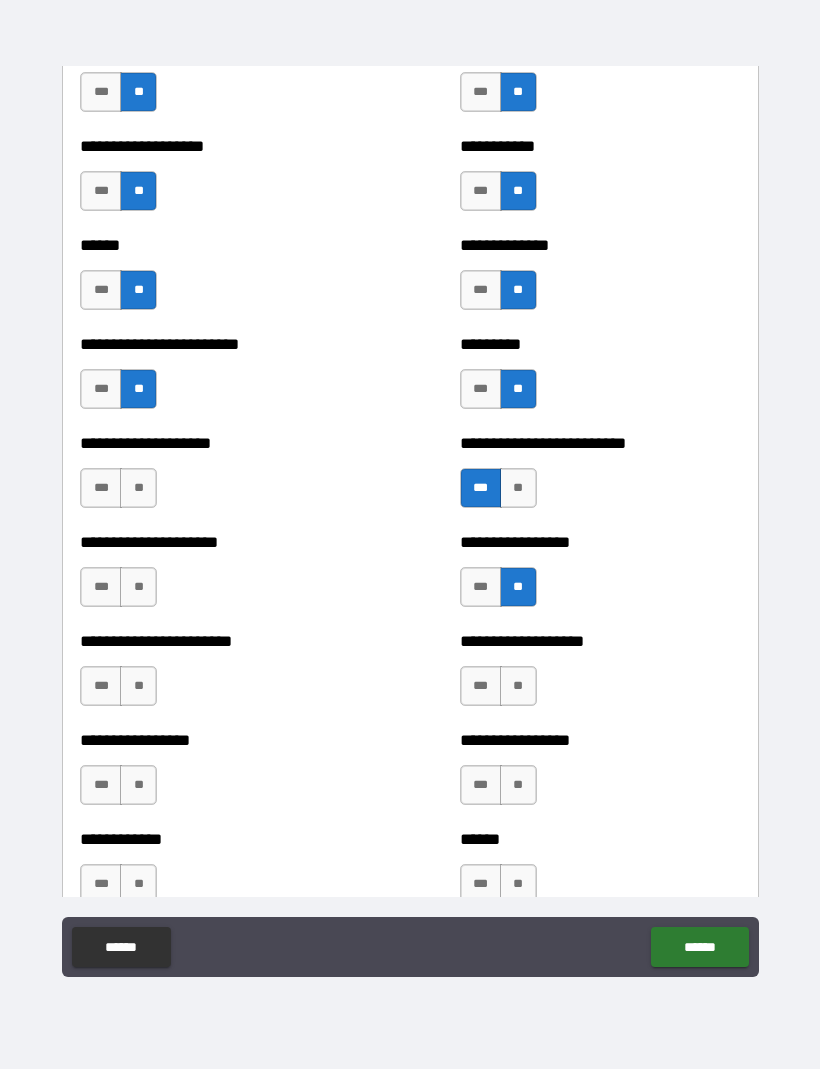 scroll, scrollTop: 3372, scrollLeft: 0, axis: vertical 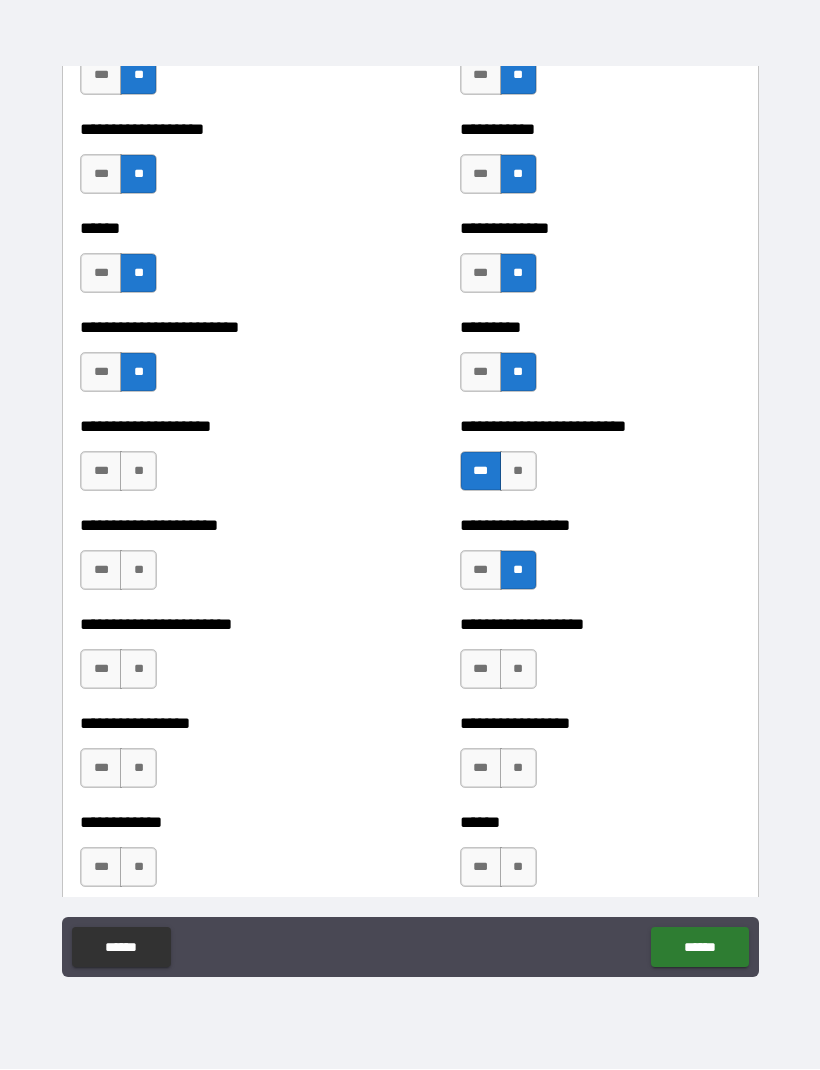 click on "**" at bounding box center (138, 472) 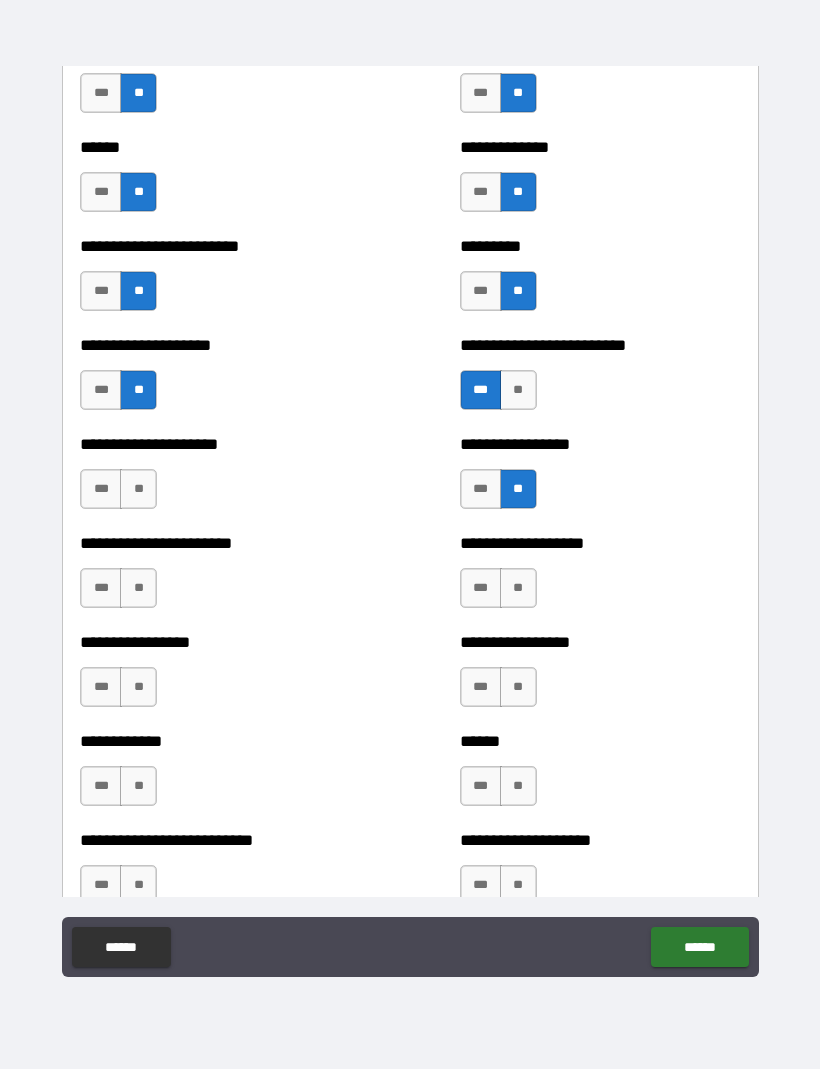 scroll, scrollTop: 3456, scrollLeft: 0, axis: vertical 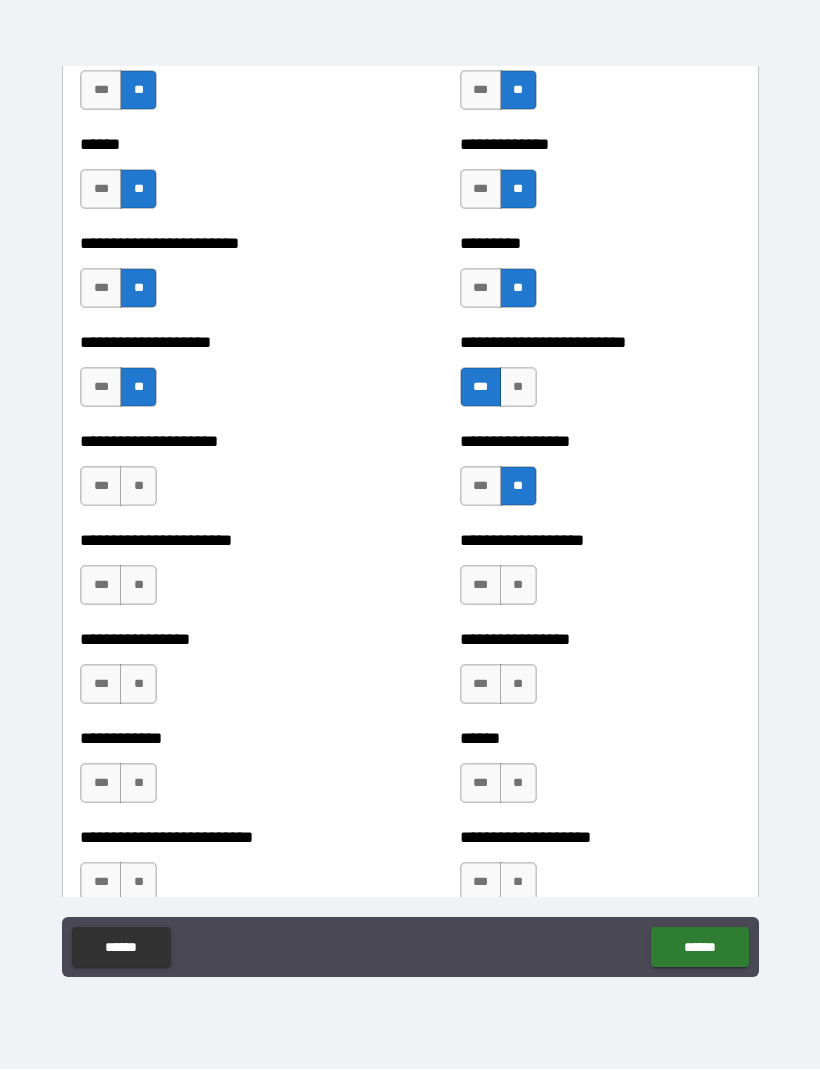 click on "**" at bounding box center (138, 487) 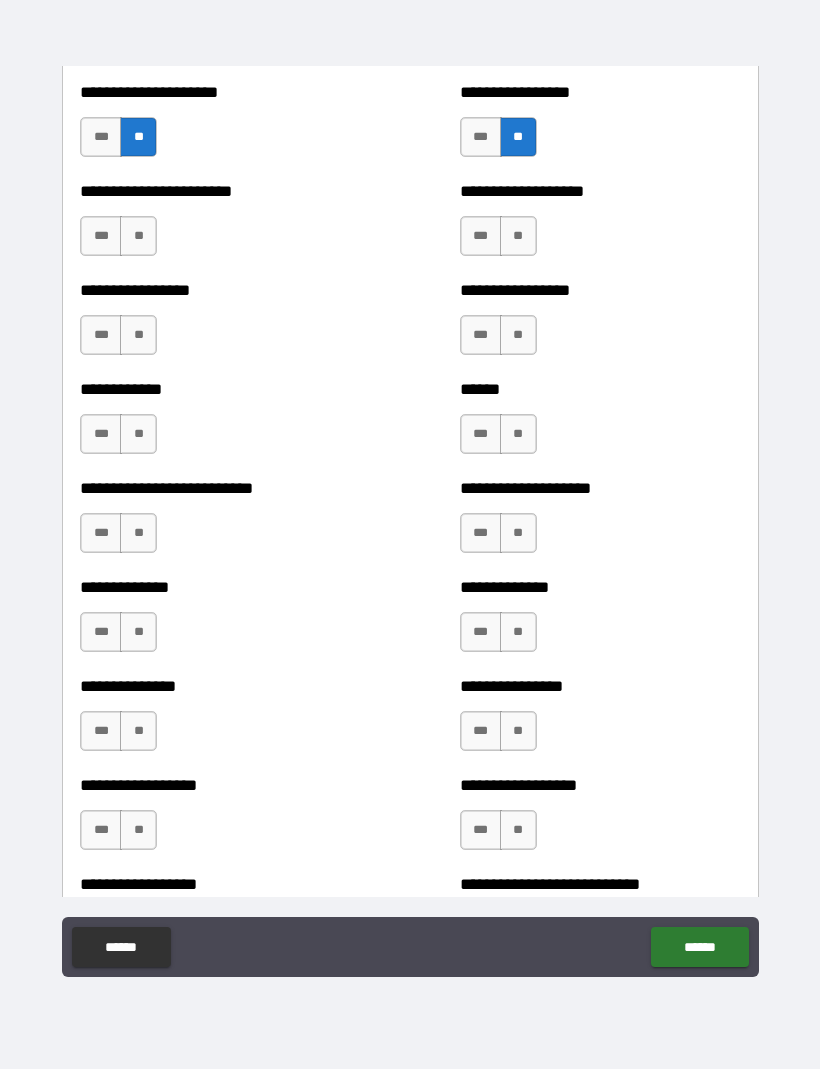 scroll, scrollTop: 3809, scrollLeft: 0, axis: vertical 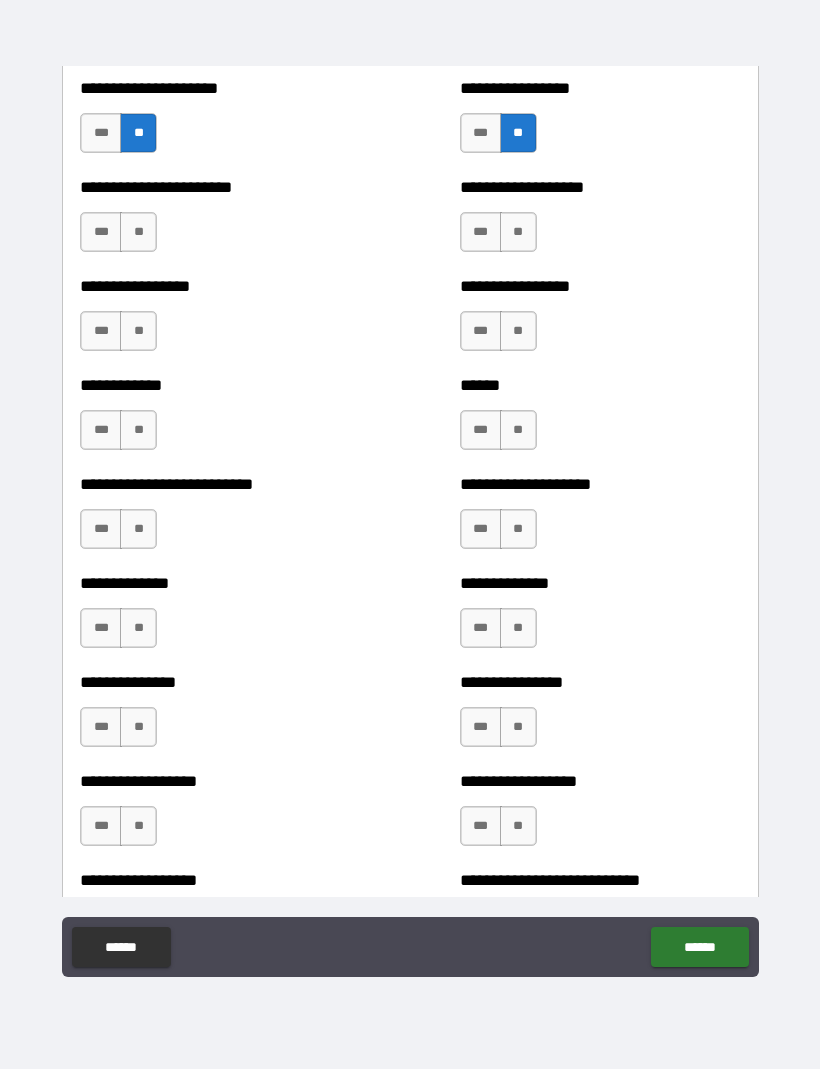 click on "**" at bounding box center (138, 233) 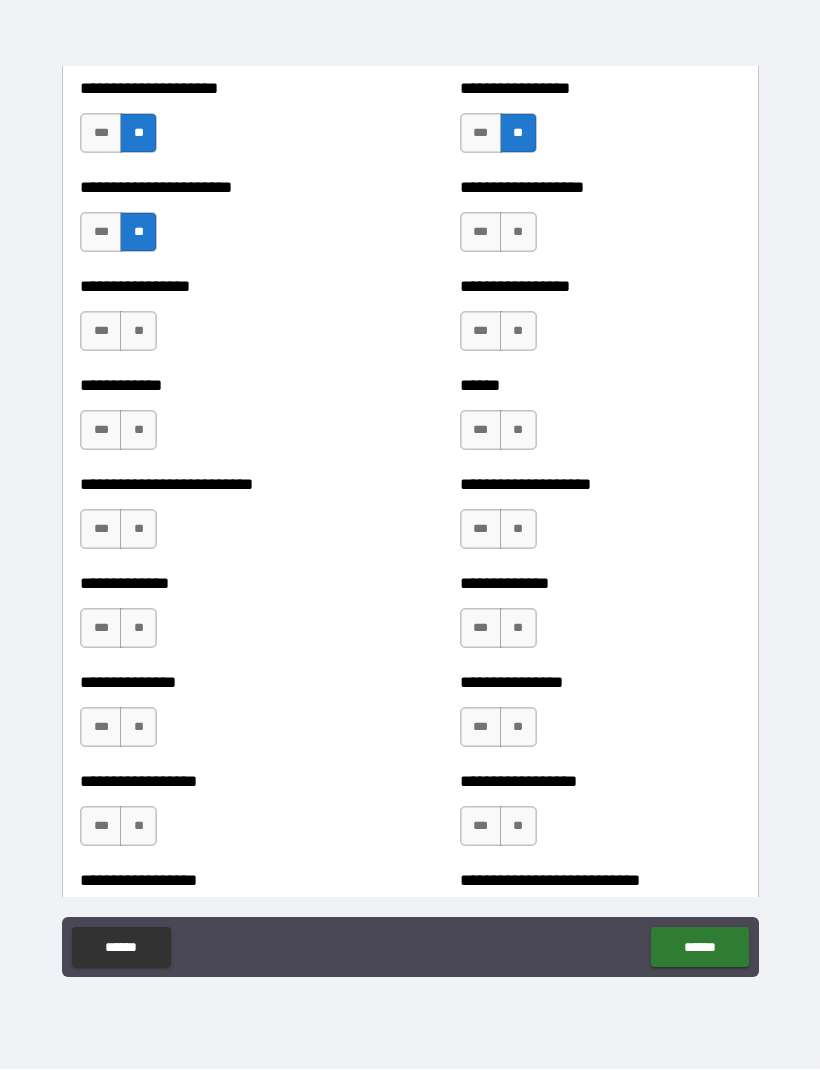 click on "**" at bounding box center (138, 332) 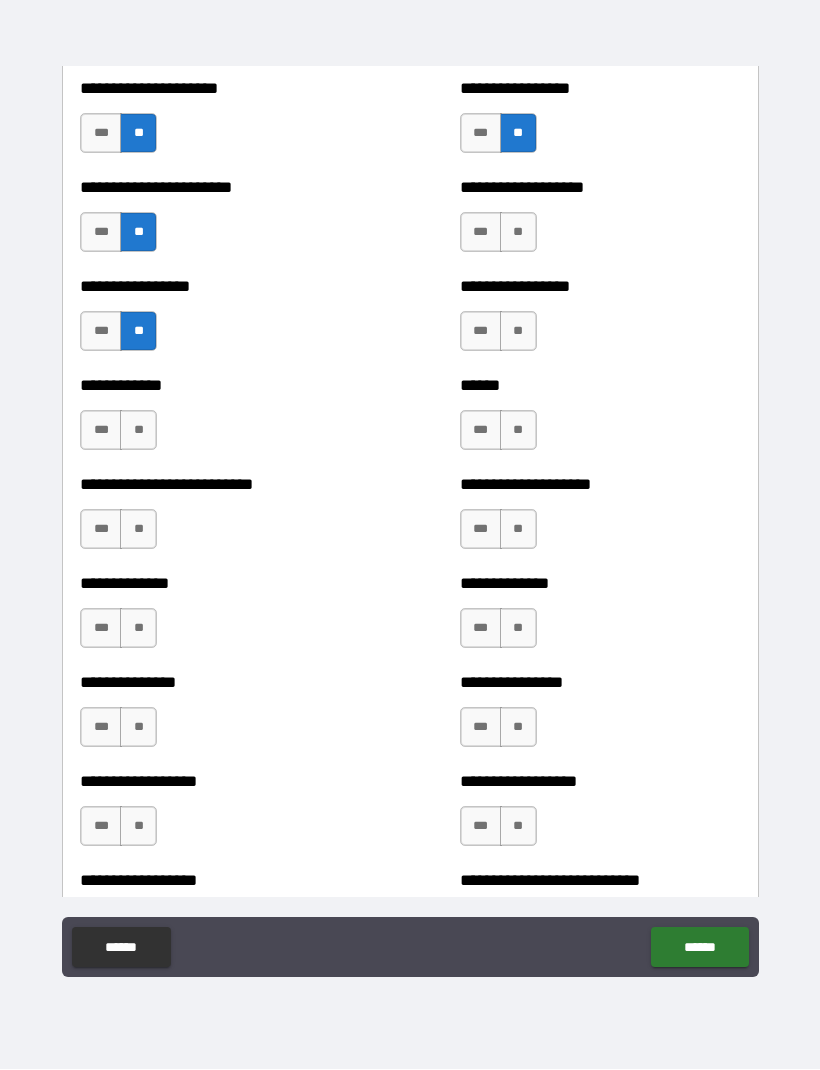 click on "**" at bounding box center (138, 431) 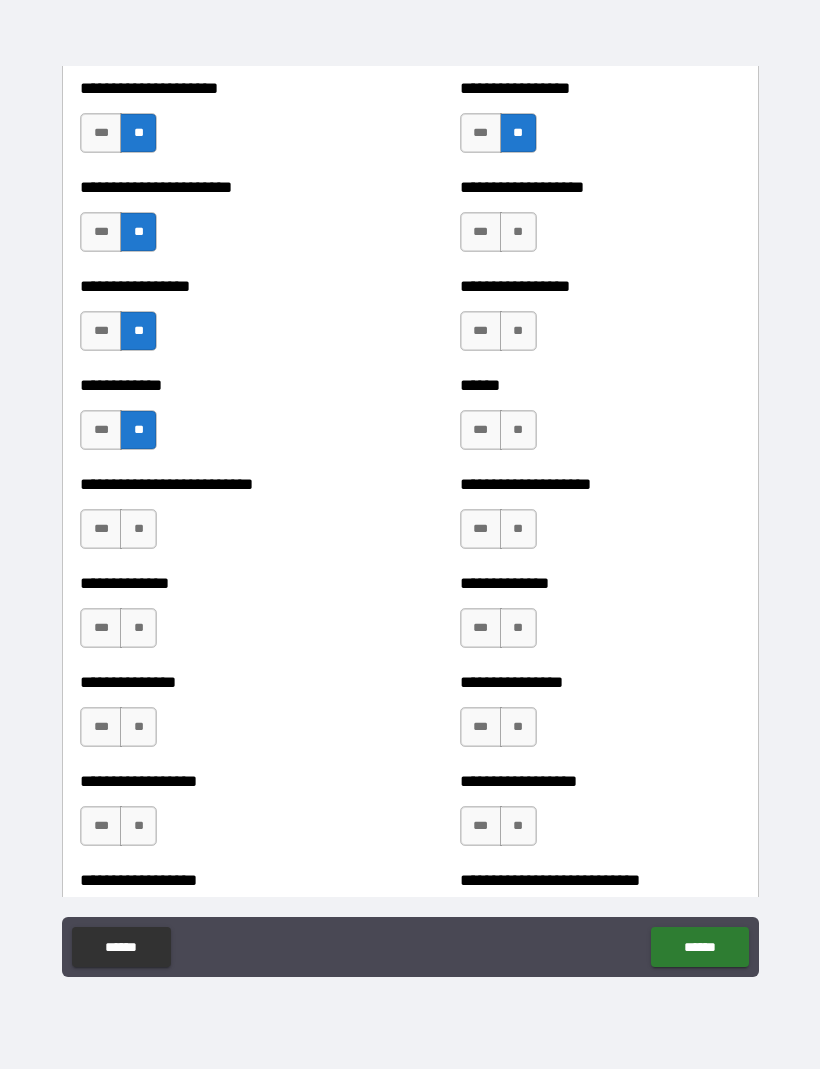click on "**" at bounding box center (138, 530) 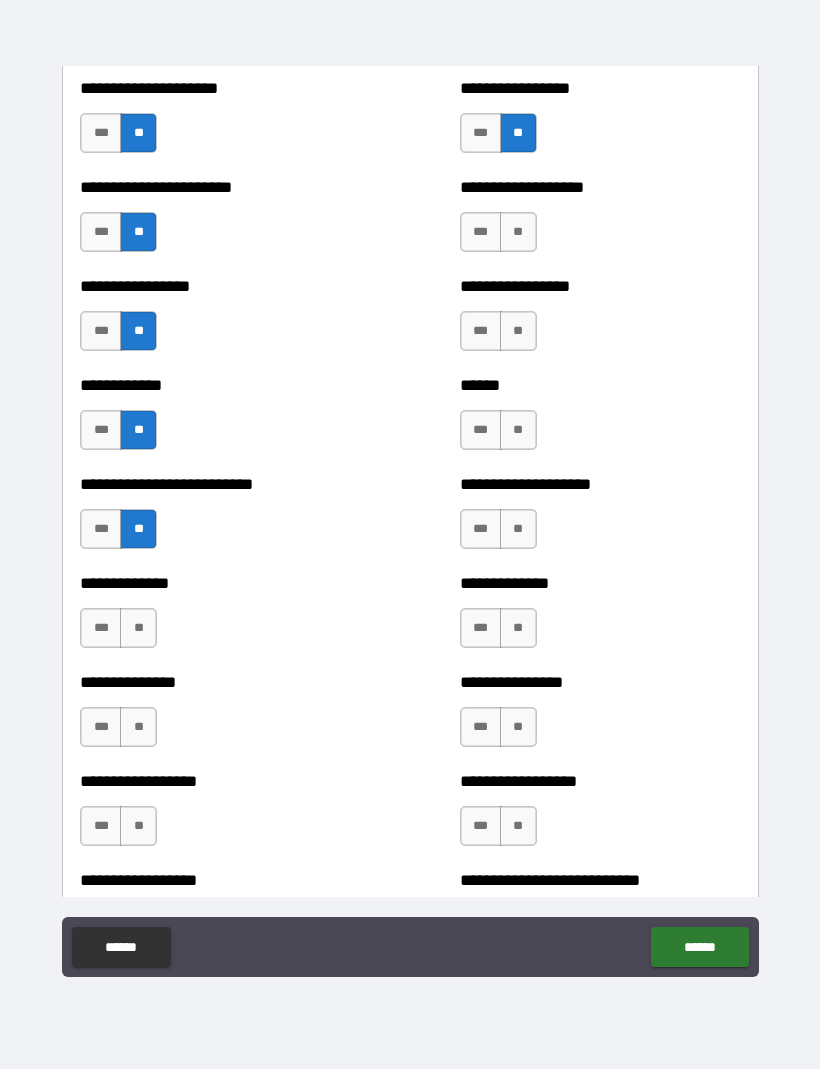 click on "**" at bounding box center [138, 629] 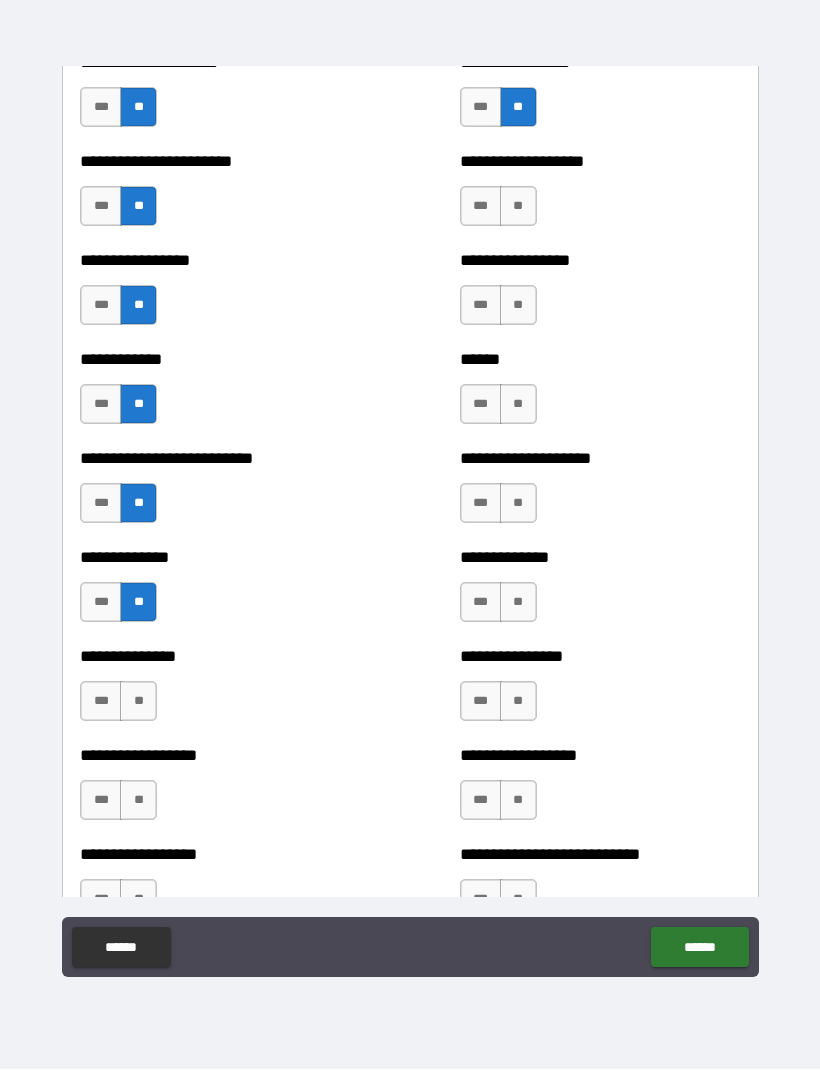 scroll, scrollTop: 3836, scrollLeft: 0, axis: vertical 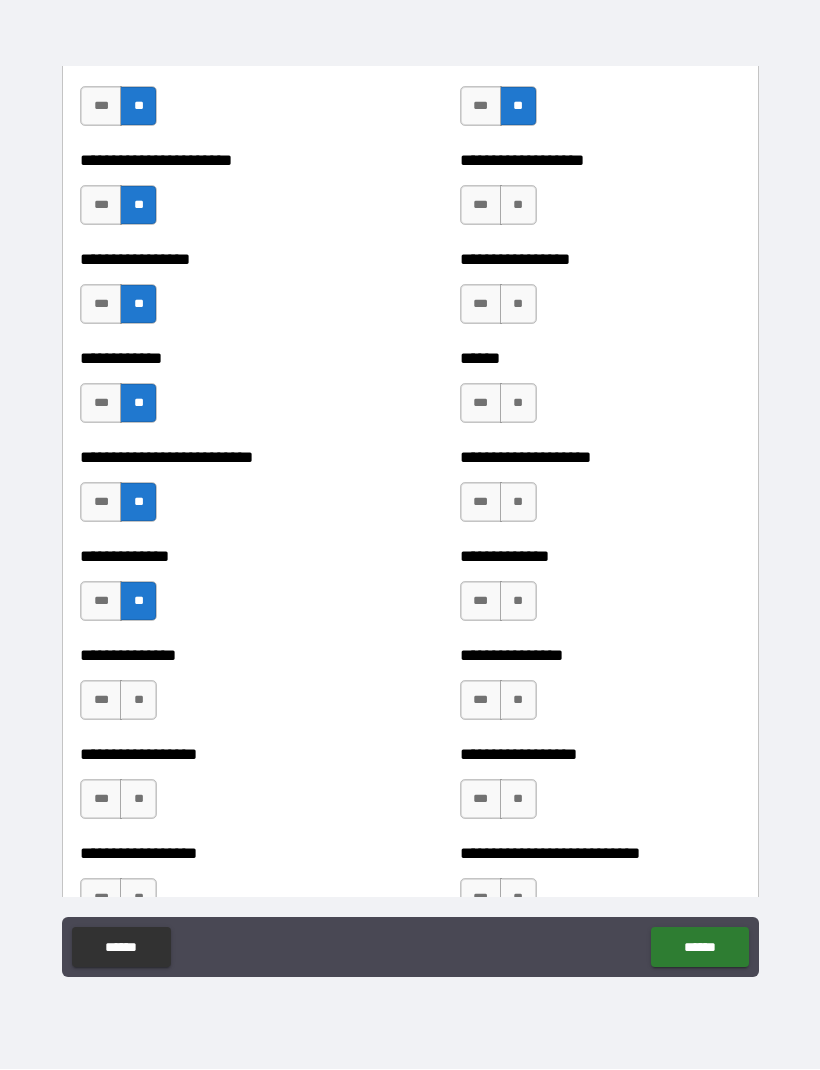 click on "**" at bounding box center (138, 701) 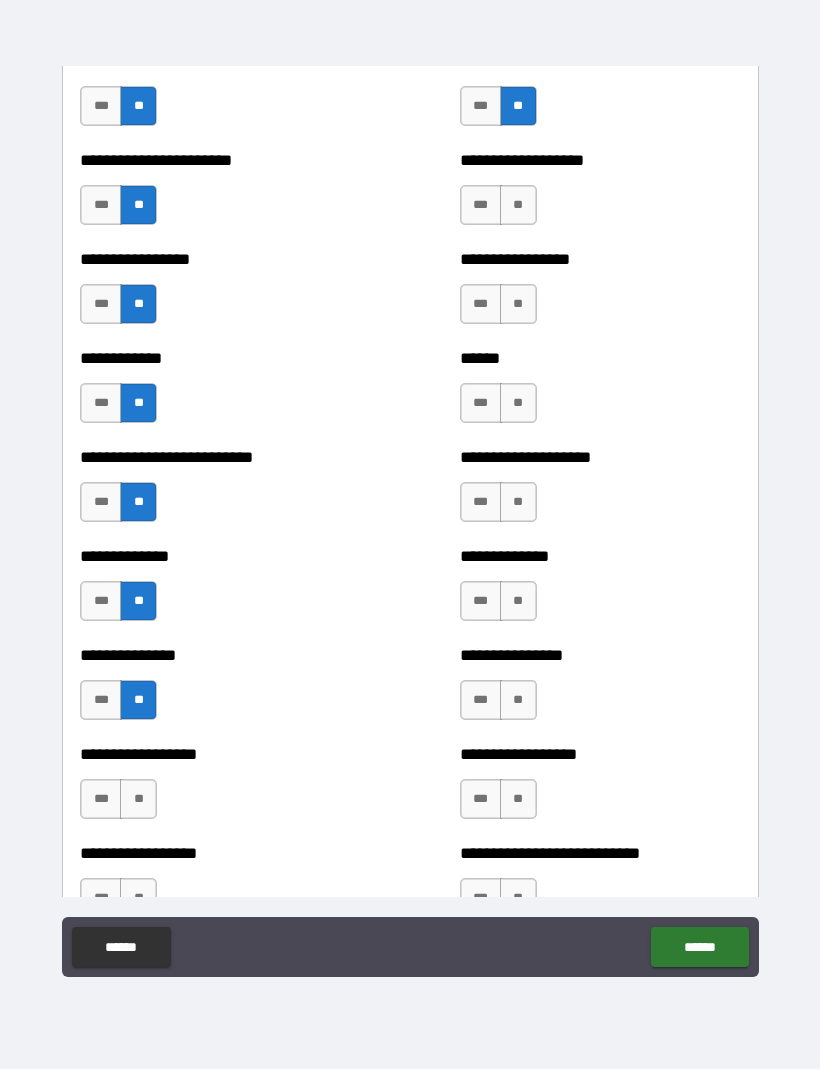click on "**" at bounding box center [138, 800] 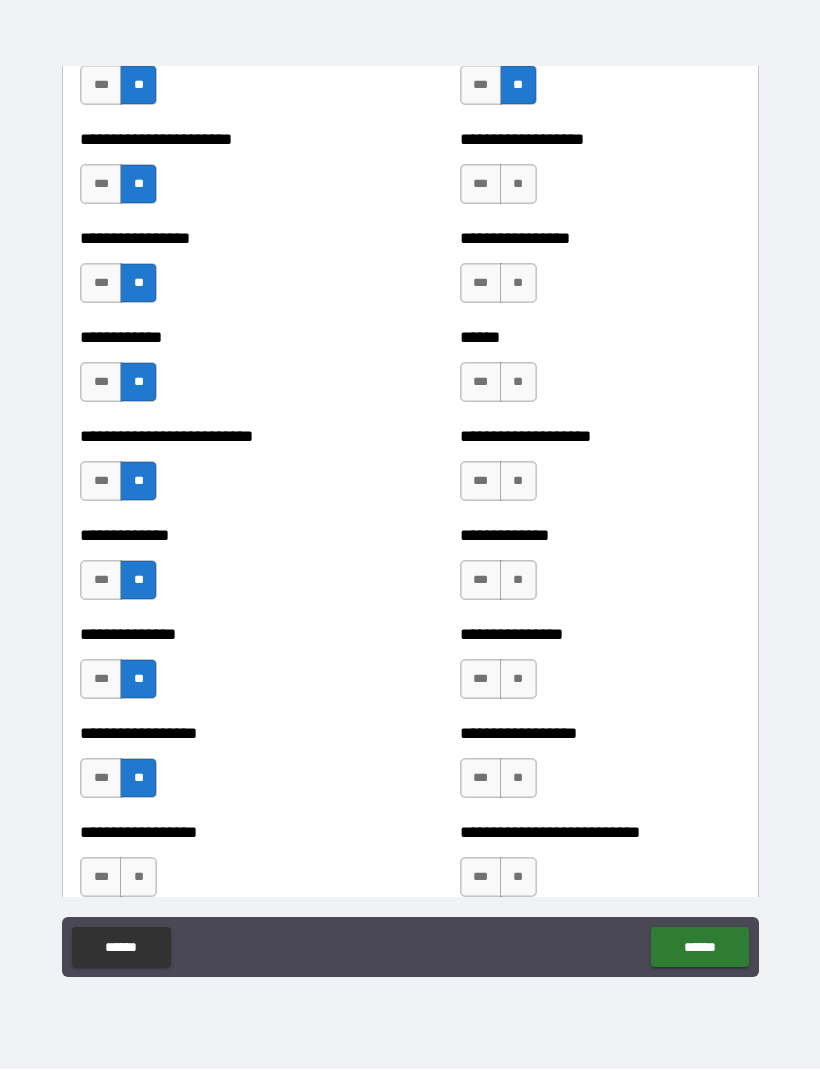 scroll, scrollTop: 3864, scrollLeft: 0, axis: vertical 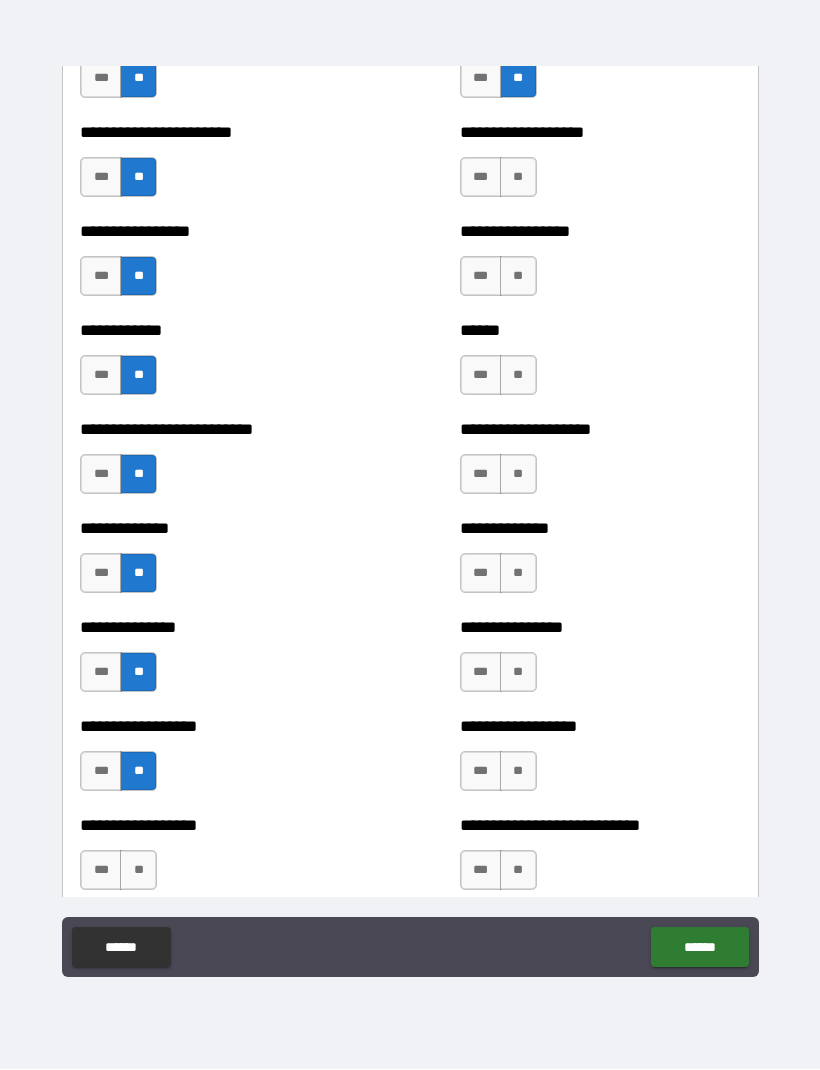 click on "**" at bounding box center [518, 178] 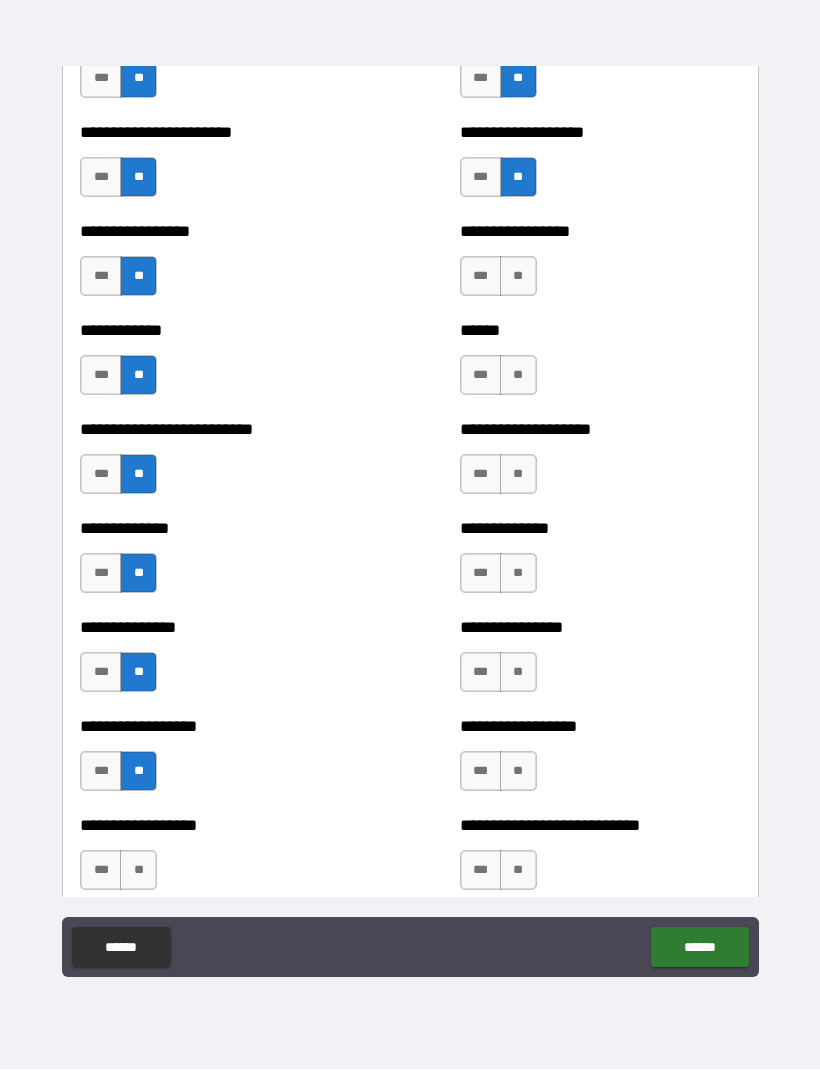 click on "**" at bounding box center [518, 277] 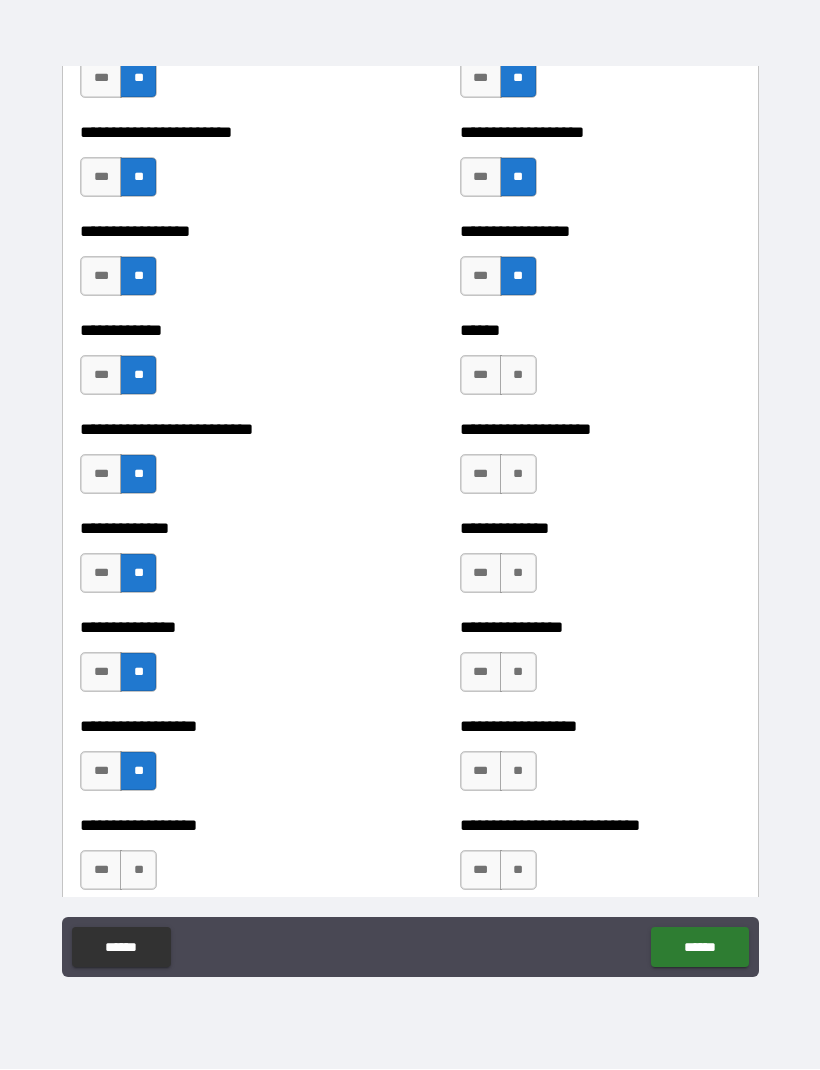 click on "**" at bounding box center [518, 376] 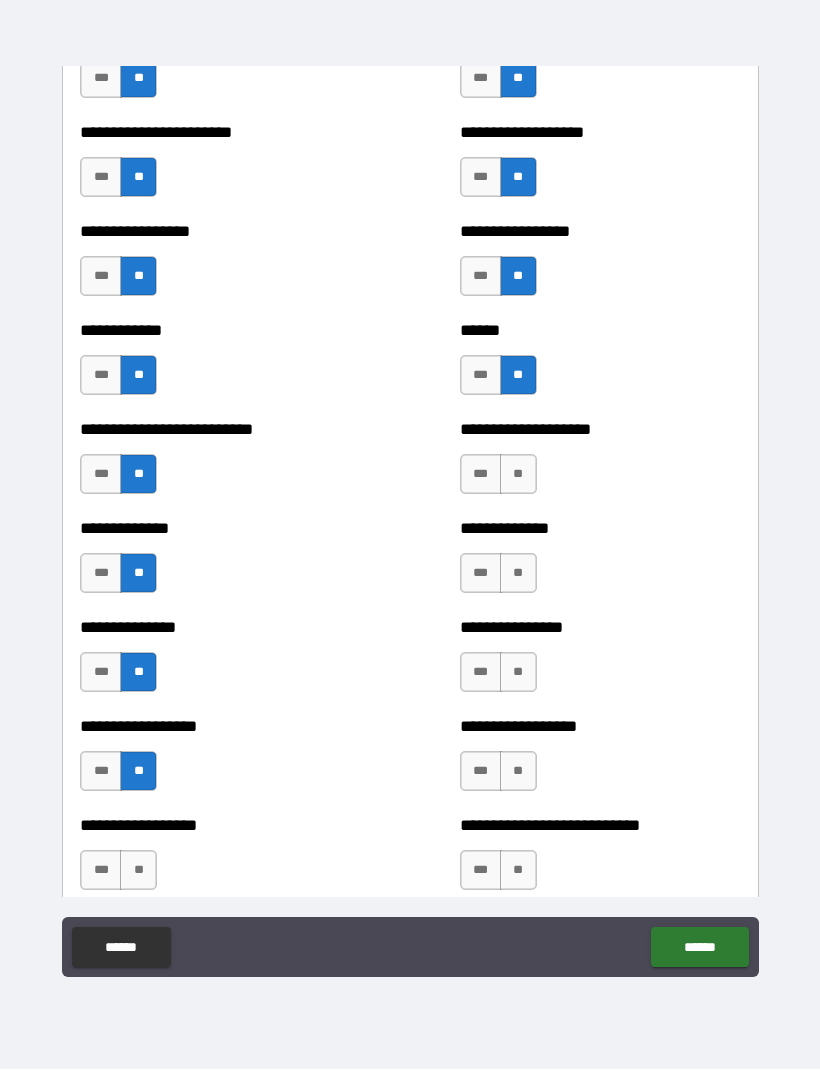 click on "**" at bounding box center (518, 475) 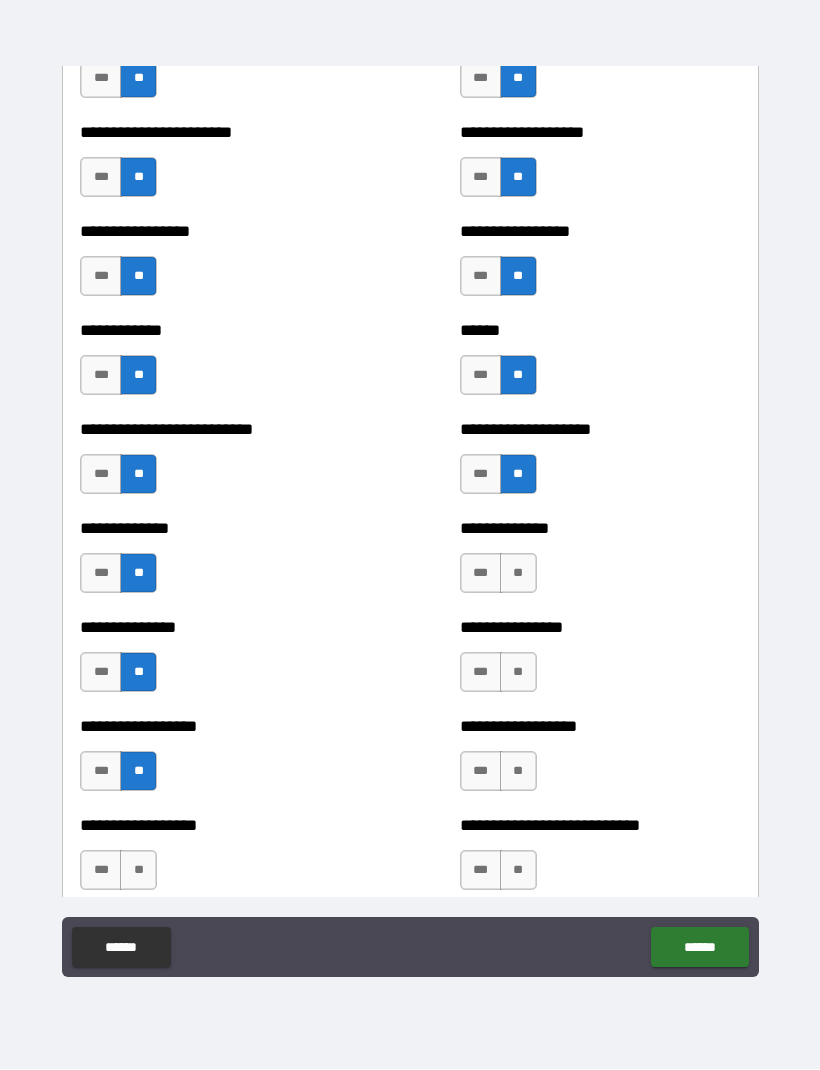 click on "**" at bounding box center [518, 574] 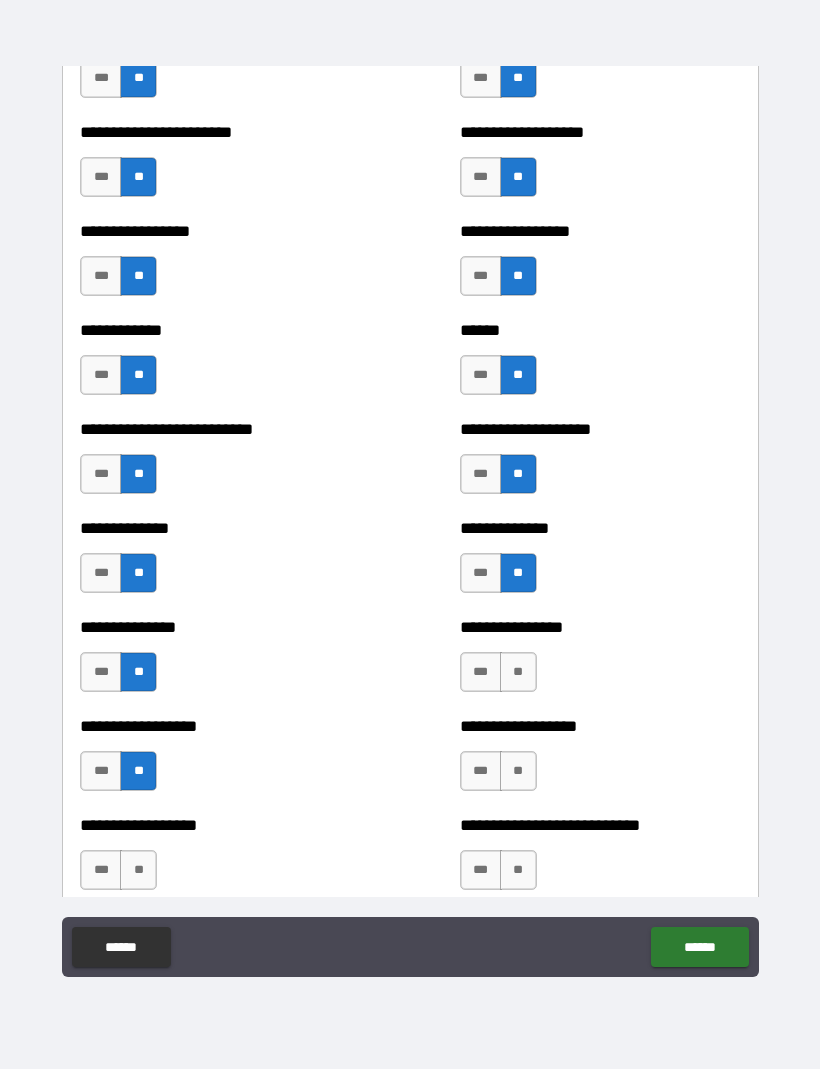 click on "**" at bounding box center [518, 673] 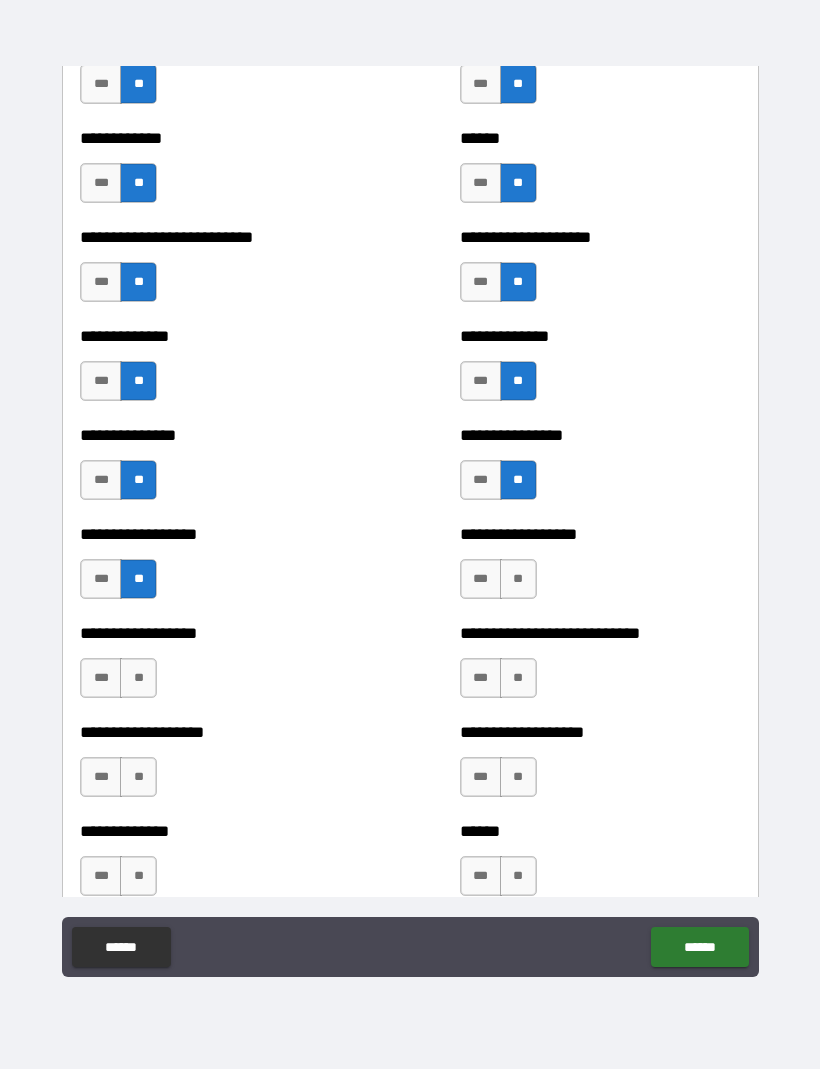 scroll, scrollTop: 4061, scrollLeft: 0, axis: vertical 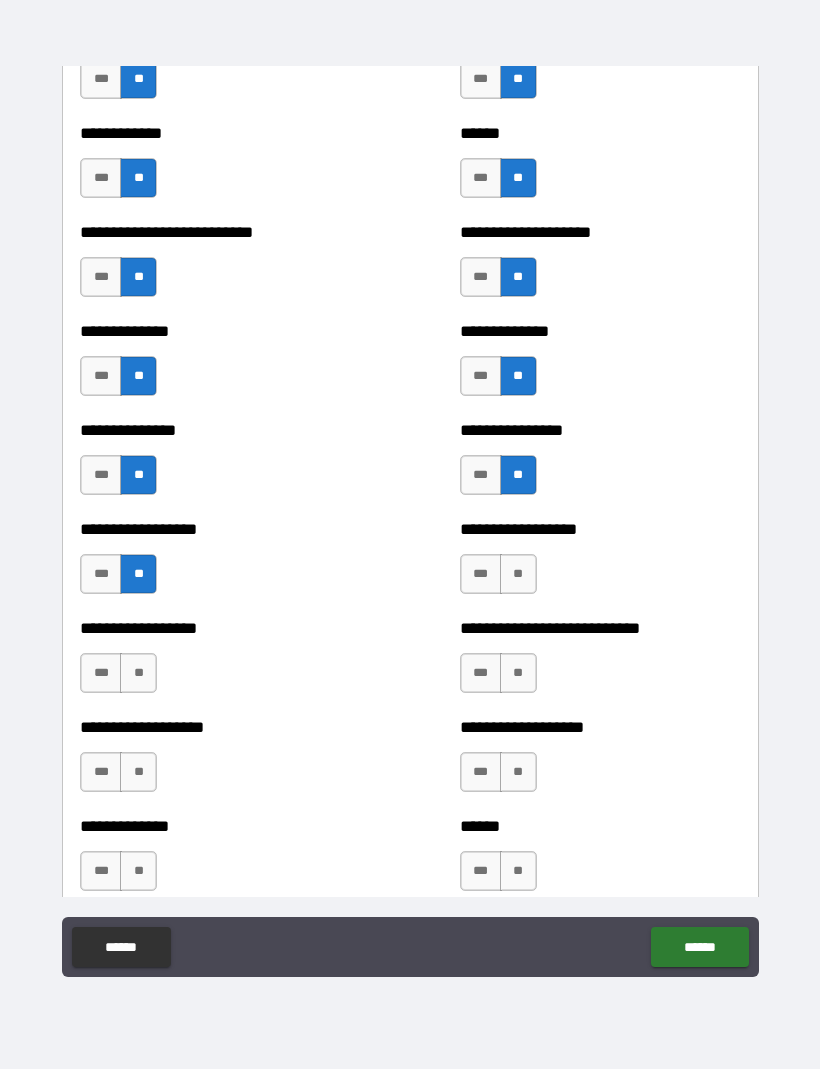 click on "**" at bounding box center (518, 575) 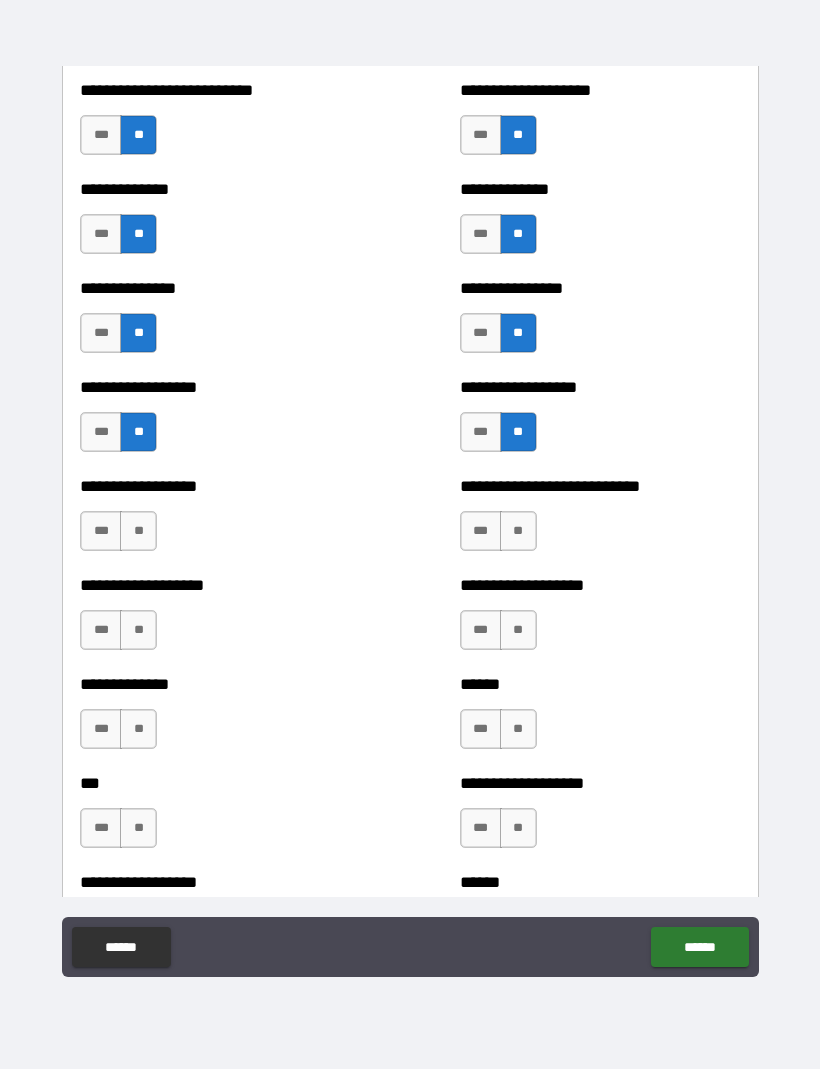 scroll, scrollTop: 4213, scrollLeft: 0, axis: vertical 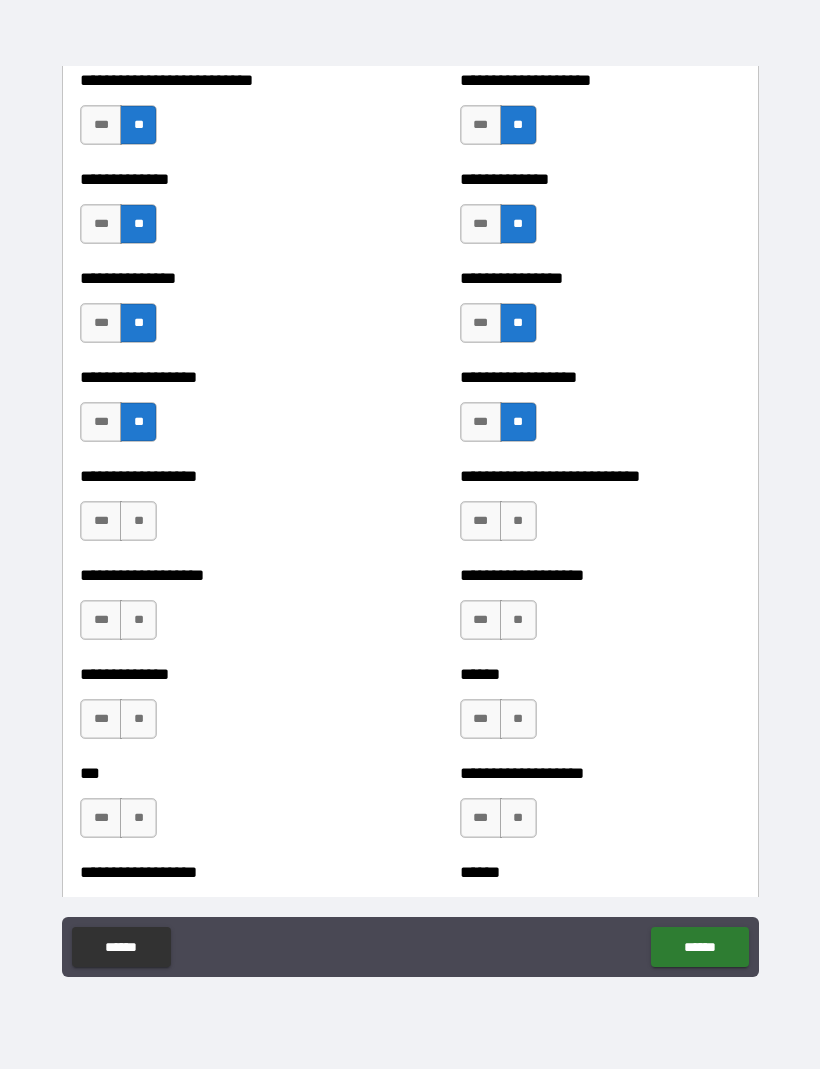 click on "**" at bounding box center [518, 522] 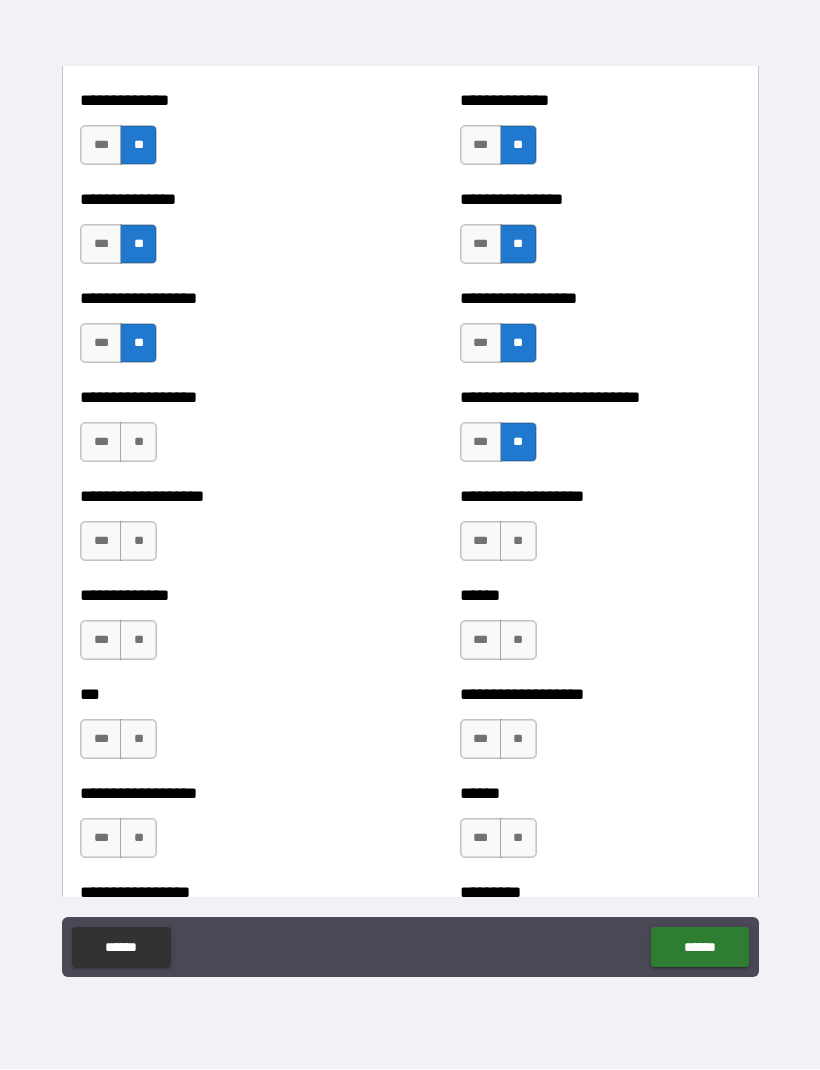 scroll, scrollTop: 4297, scrollLeft: 0, axis: vertical 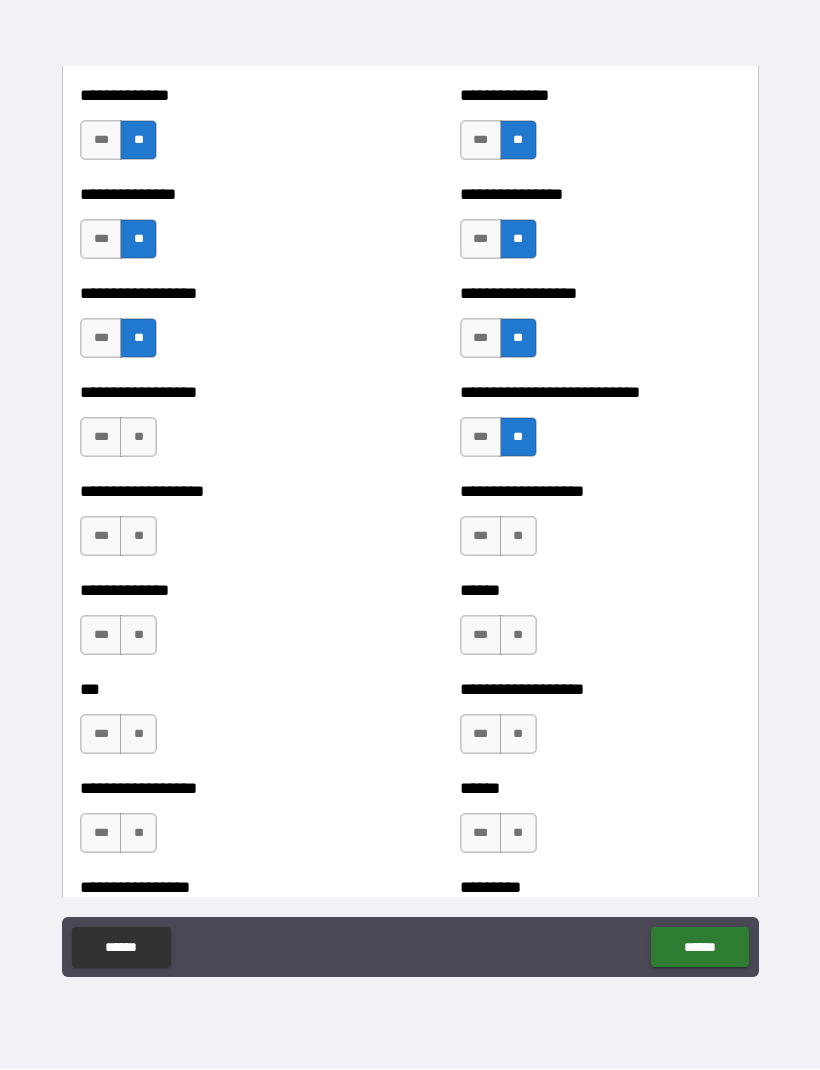 click on "**" at bounding box center [518, 537] 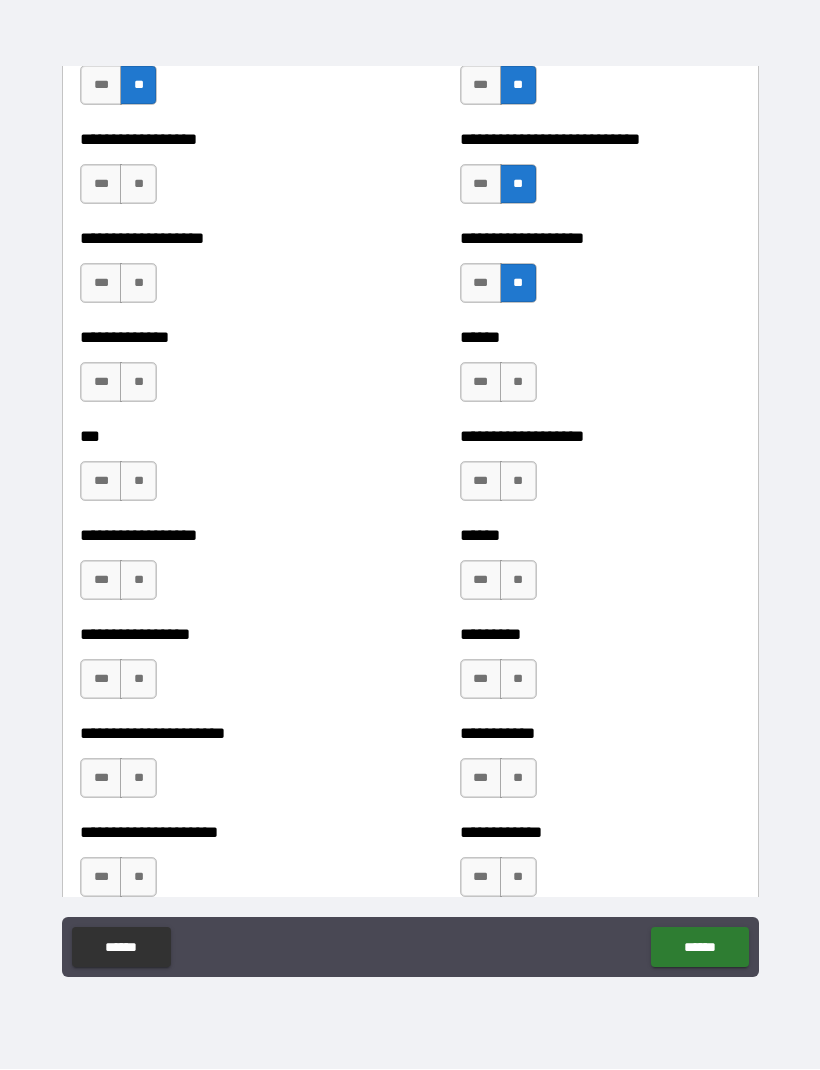 scroll, scrollTop: 4551, scrollLeft: 0, axis: vertical 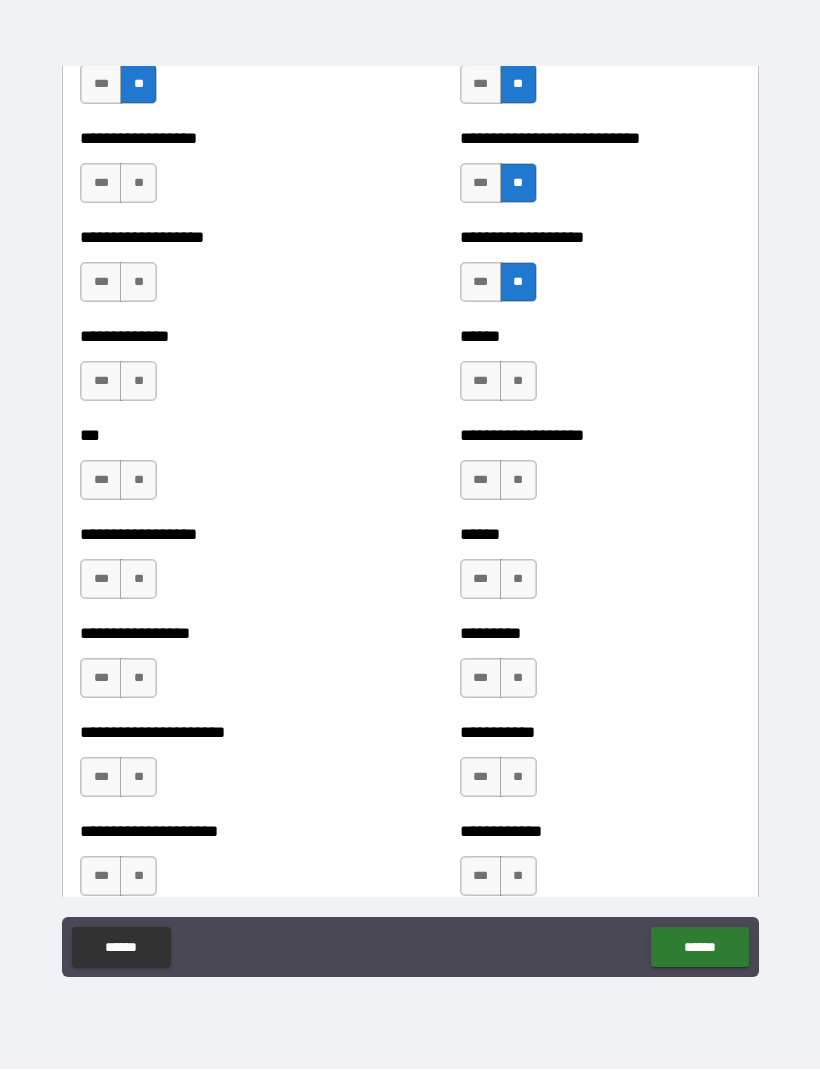 click on "**" at bounding box center [518, 382] 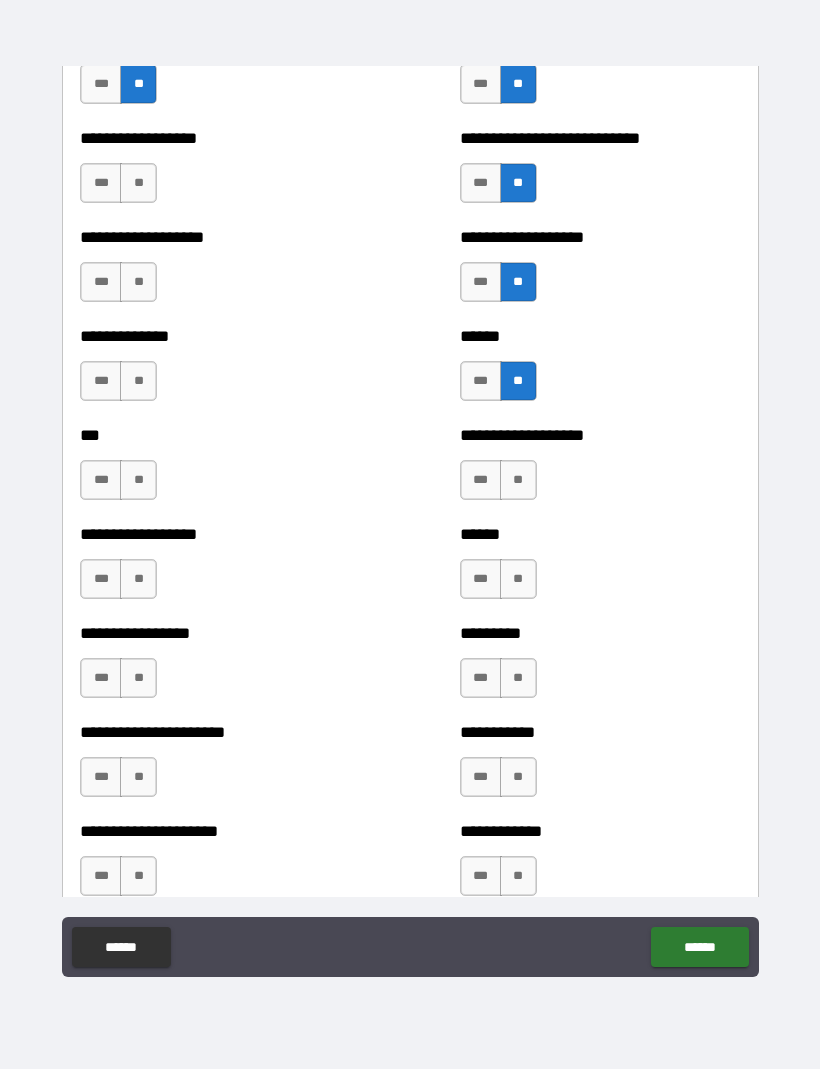 click on "**" at bounding box center (518, 481) 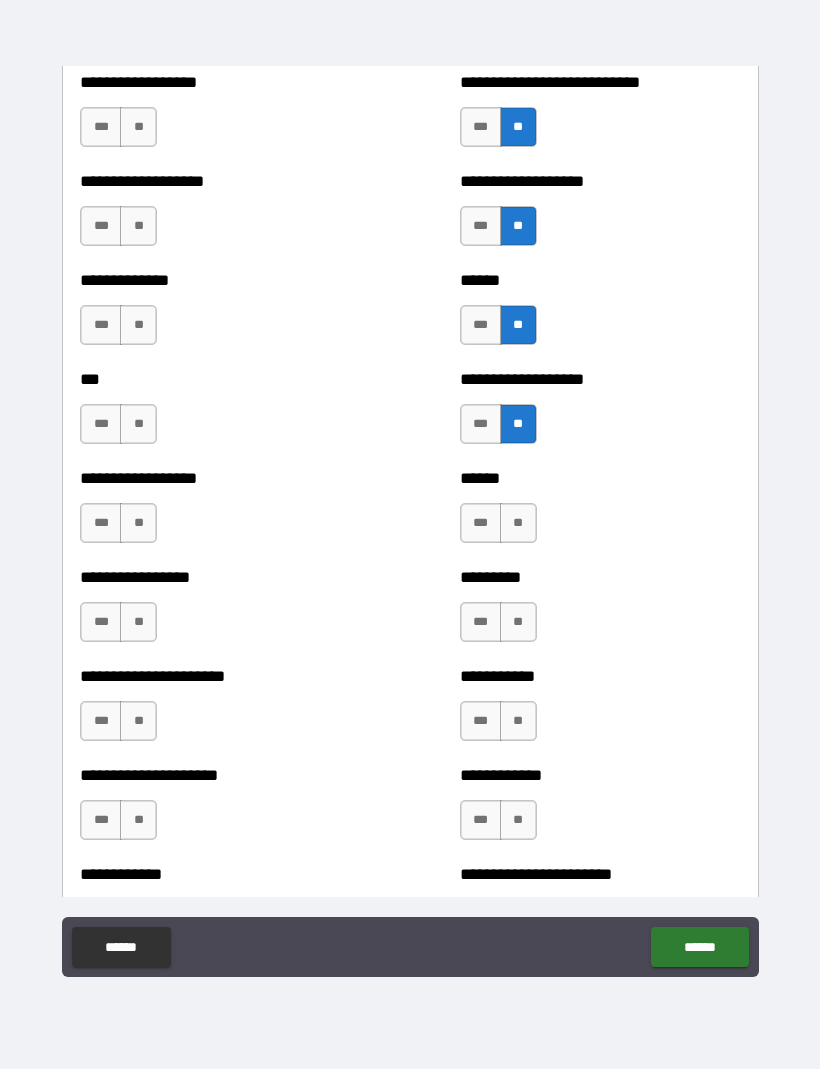 scroll, scrollTop: 4609, scrollLeft: 0, axis: vertical 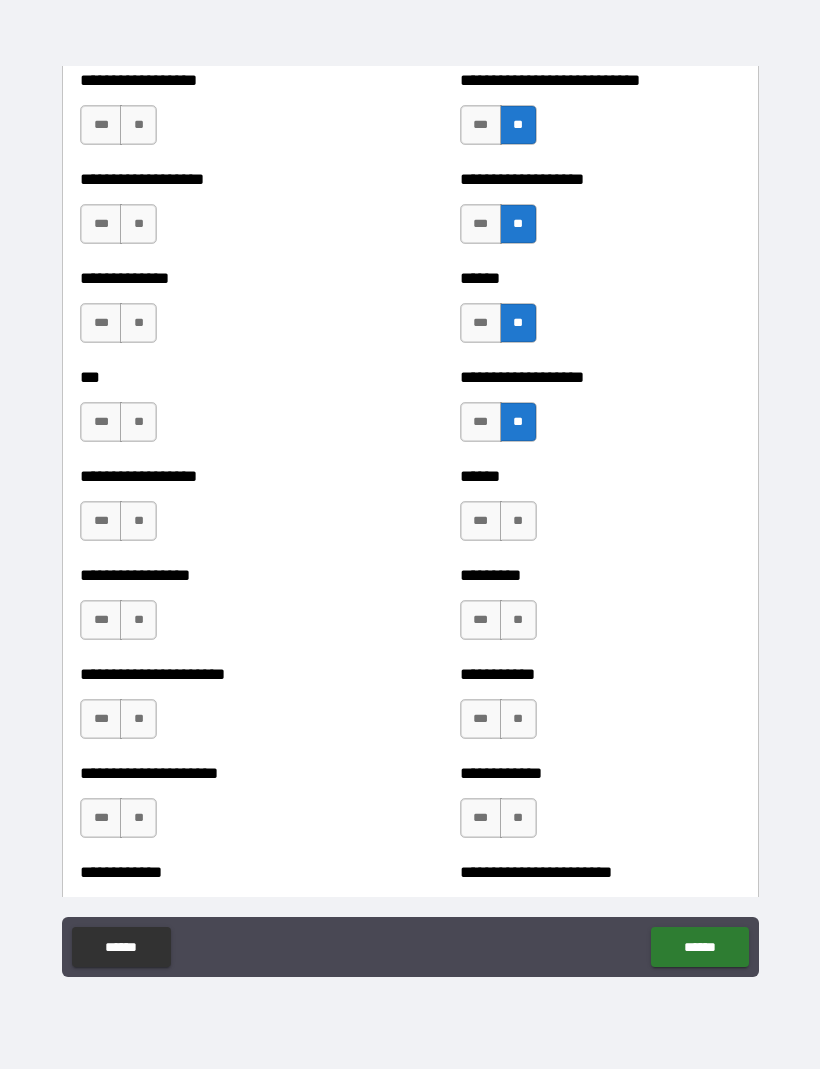 click on "**" at bounding box center (518, 522) 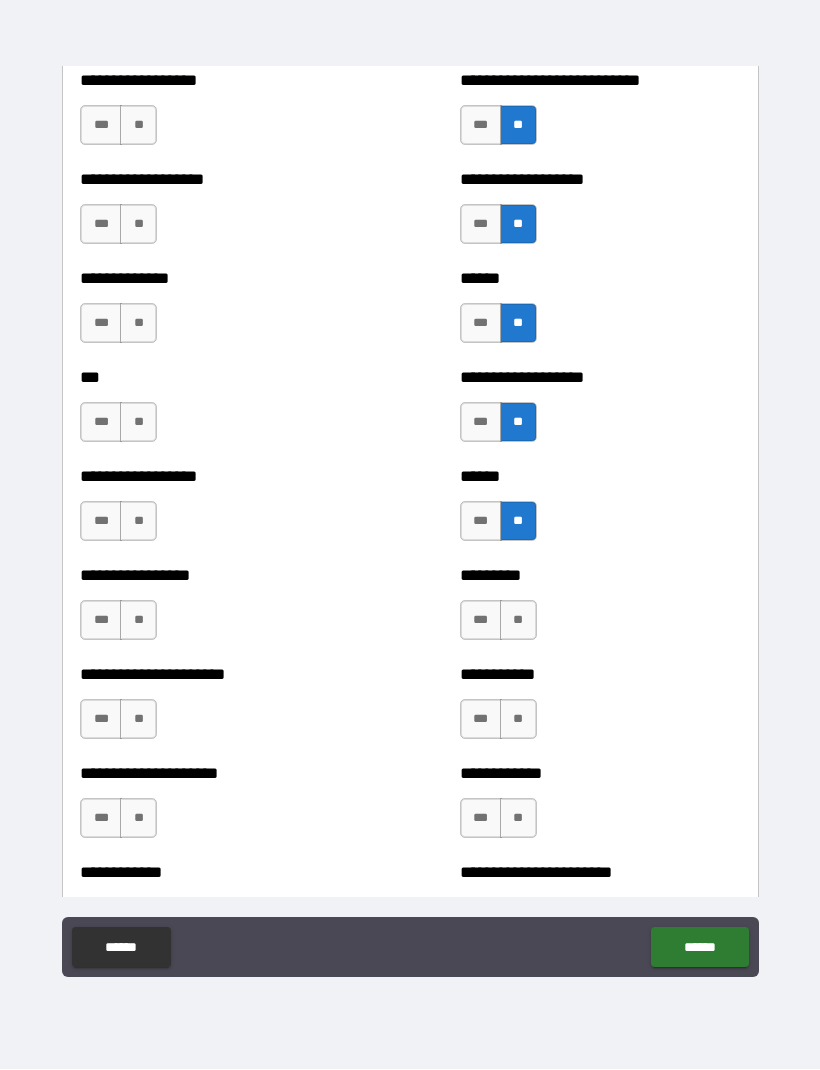 click on "**" at bounding box center (518, 621) 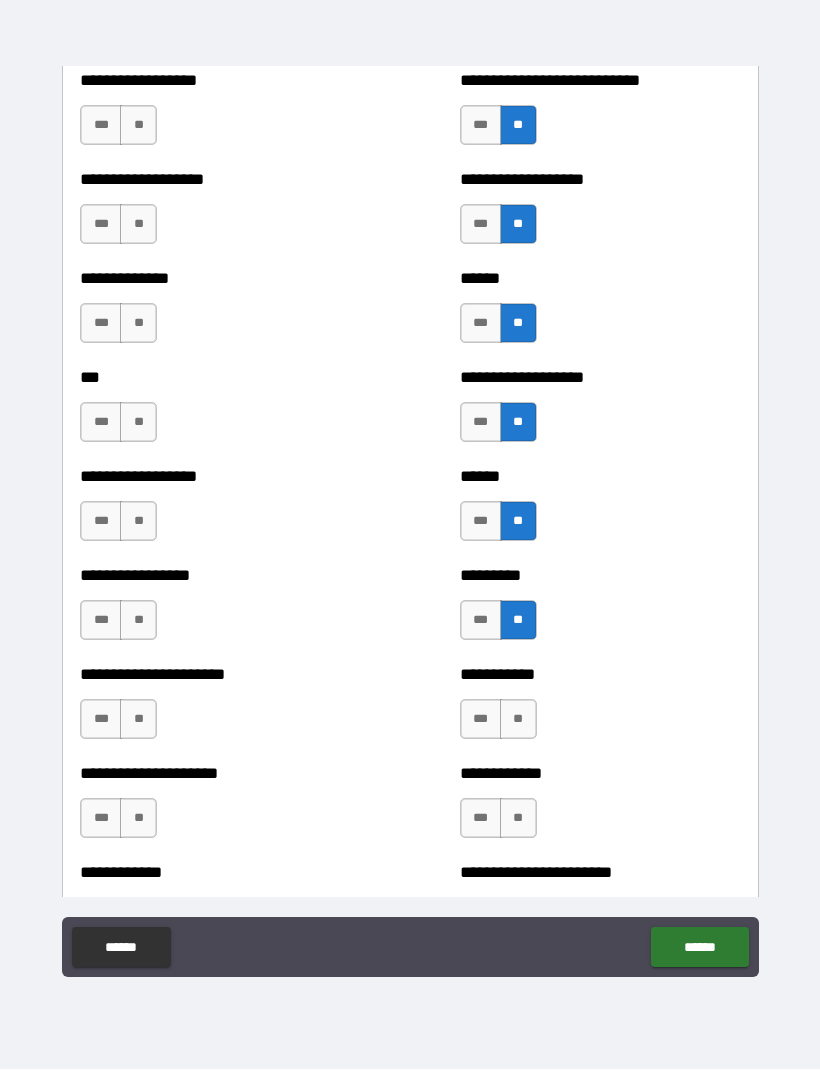 click on "**" at bounding box center [518, 720] 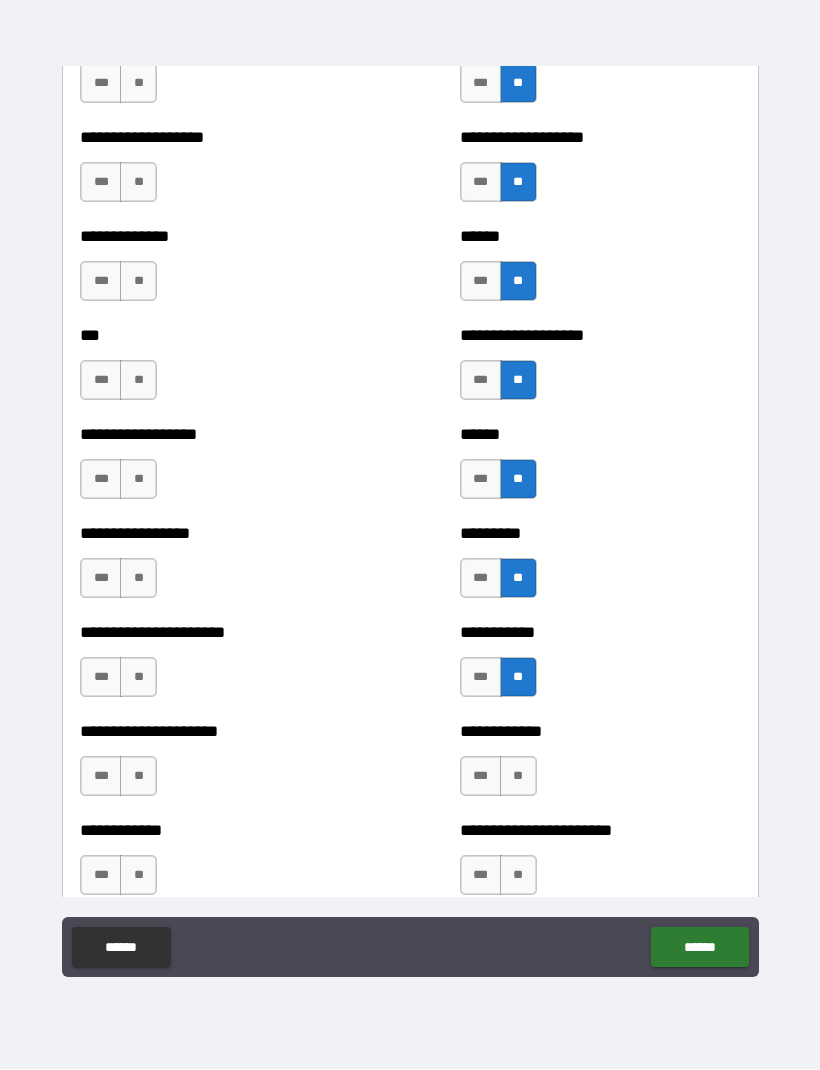 scroll, scrollTop: 4653, scrollLeft: 0, axis: vertical 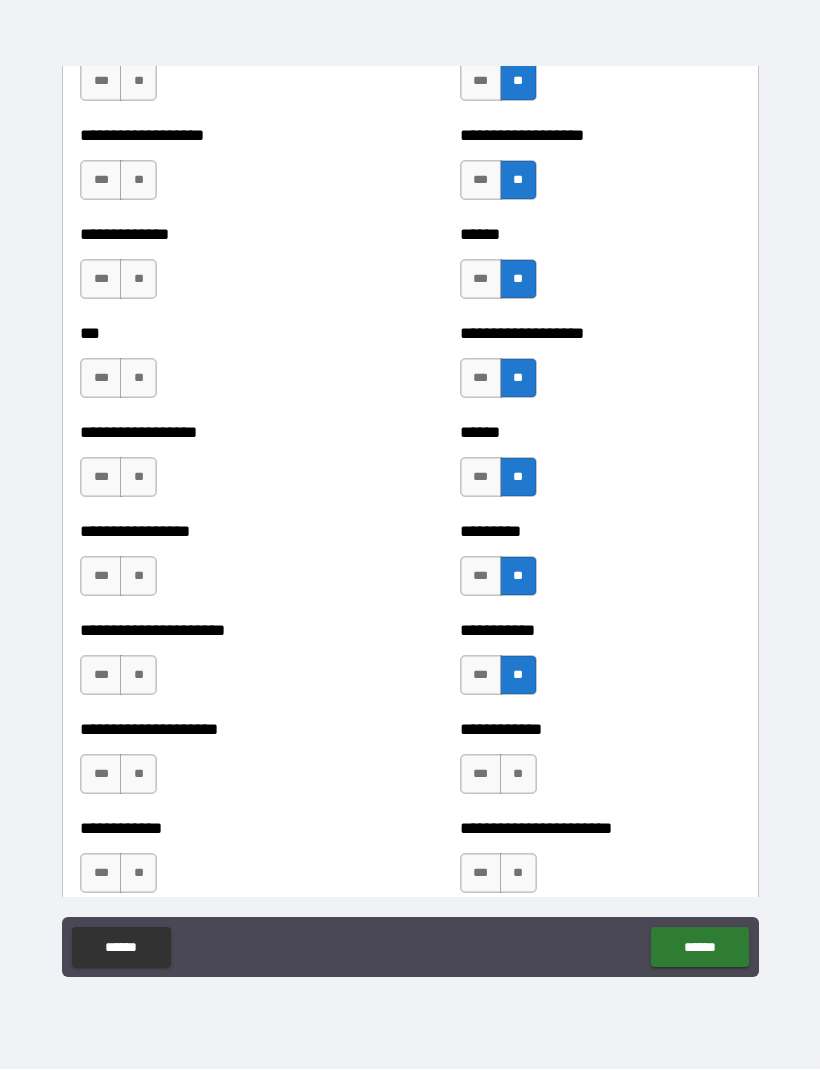 click on "**" at bounding box center (518, 775) 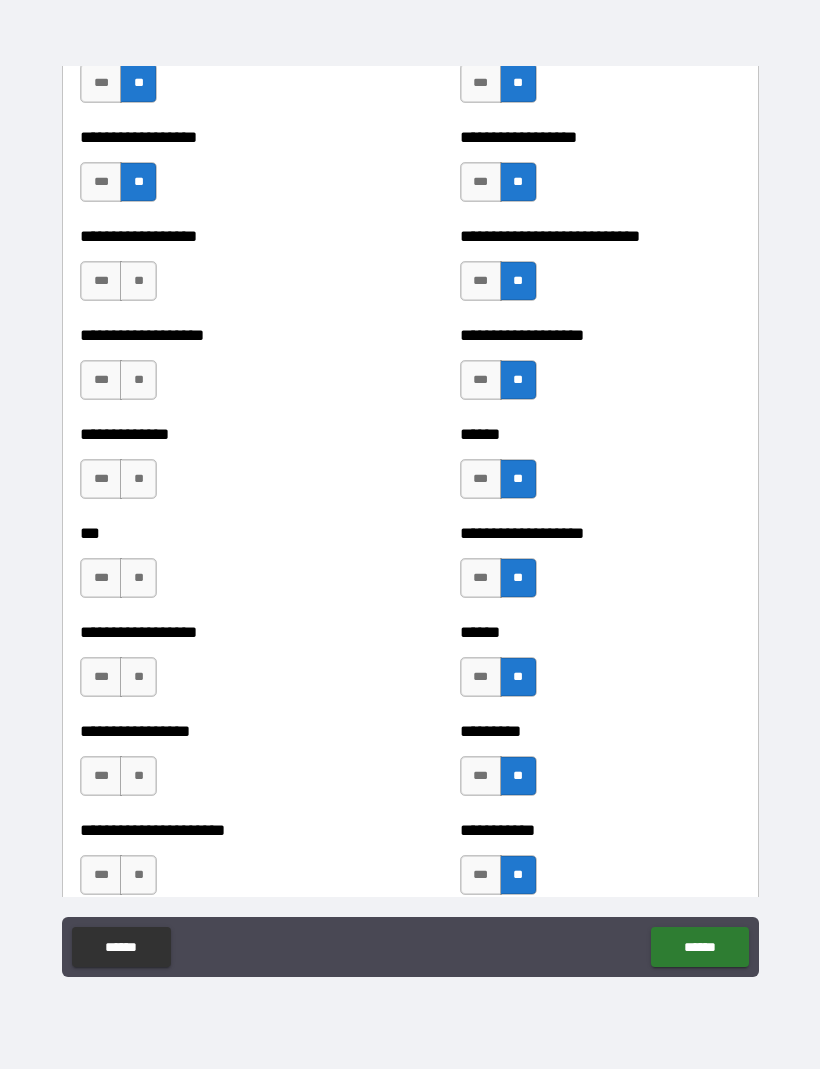 scroll, scrollTop: 4458, scrollLeft: 0, axis: vertical 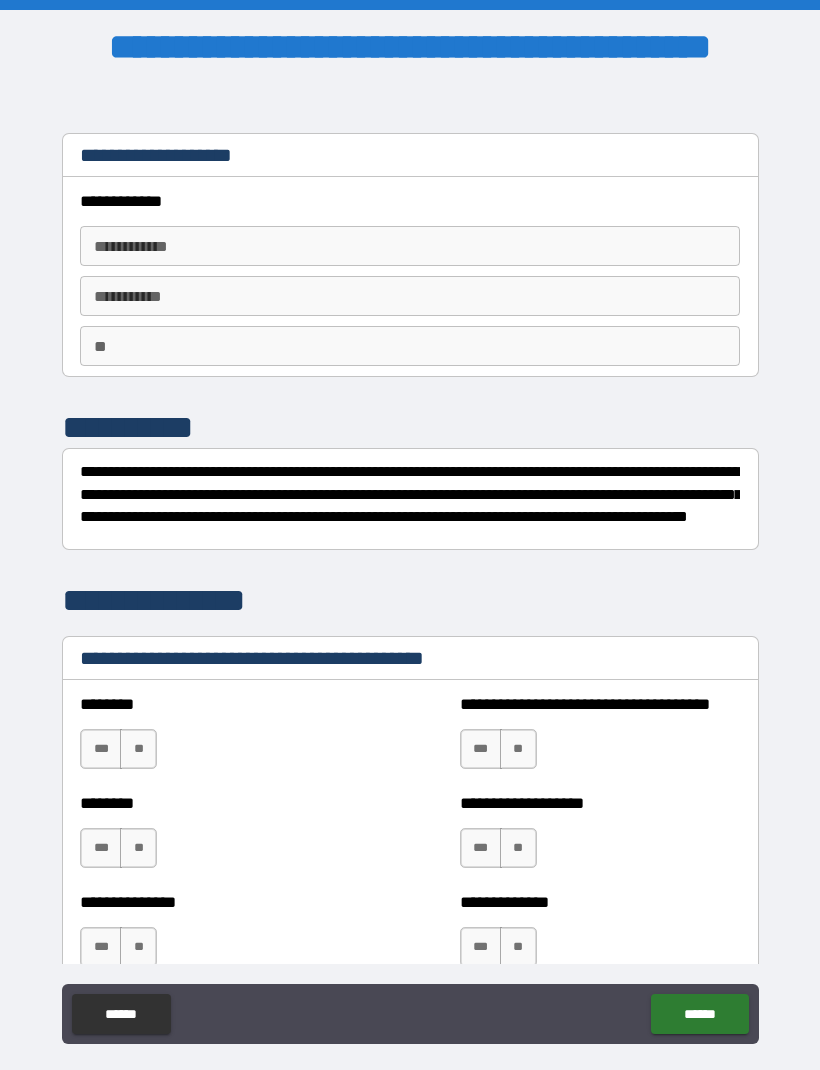 click on "**********" at bounding box center [410, 201] 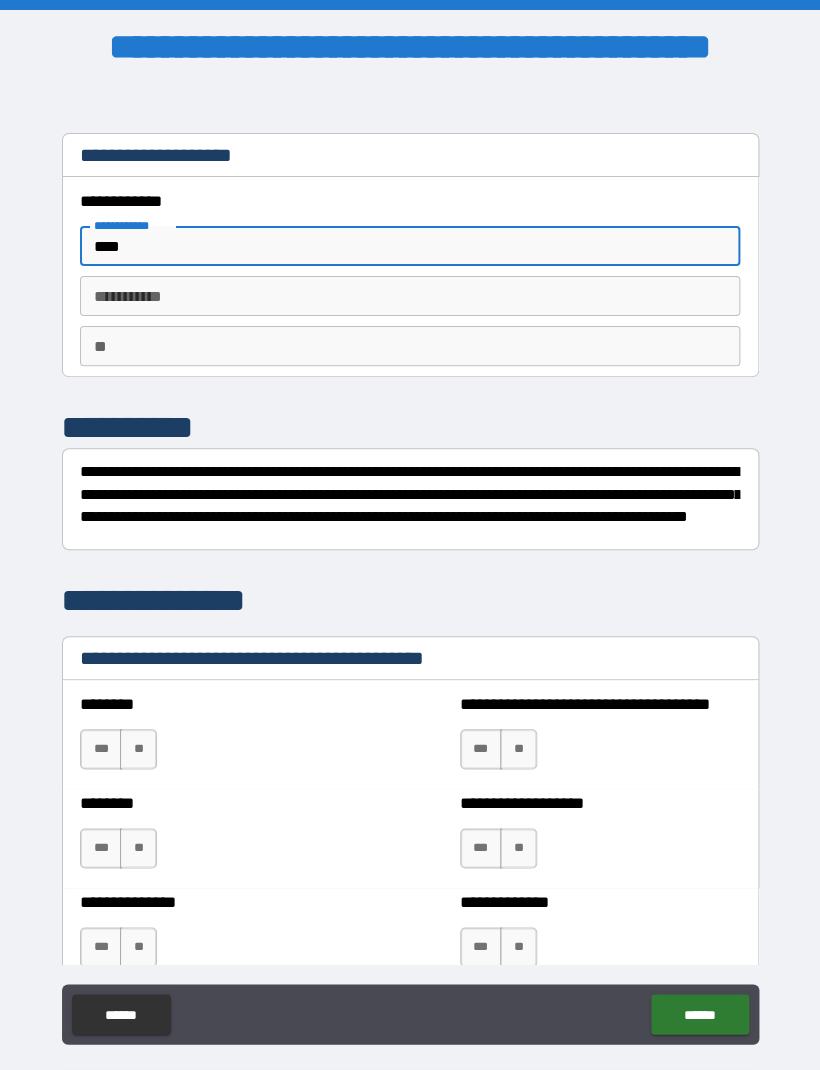 type on "****" 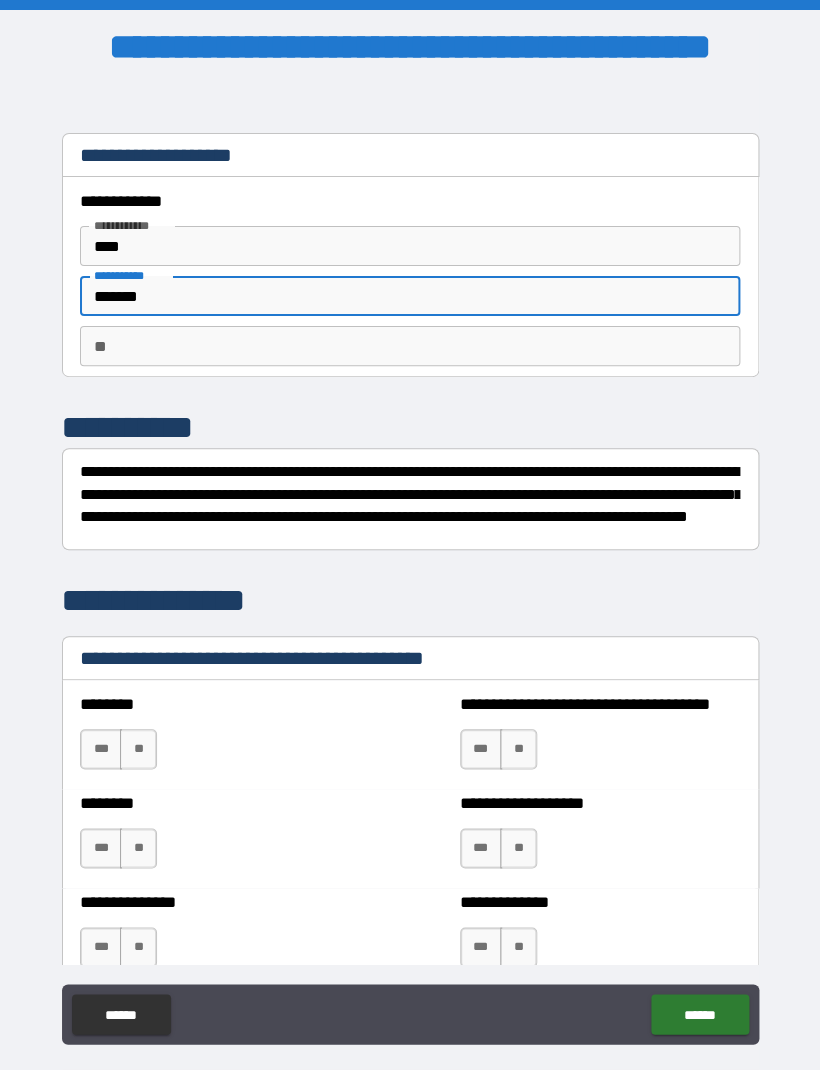 type on "*******" 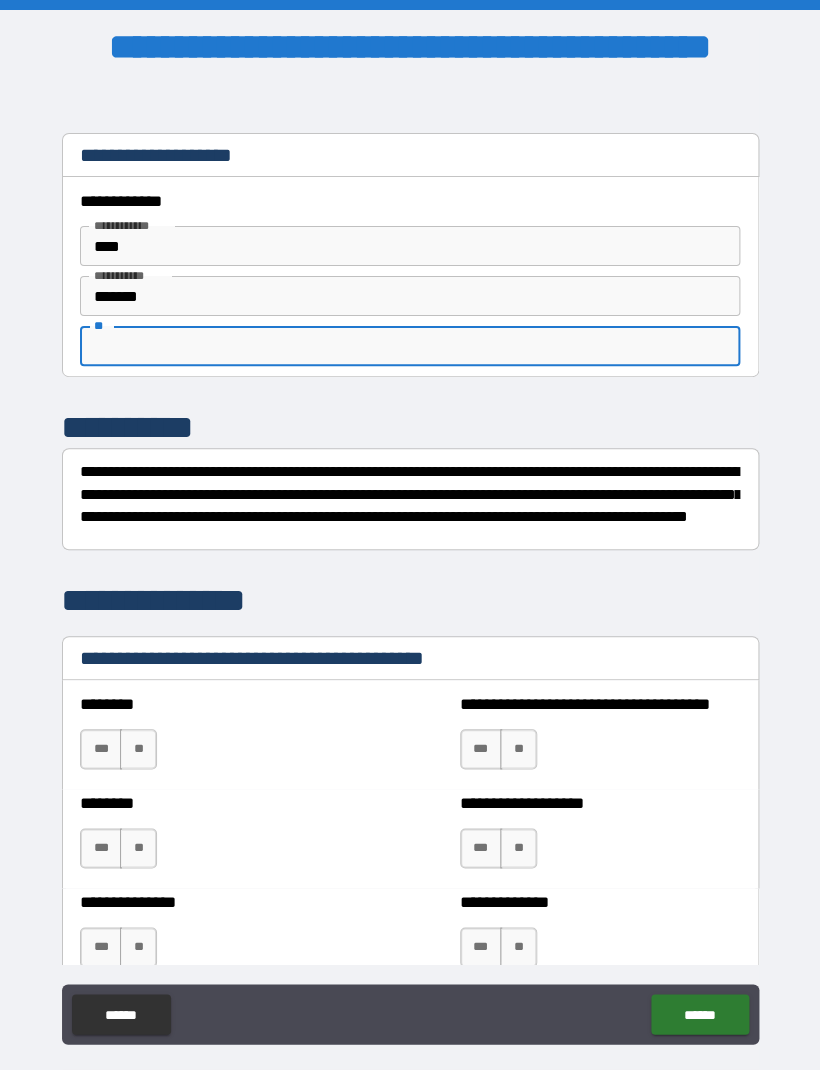 type on "*" 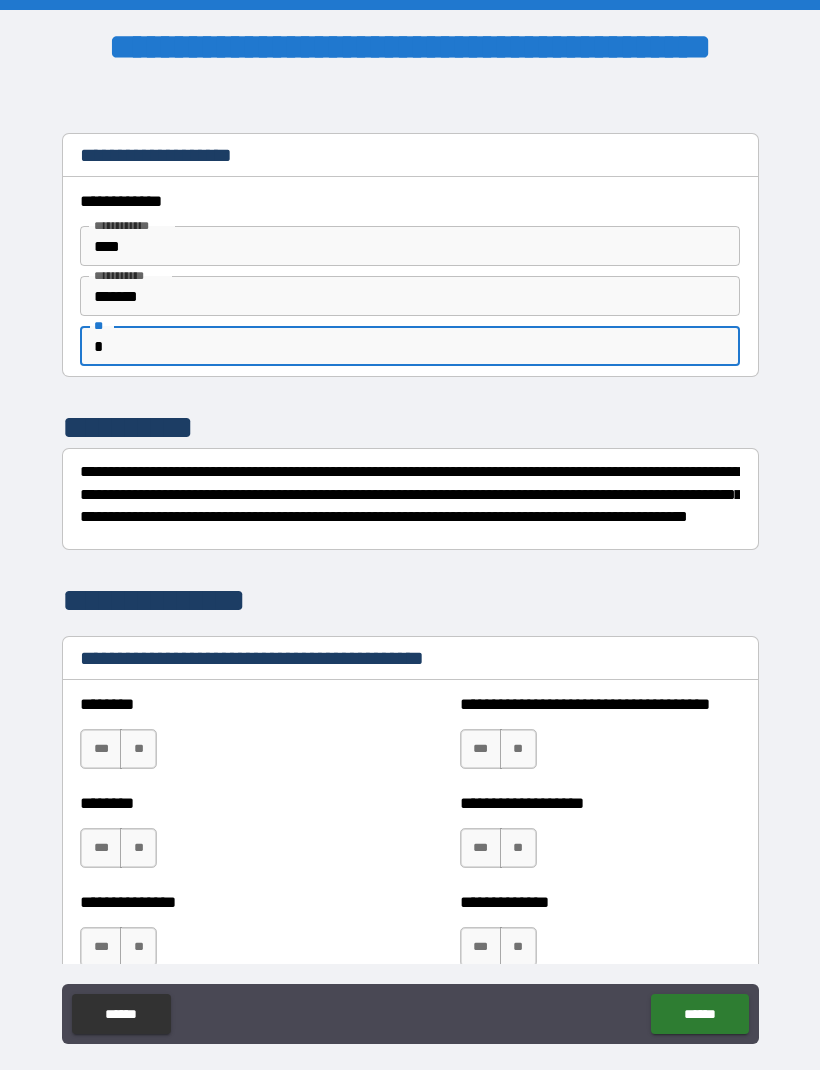 type on "*" 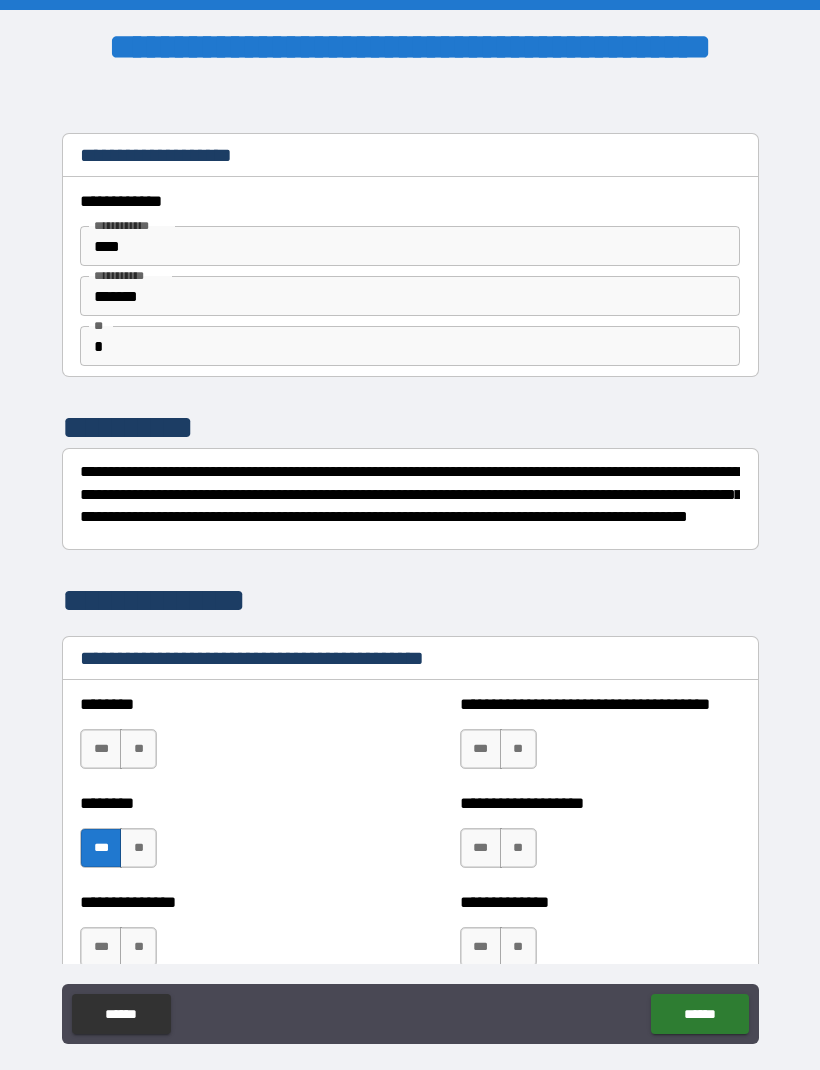 click on "***" at bounding box center [101, 749] 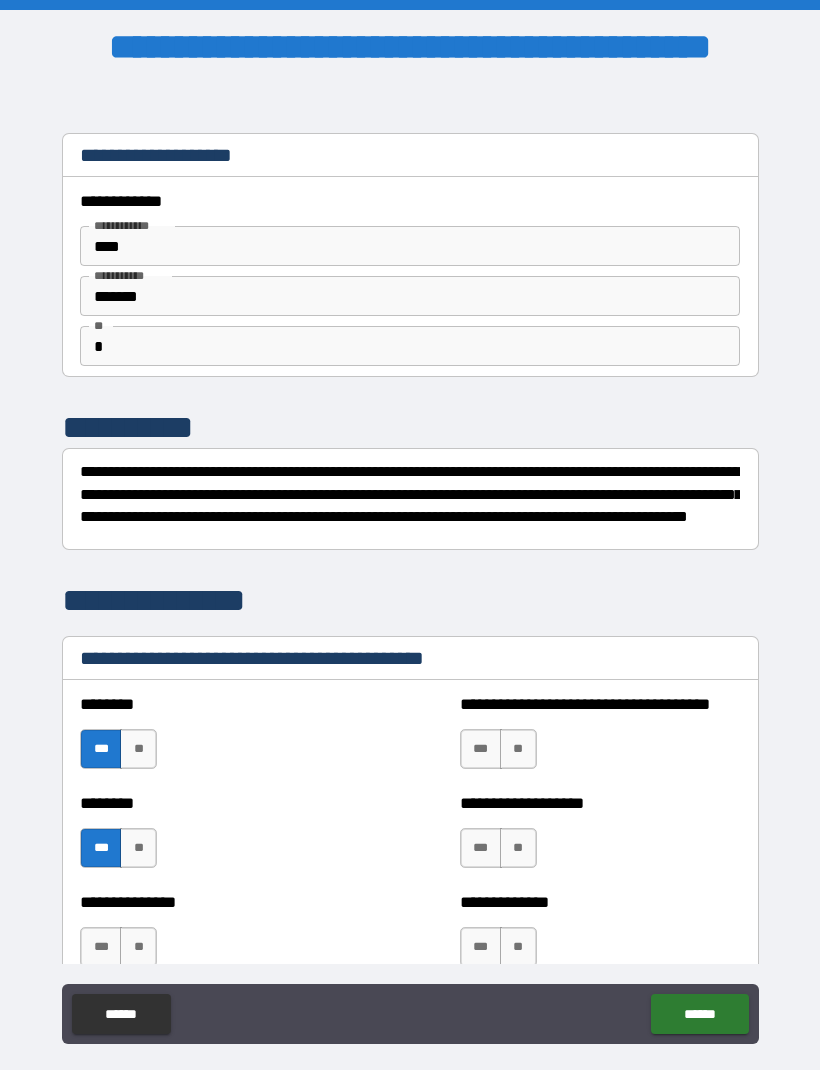 click on "**" at bounding box center (518, 749) 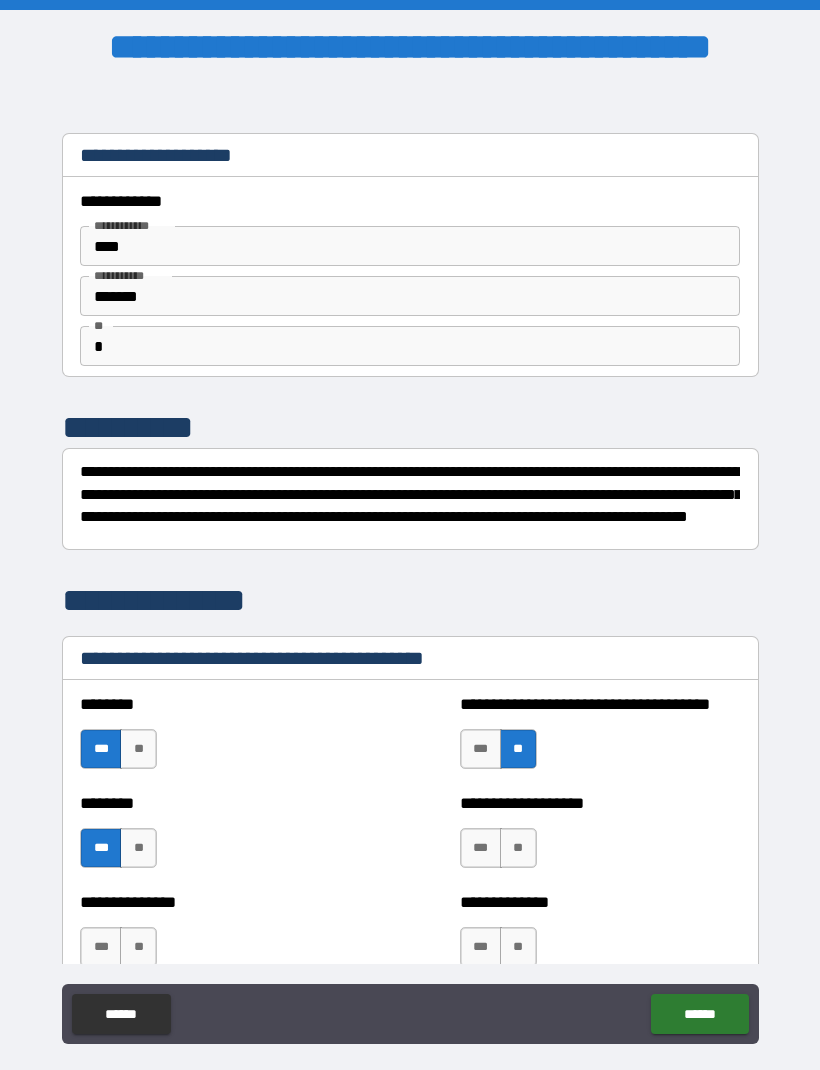 click on "**" at bounding box center [518, 848] 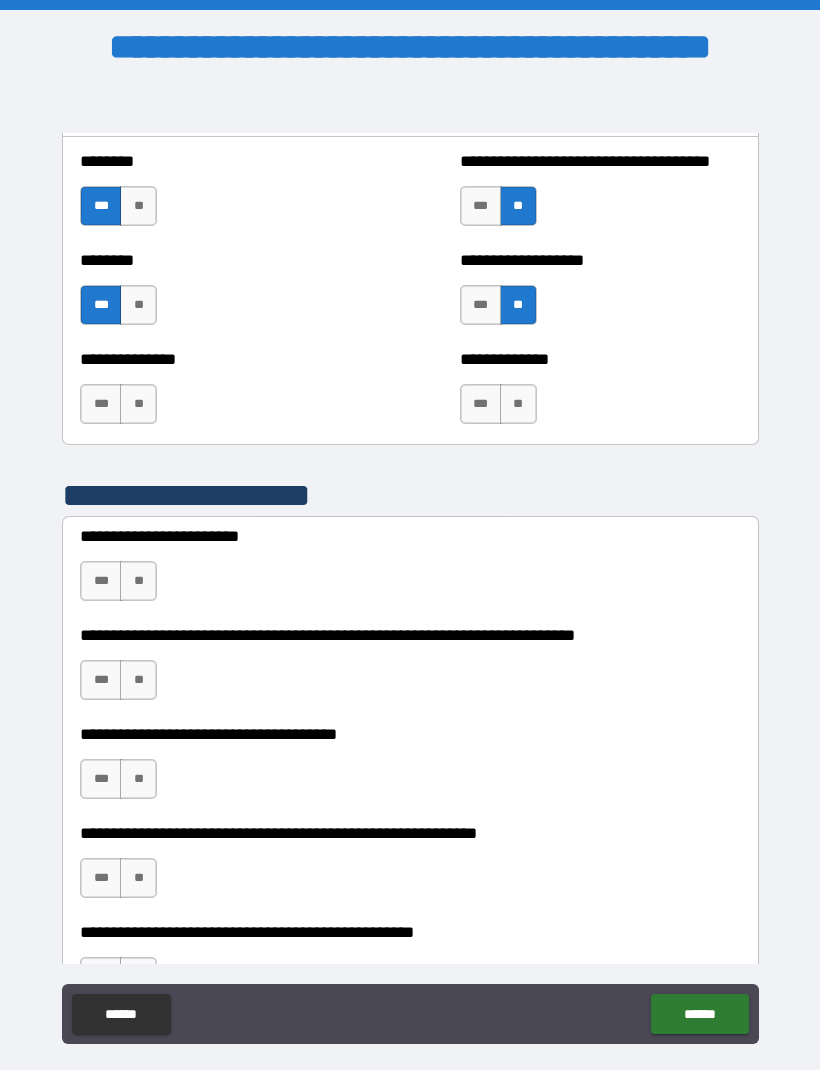 scroll, scrollTop: 538, scrollLeft: 0, axis: vertical 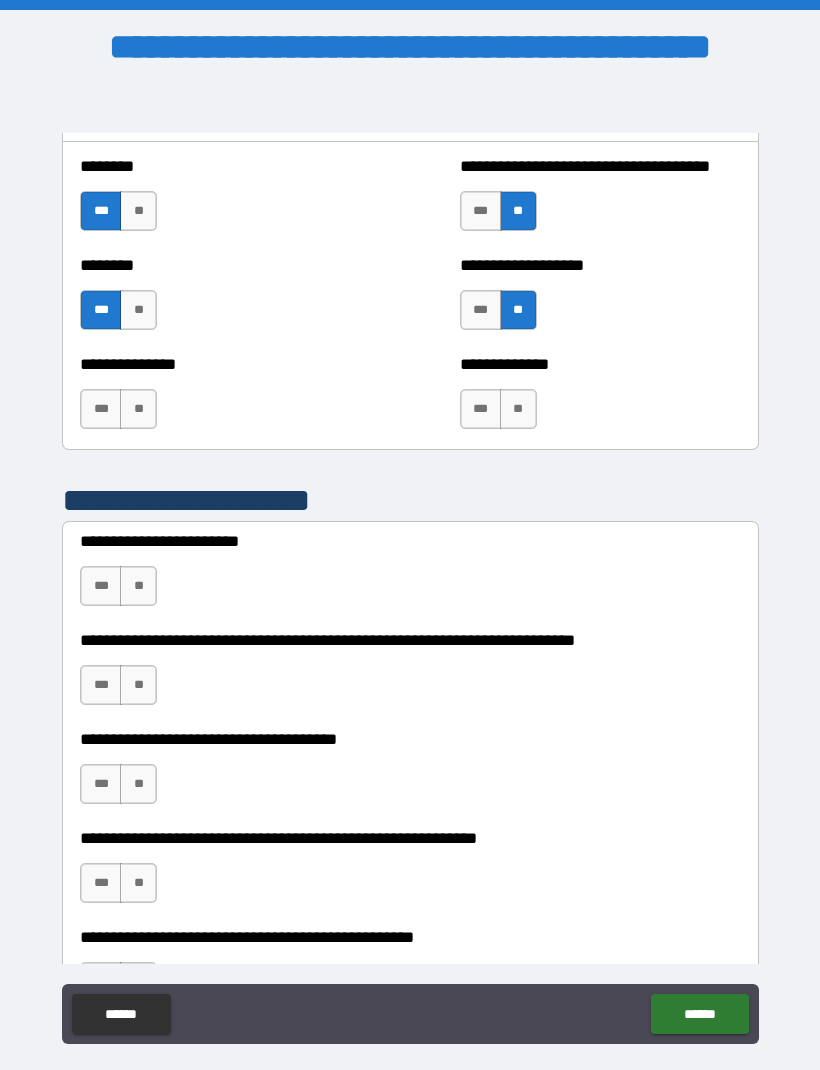 click on "**" at bounding box center (518, 409) 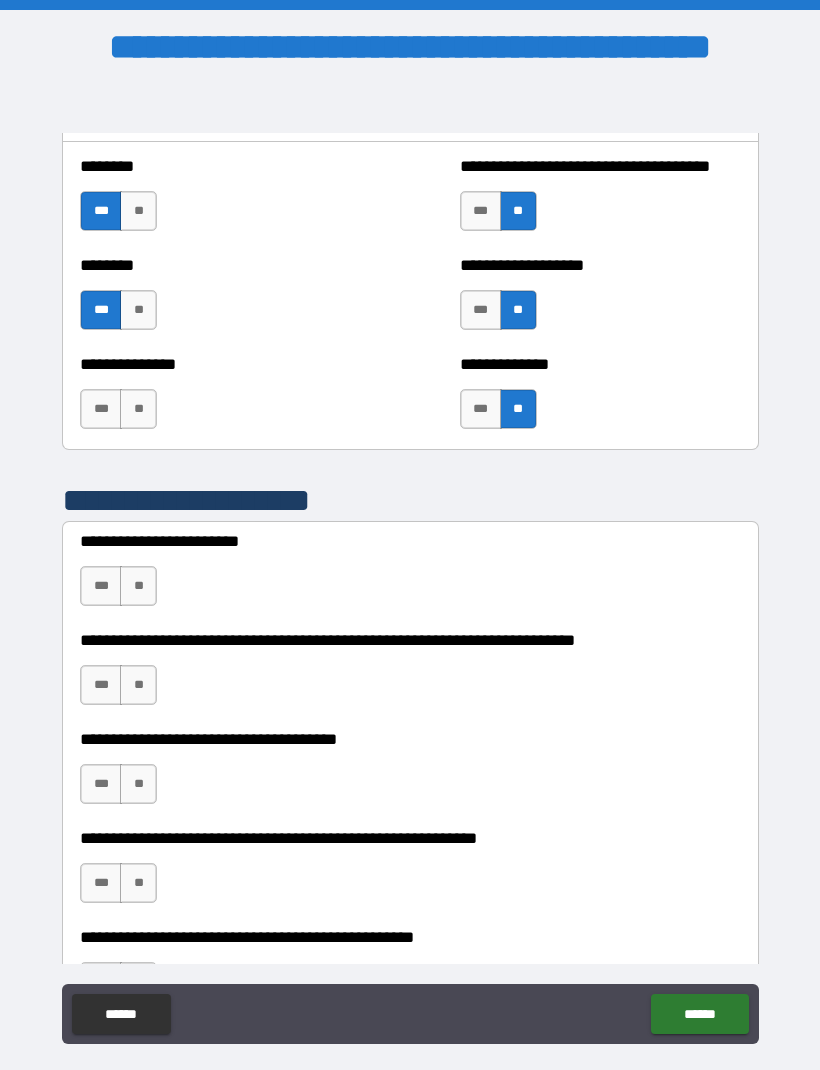 click on "**" at bounding box center (138, 409) 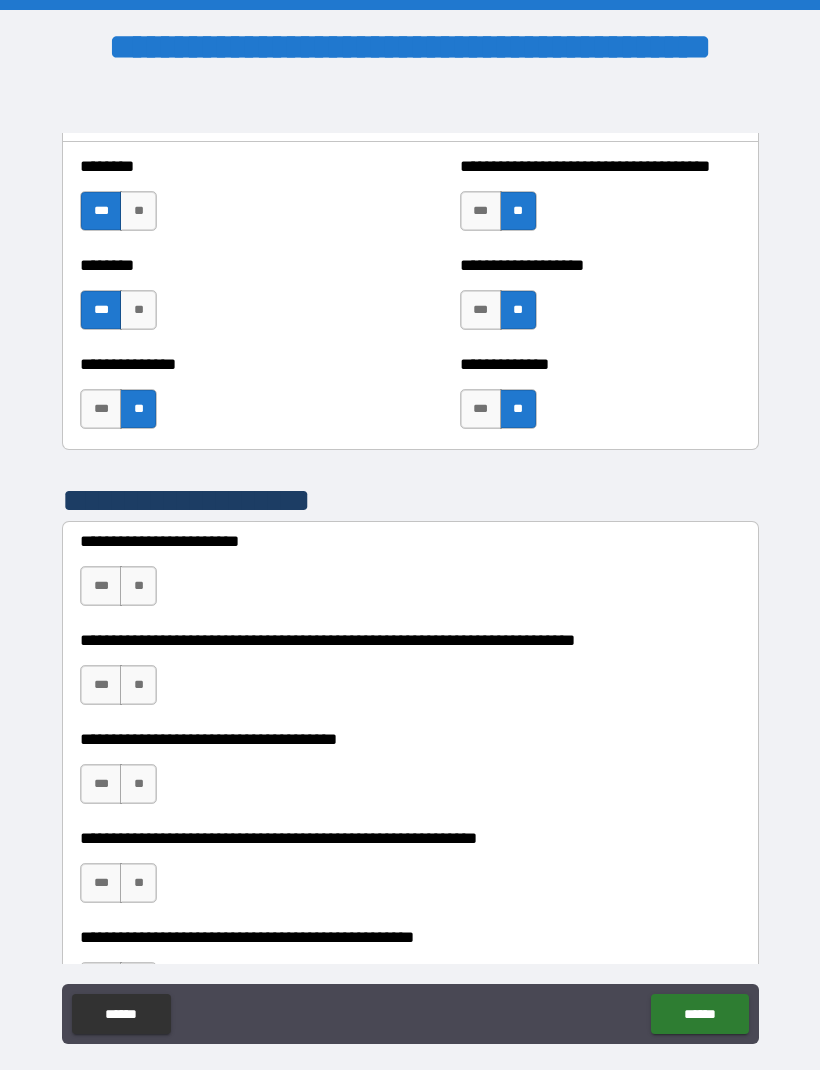 click on "***" at bounding box center [101, 586] 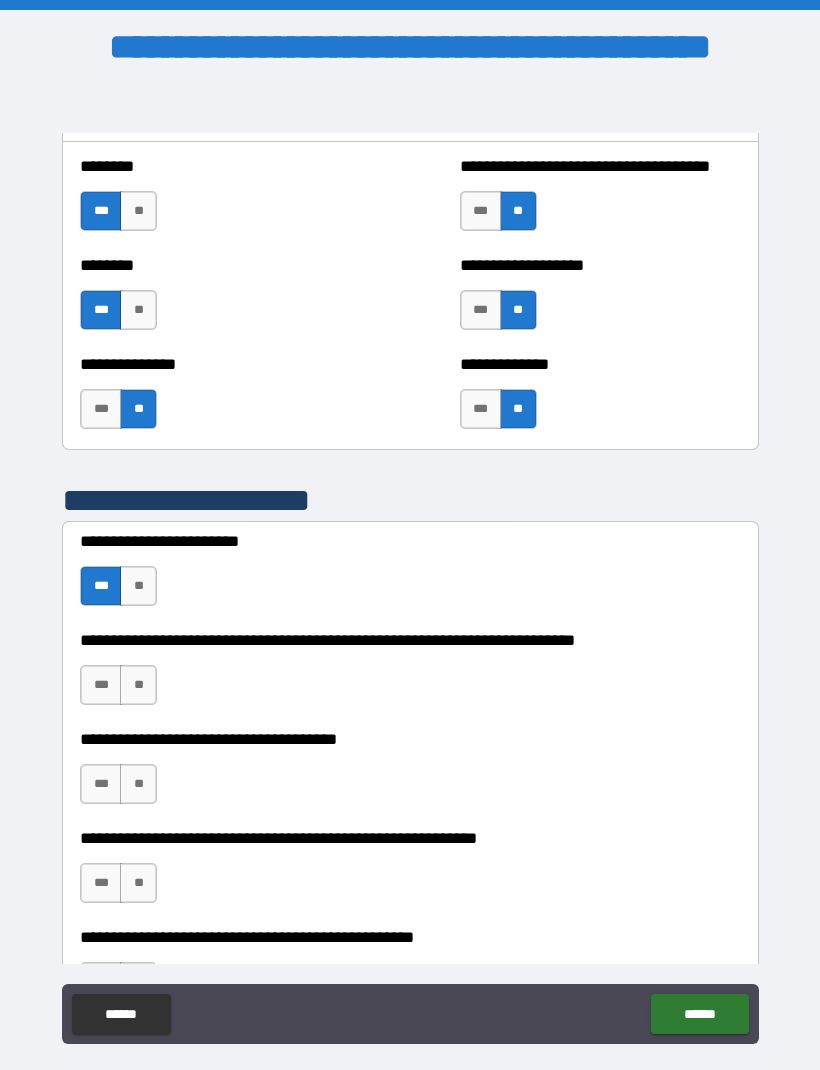 click on "**********" at bounding box center [410, 570] 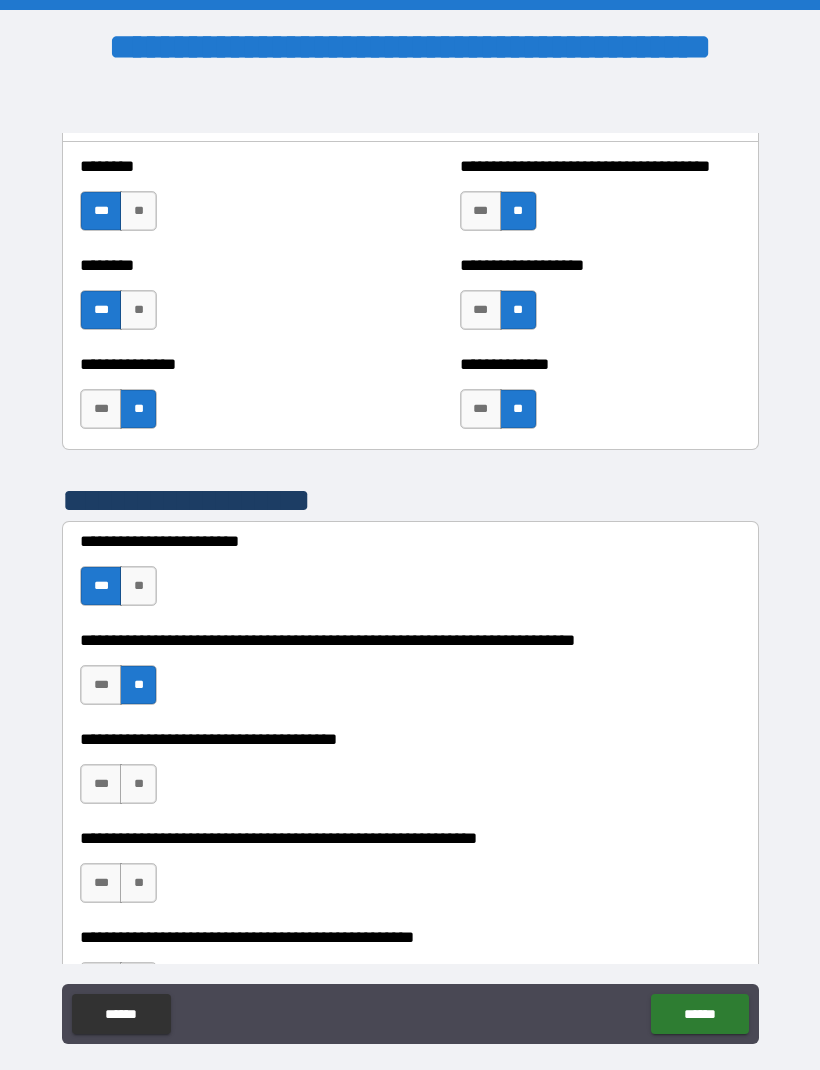 click on "***" at bounding box center [101, 784] 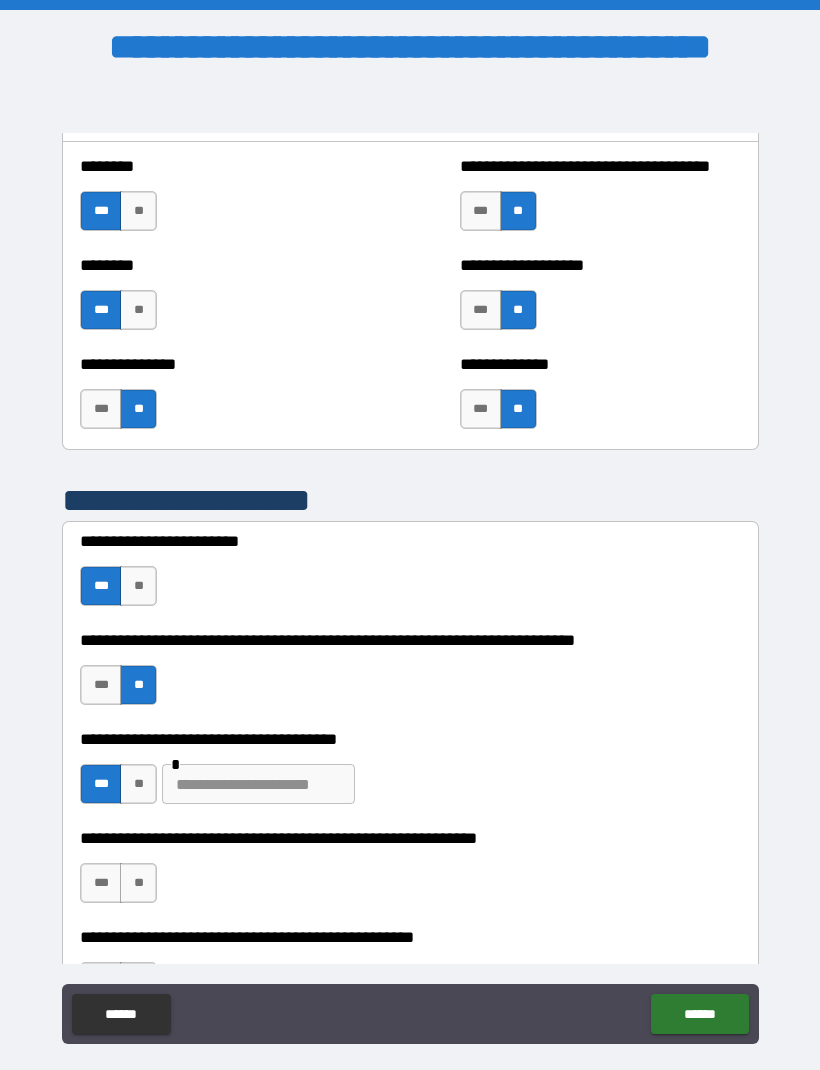click at bounding box center (258, 784) 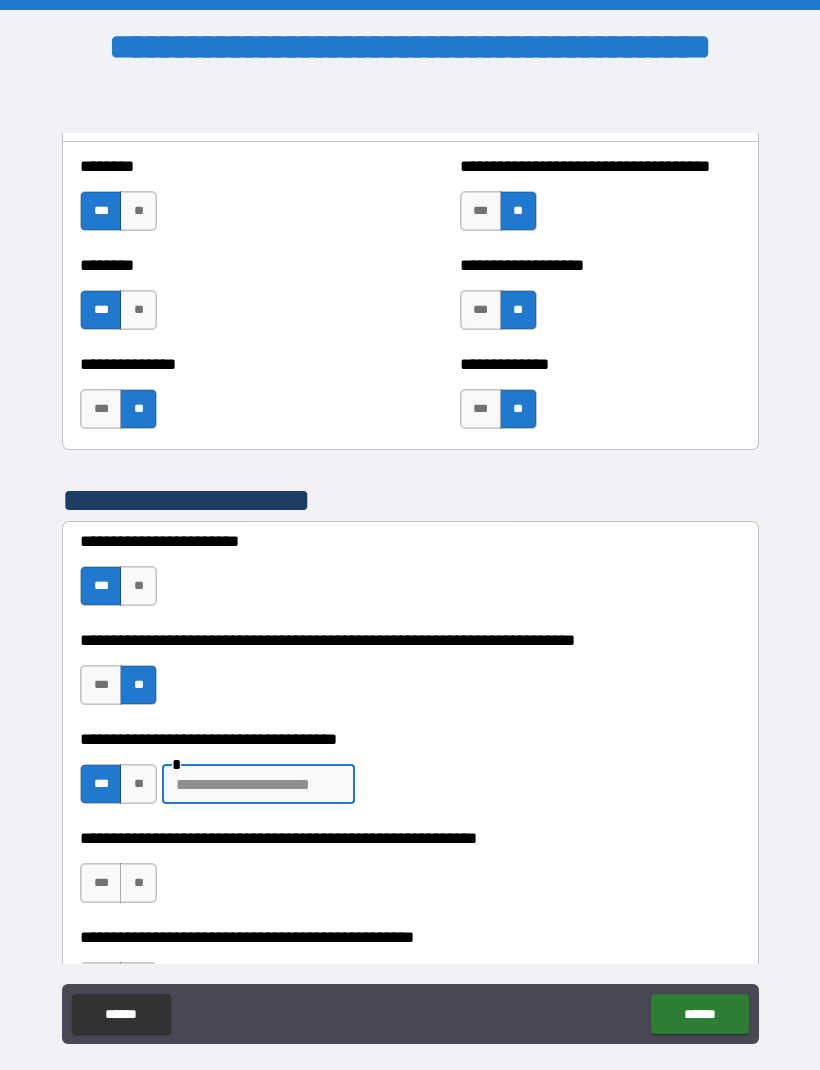 scroll, scrollTop: 66, scrollLeft: 0, axis: vertical 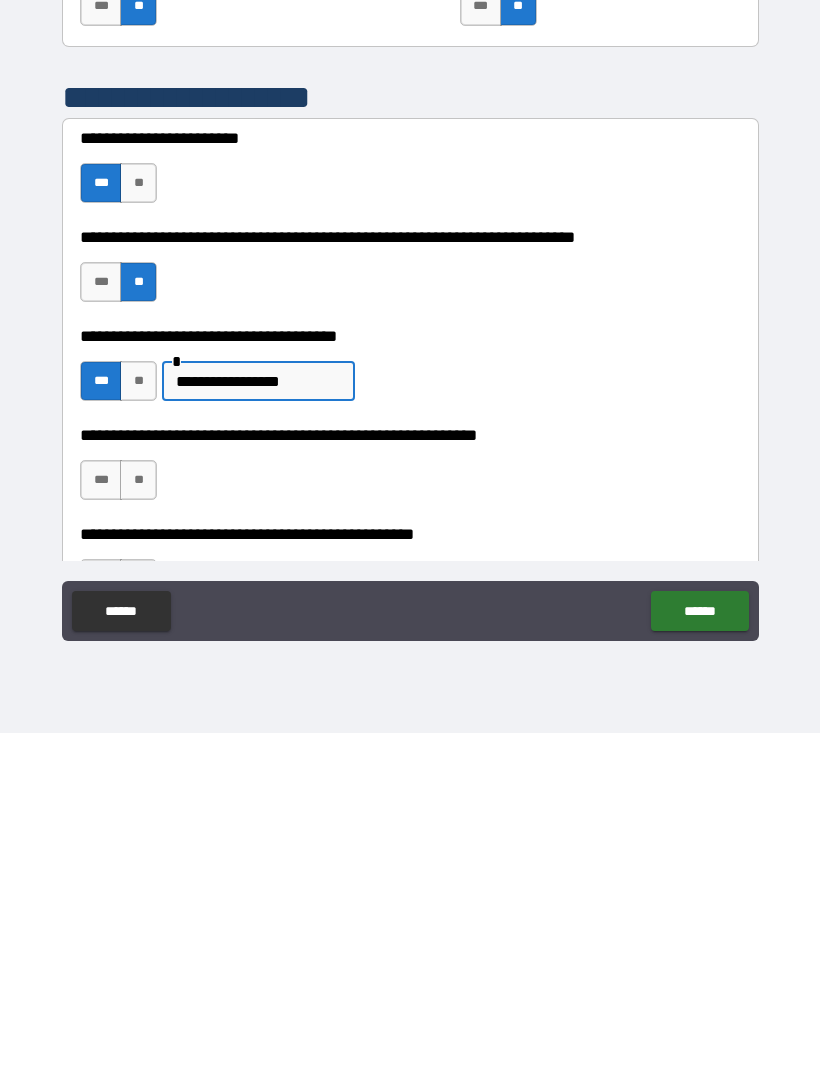 type on "**********" 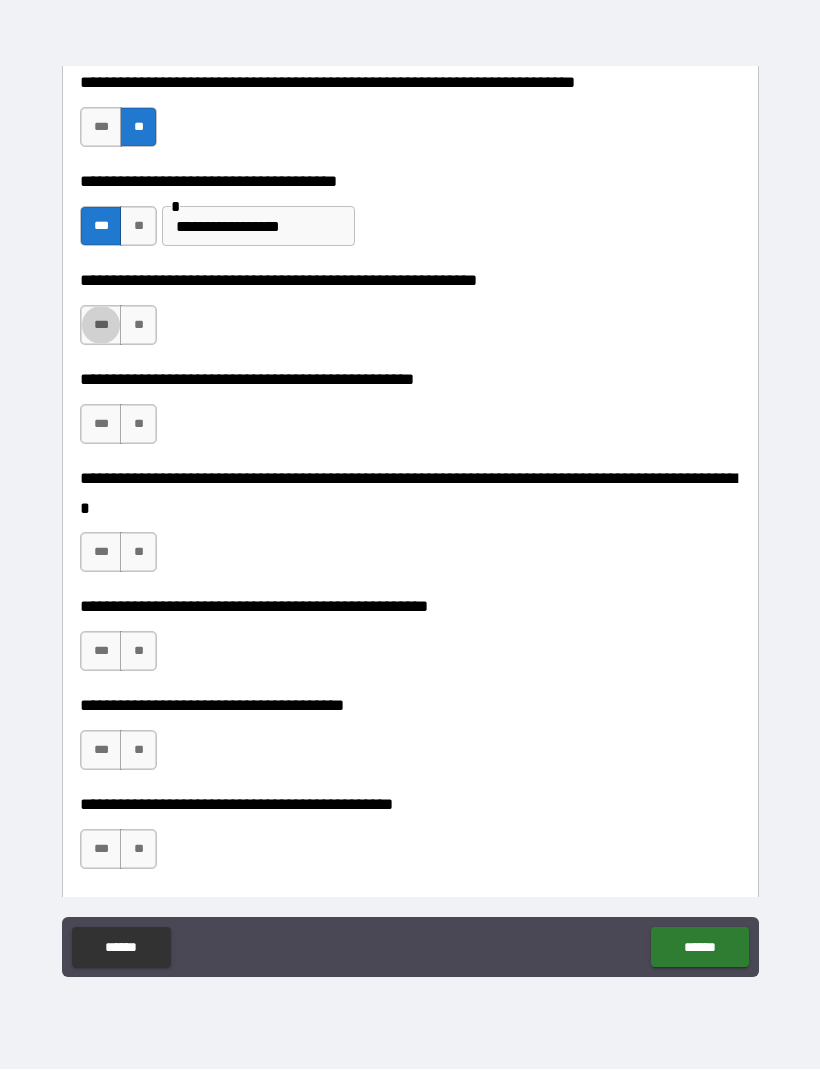 scroll, scrollTop: 1053, scrollLeft: 0, axis: vertical 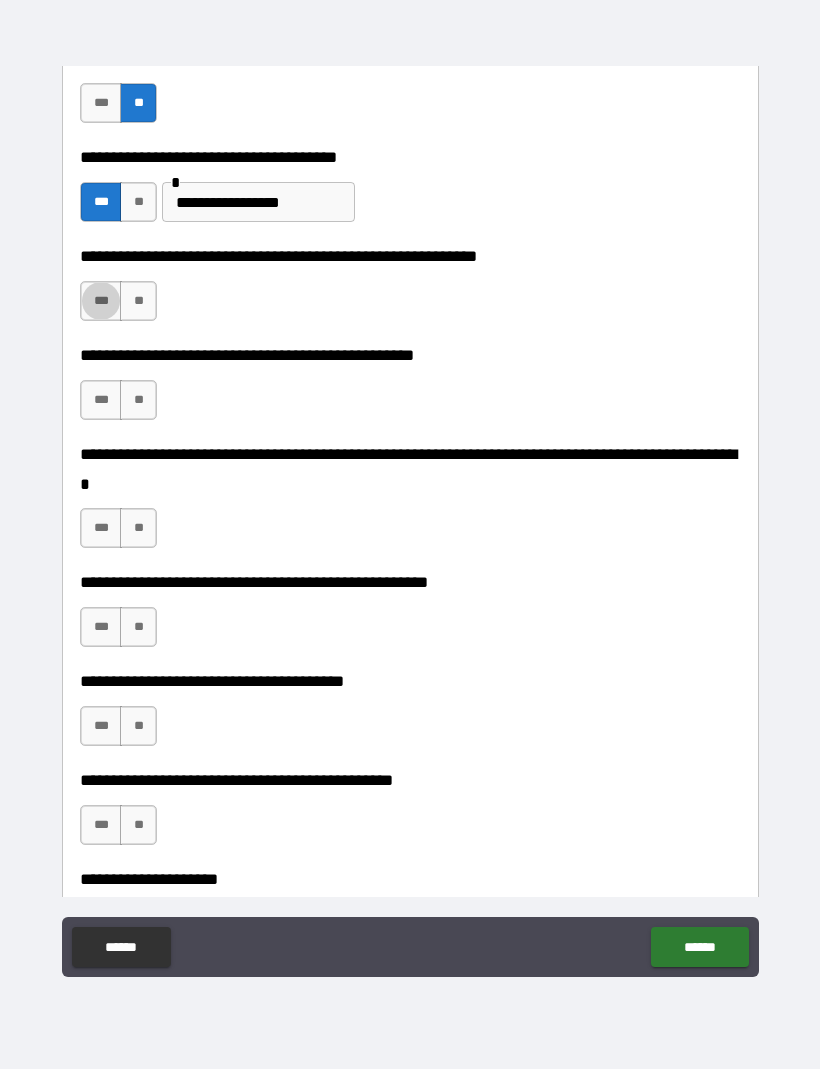 click on "***" at bounding box center (101, 302) 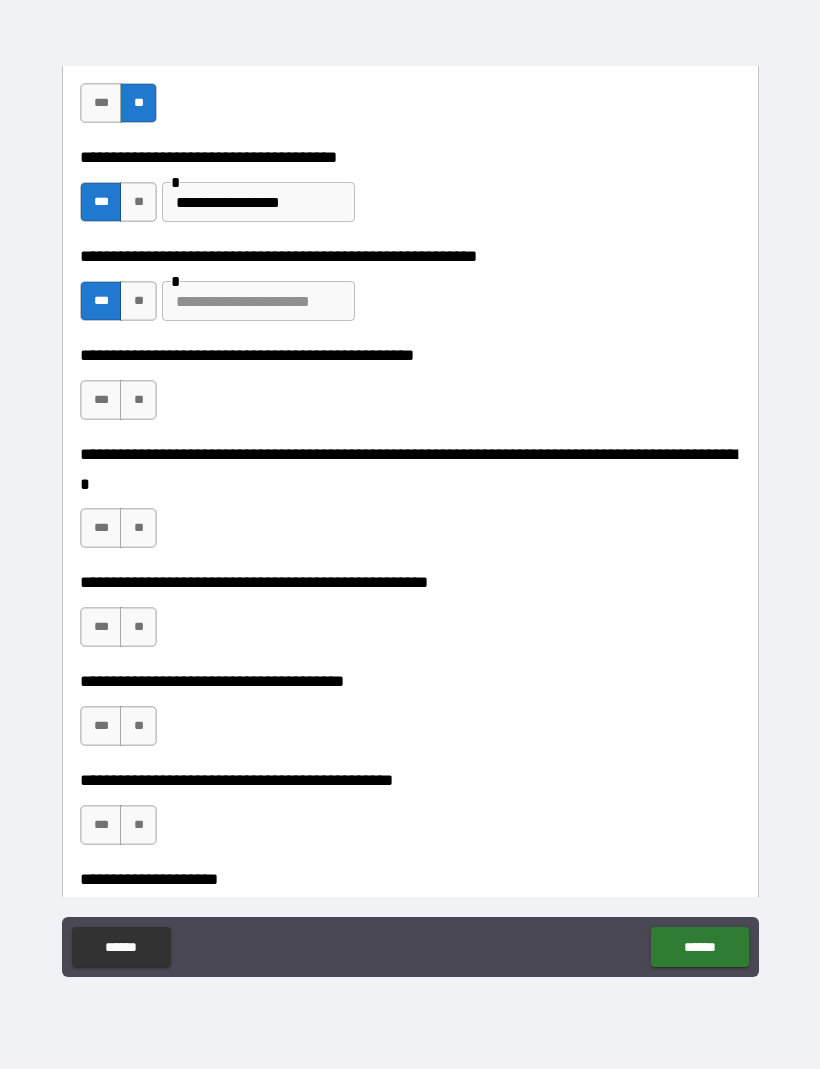 click at bounding box center (258, 302) 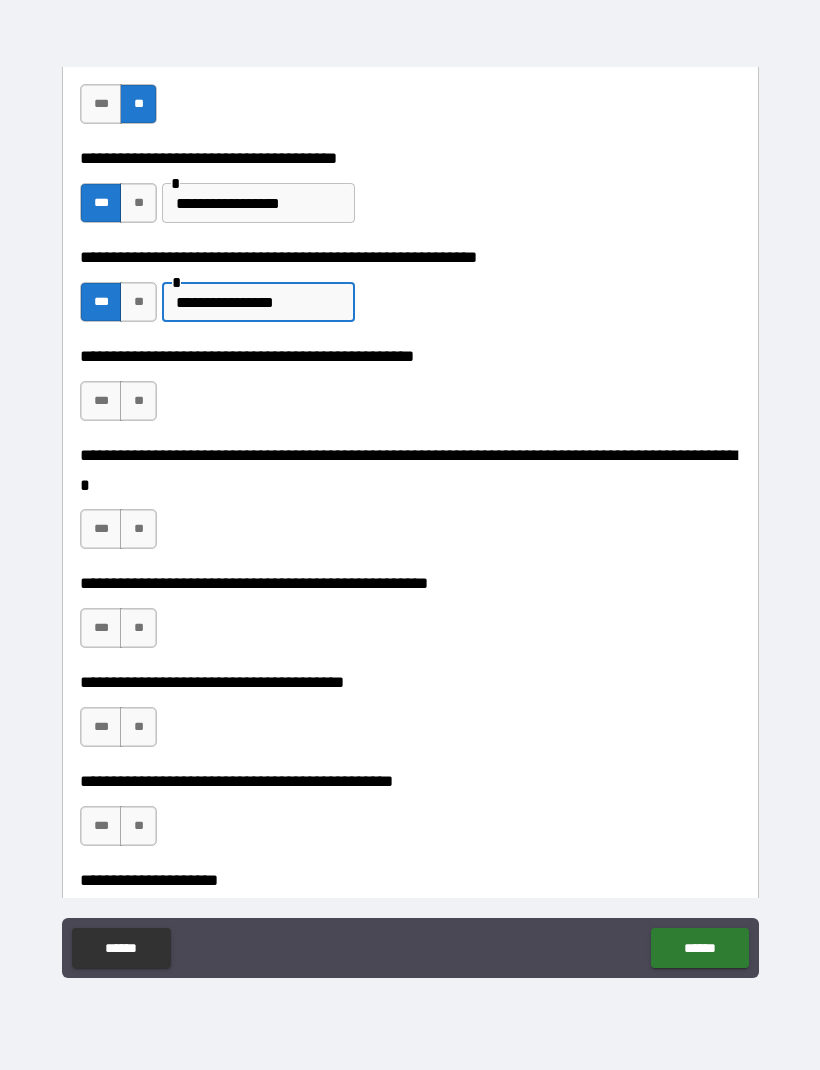 type on "**********" 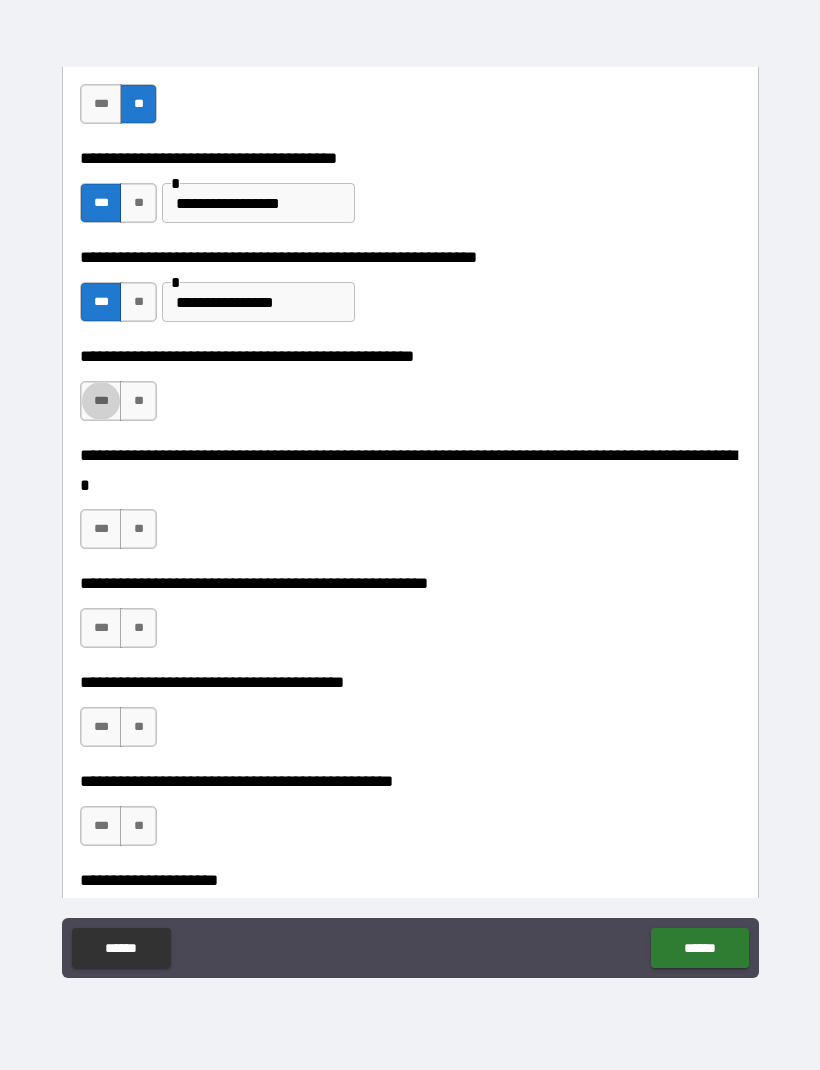 click on "**" at bounding box center [138, 401] 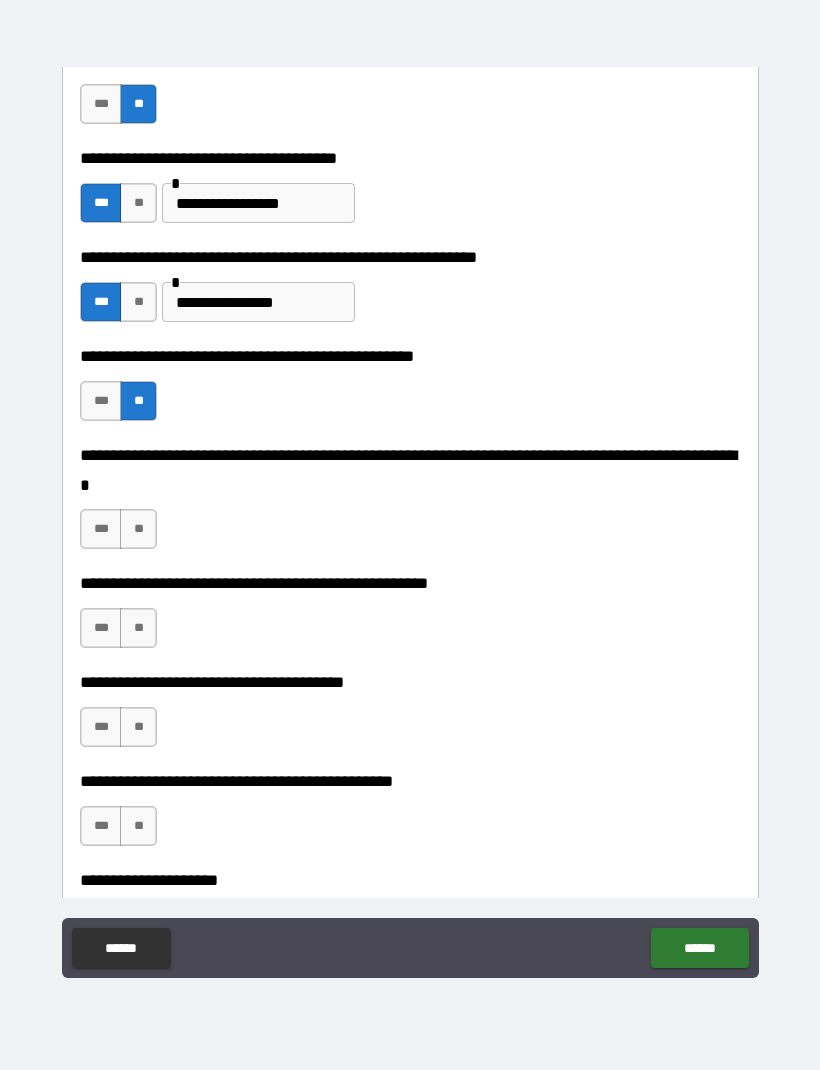 click on "**" at bounding box center [138, 529] 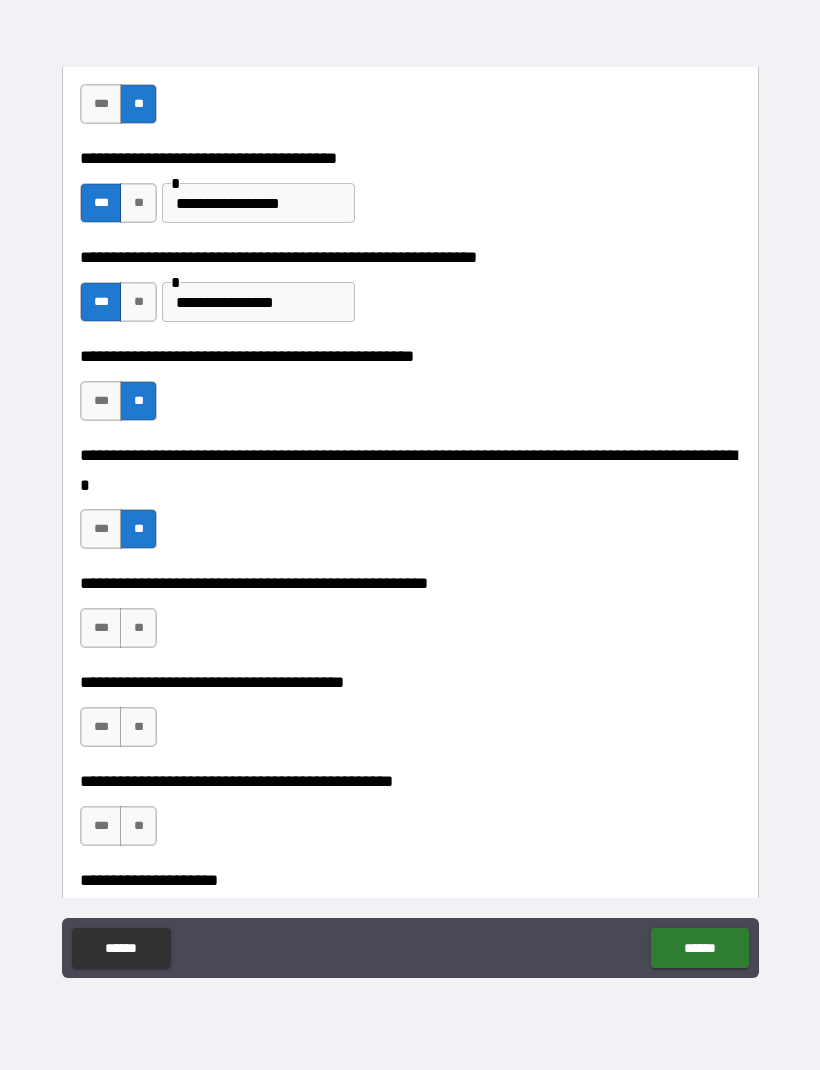 click on "**" at bounding box center [138, 628] 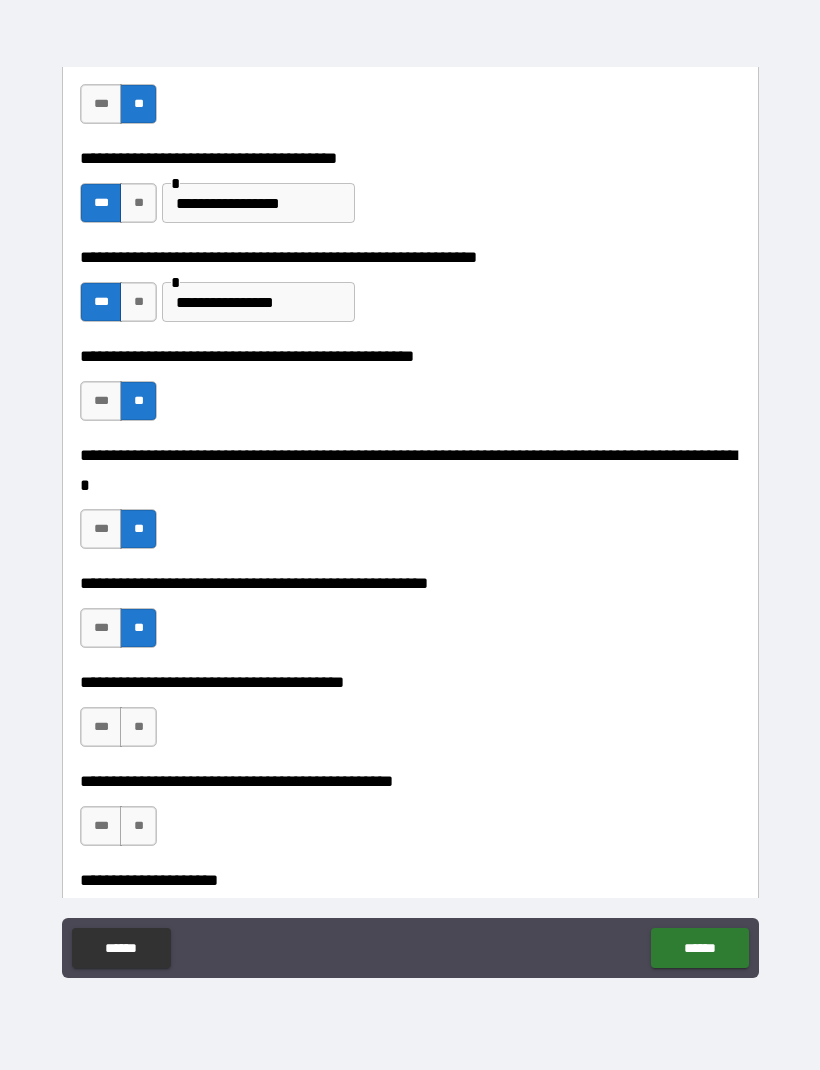 click on "**" at bounding box center [138, 727] 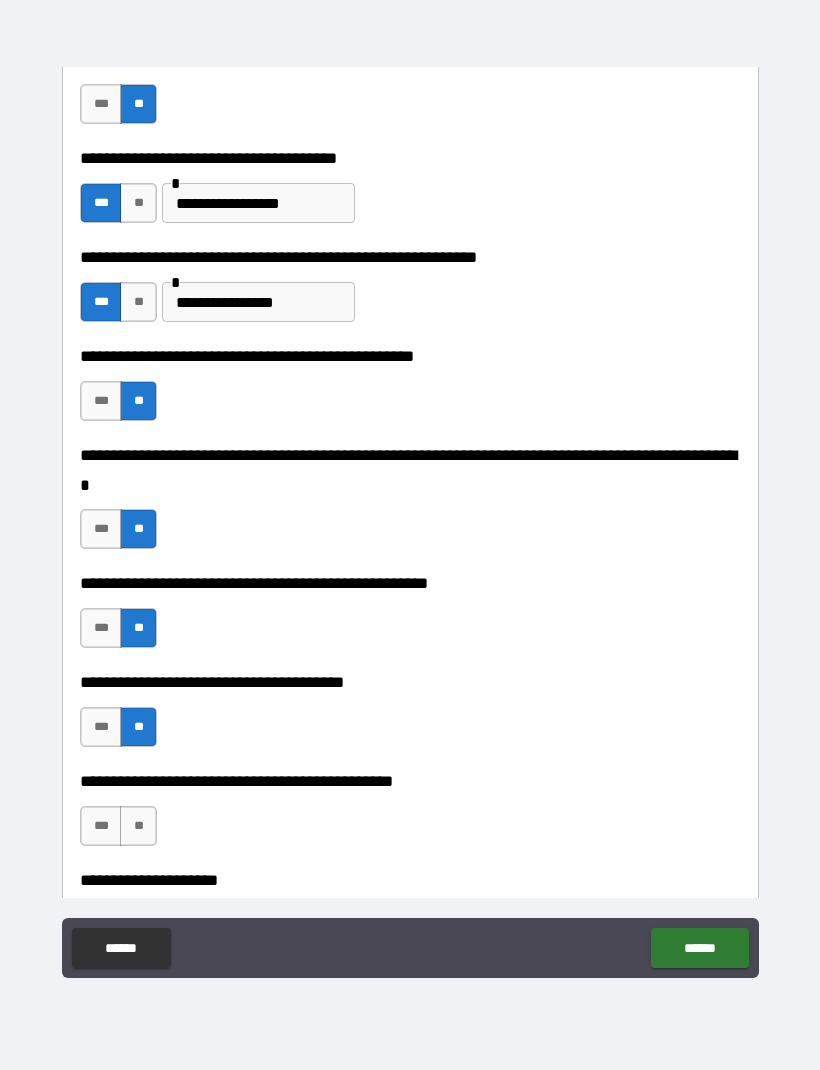 click on "**" at bounding box center [138, 826] 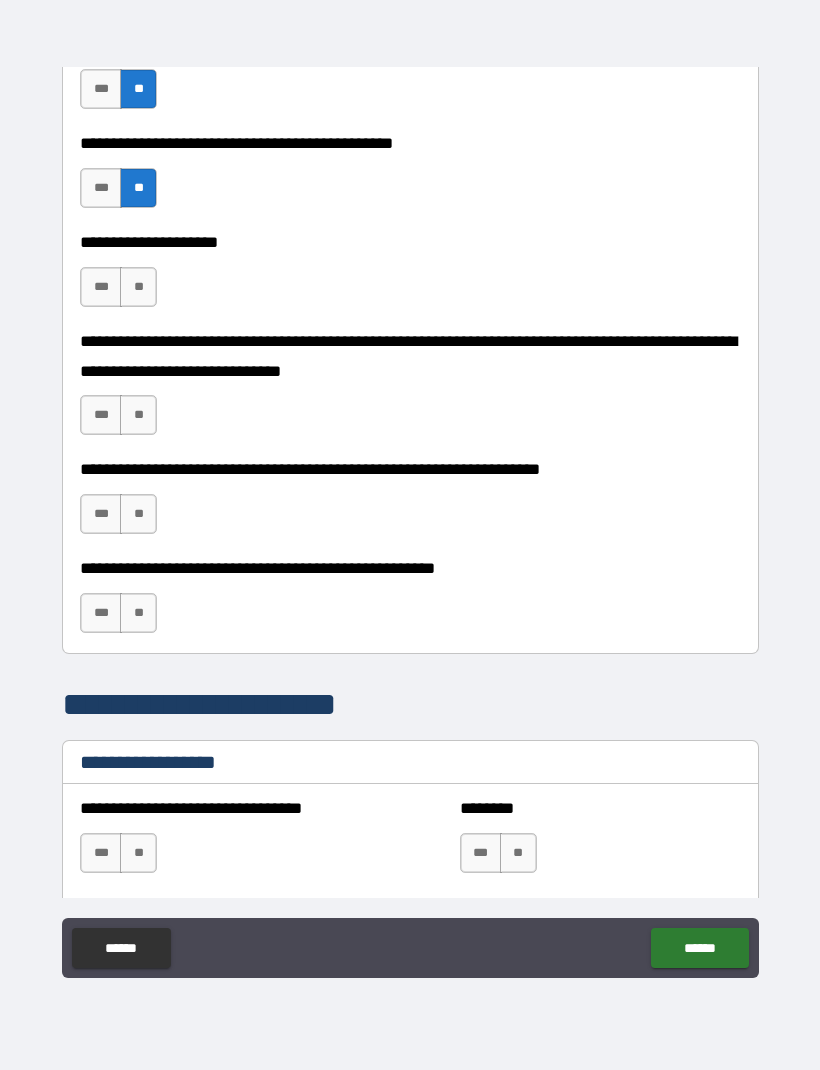 scroll, scrollTop: 1693, scrollLeft: 0, axis: vertical 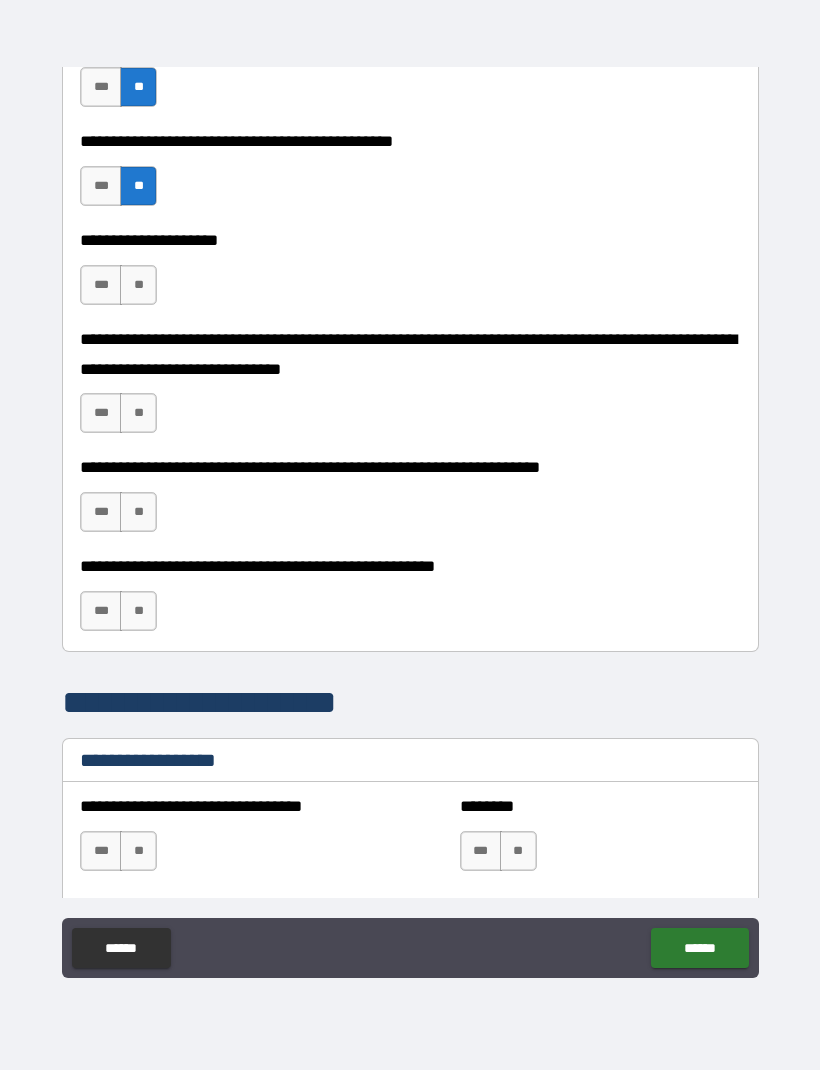 click on "**" at bounding box center (138, 285) 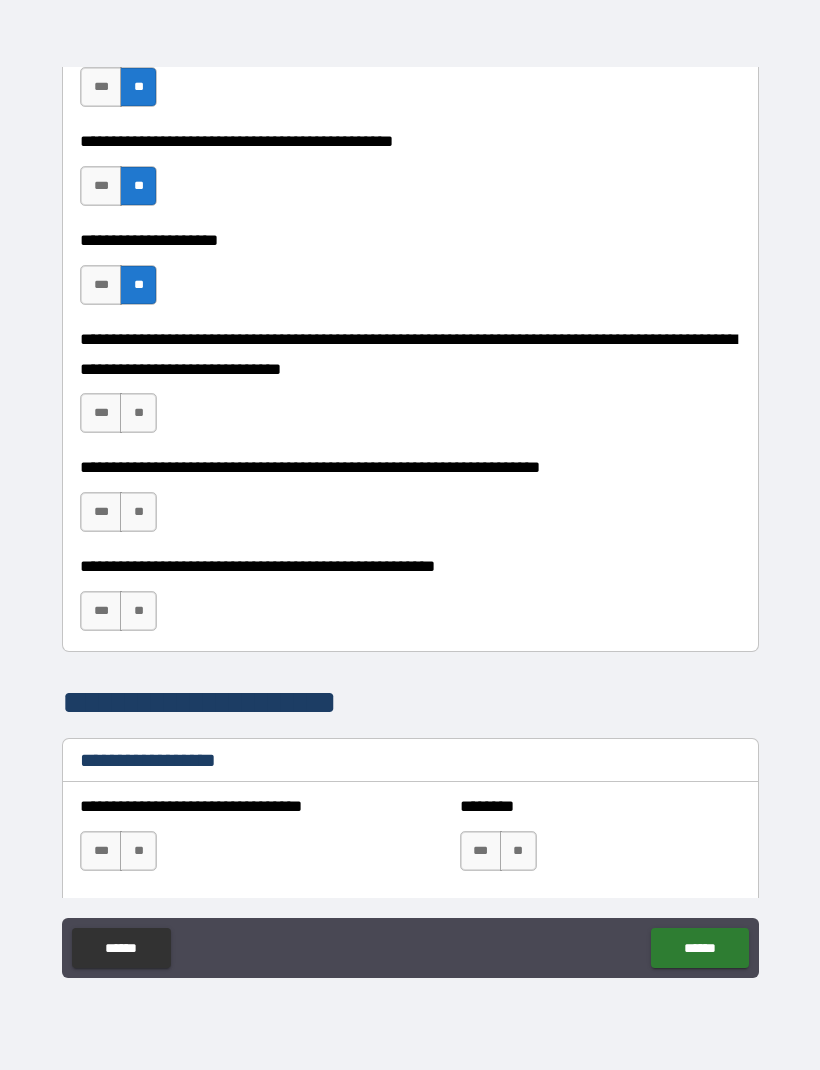 click on "***" at bounding box center [101, 285] 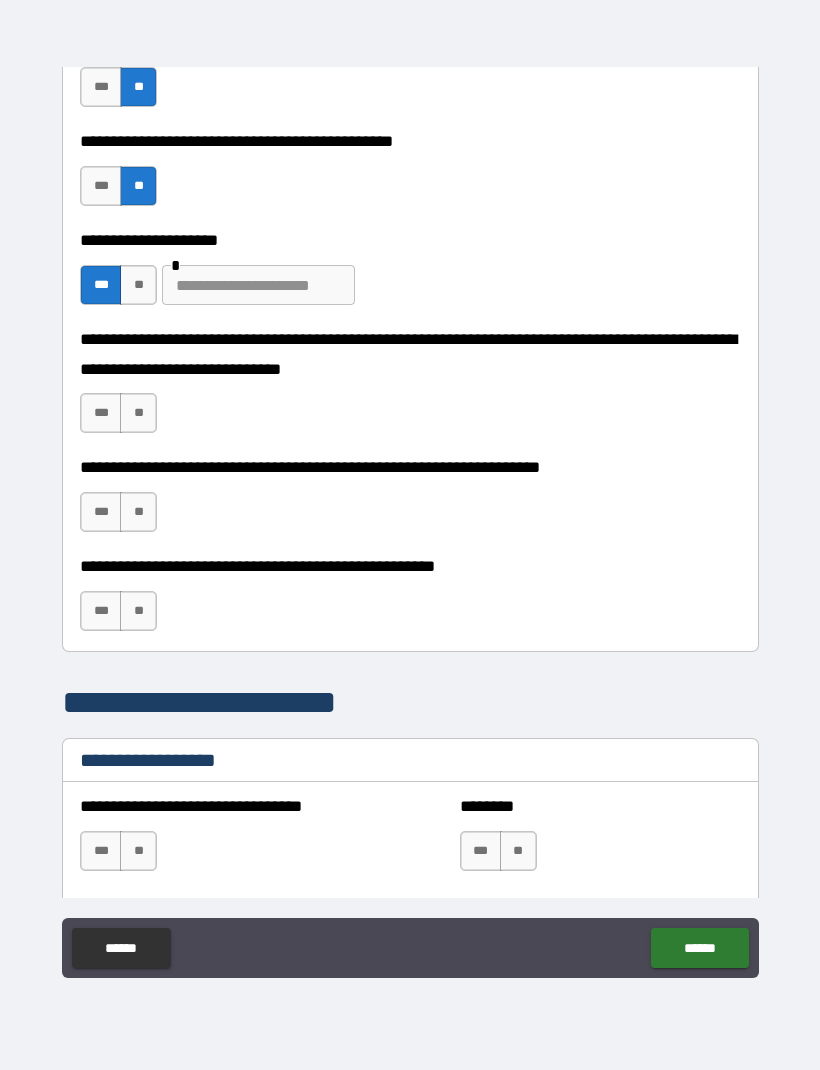 click on "**" at bounding box center (138, 285) 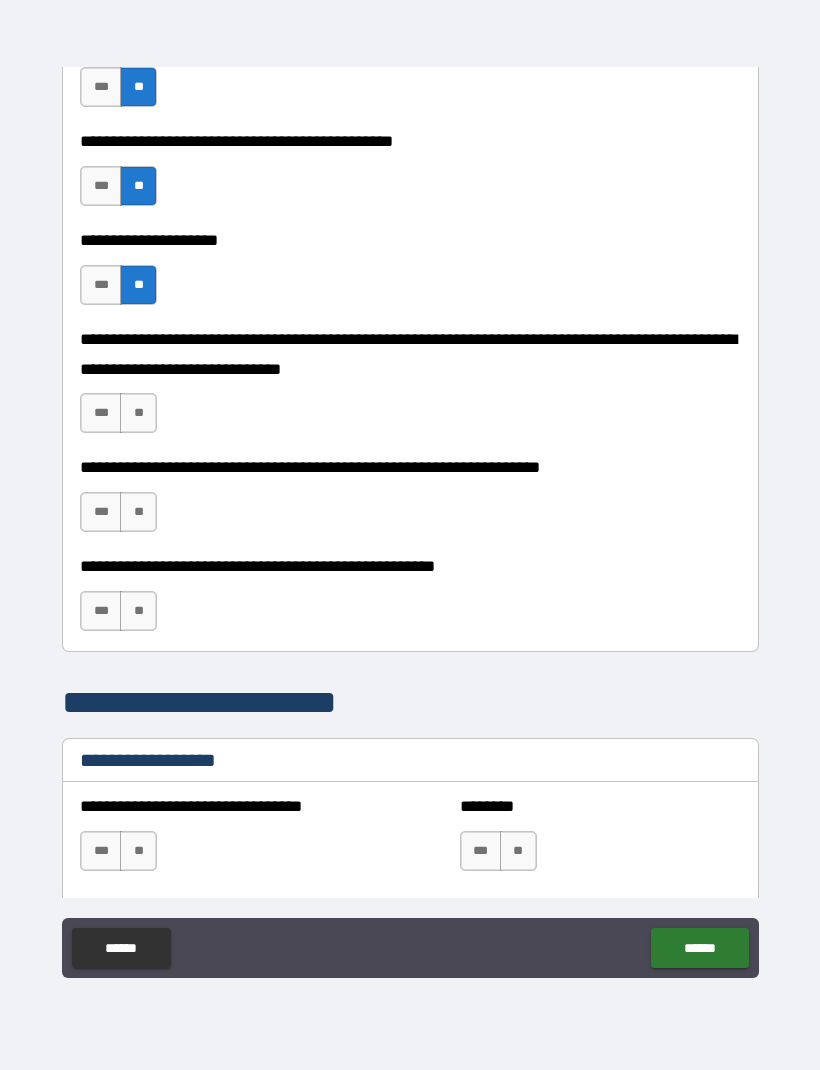 click on "***" at bounding box center (101, 285) 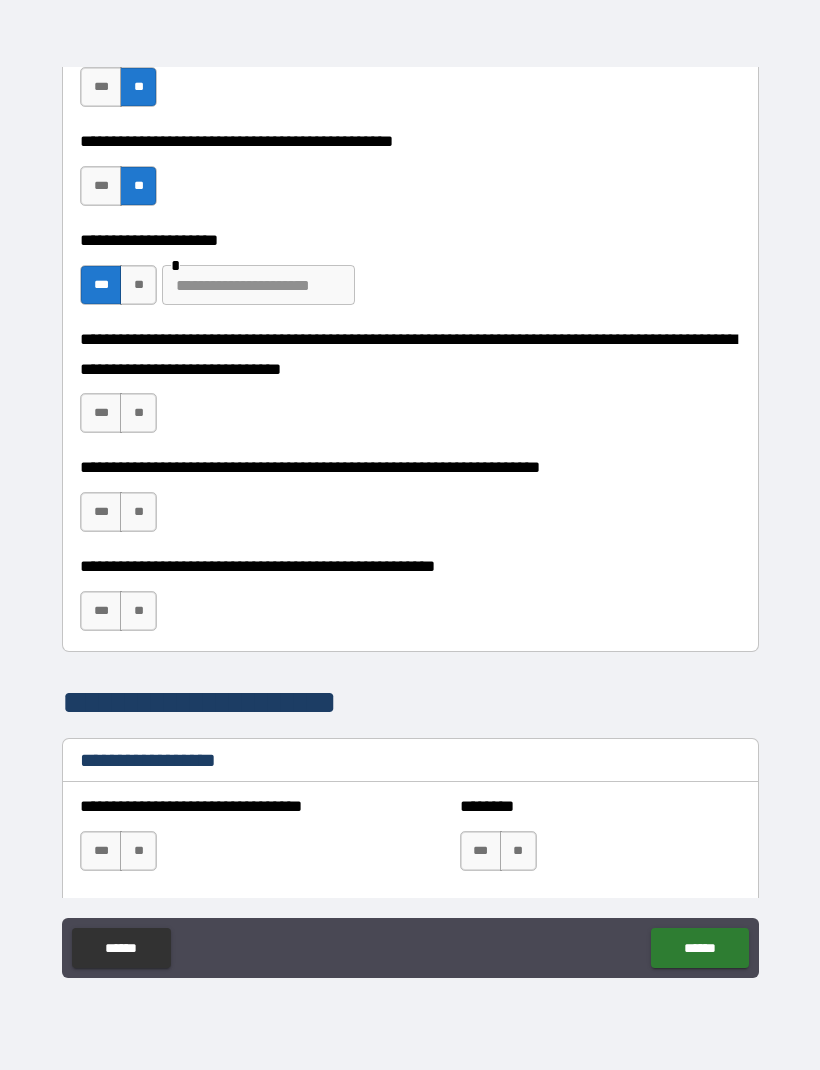 click at bounding box center [258, 285] 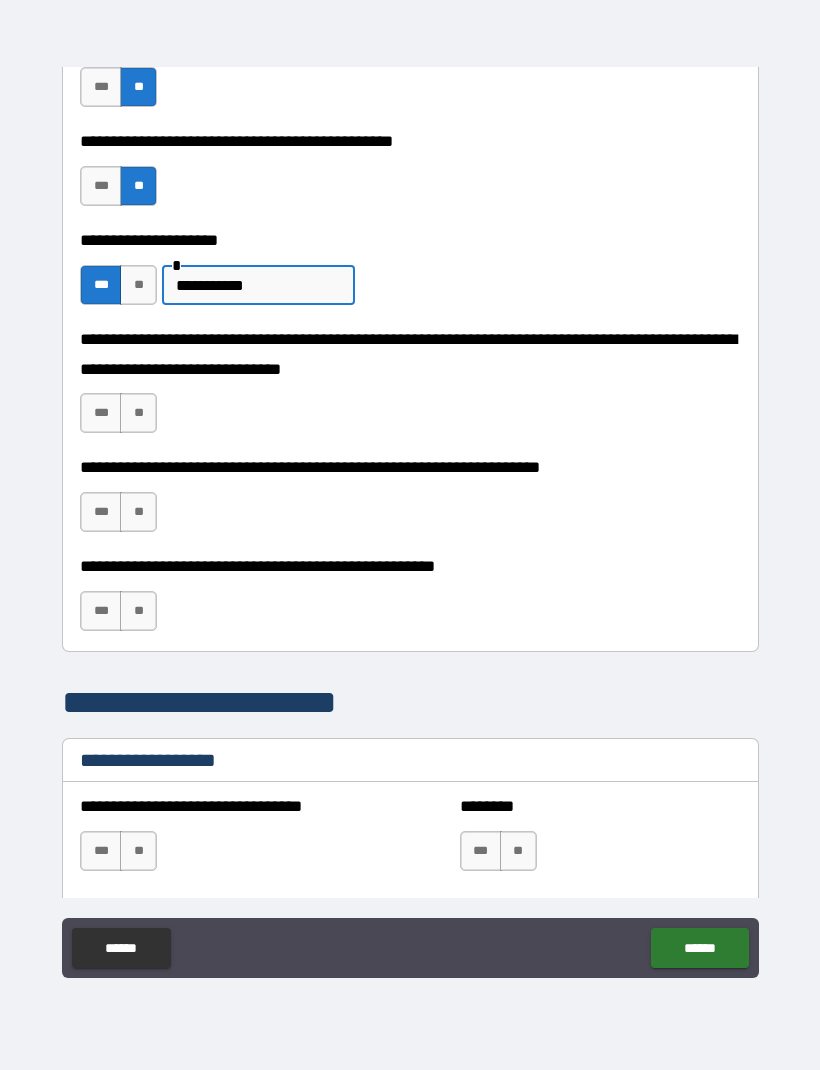 type on "**********" 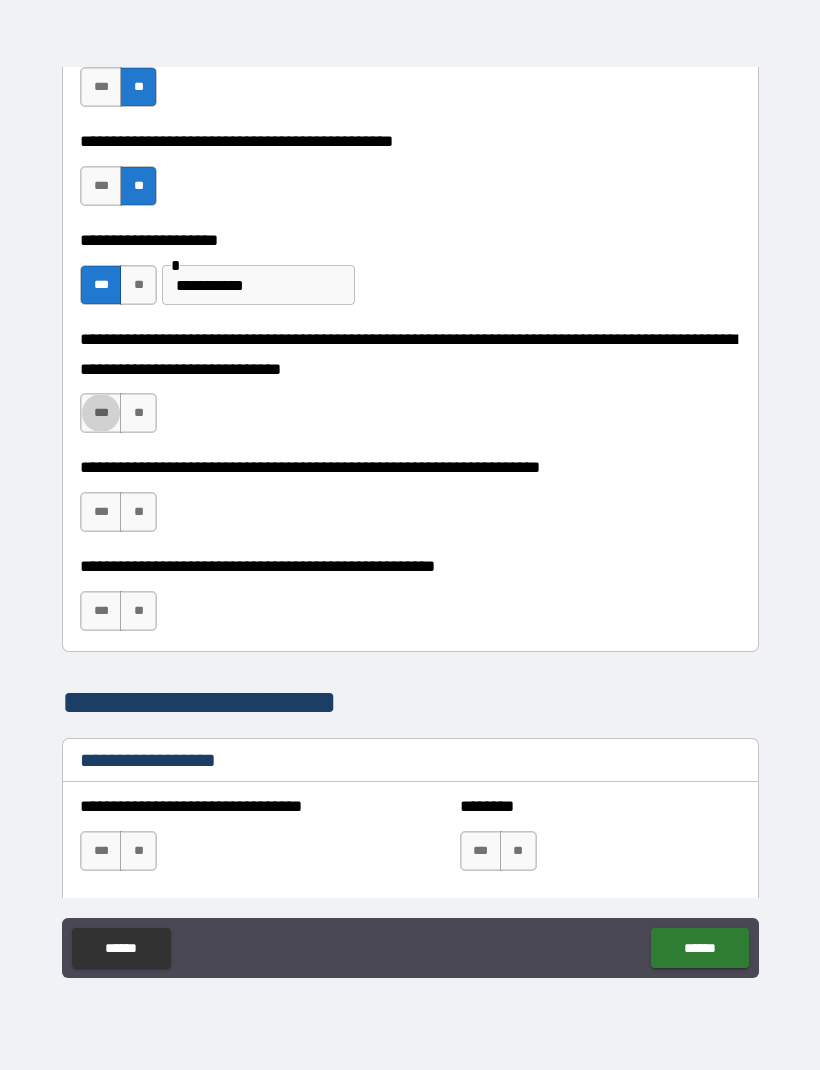 type on "****" 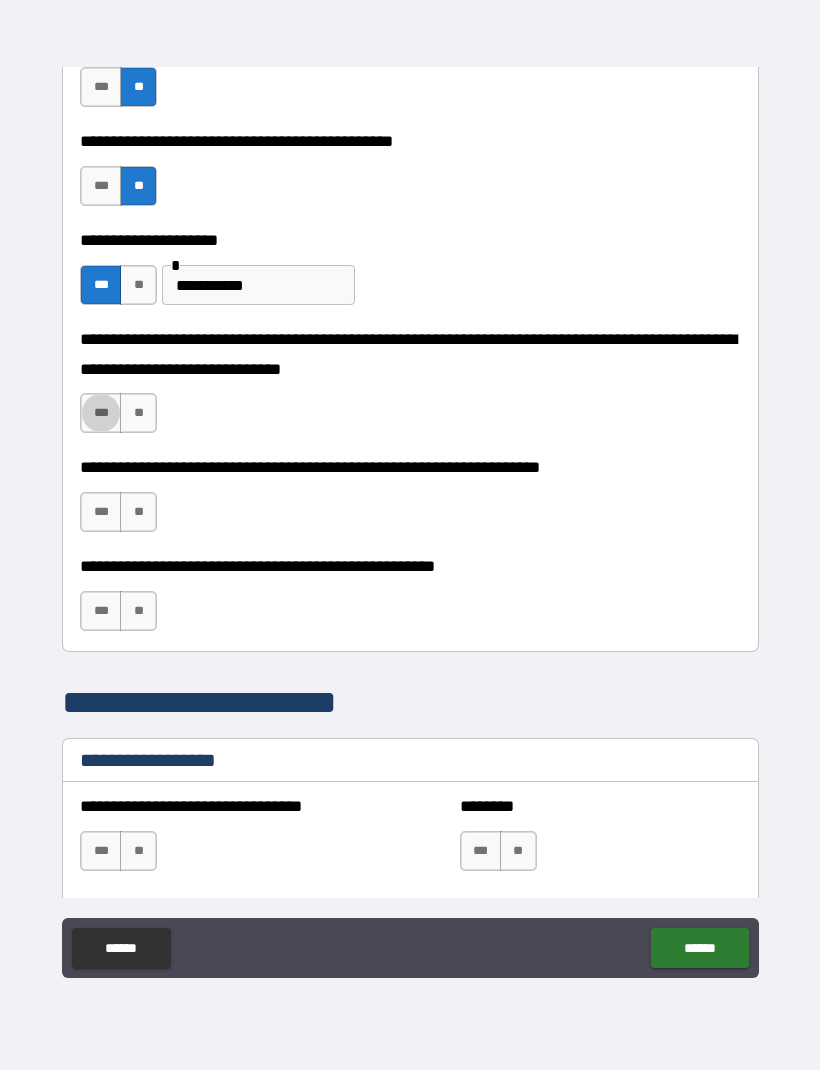 click on "**" at bounding box center (138, 413) 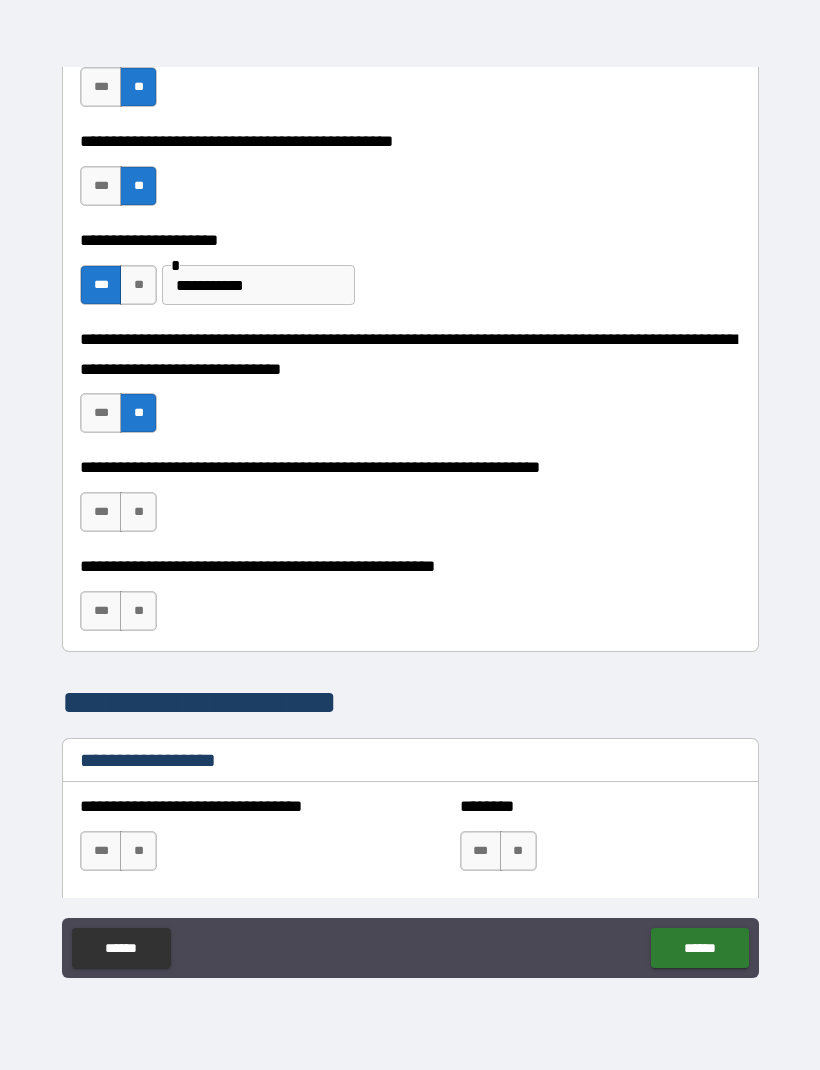 click on "**" at bounding box center (138, 512) 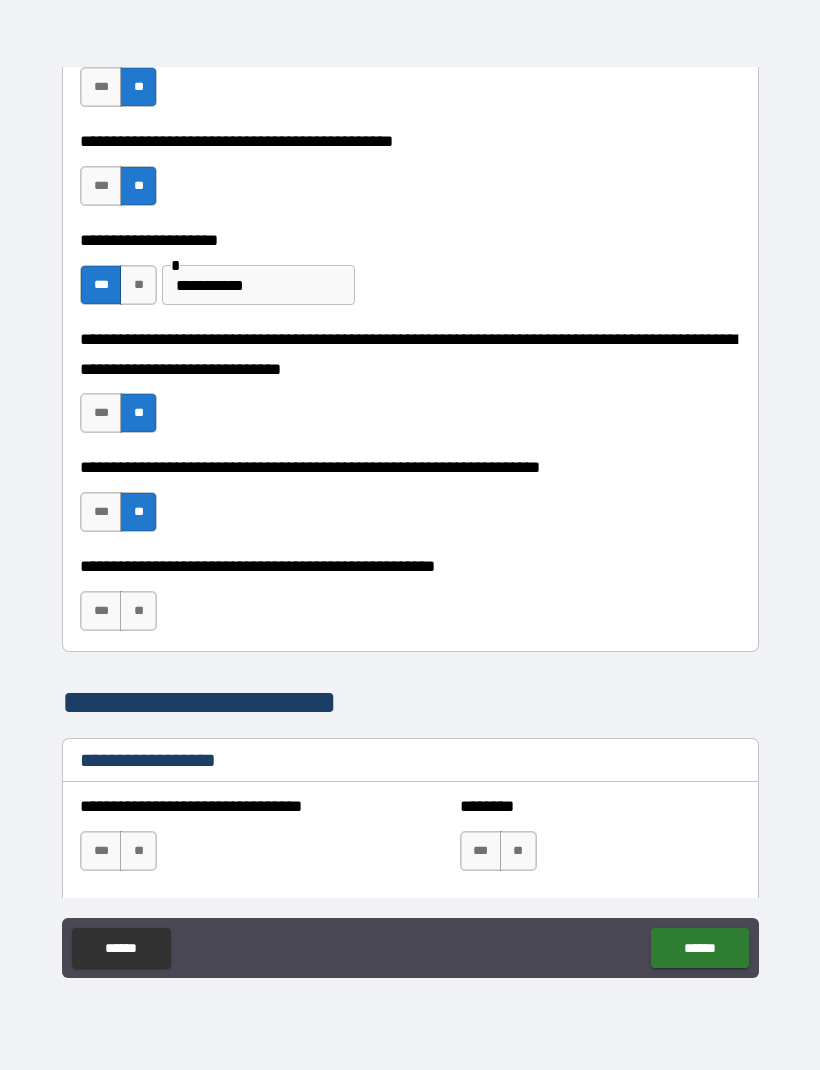 click on "**" at bounding box center [138, 611] 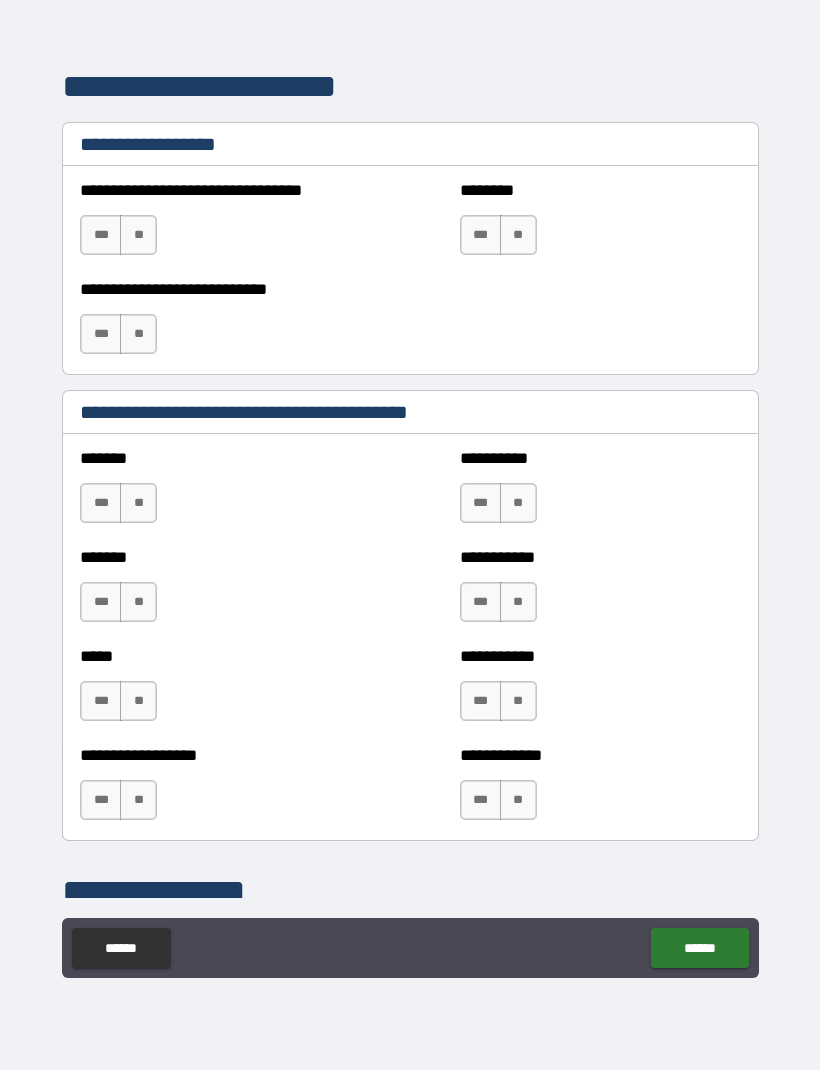 scroll, scrollTop: 2312, scrollLeft: 0, axis: vertical 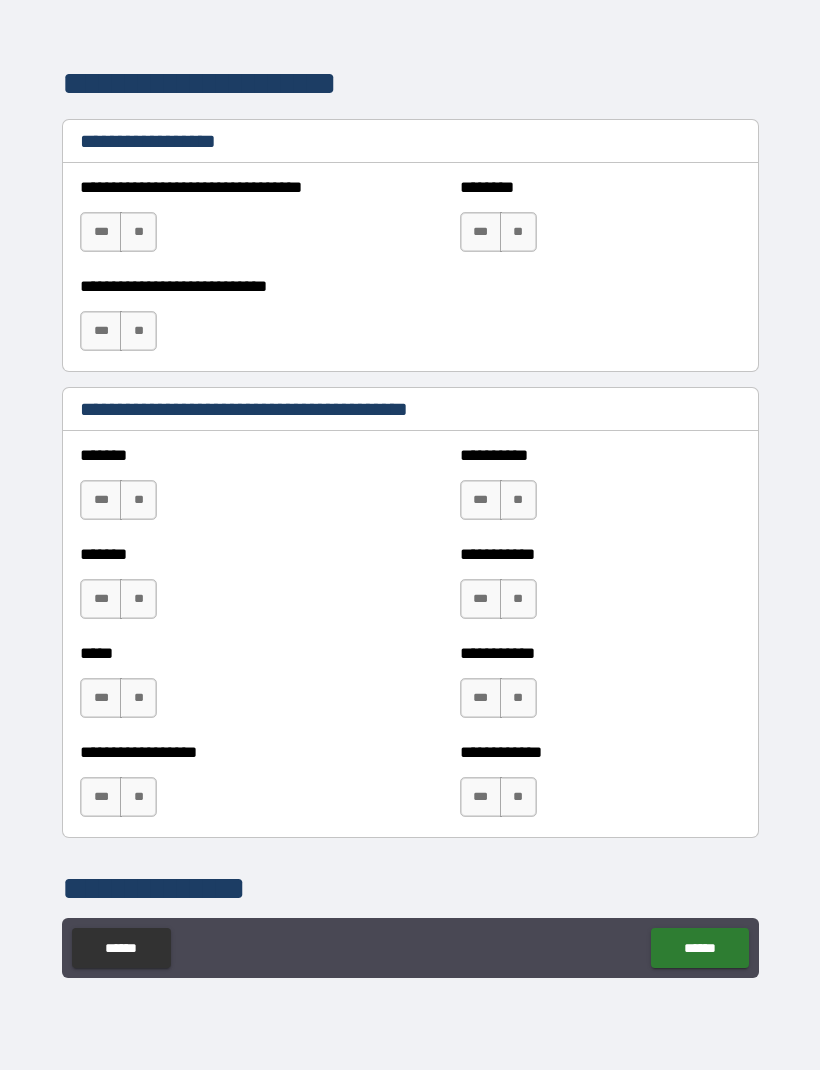 click on "**" at bounding box center (138, 500) 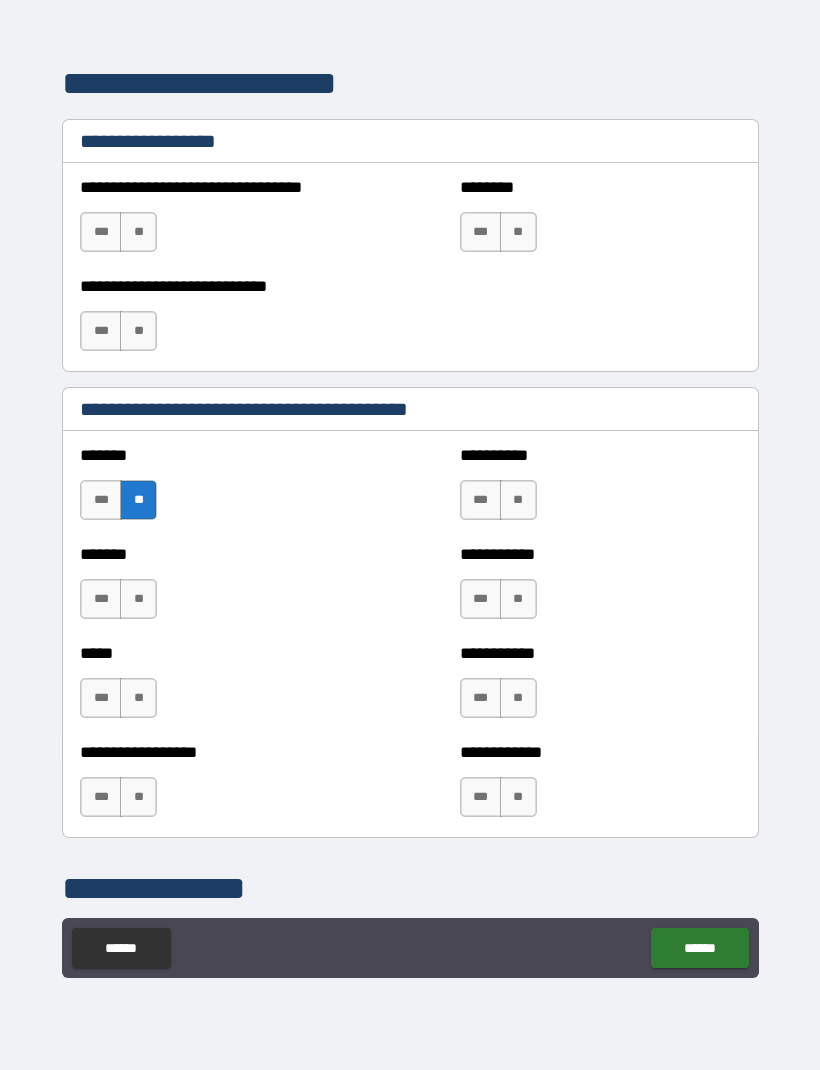click on "**" at bounding box center [518, 500] 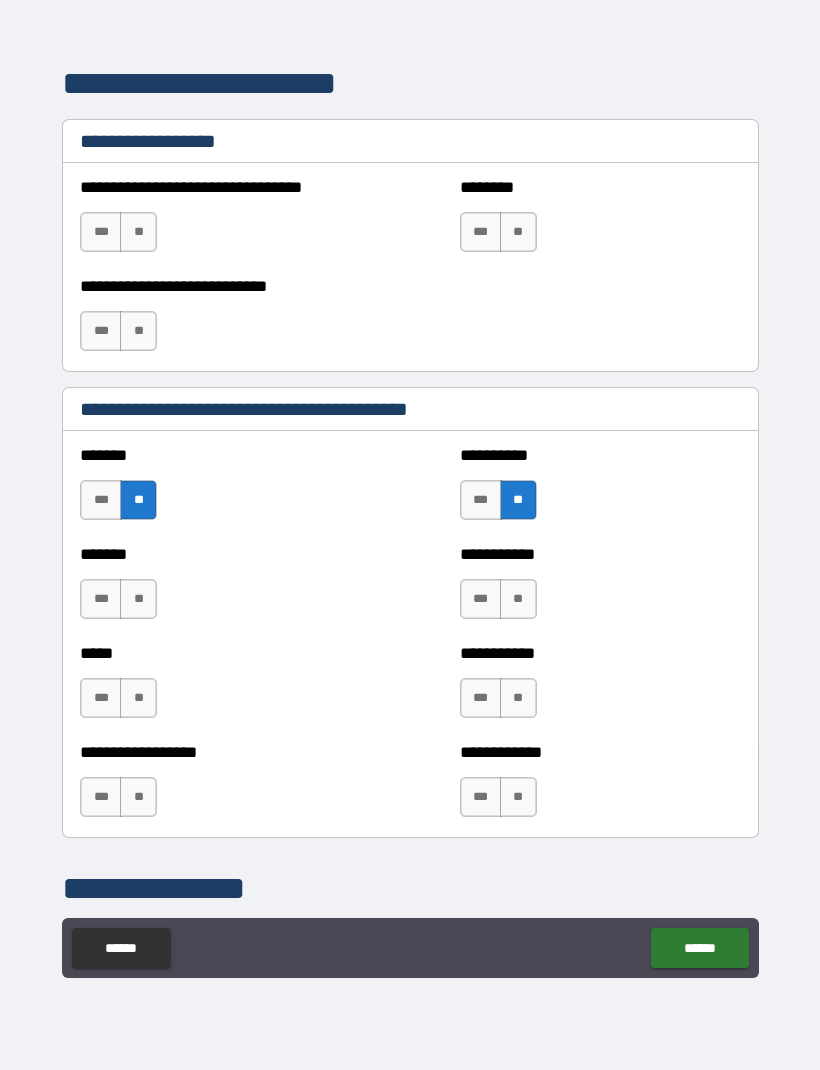 click on "**" at bounding box center (518, 599) 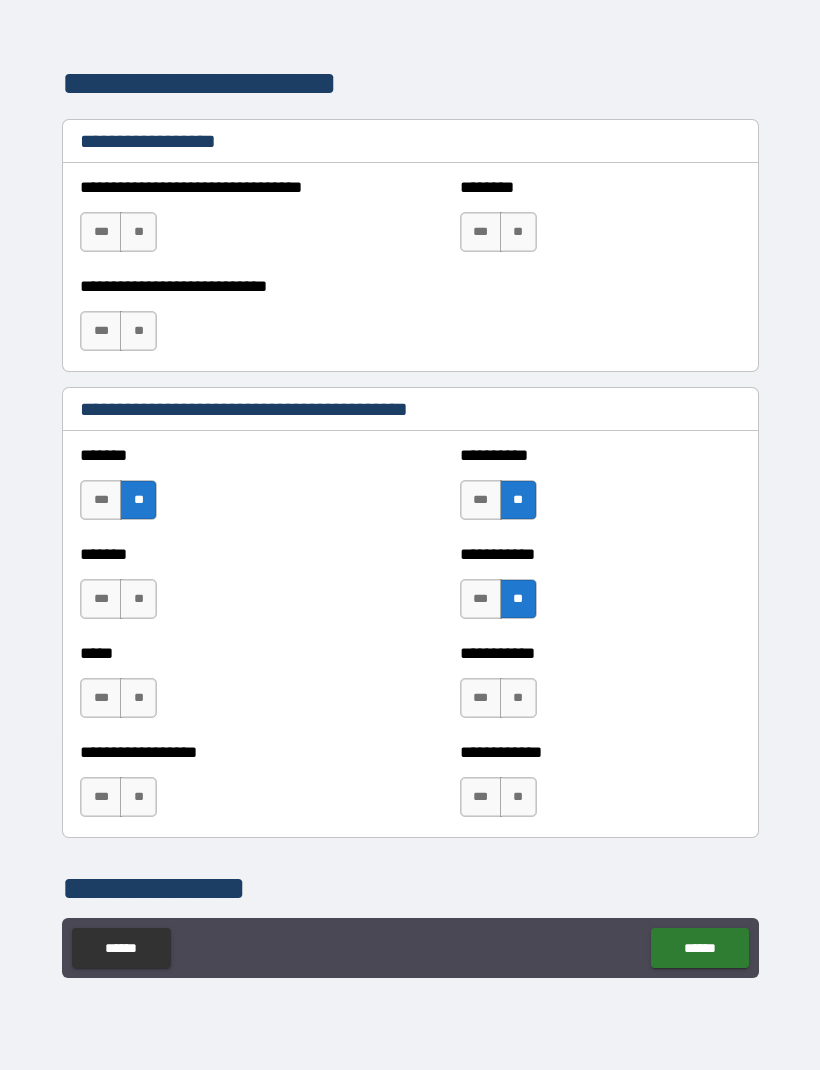click on "**" at bounding box center (138, 599) 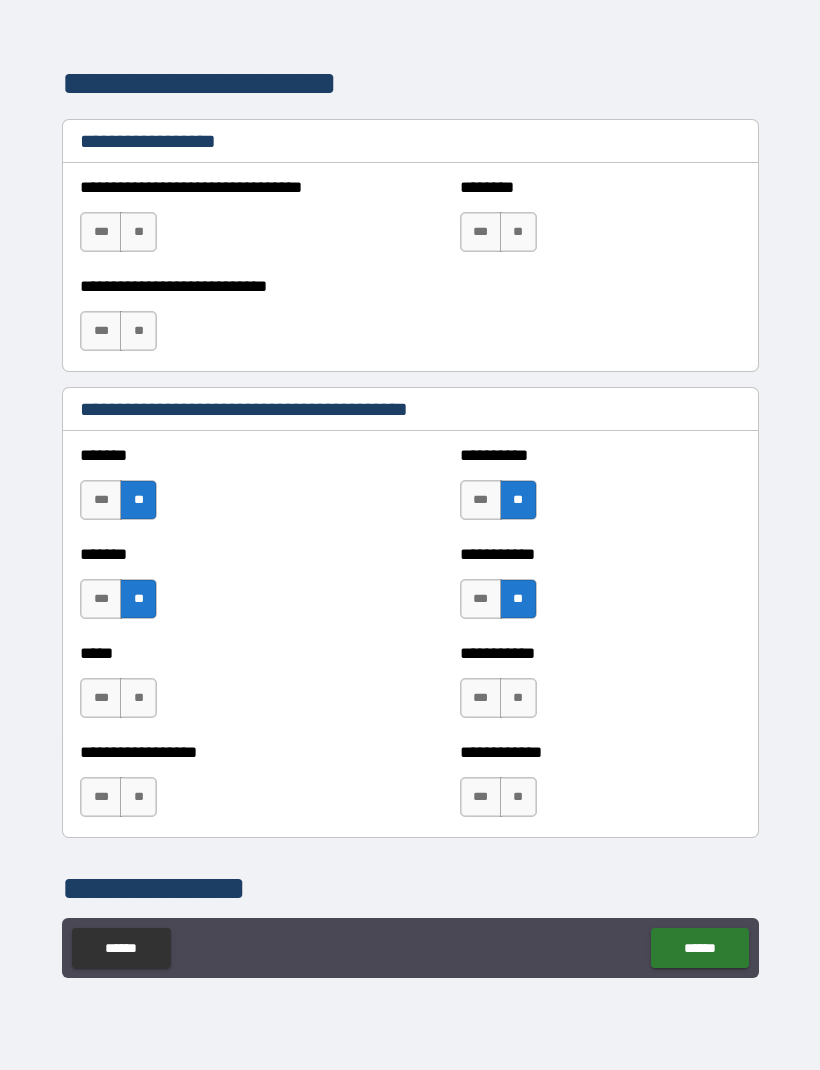 click on "**" at bounding box center [518, 698] 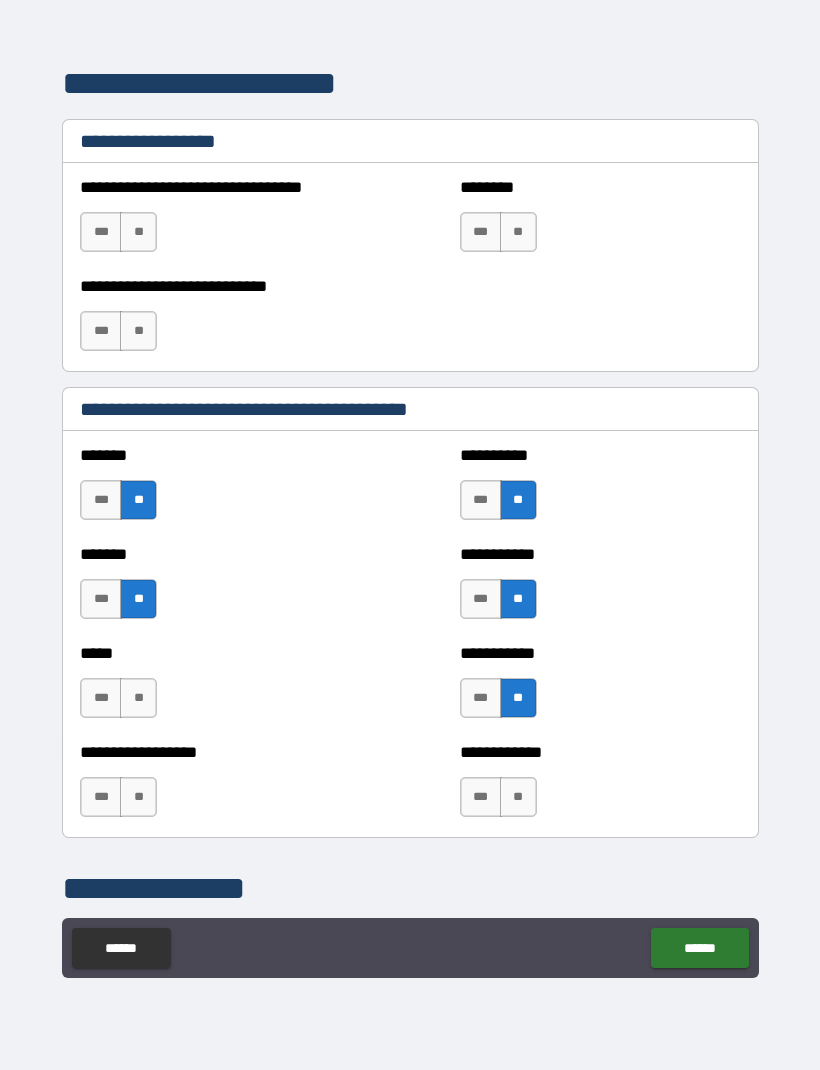 click on "**" at bounding box center (138, 698) 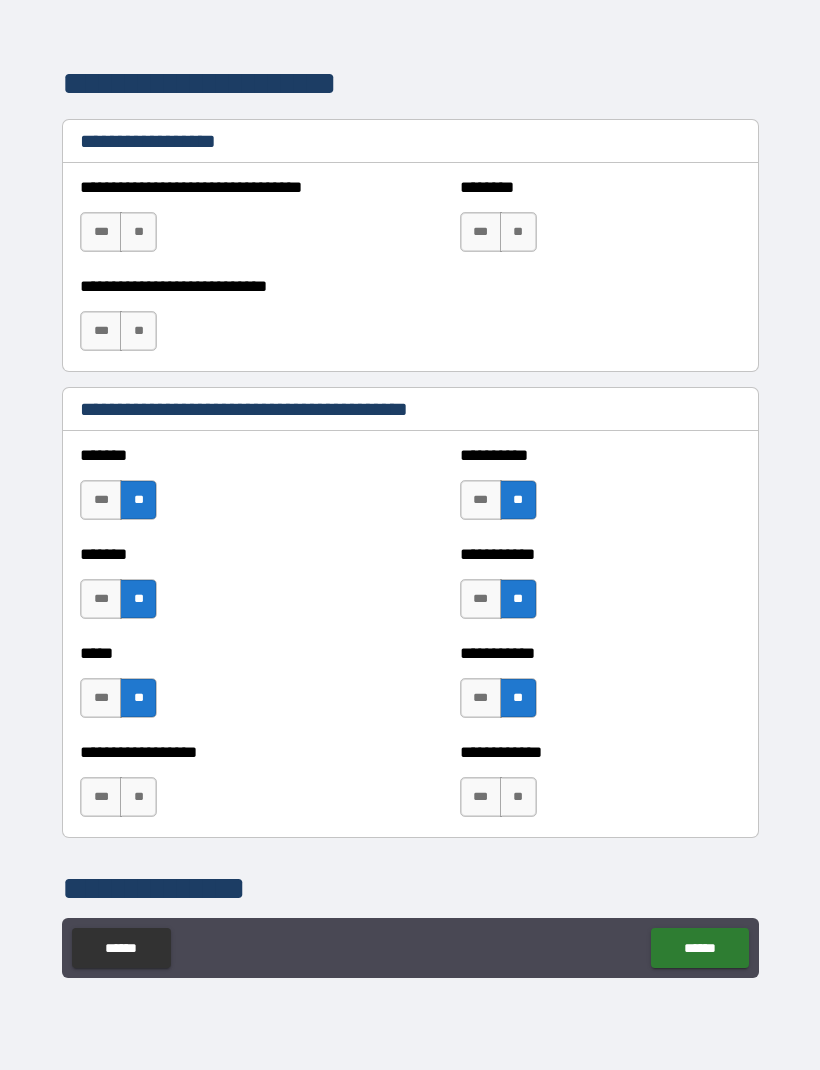 click on "**" at bounding box center [518, 797] 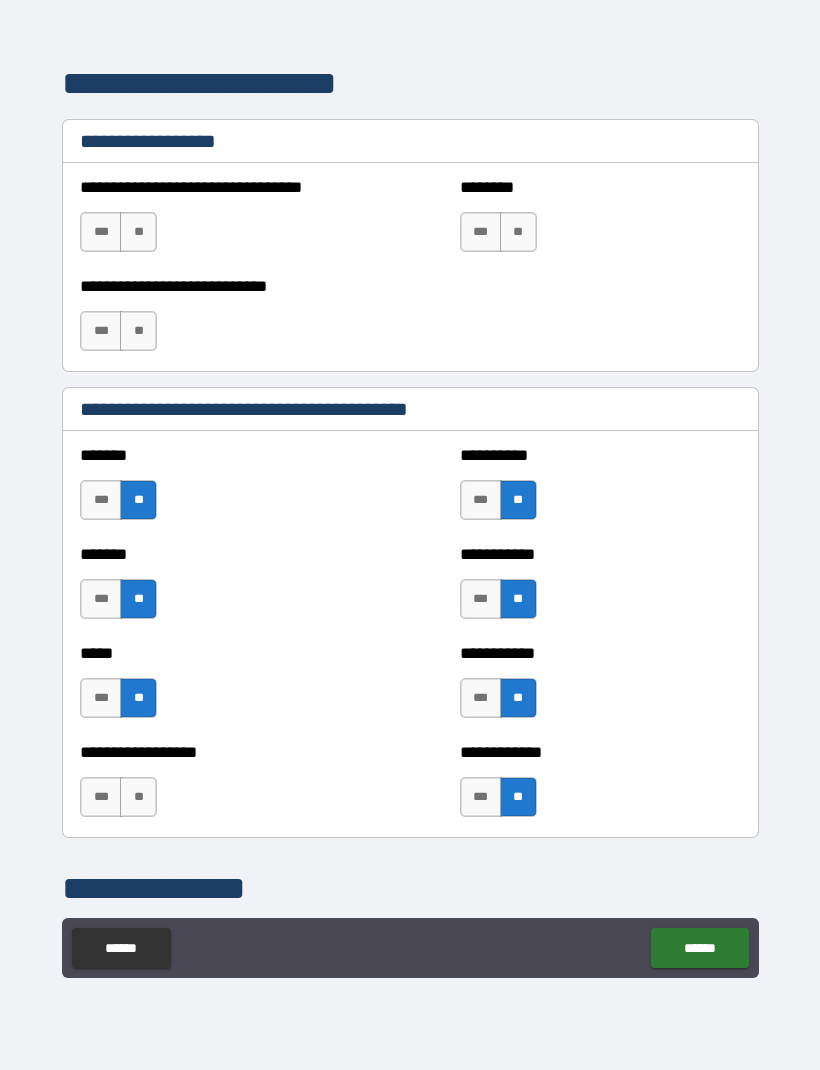 click on "**" at bounding box center (138, 797) 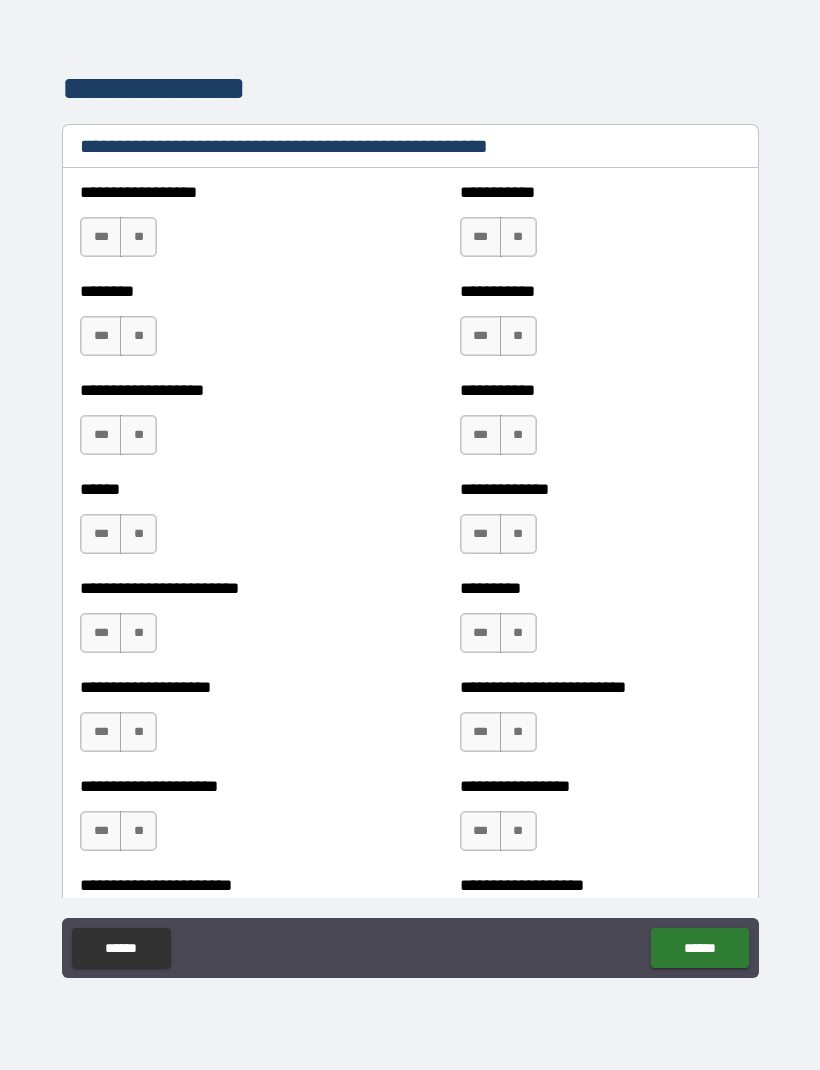 scroll, scrollTop: 3112, scrollLeft: 0, axis: vertical 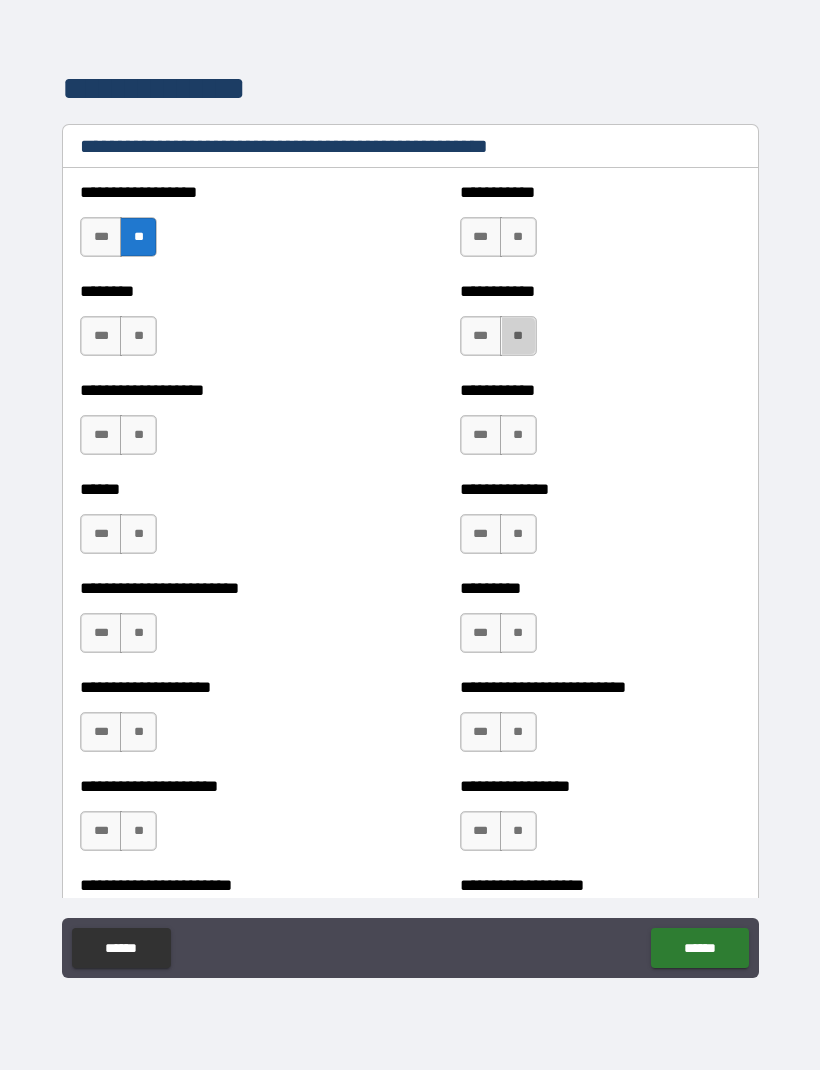 click on "**" at bounding box center (518, 336) 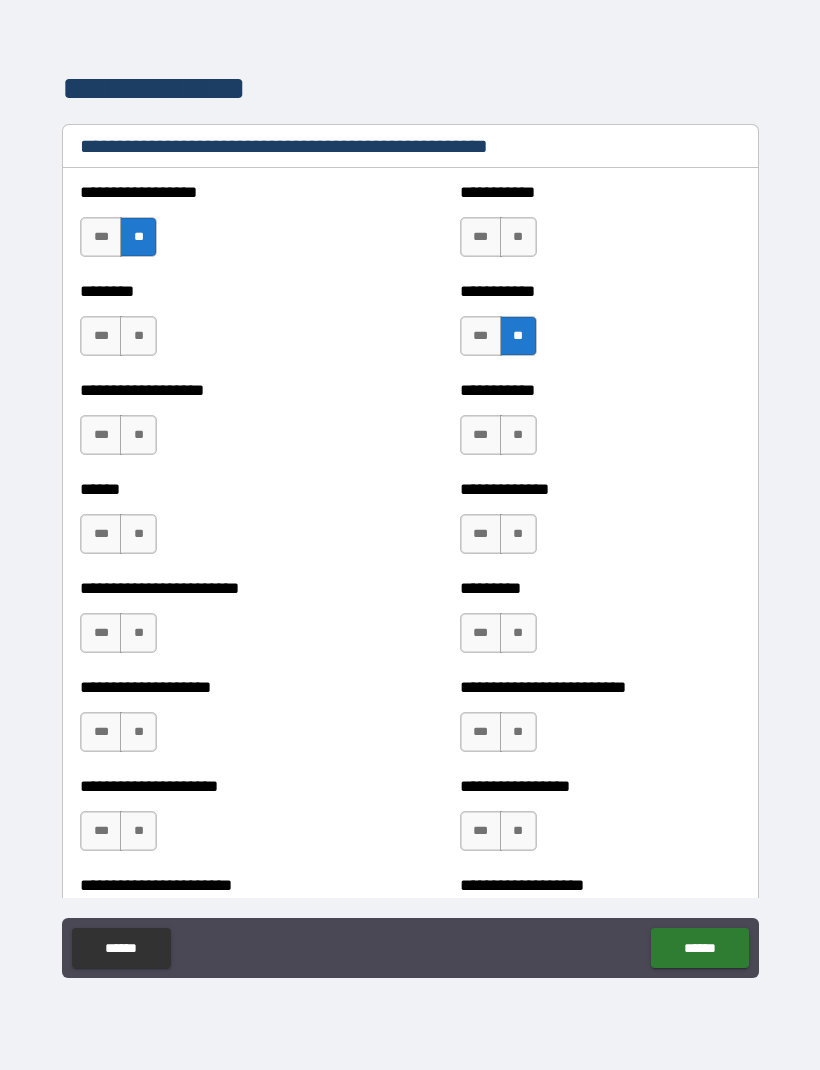 click on "**" at bounding box center (138, 336) 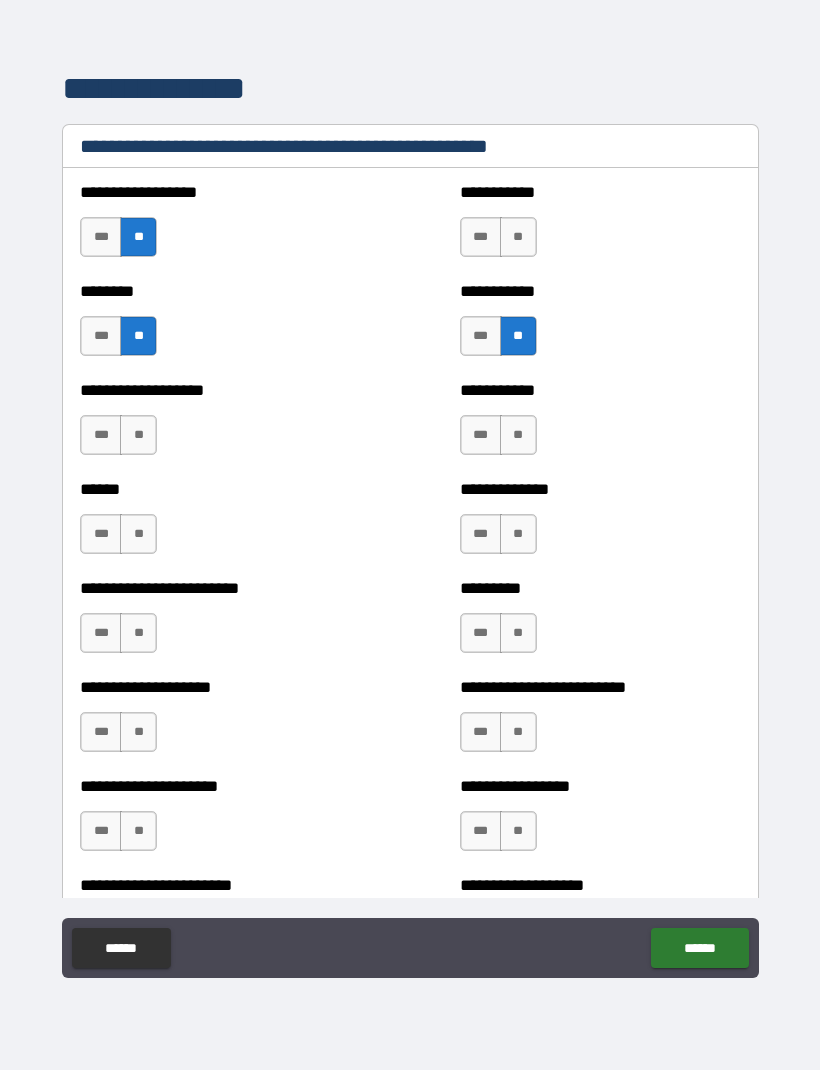 click on "**" at bounding box center (518, 435) 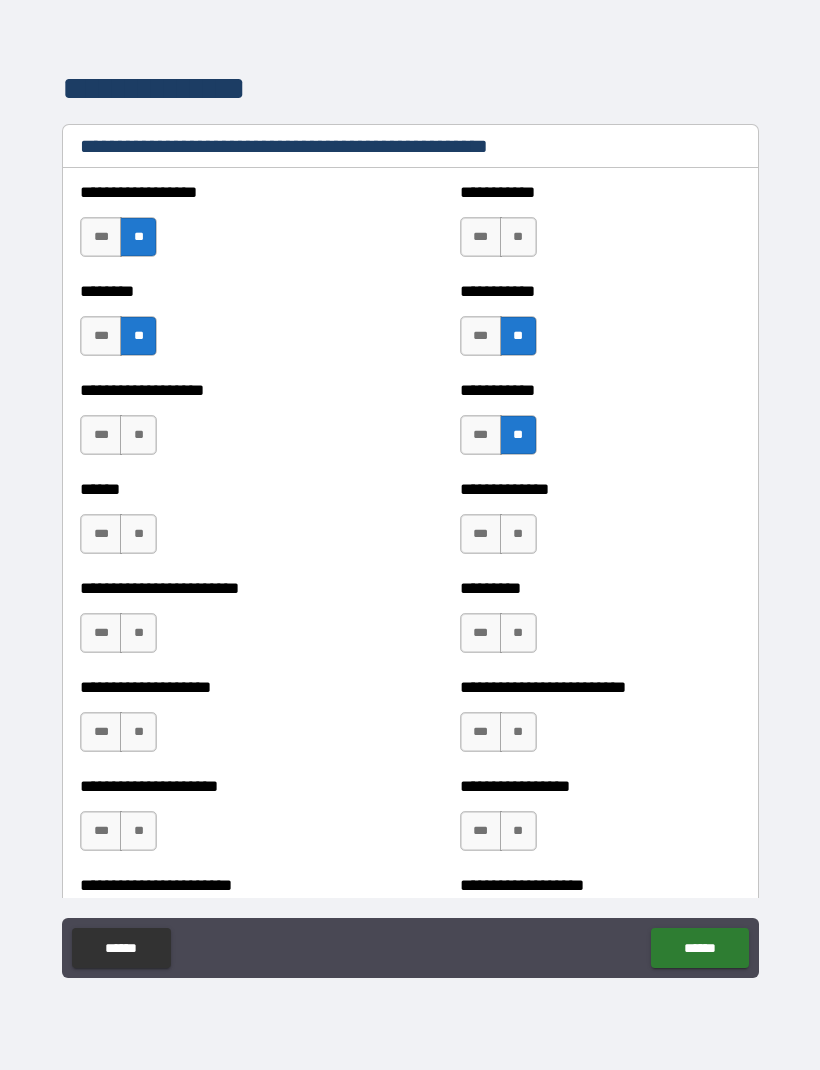 click on "**" at bounding box center (138, 435) 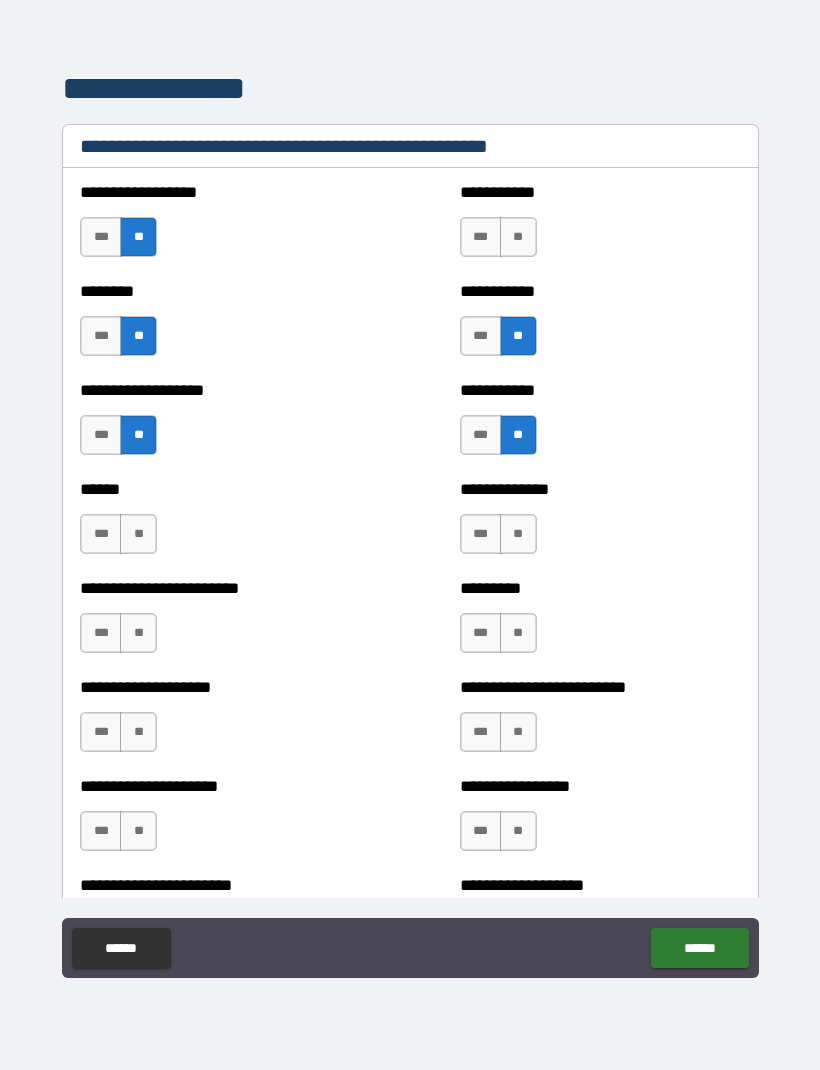click on "**" at bounding box center [138, 534] 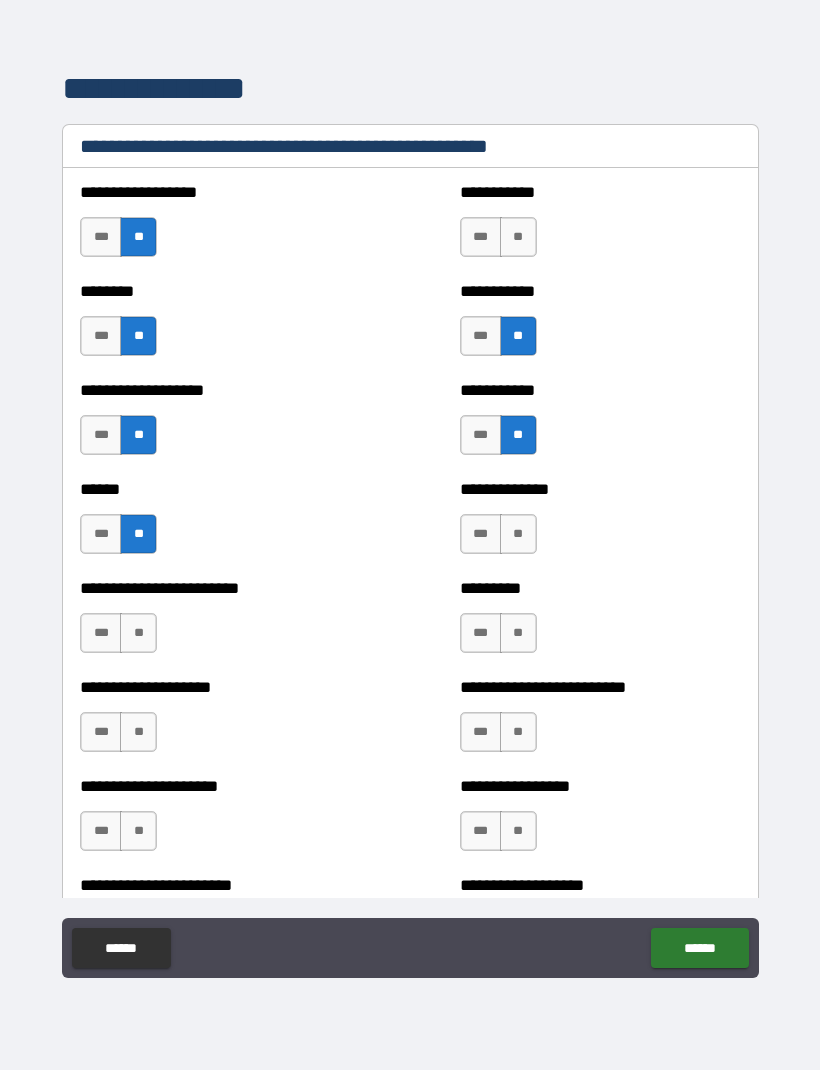 click on "**********" at bounding box center [600, 524] 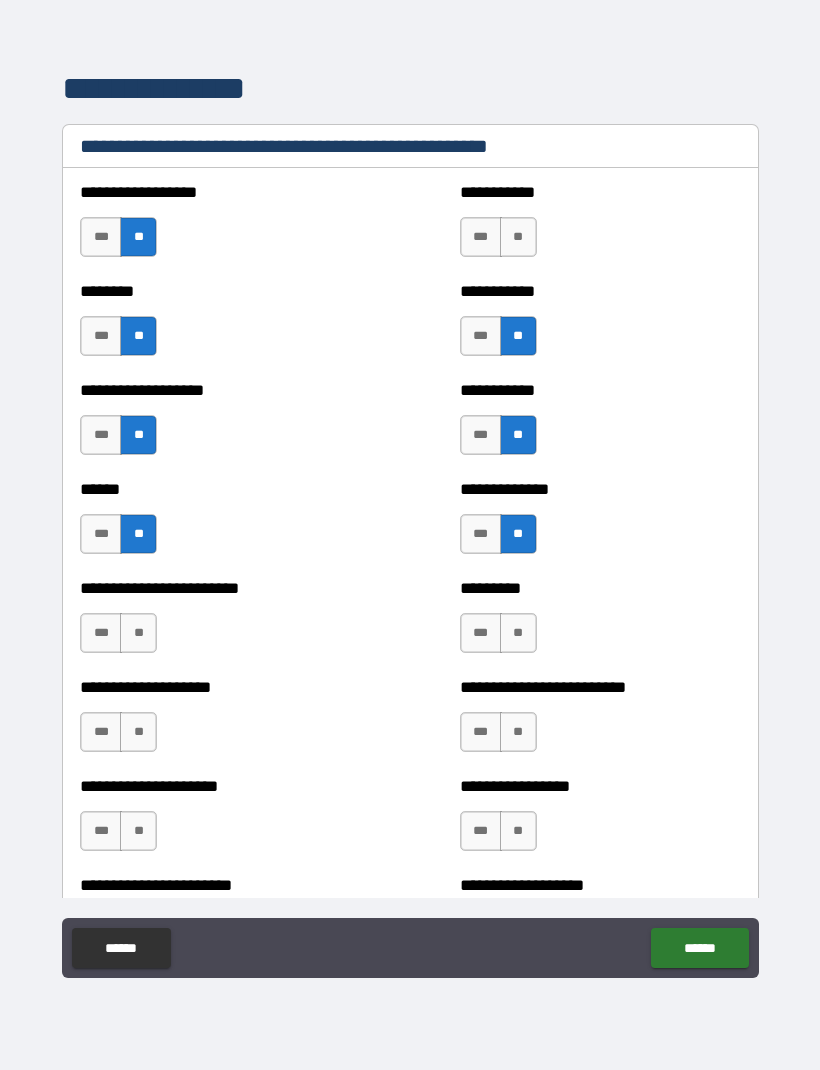 click on "**" at bounding box center [518, 633] 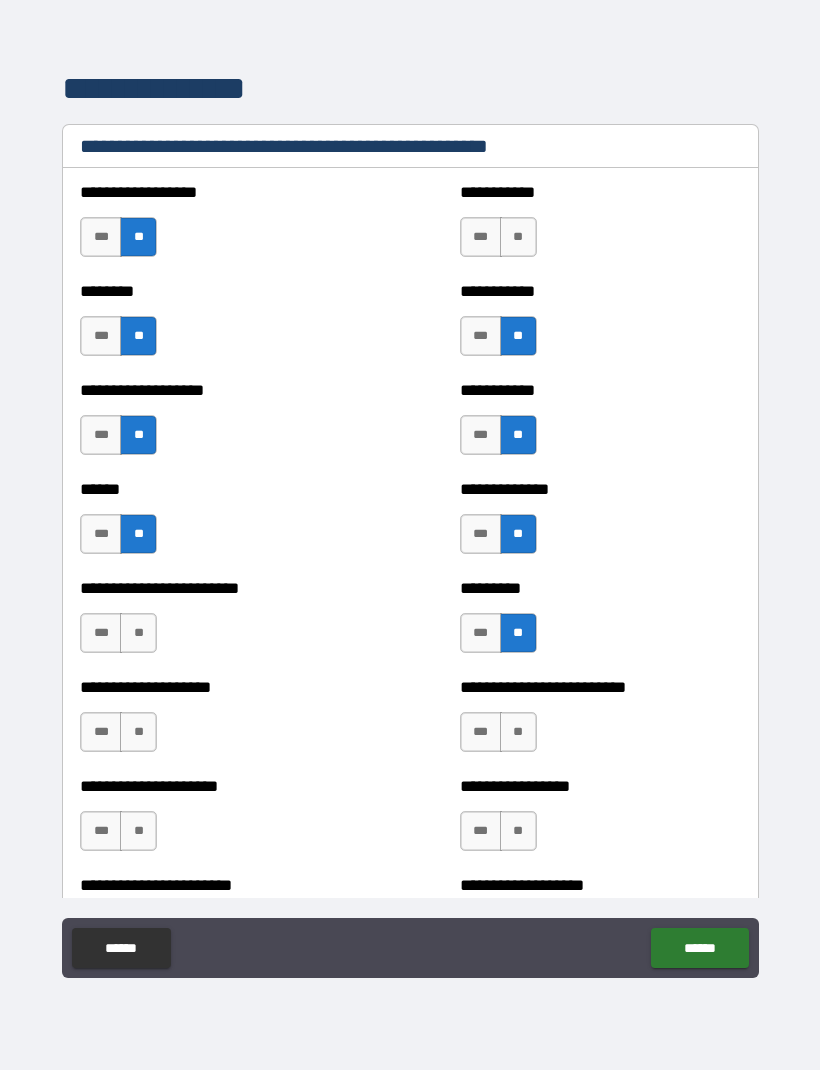 click on "**" at bounding box center [138, 633] 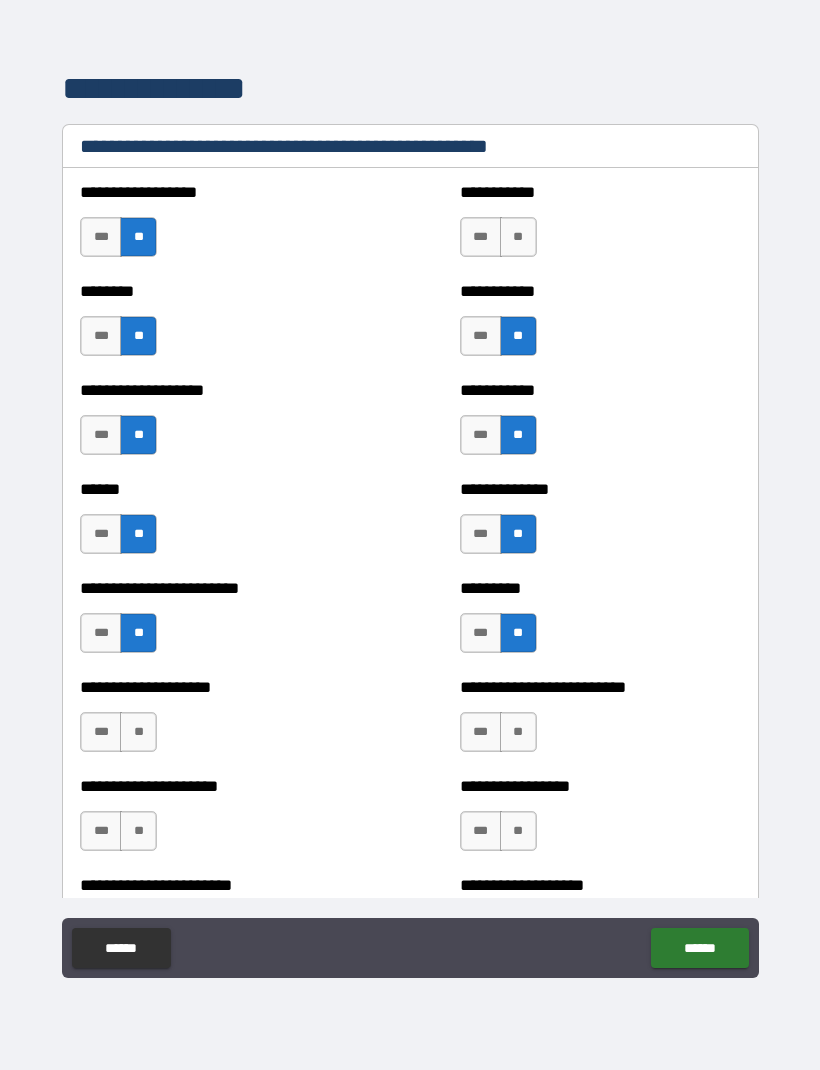 click on "**" at bounding box center (138, 732) 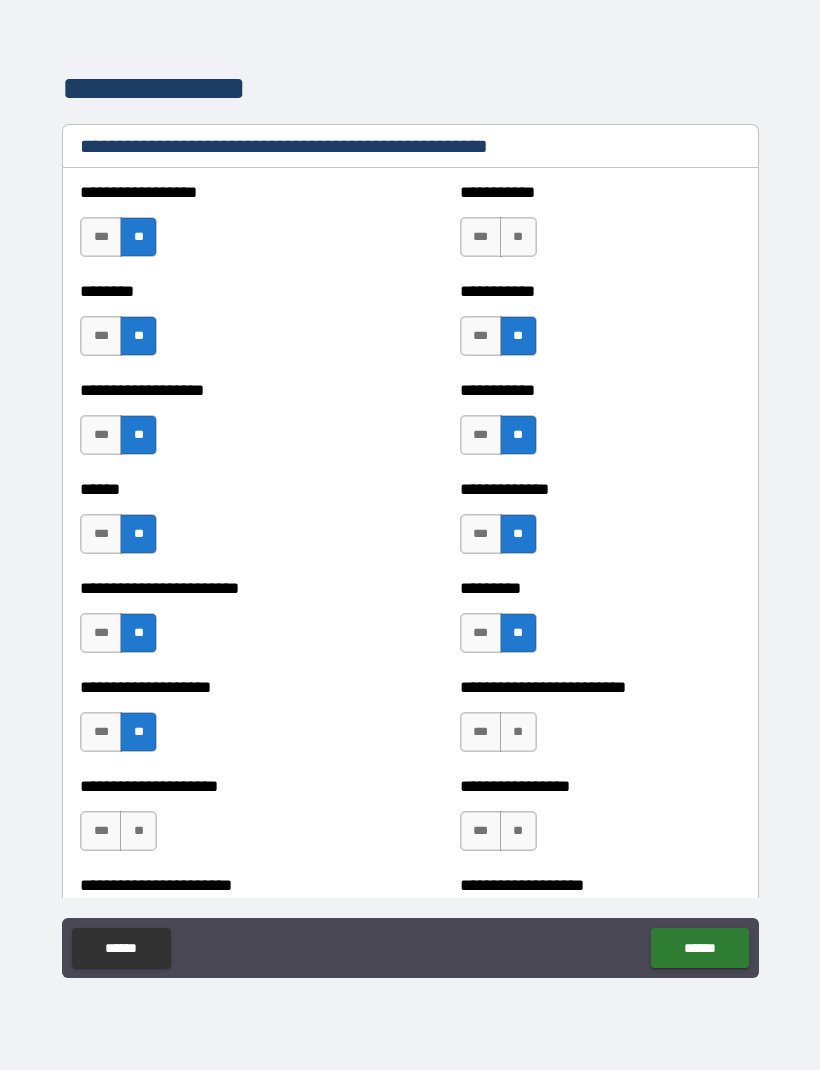 click on "***" at bounding box center [481, 732] 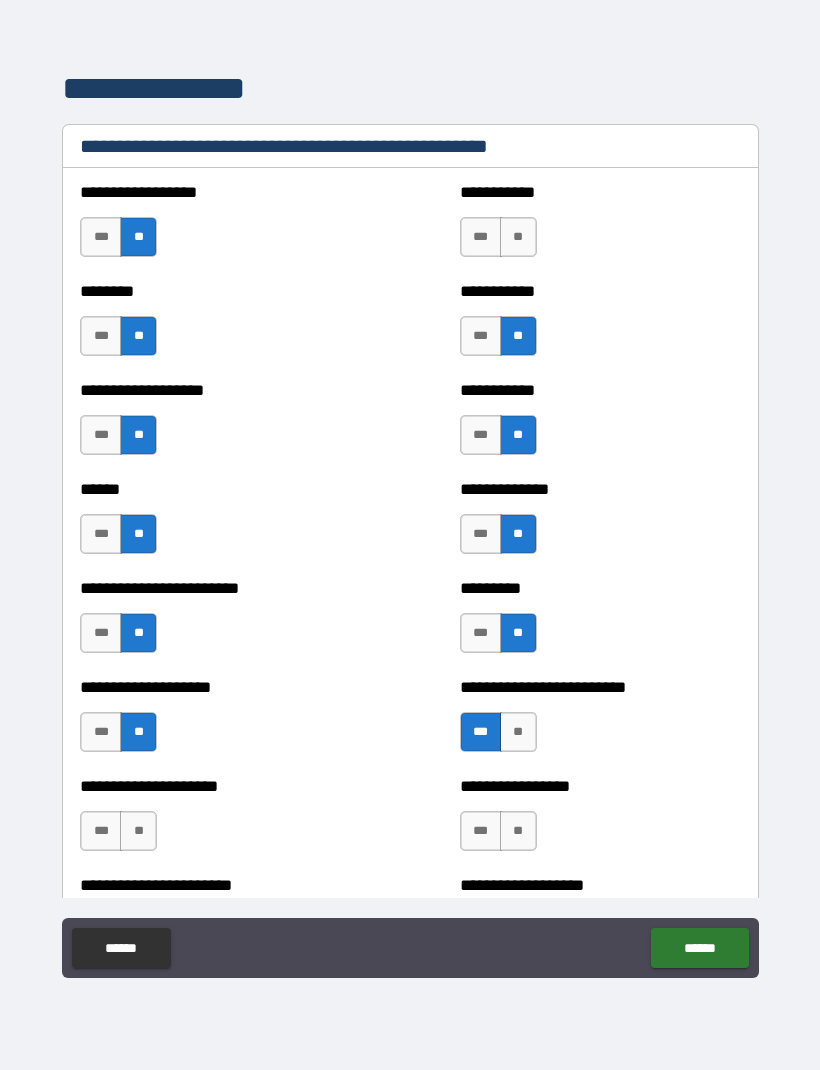 click on "**" at bounding box center [518, 831] 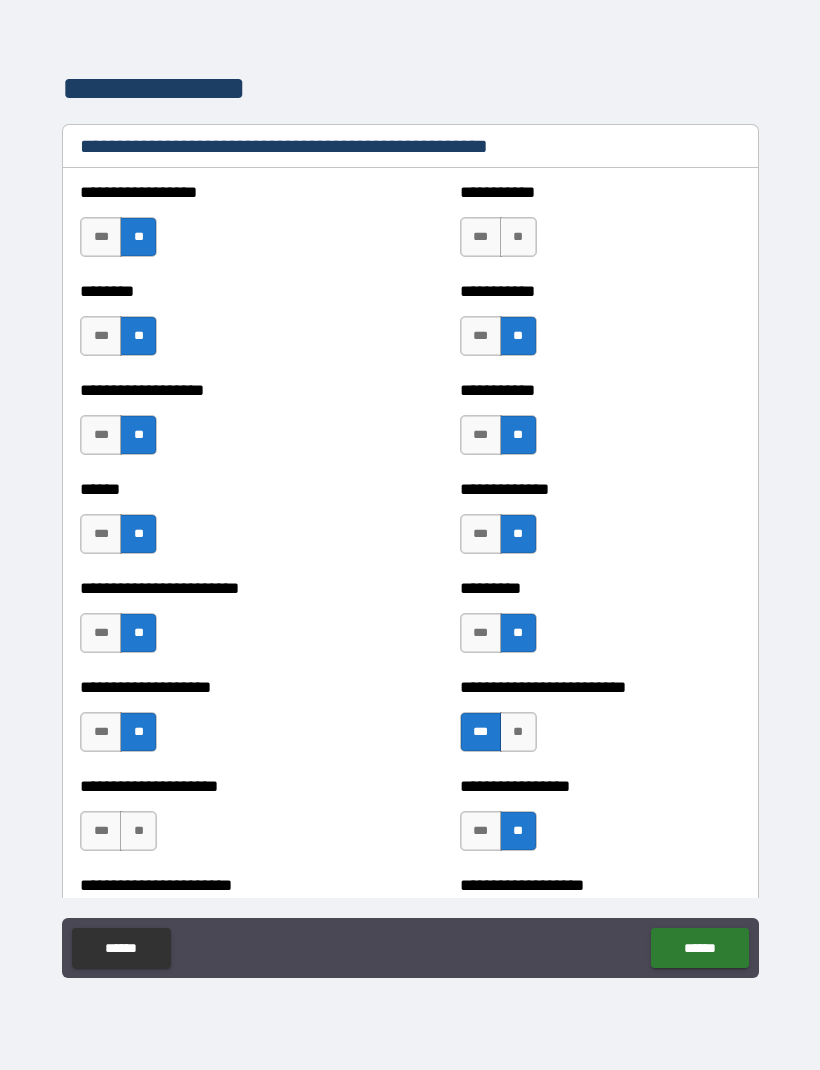 click on "**" at bounding box center [138, 831] 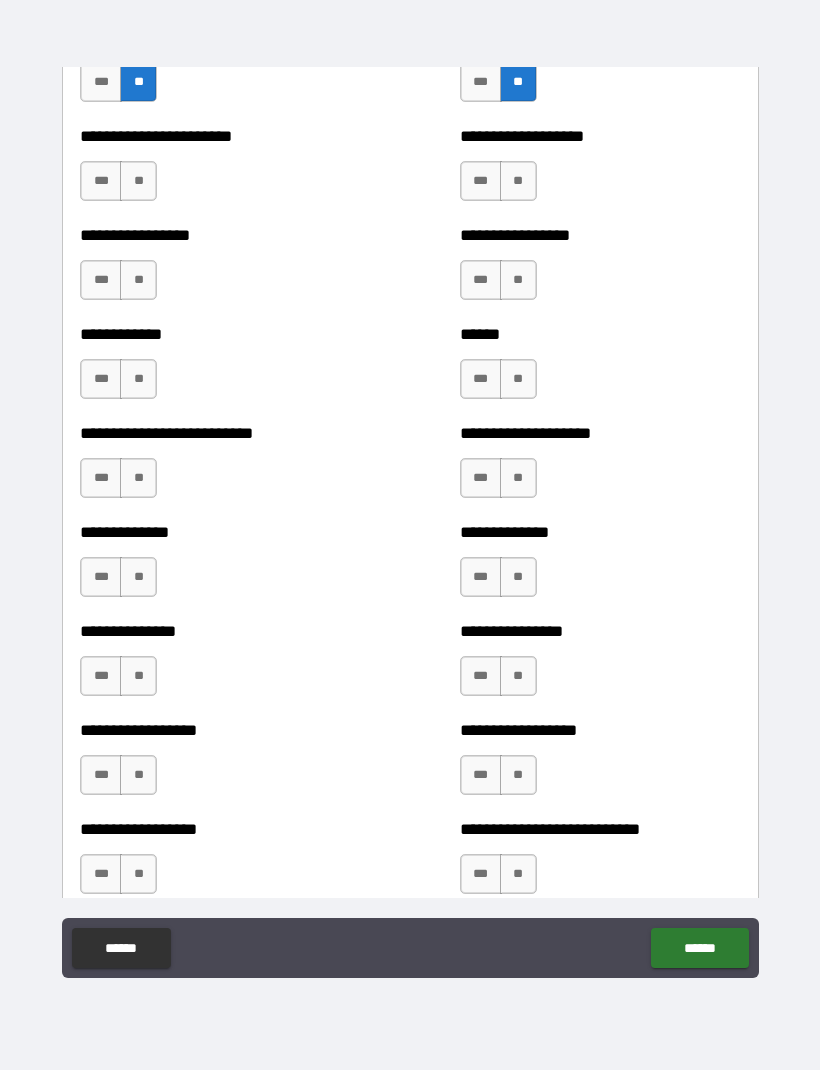 scroll, scrollTop: 3868, scrollLeft: 0, axis: vertical 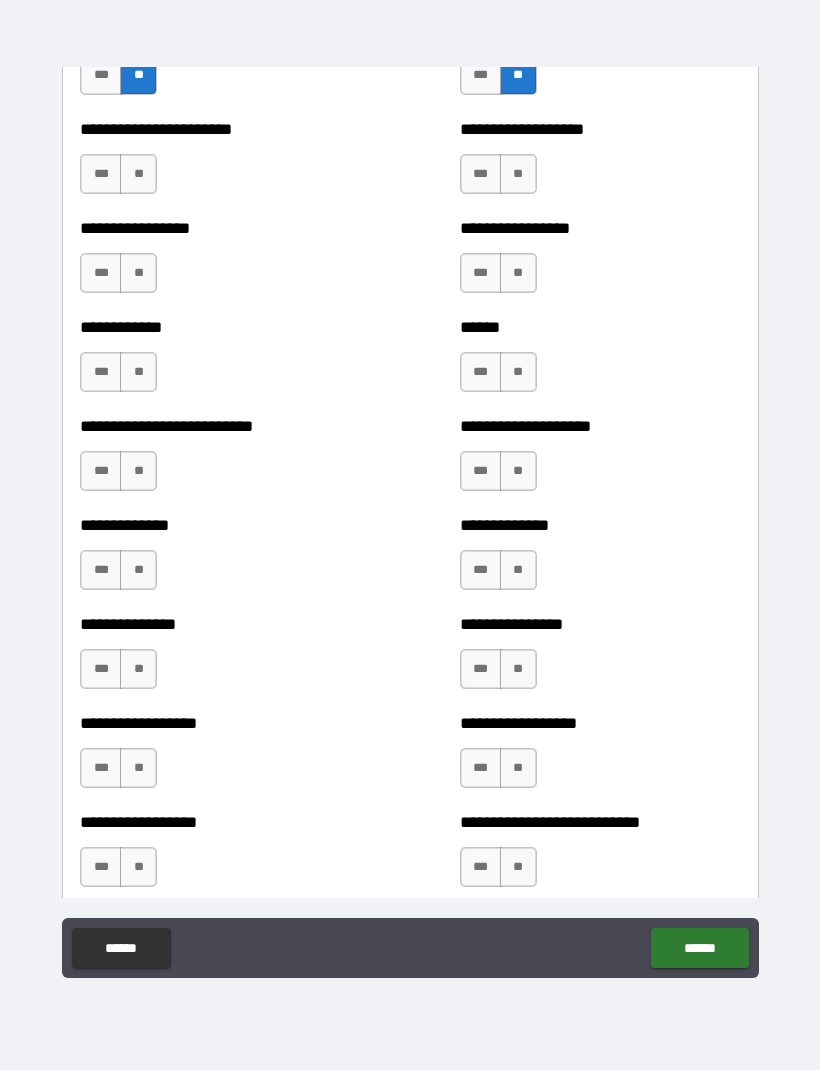 click on "**" at bounding box center [138, 174] 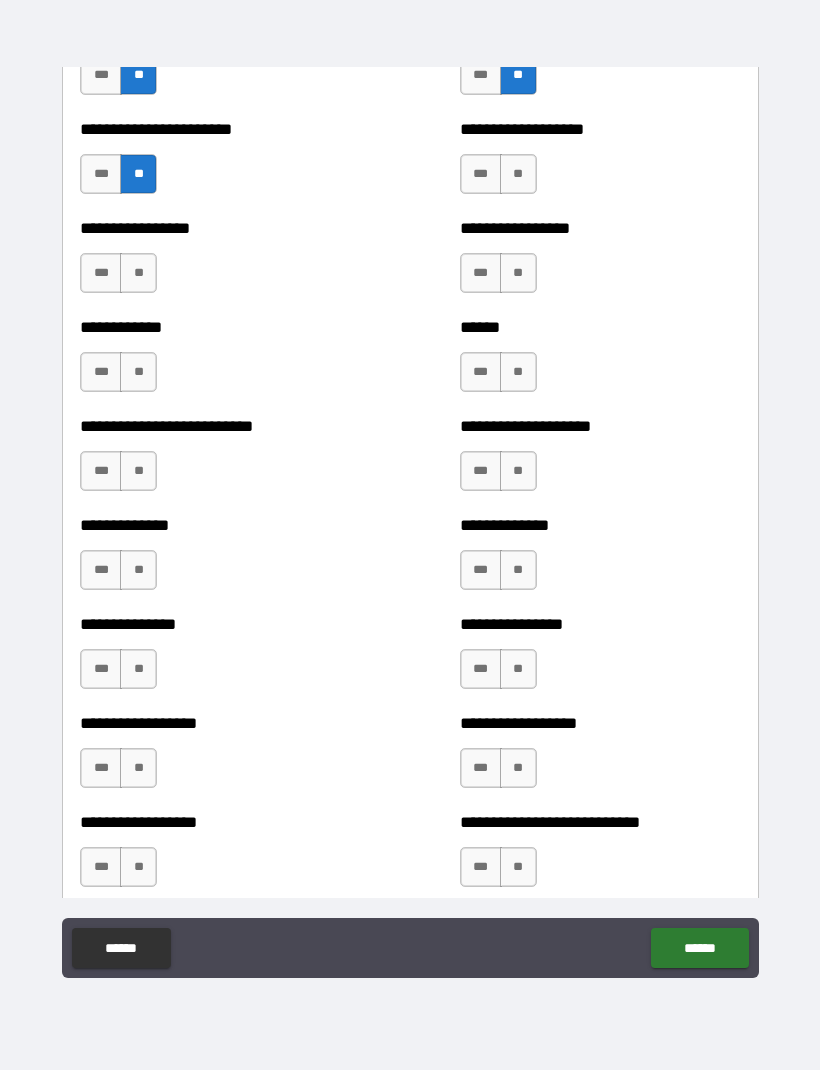 click on "**" at bounding box center (518, 174) 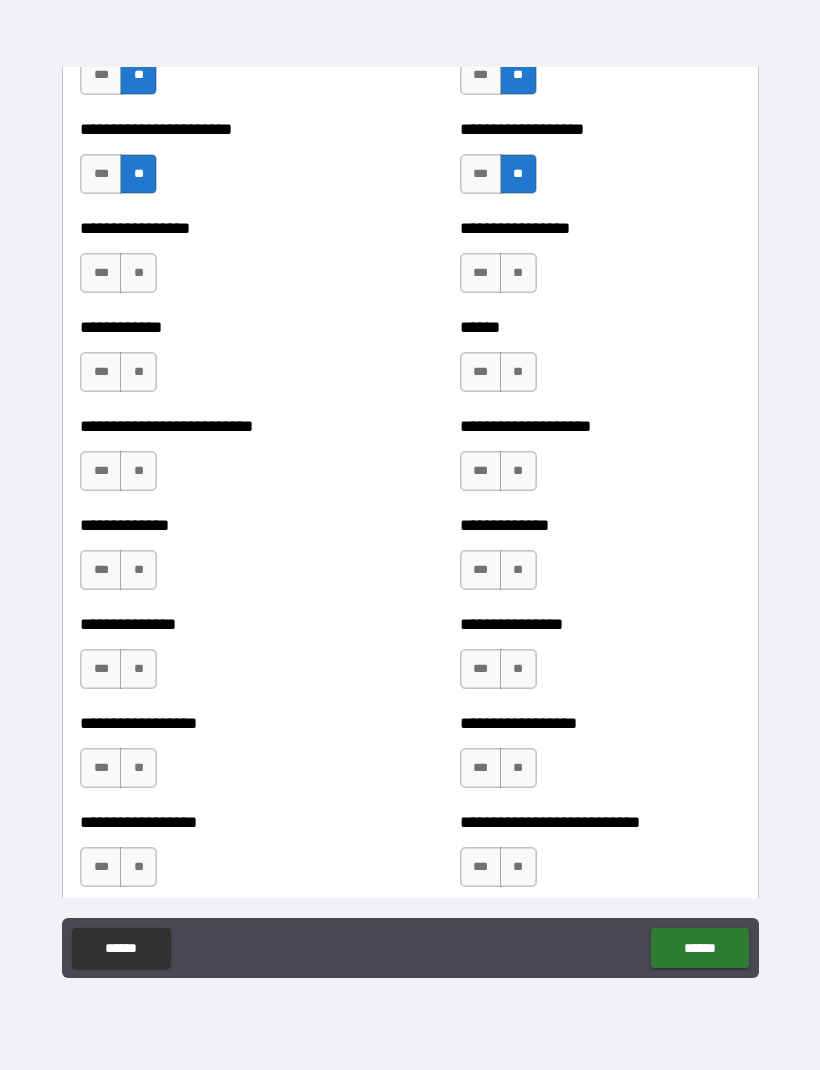click on "**" at bounding box center (138, 273) 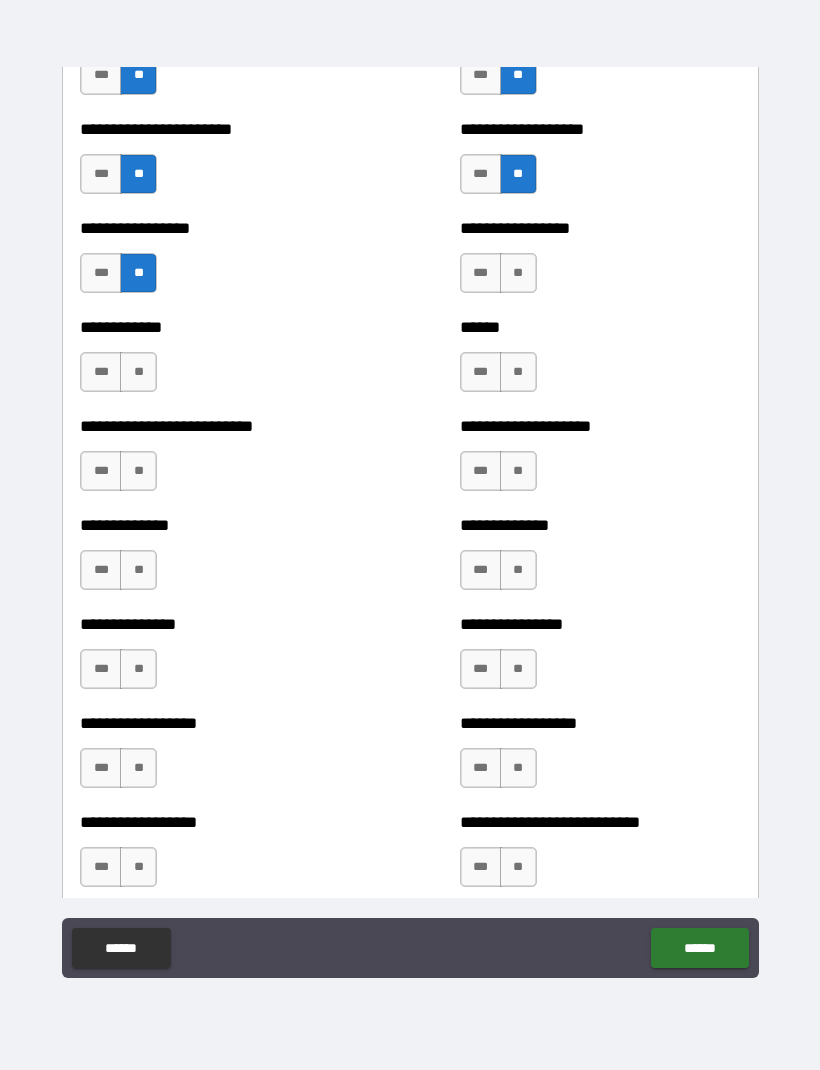 click on "**" at bounding box center [138, 372] 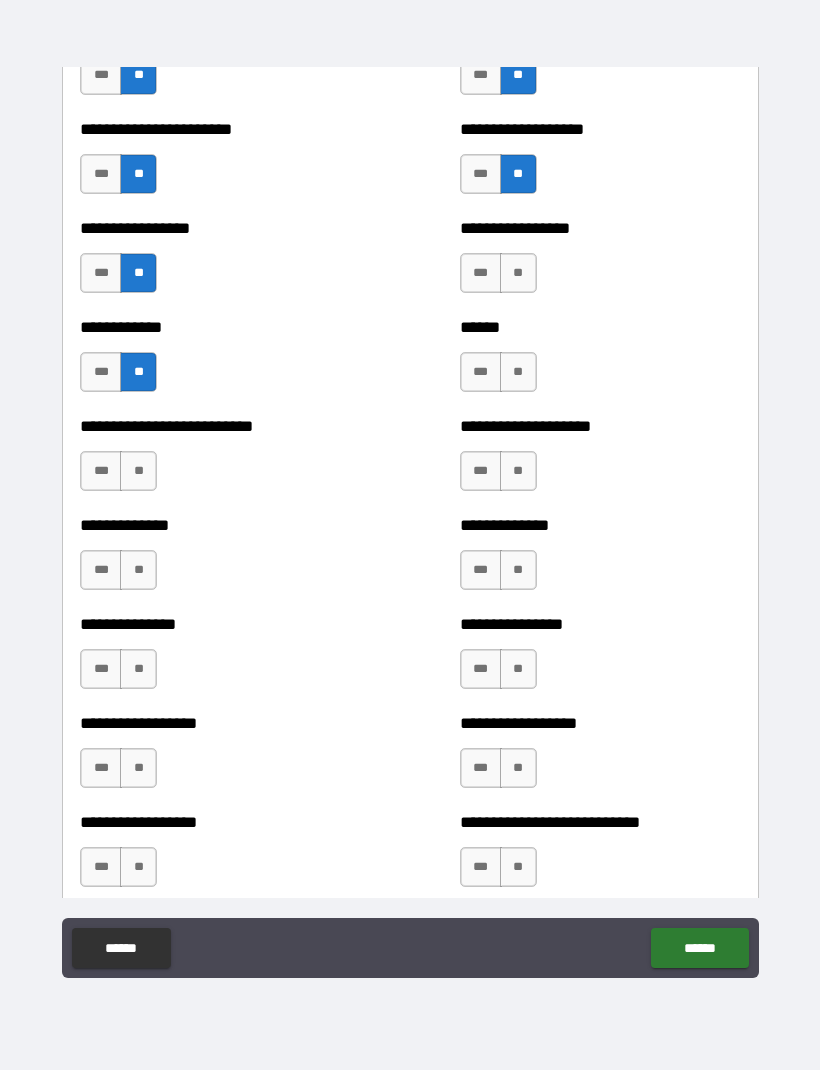 click on "**" at bounding box center (518, 372) 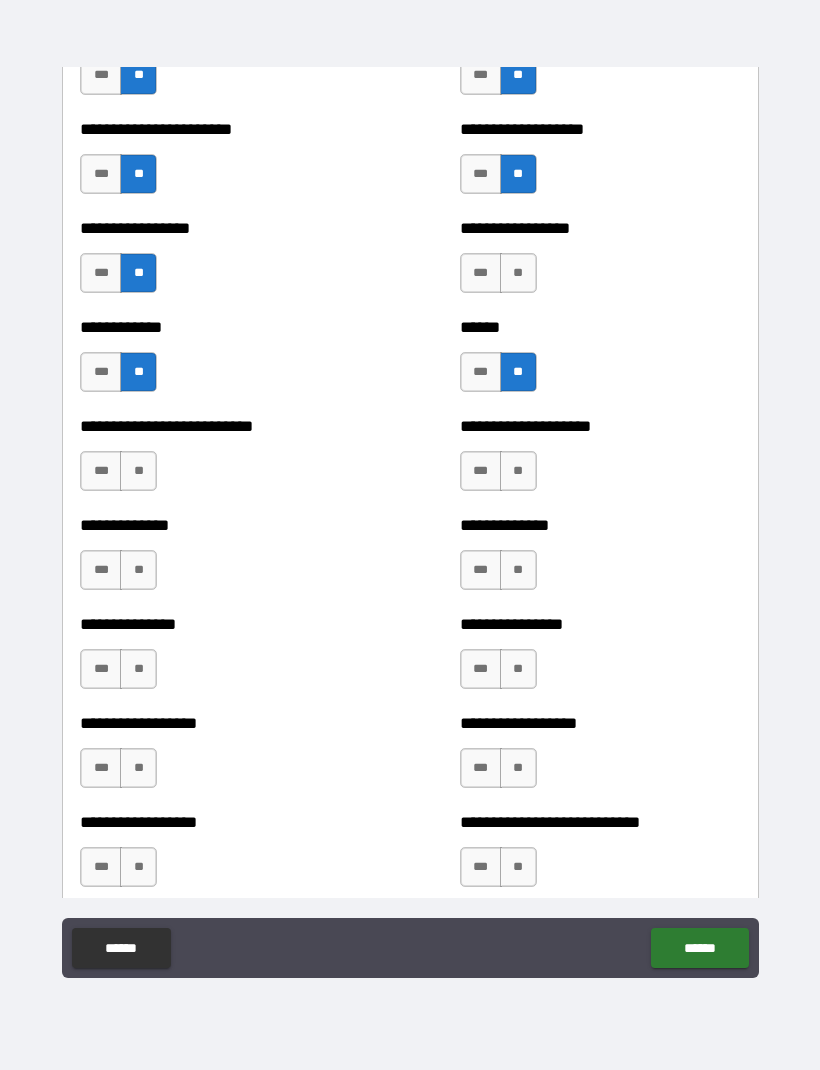click on "**" at bounding box center [138, 471] 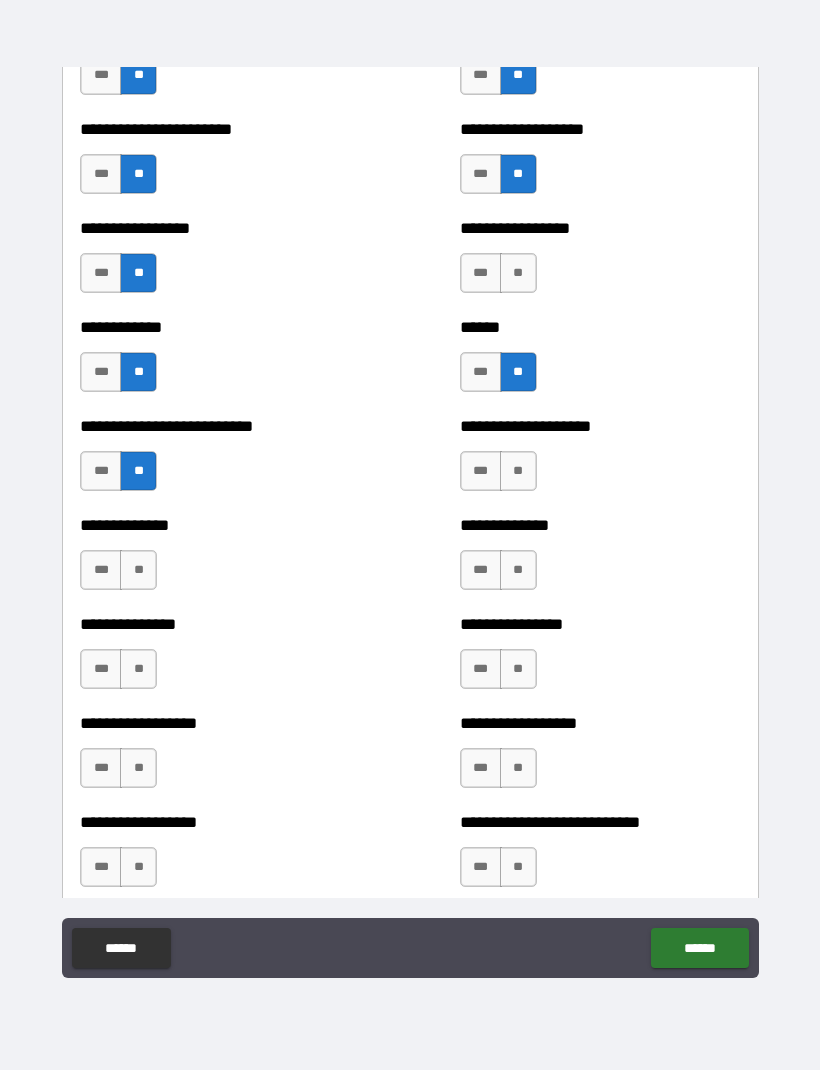 click on "**" at bounding box center [518, 471] 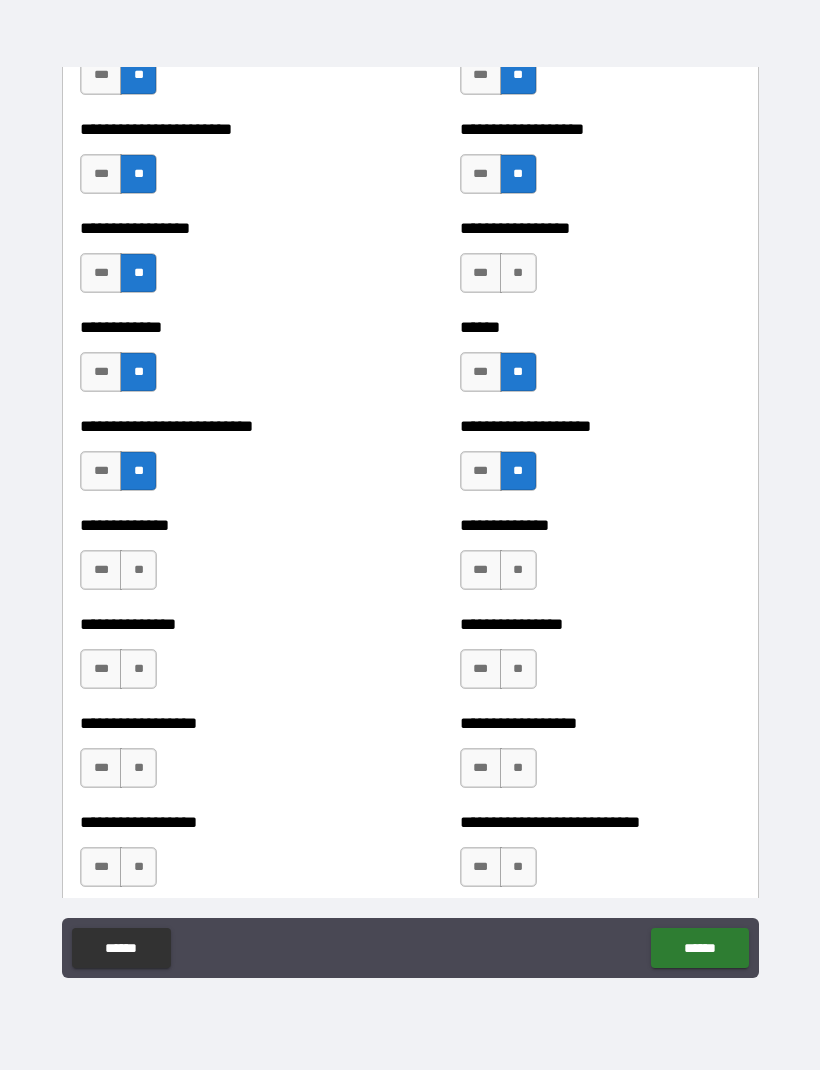 click on "**" at bounding box center (138, 570) 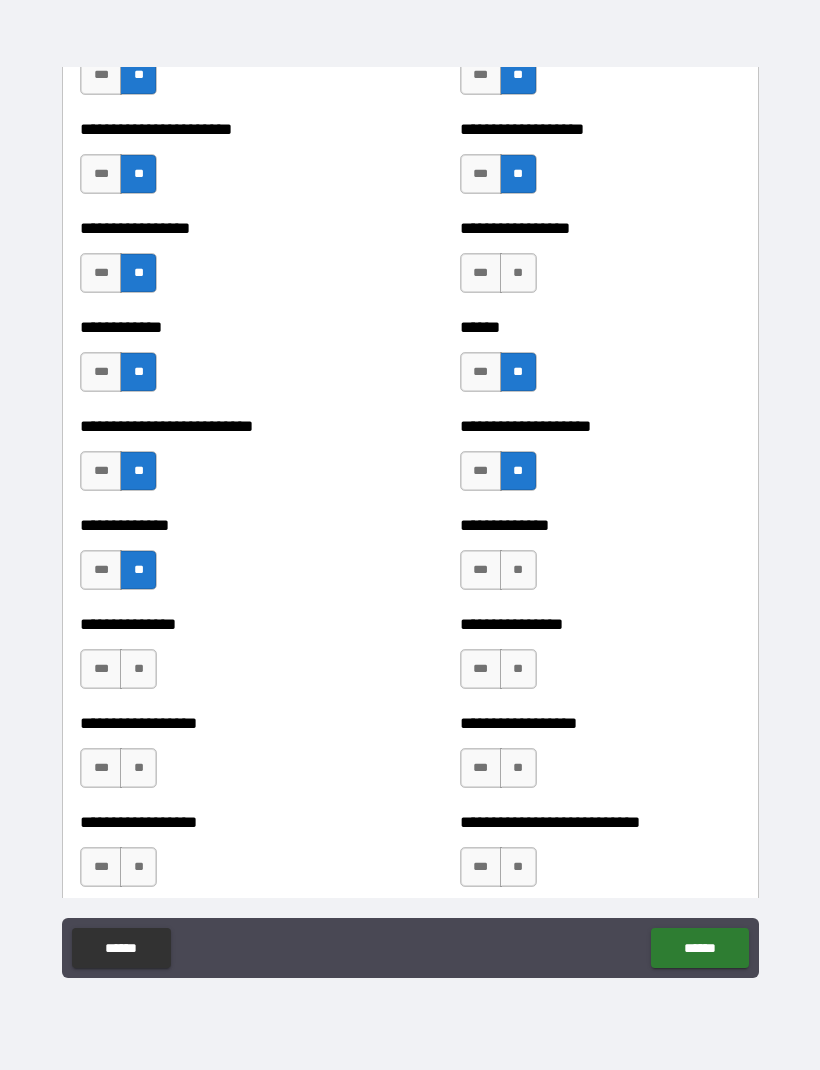 click on "**" at bounding box center [518, 570] 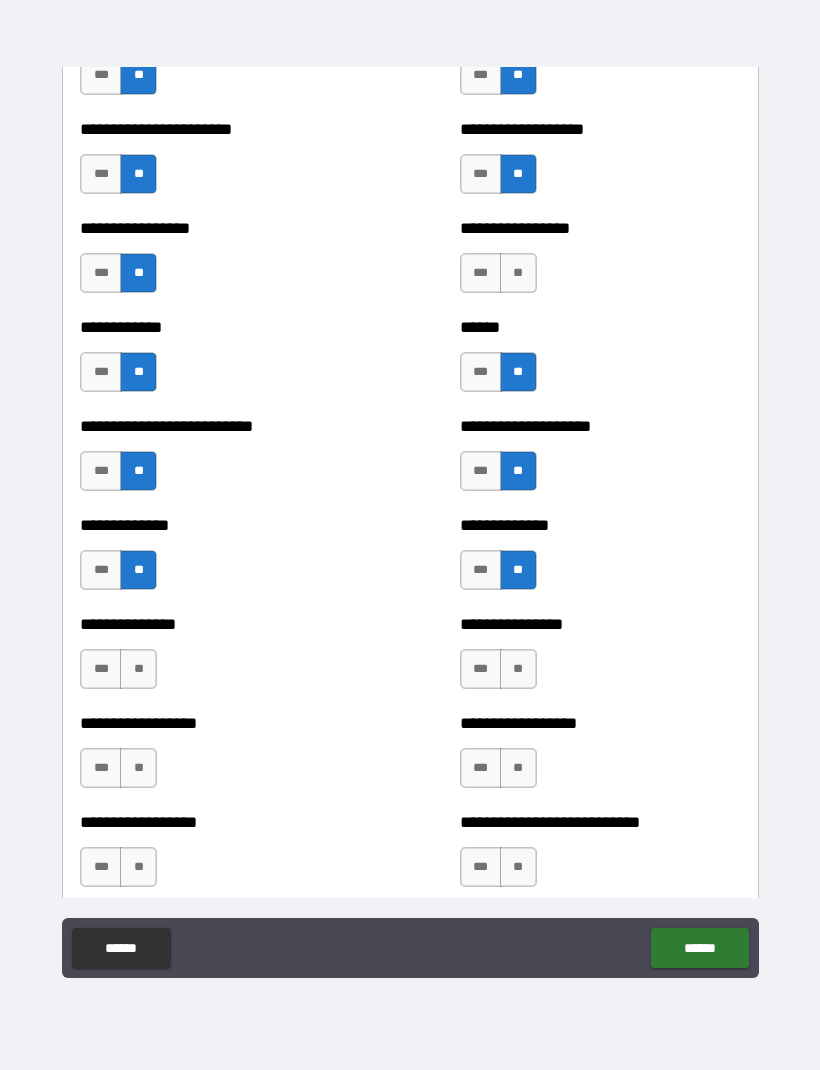 click on "**" at bounding box center (138, 669) 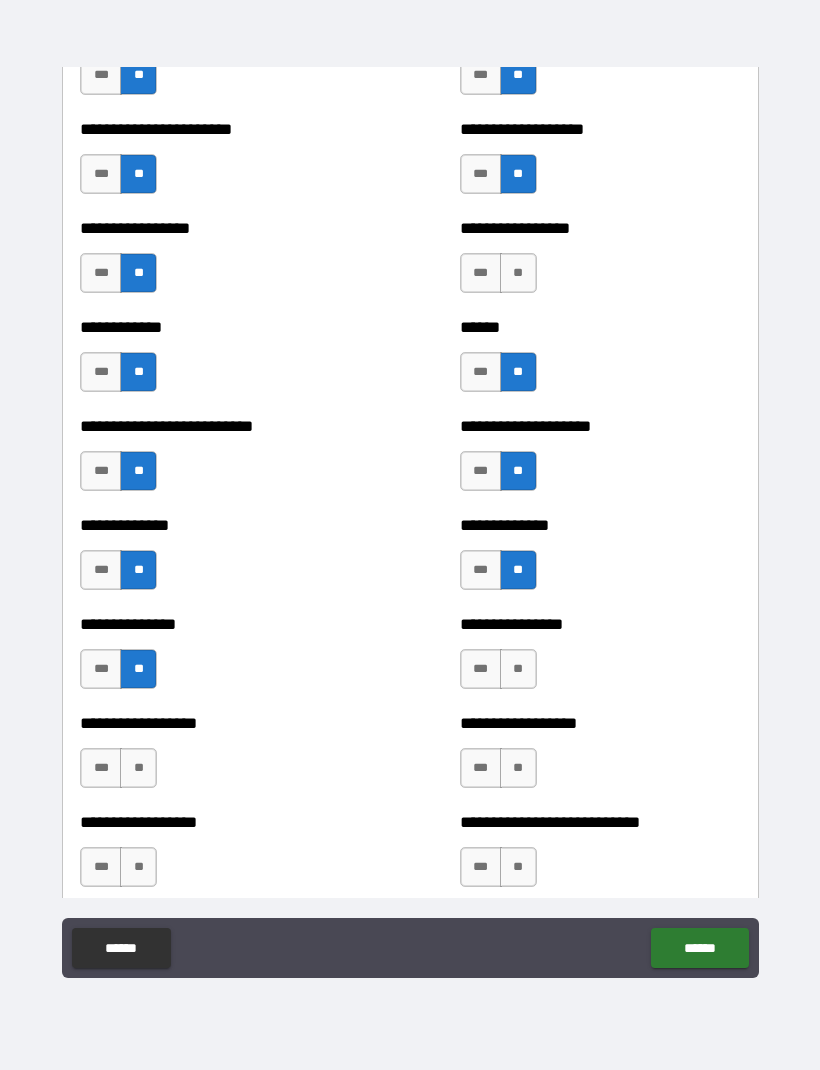 click on "**" at bounding box center [518, 669] 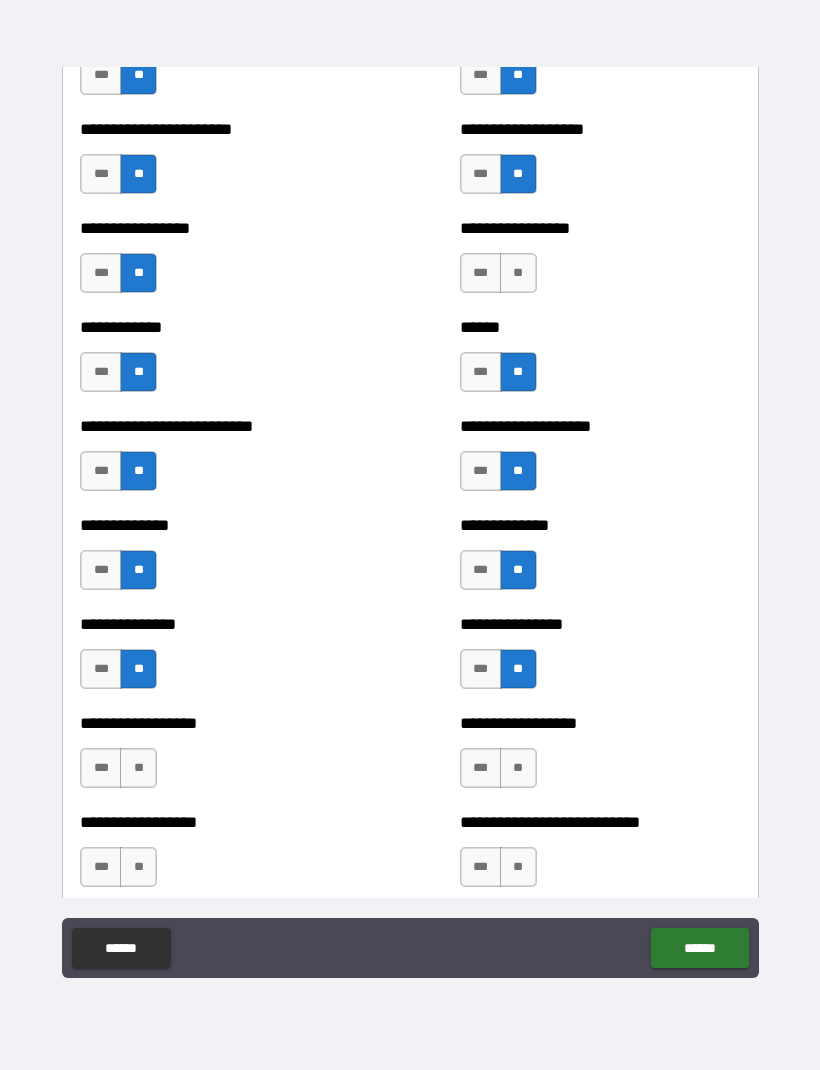 click on "**" at bounding box center [138, 768] 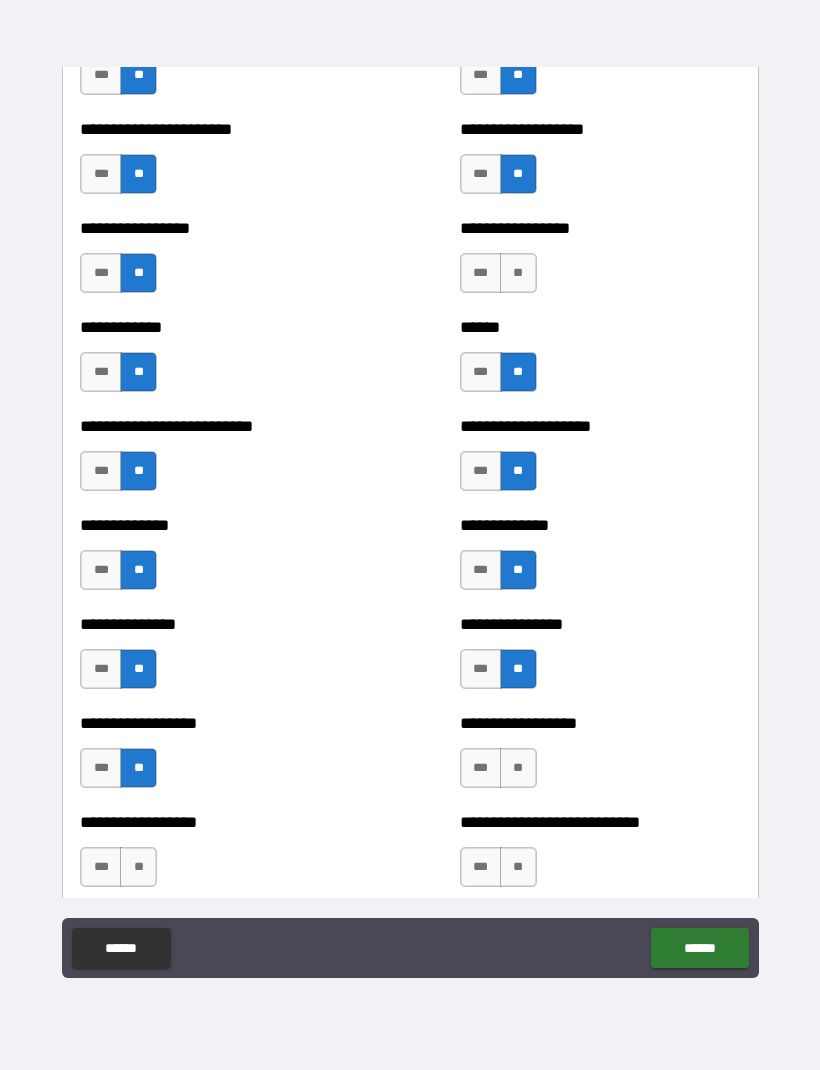 click on "**" at bounding box center [518, 768] 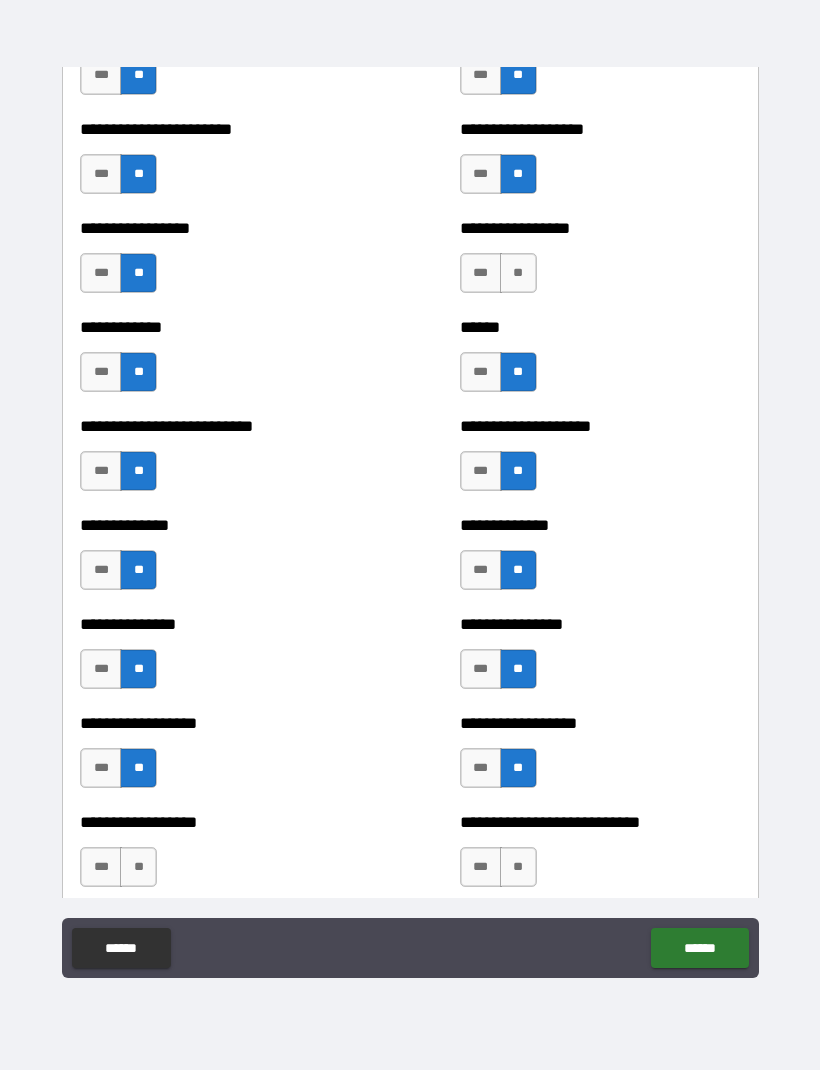 click on "**" at bounding box center [138, 867] 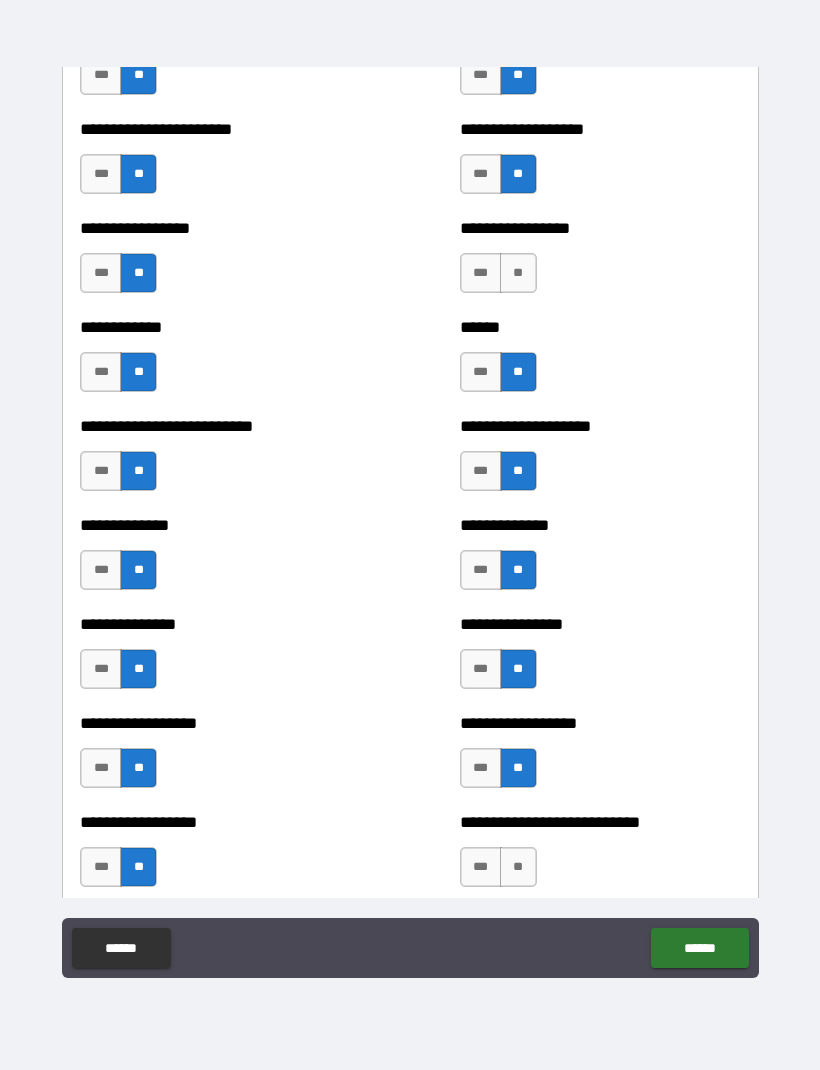 click on "**" at bounding box center [518, 867] 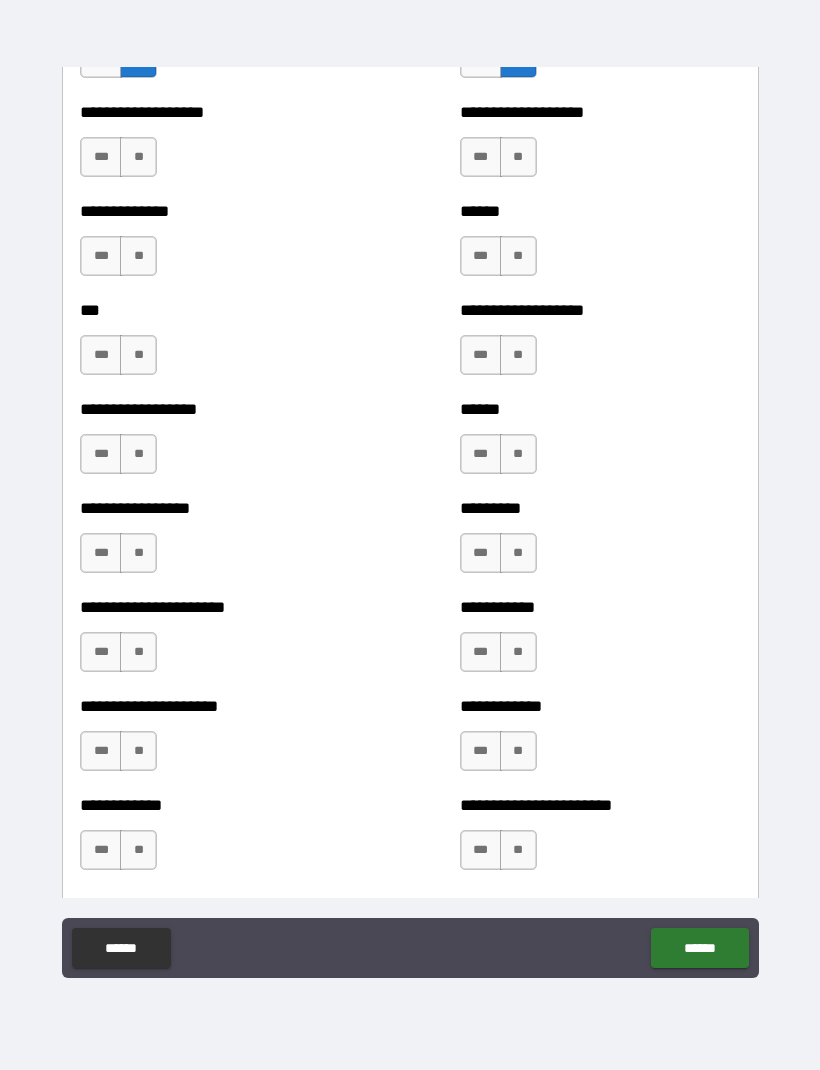 scroll, scrollTop: 4676, scrollLeft: 0, axis: vertical 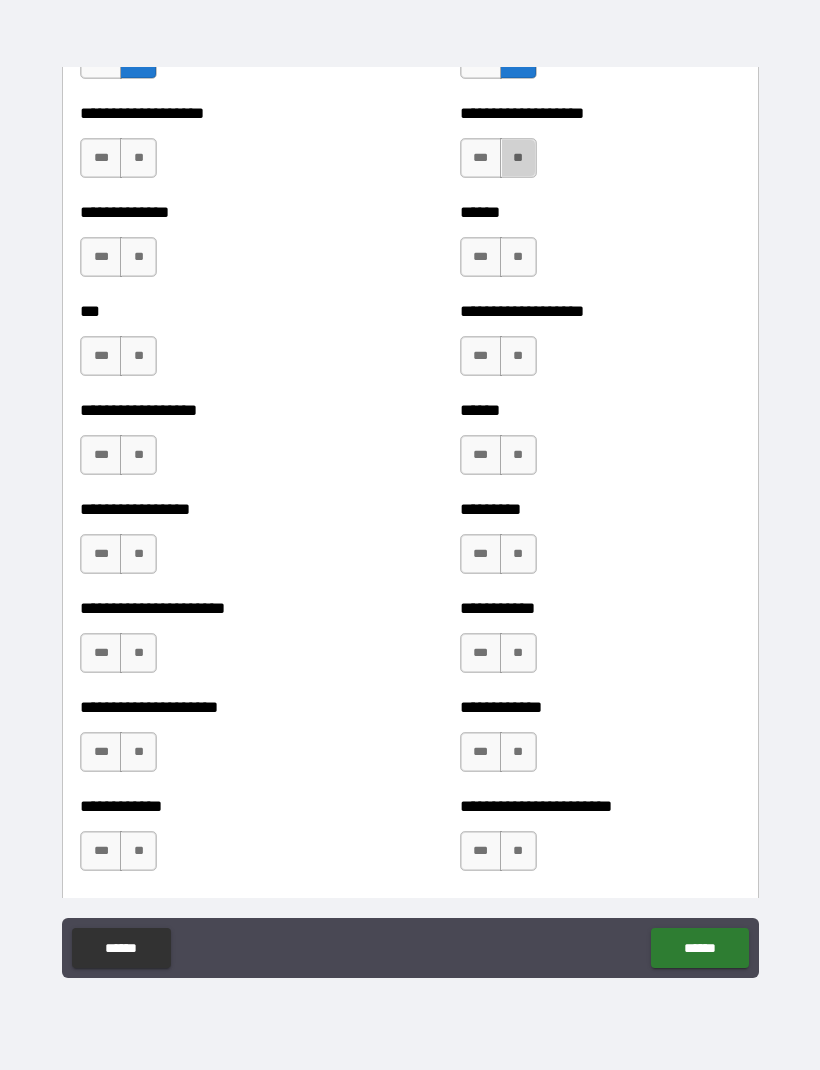click on "**" at bounding box center [138, 158] 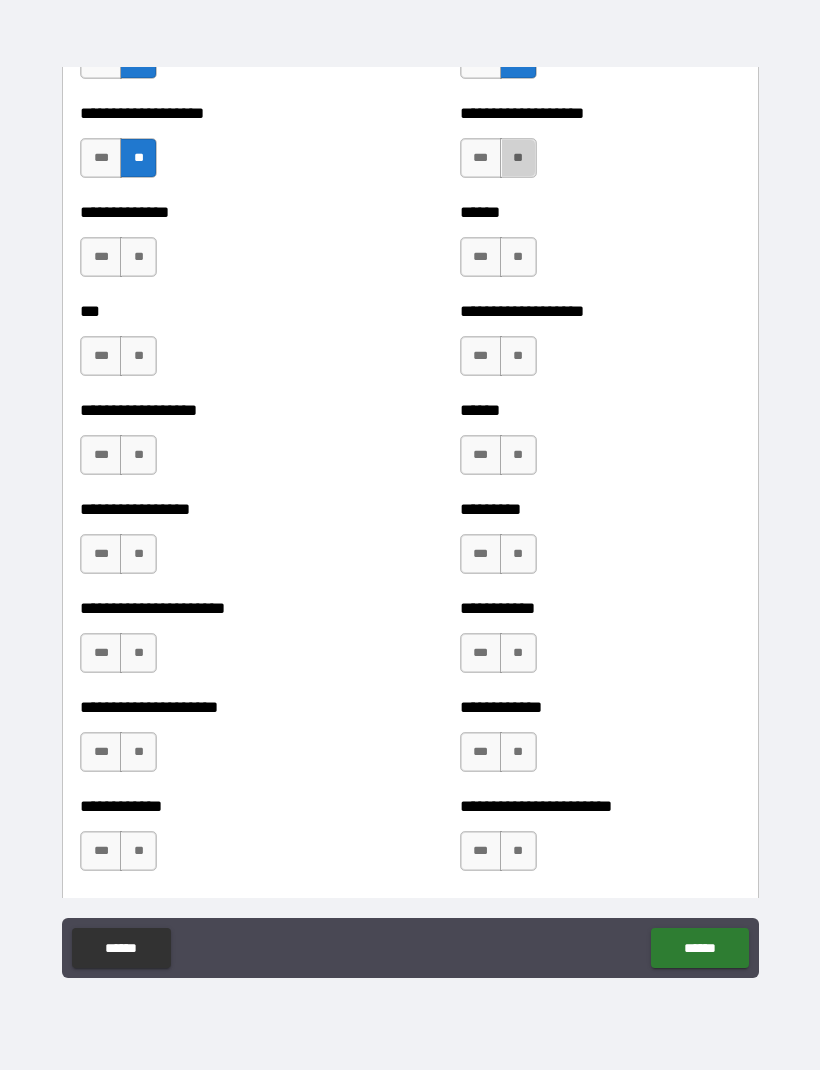click on "**" at bounding box center [138, 257] 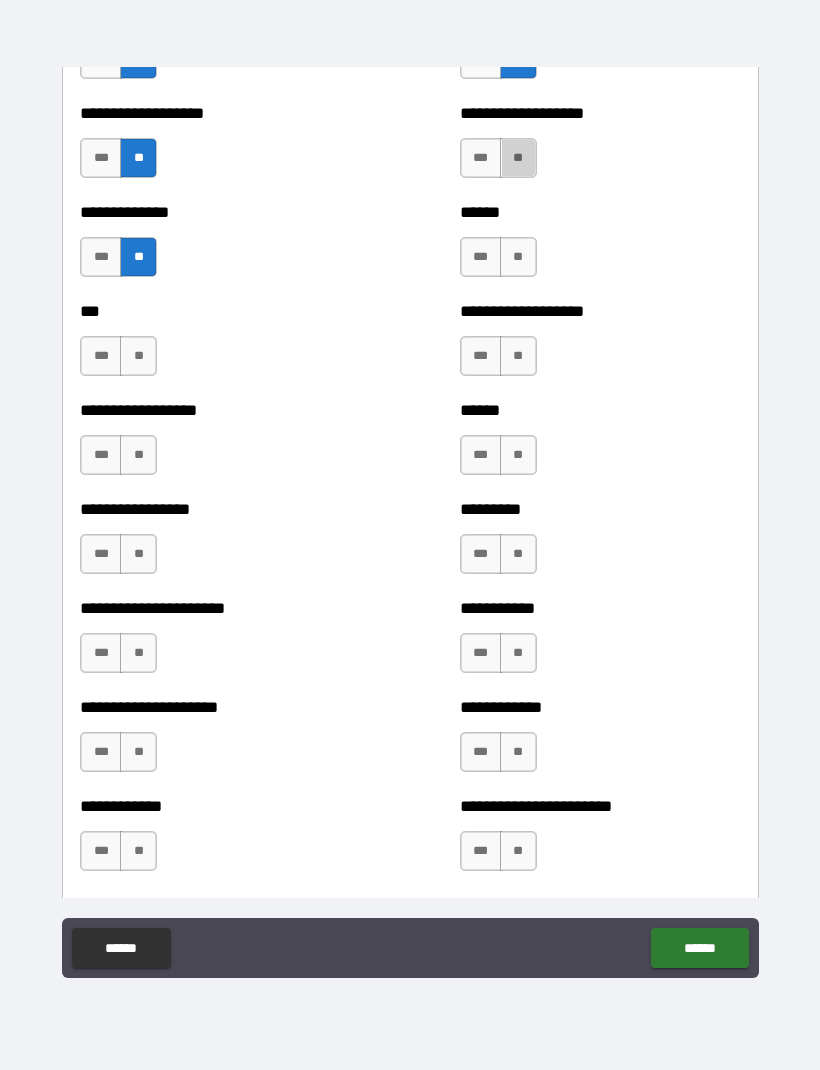 click on "**" at bounding box center [518, 257] 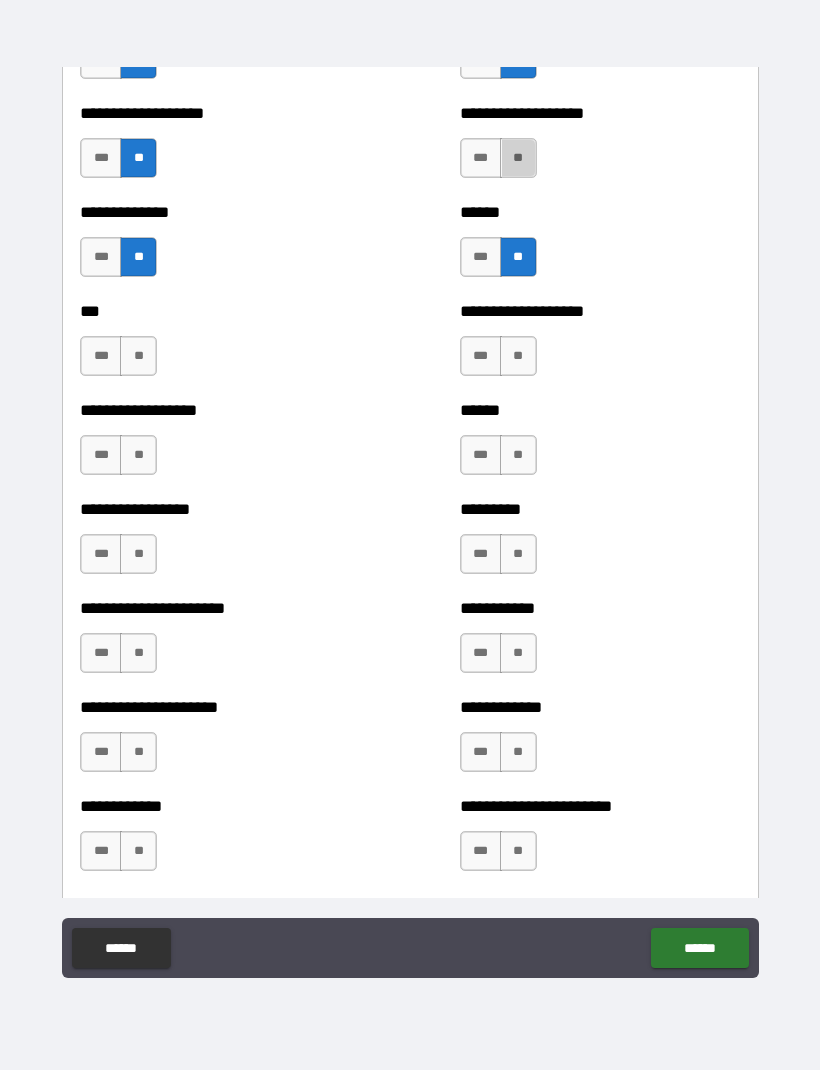 click on "**" at bounding box center [138, 356] 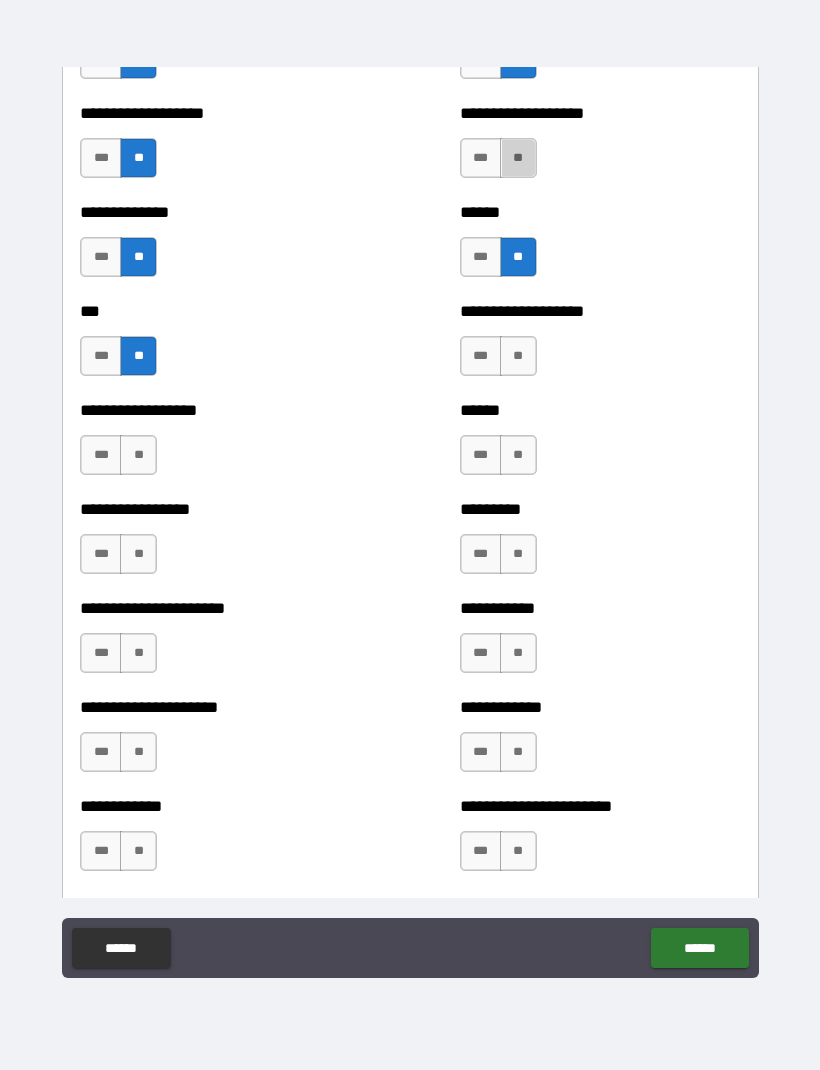click on "**" at bounding box center [518, 356] 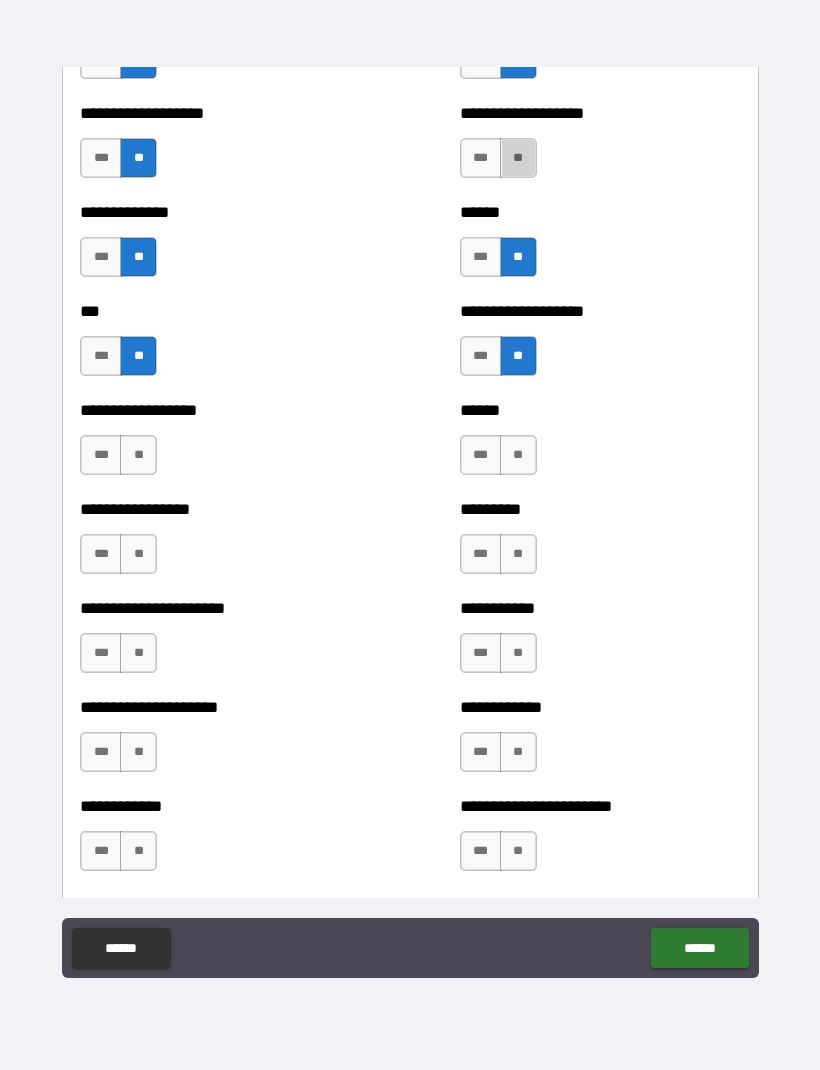 click on "**" at bounding box center (138, 455) 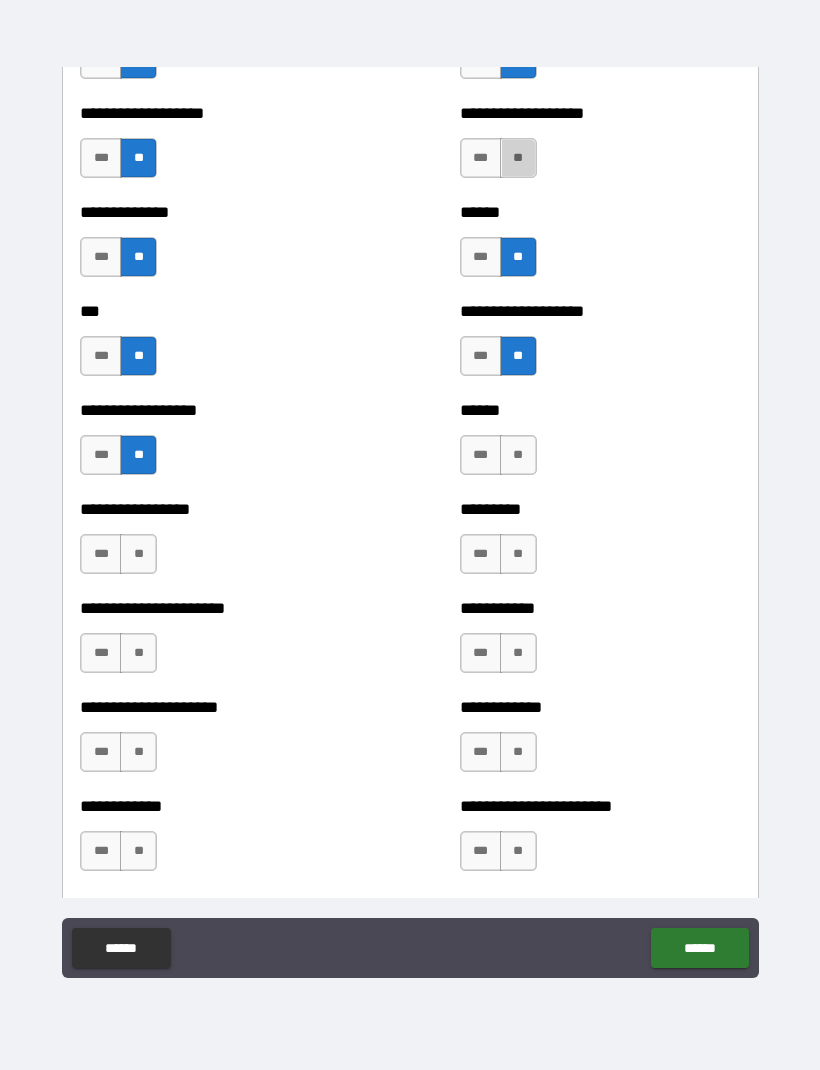 click on "**" at bounding box center [518, 455] 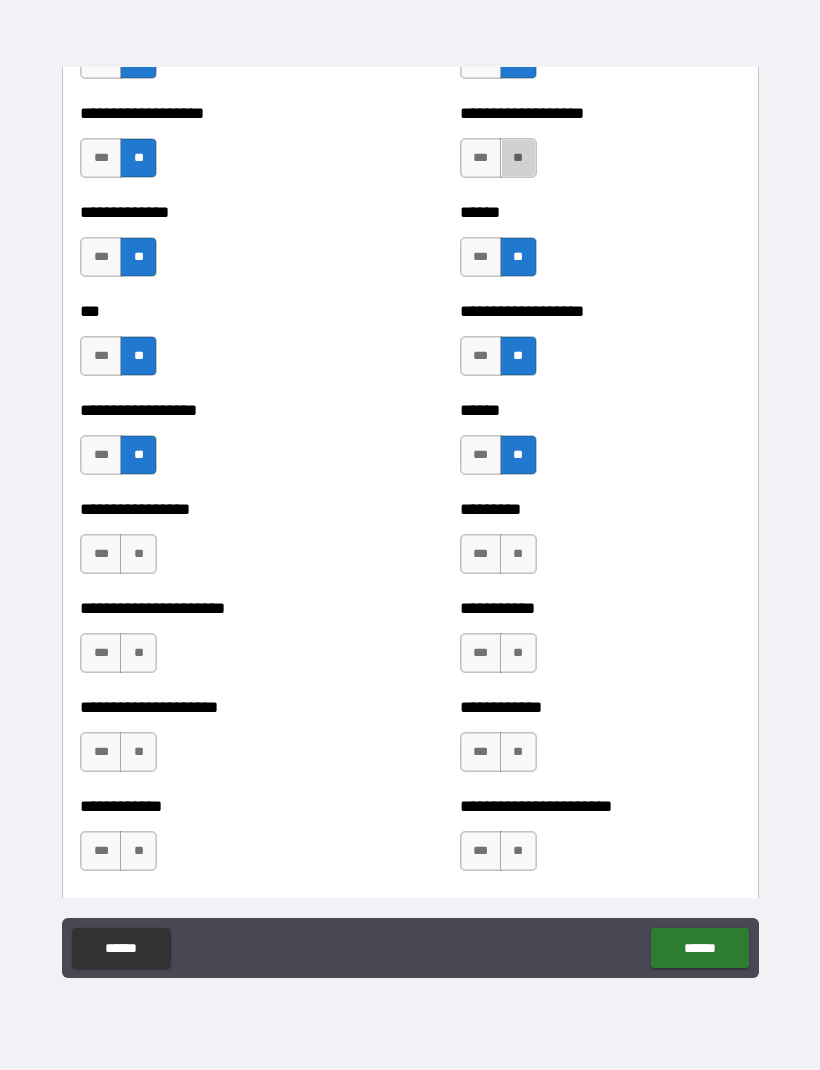 click on "**" at bounding box center (138, 554) 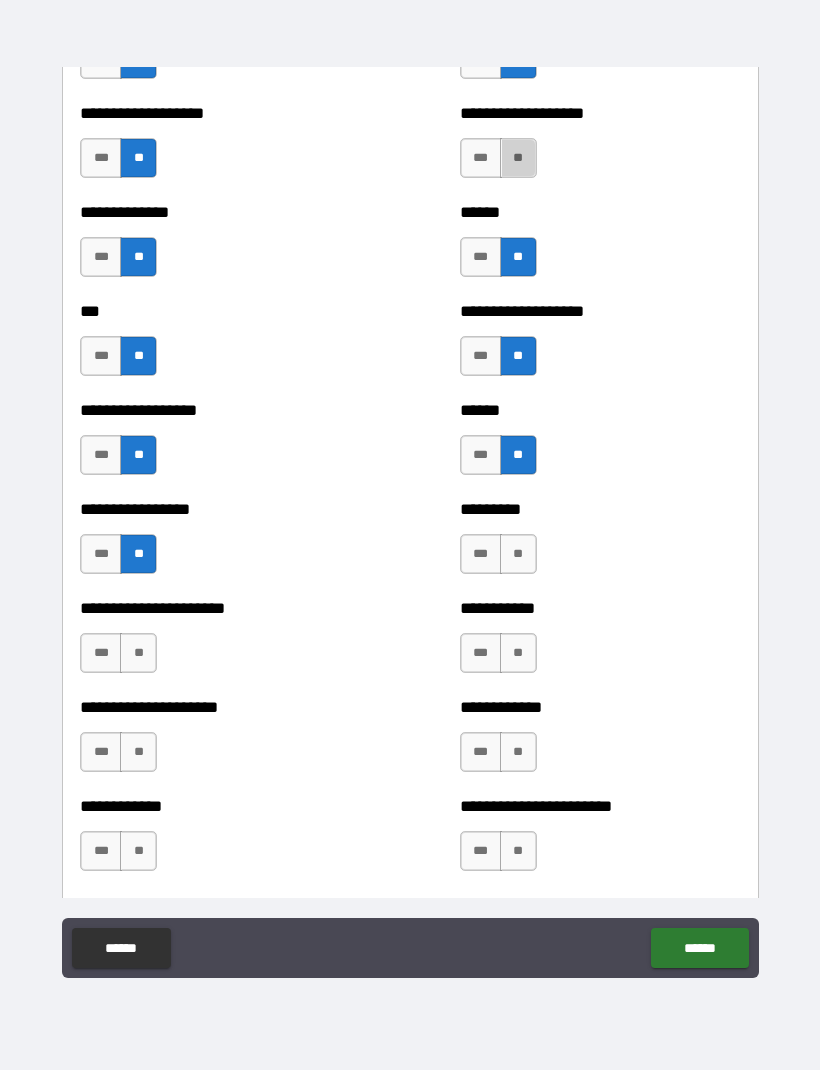 click on "**" at bounding box center [518, 554] 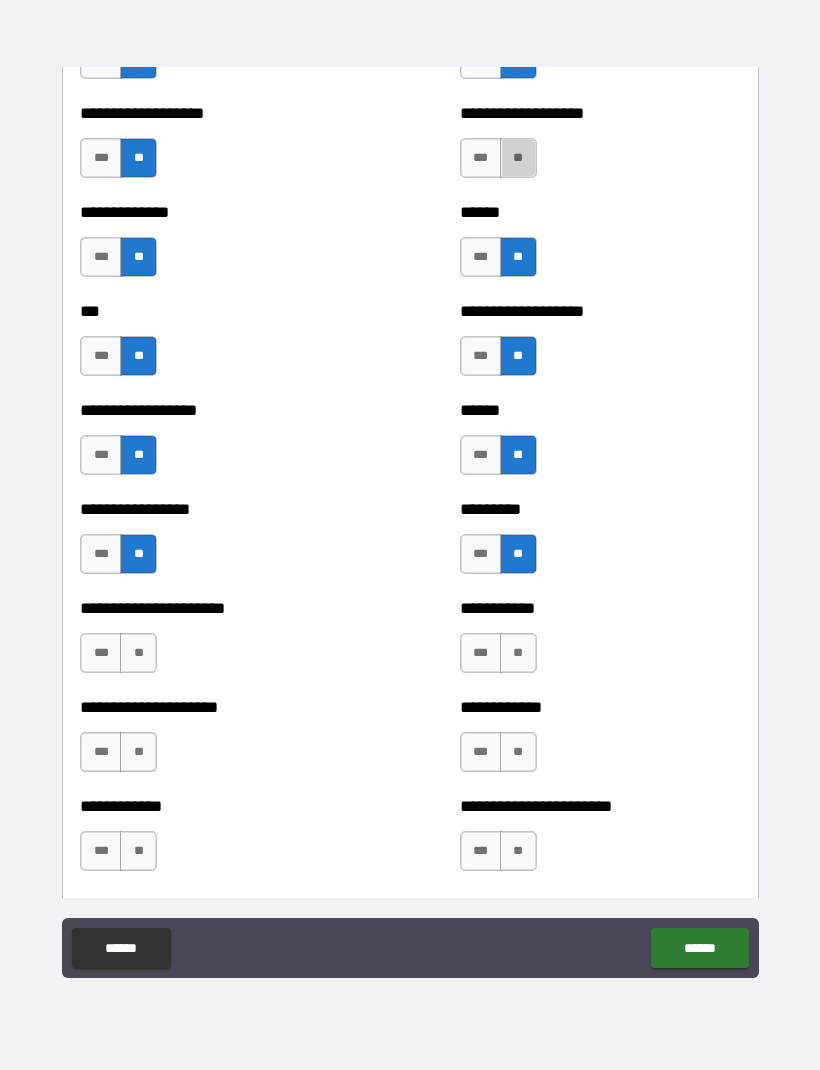 click on "**" at bounding box center [138, 653] 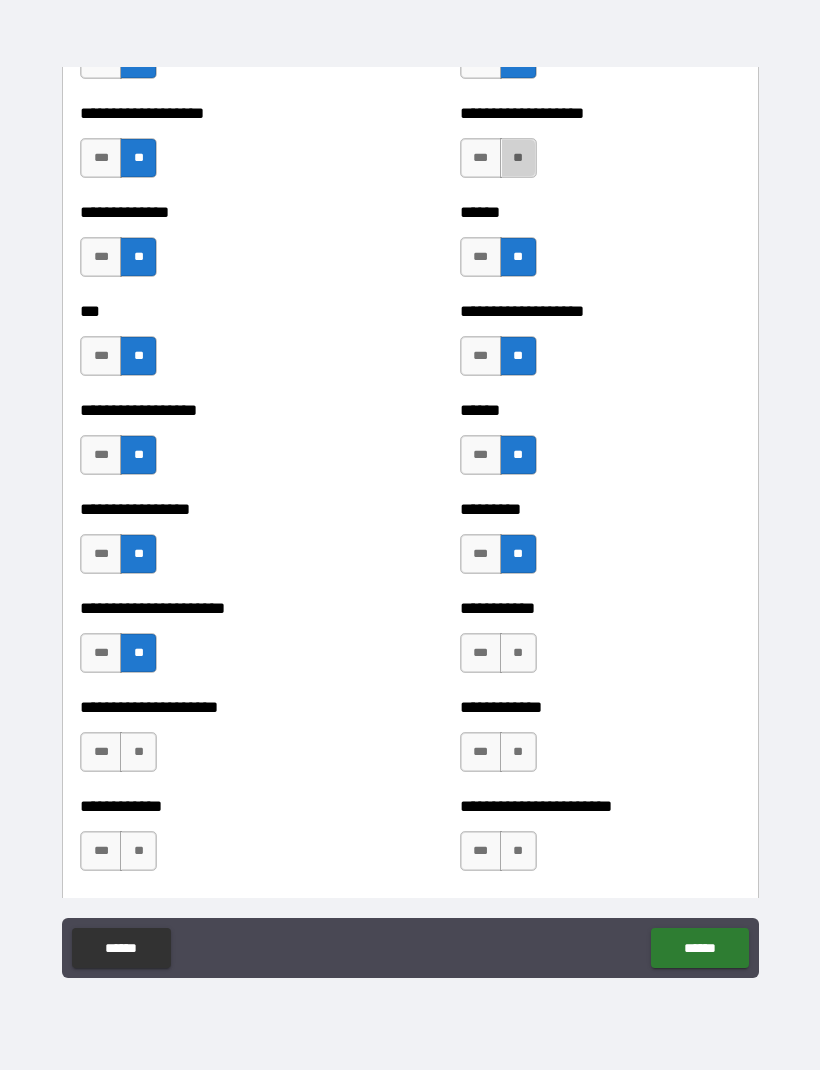 click on "**" at bounding box center [518, 653] 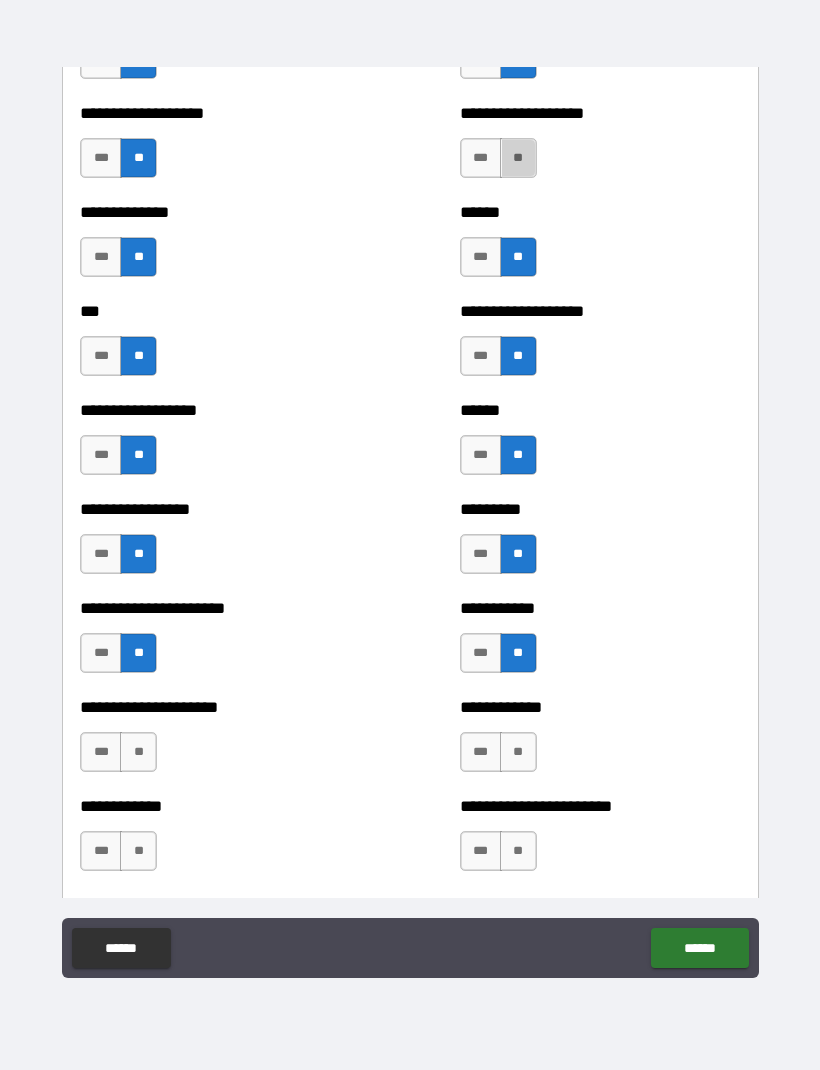 click on "**" at bounding box center (138, 752) 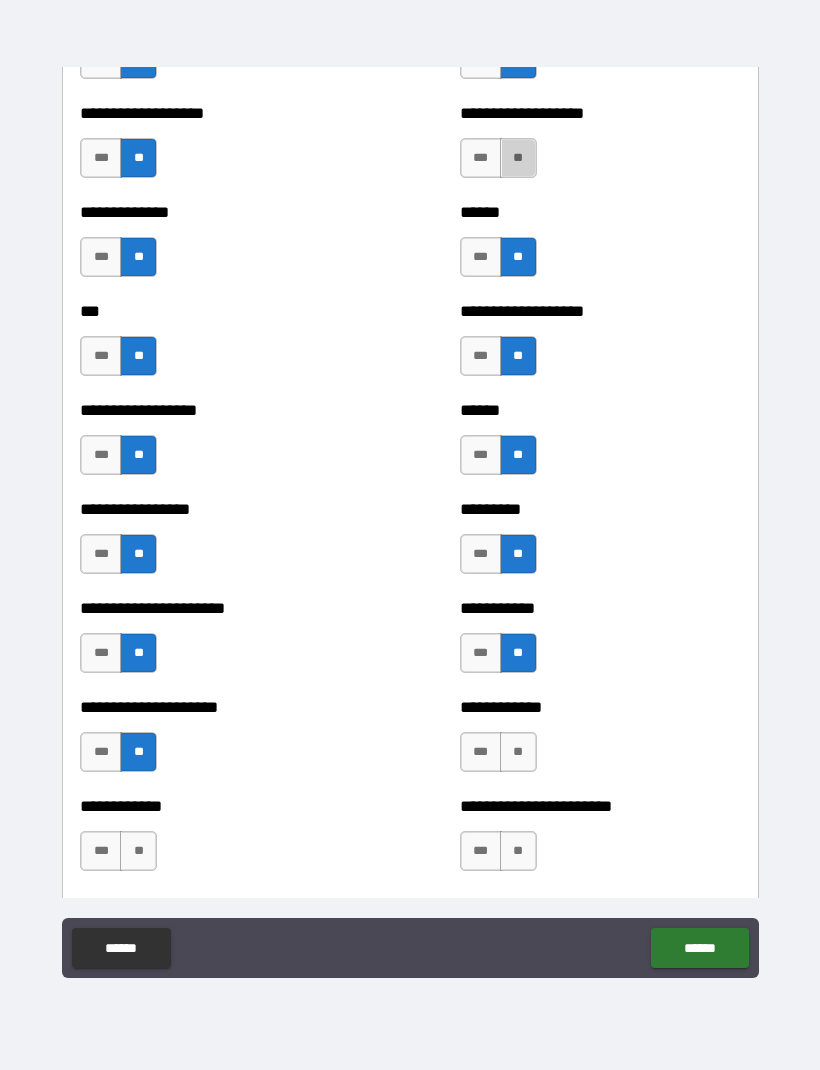 click on "**" at bounding box center [518, 752] 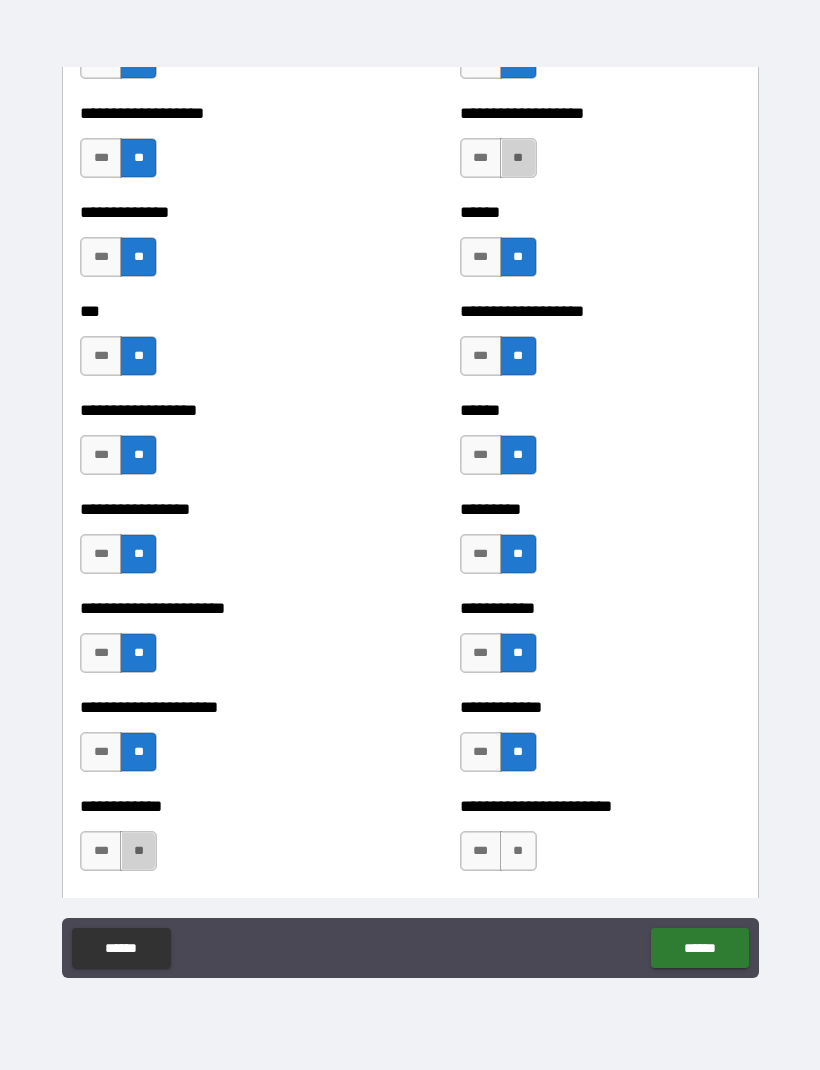 click on "**" at bounding box center [138, 851] 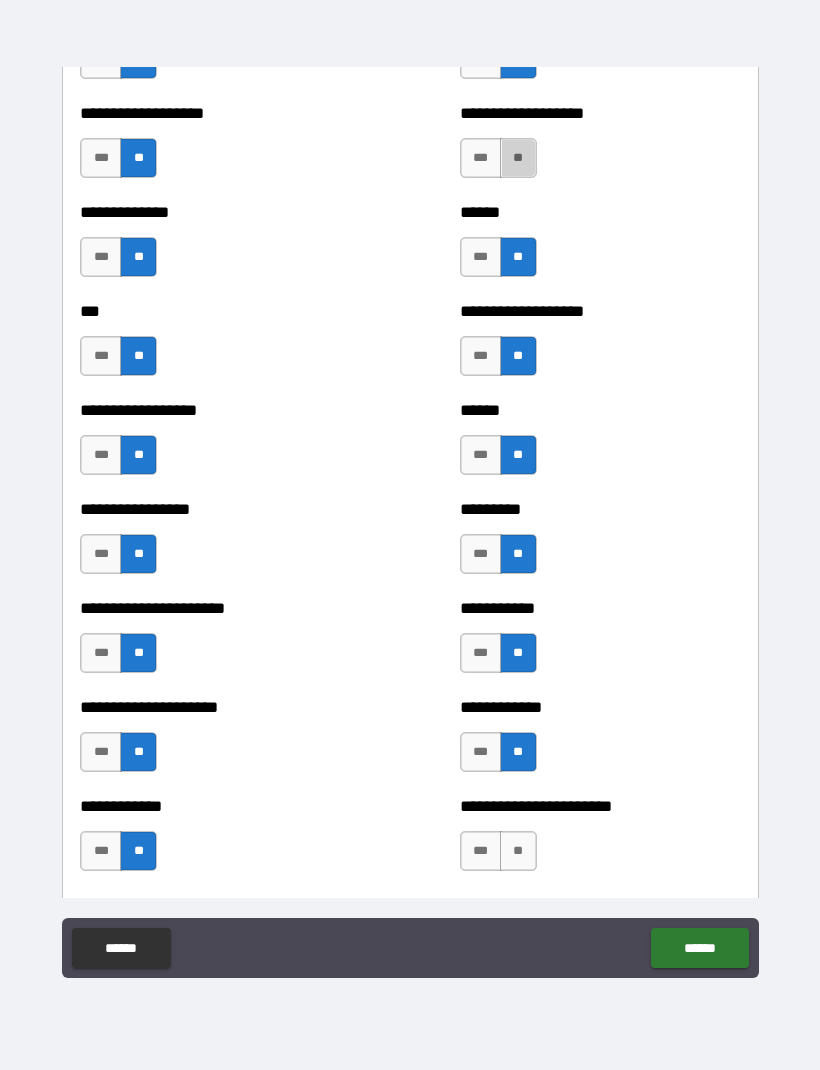 click on "**" at bounding box center (518, 851) 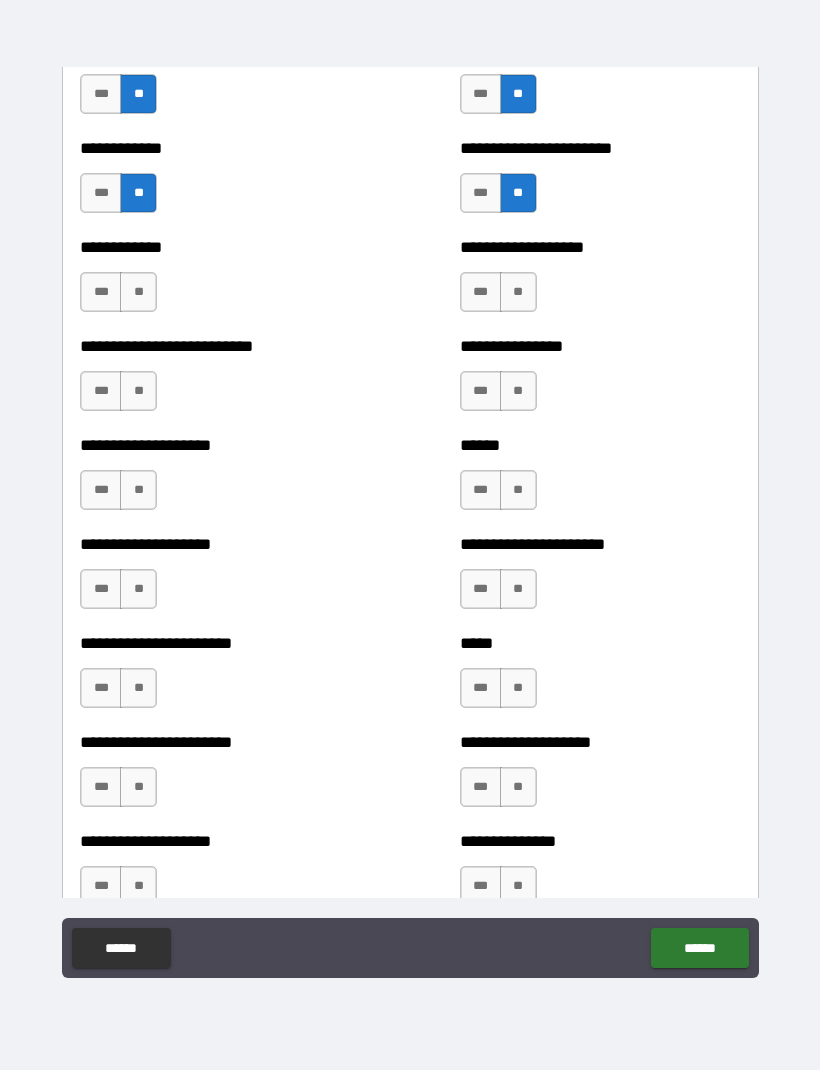scroll, scrollTop: 5338, scrollLeft: 0, axis: vertical 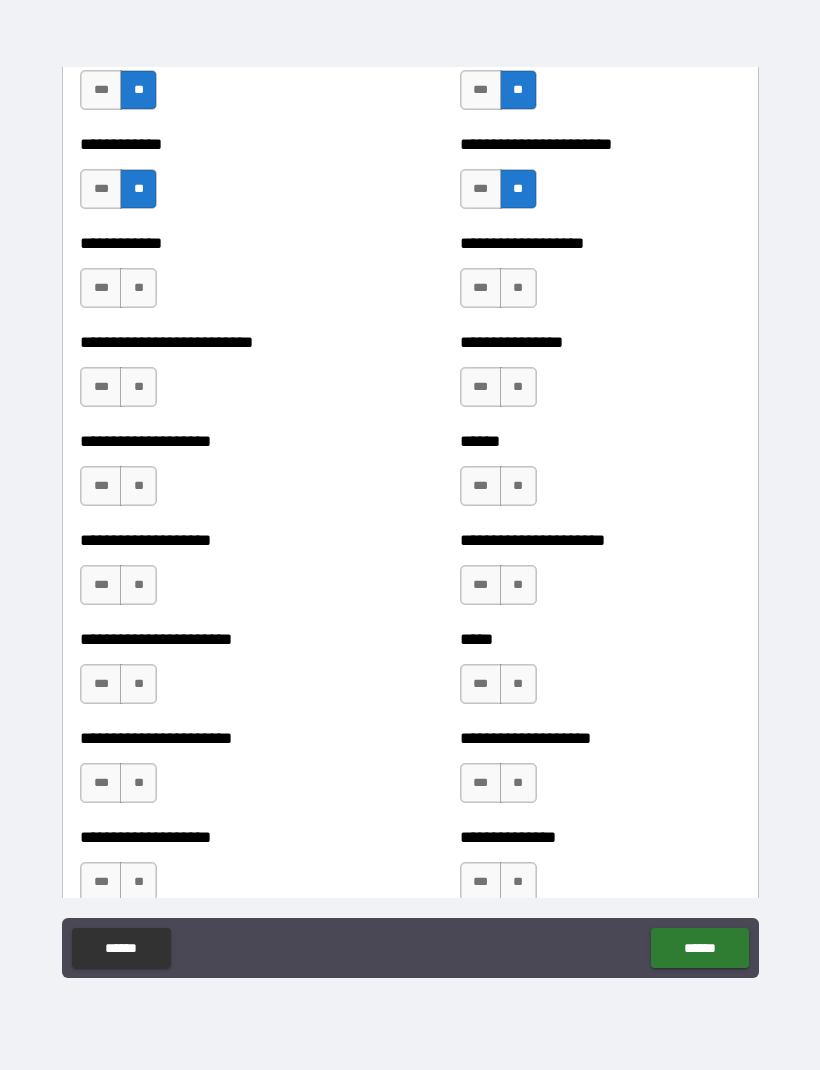 click on "**" at bounding box center (138, 288) 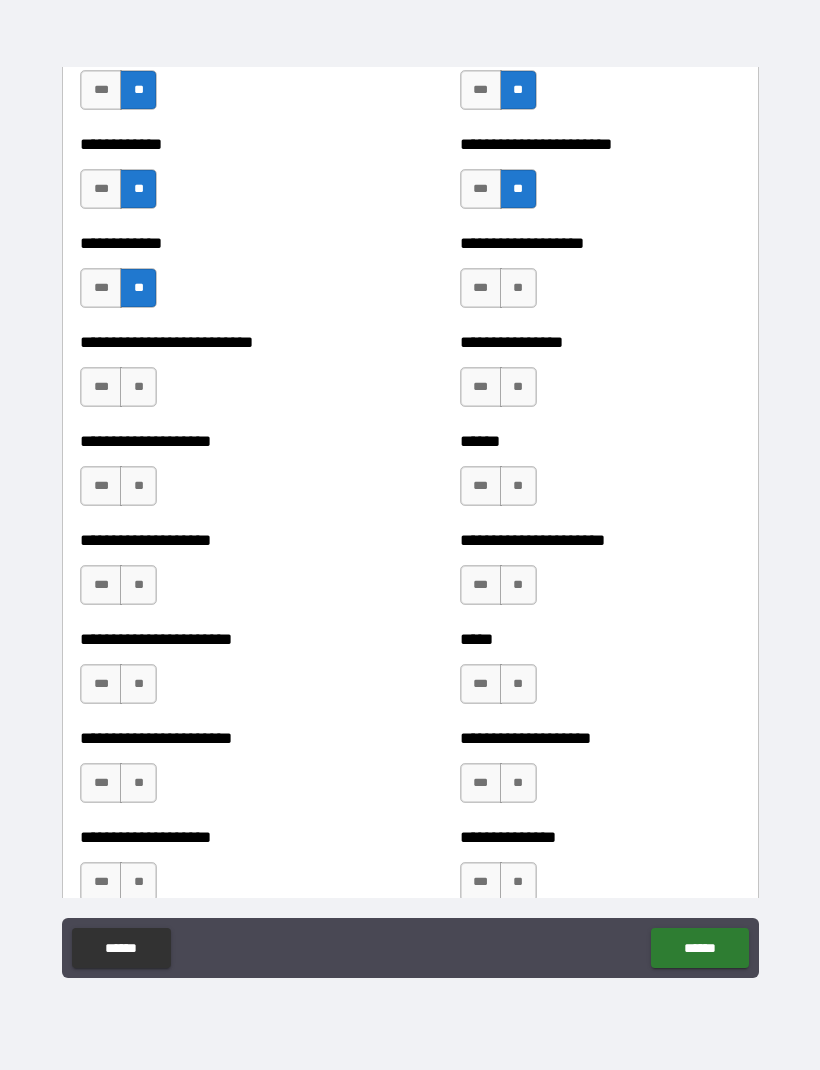 click on "**" at bounding box center (518, 288) 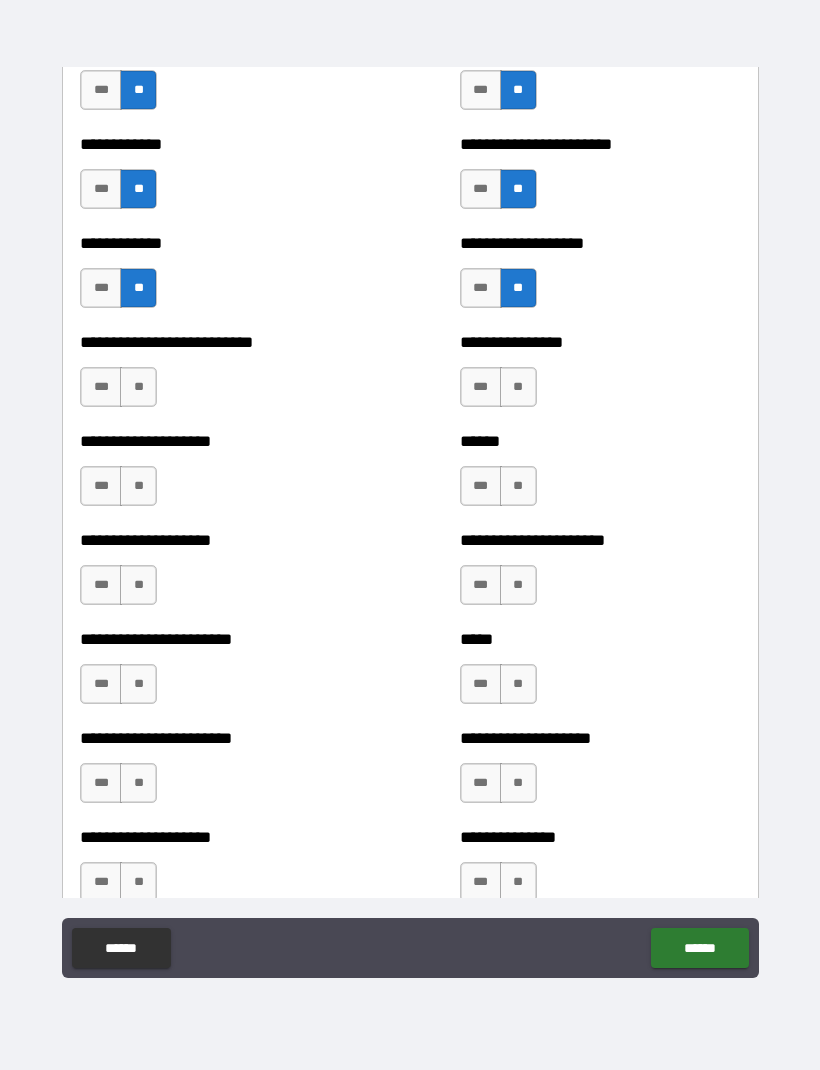 click on "**" at bounding box center [138, 387] 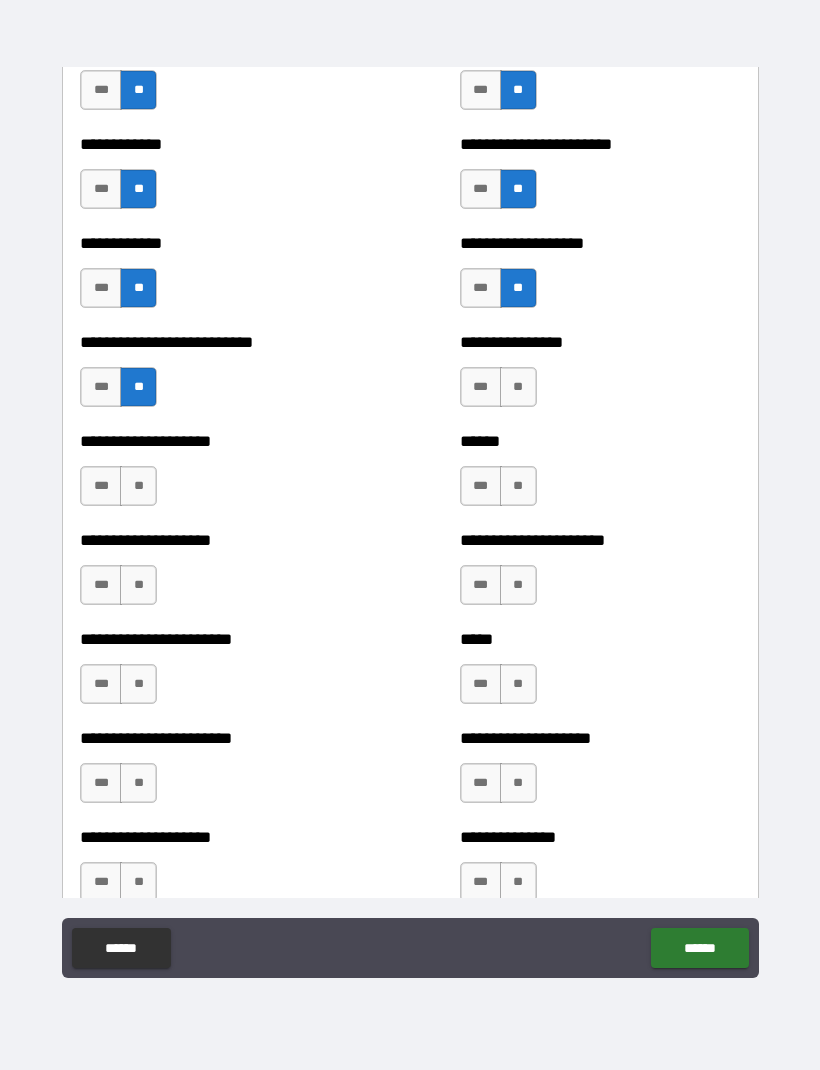 click on "**" at bounding box center (518, 387) 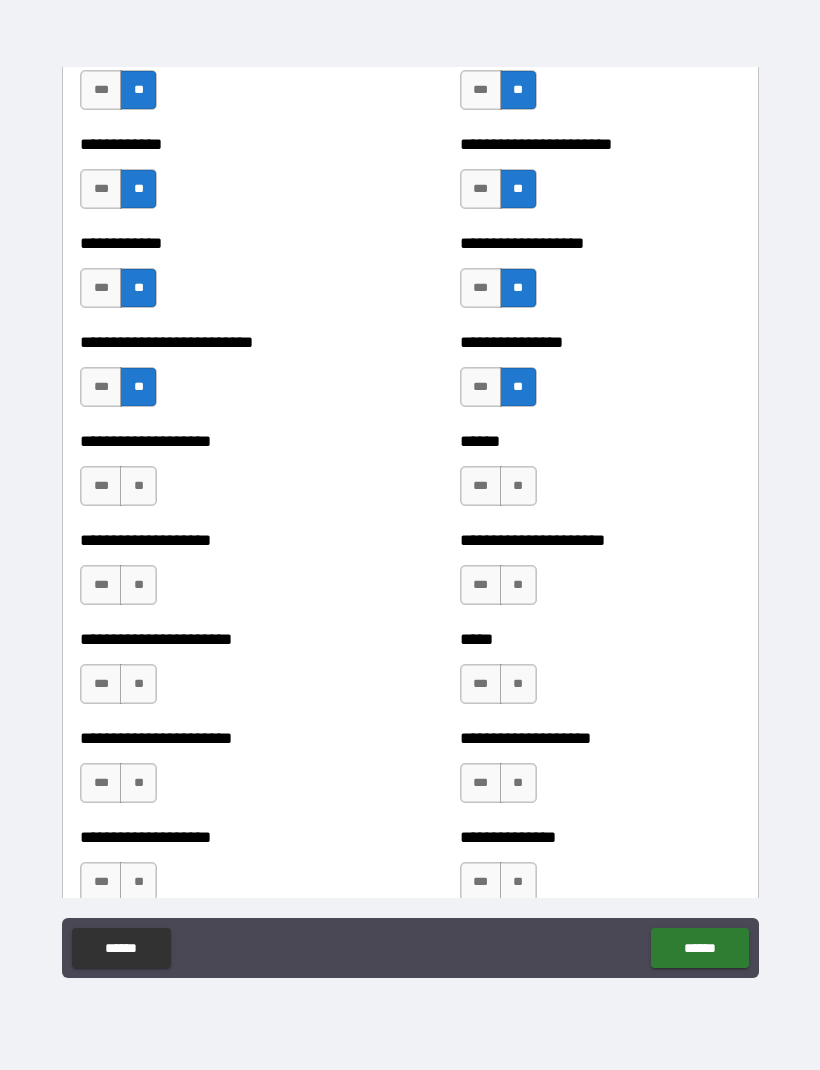click on "**" at bounding box center [138, 486] 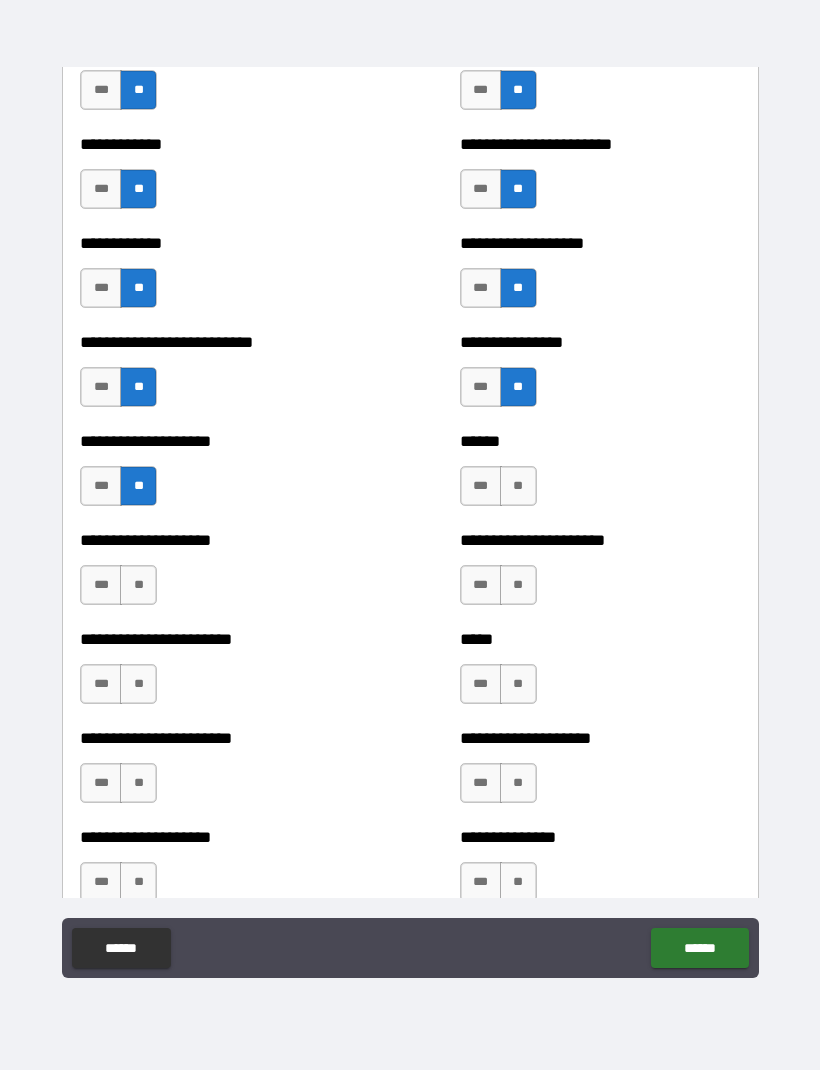 click on "**" at bounding box center (518, 486) 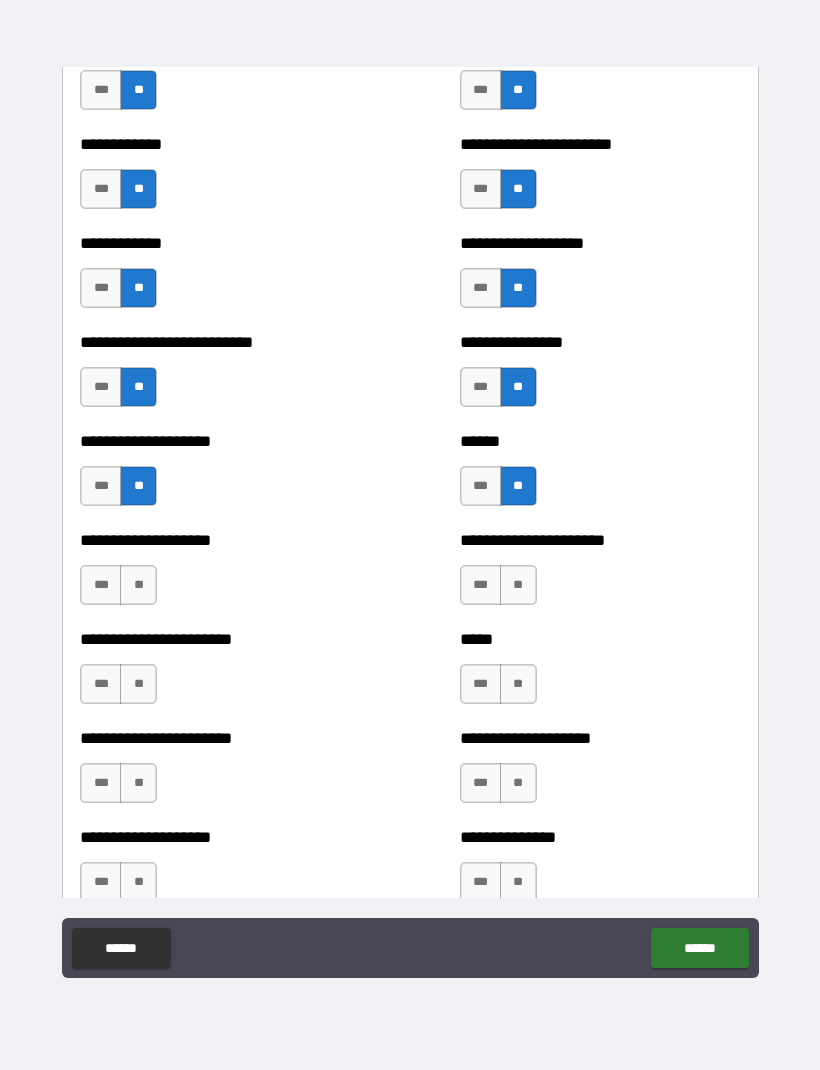 click on "**" at bounding box center [138, 585] 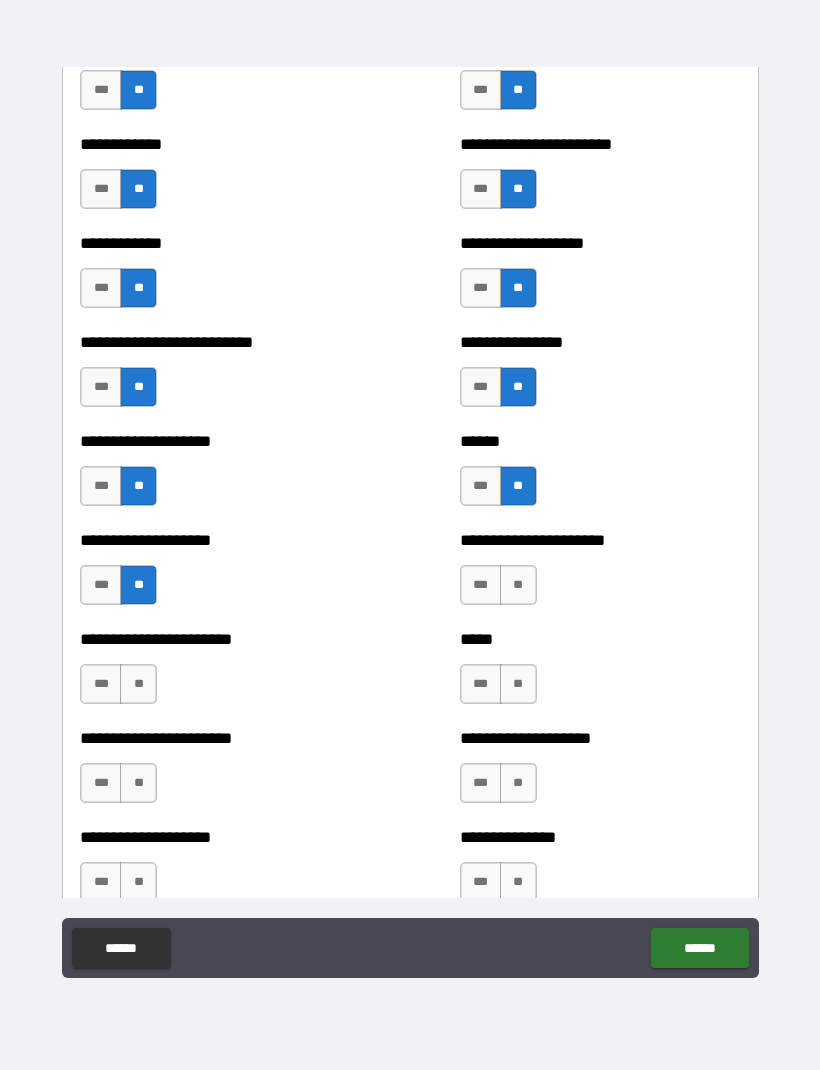 click on "**" at bounding box center (518, 585) 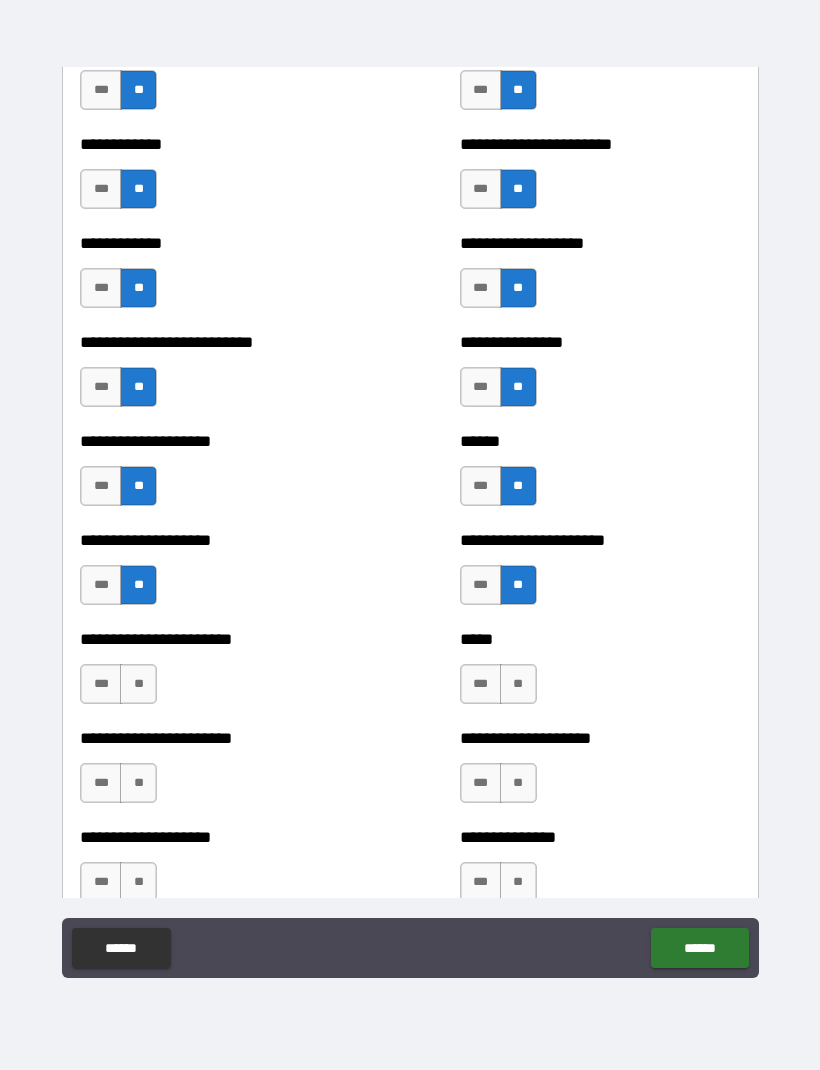 click on "**" at bounding box center (138, 684) 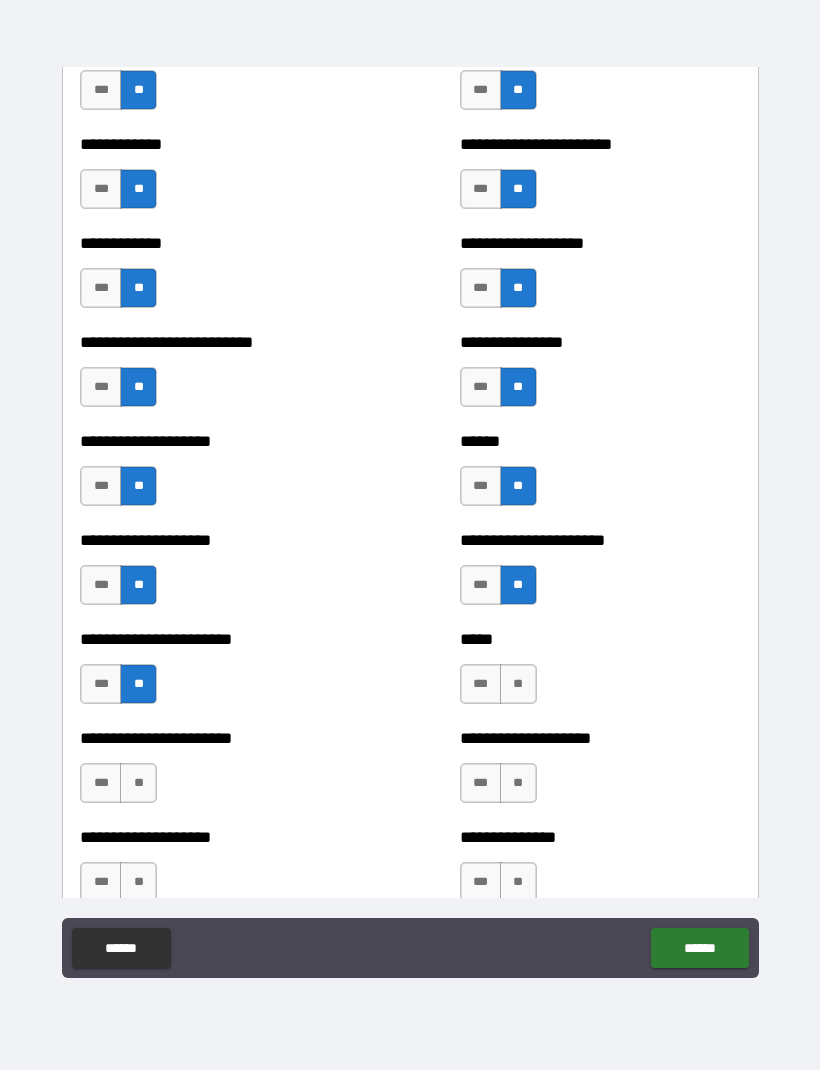 click on "**" at bounding box center [518, 684] 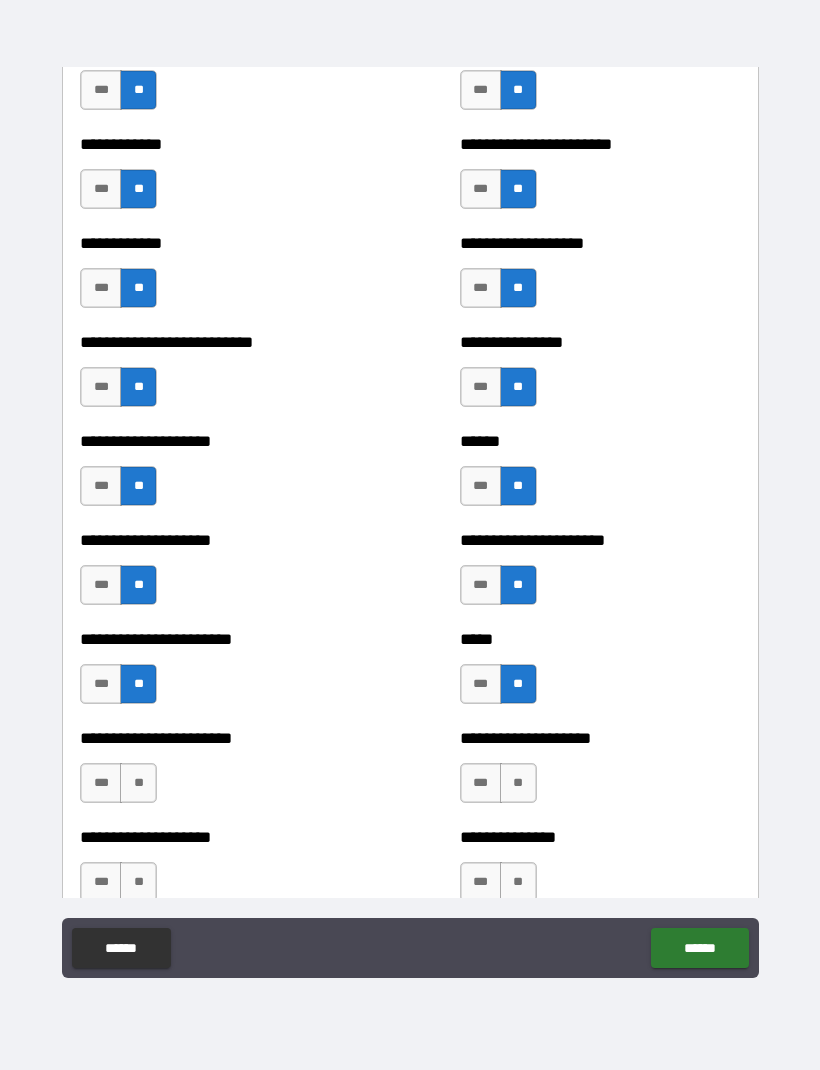 click on "**" at bounding box center [138, 783] 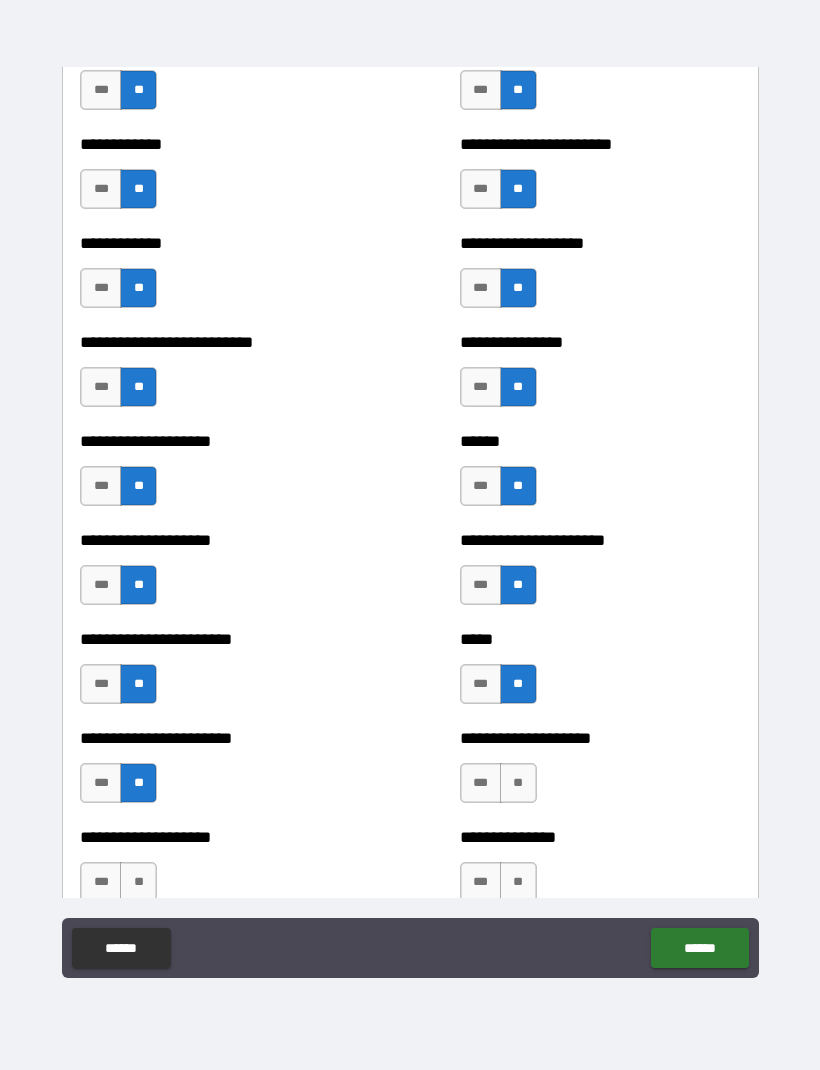 click on "**" at bounding box center [518, 783] 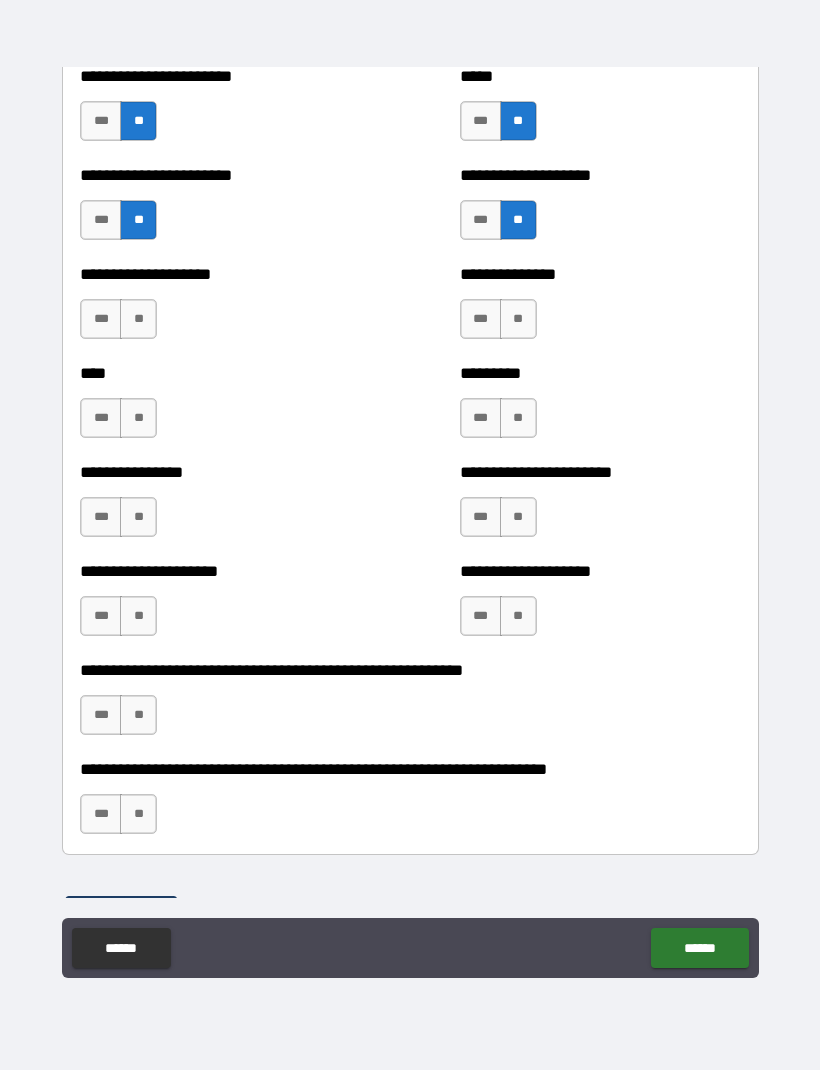 scroll, scrollTop: 5902, scrollLeft: 0, axis: vertical 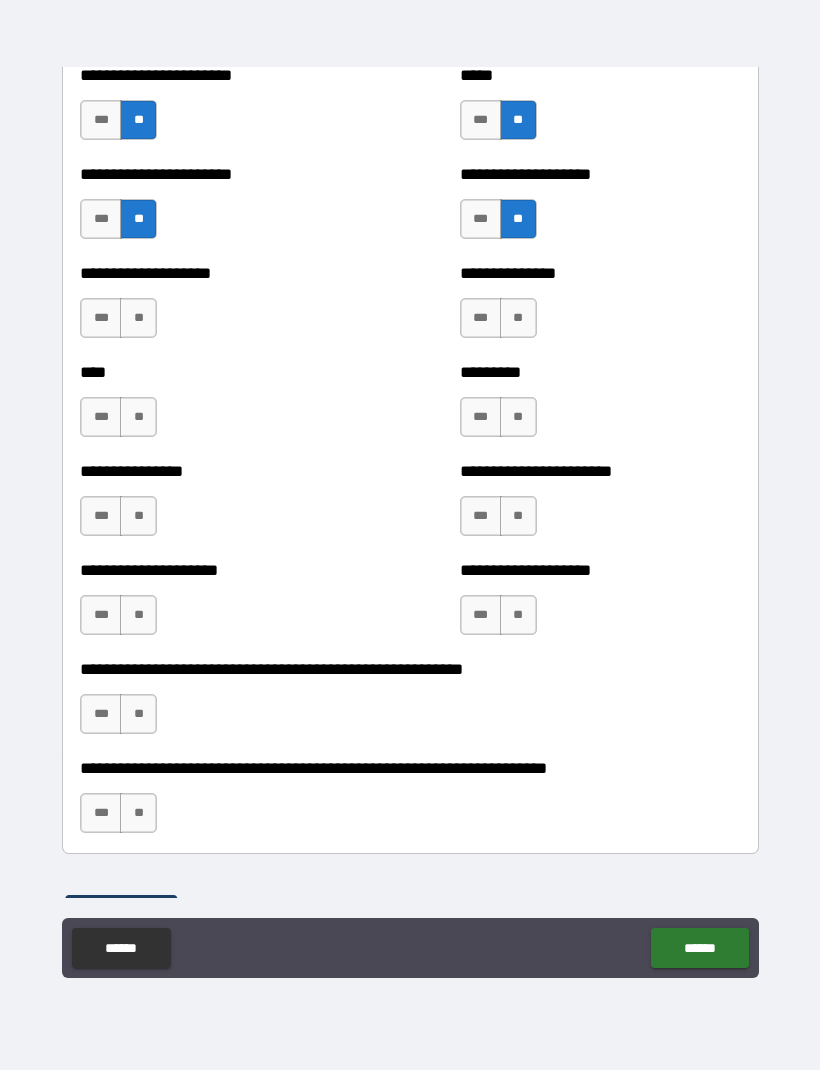 click on "**" at bounding box center (138, 318) 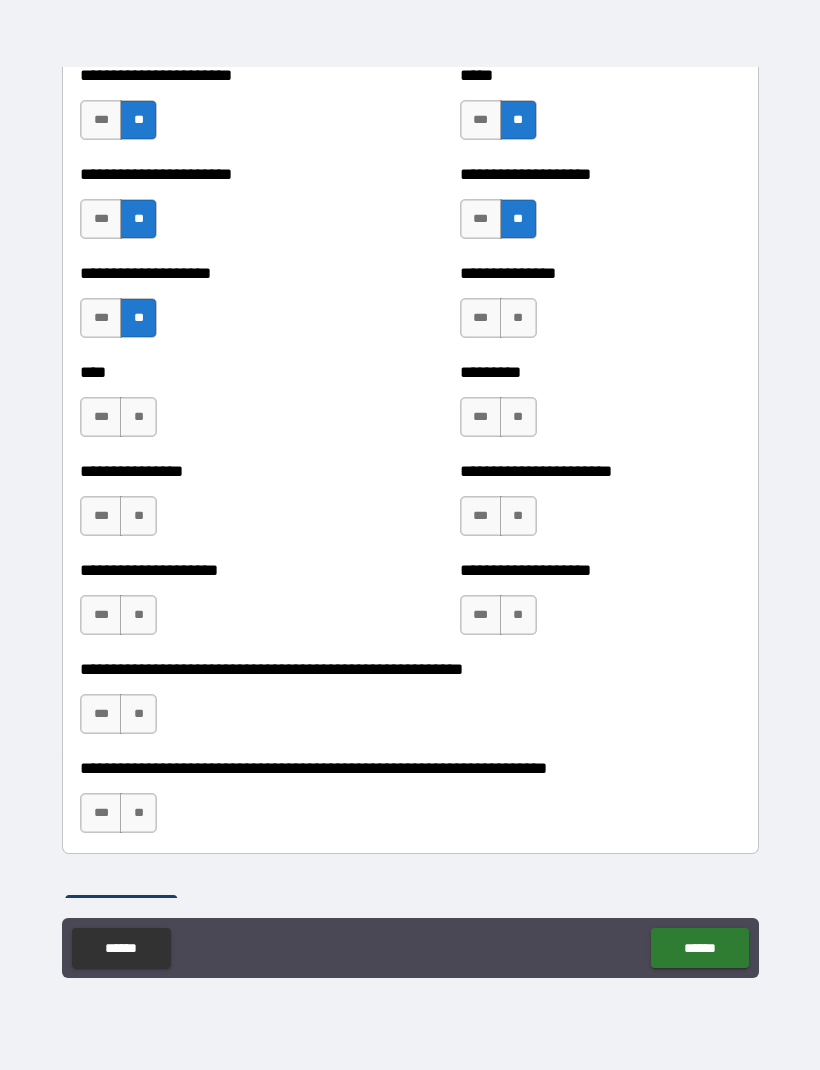 click on "**" at bounding box center (518, 318) 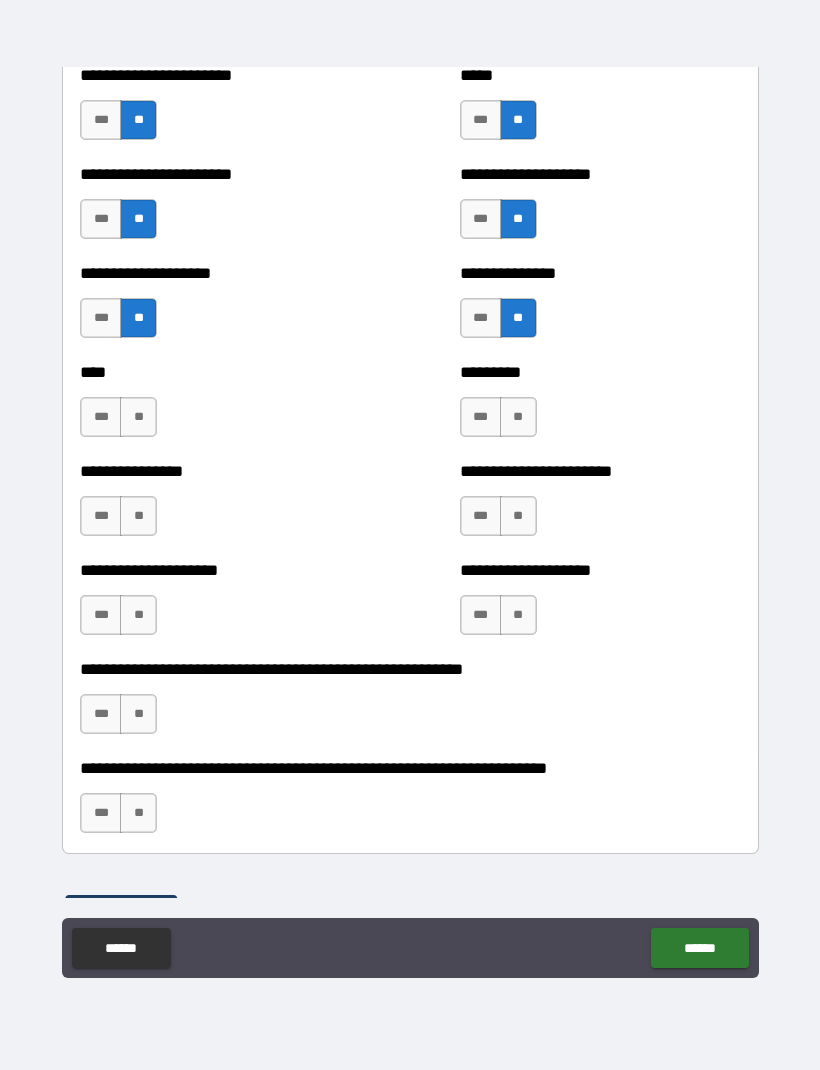 click on "**" at bounding box center (138, 417) 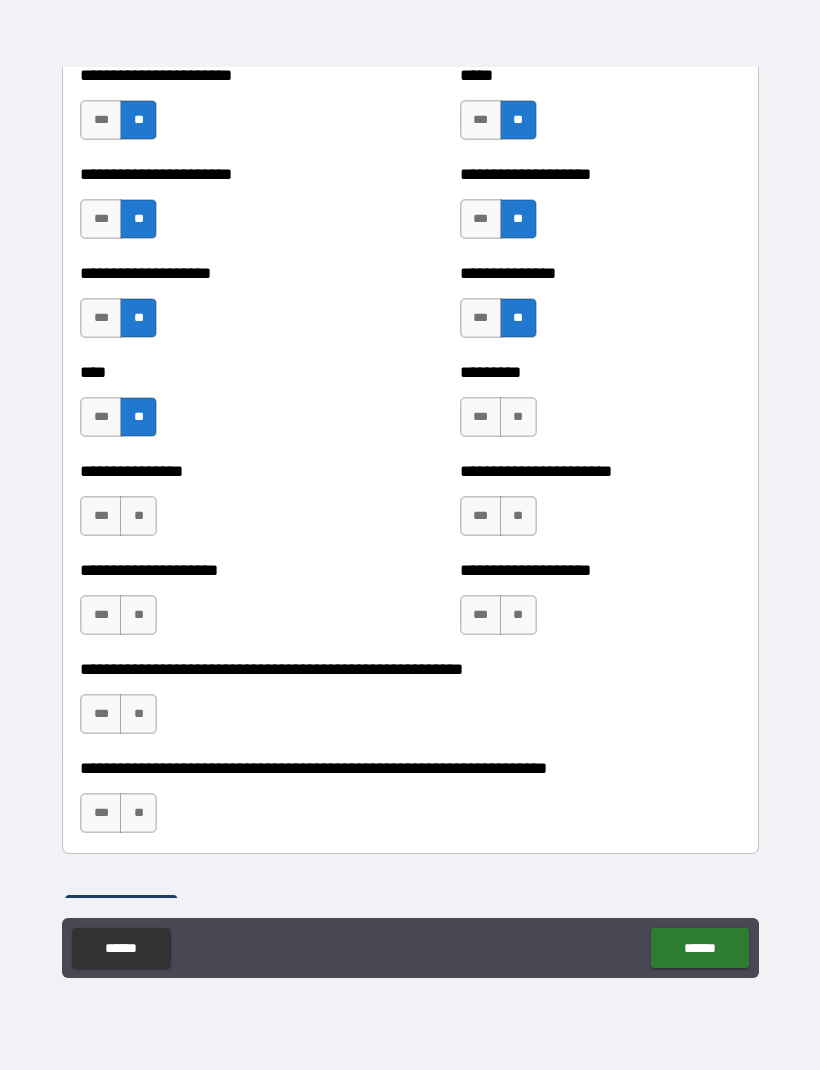click on "**" at bounding box center [518, 417] 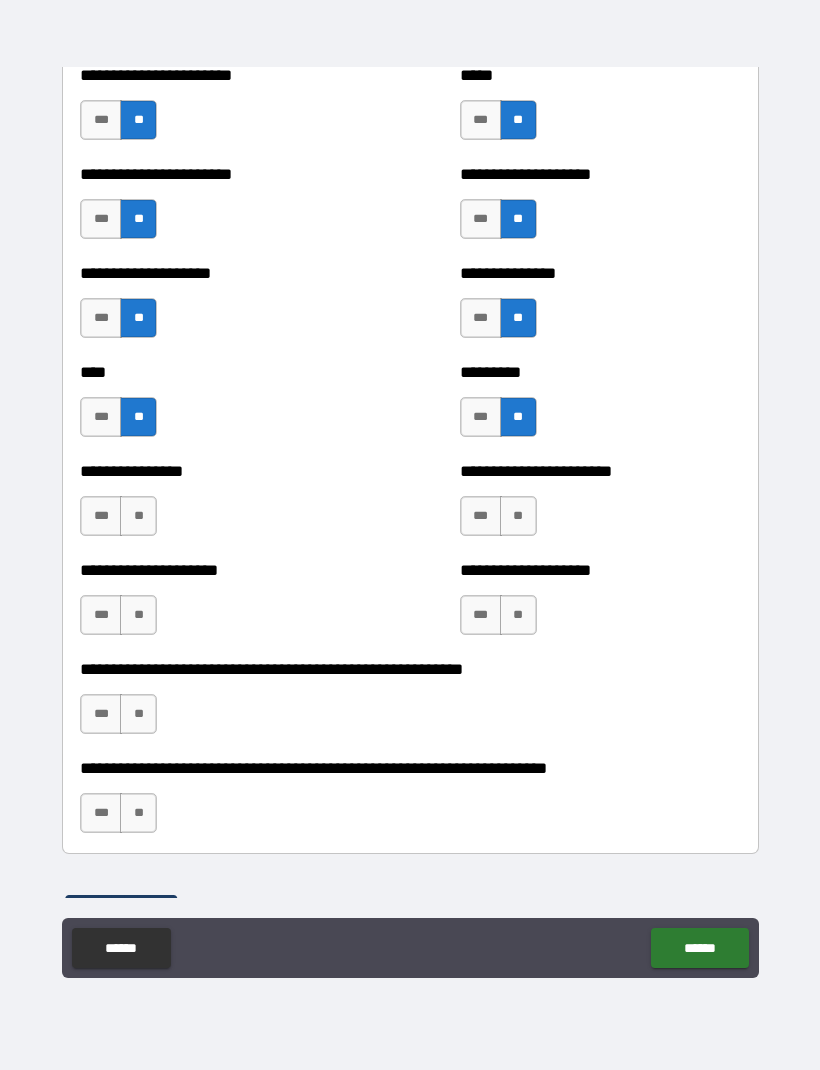 click on "**" at bounding box center [138, 516] 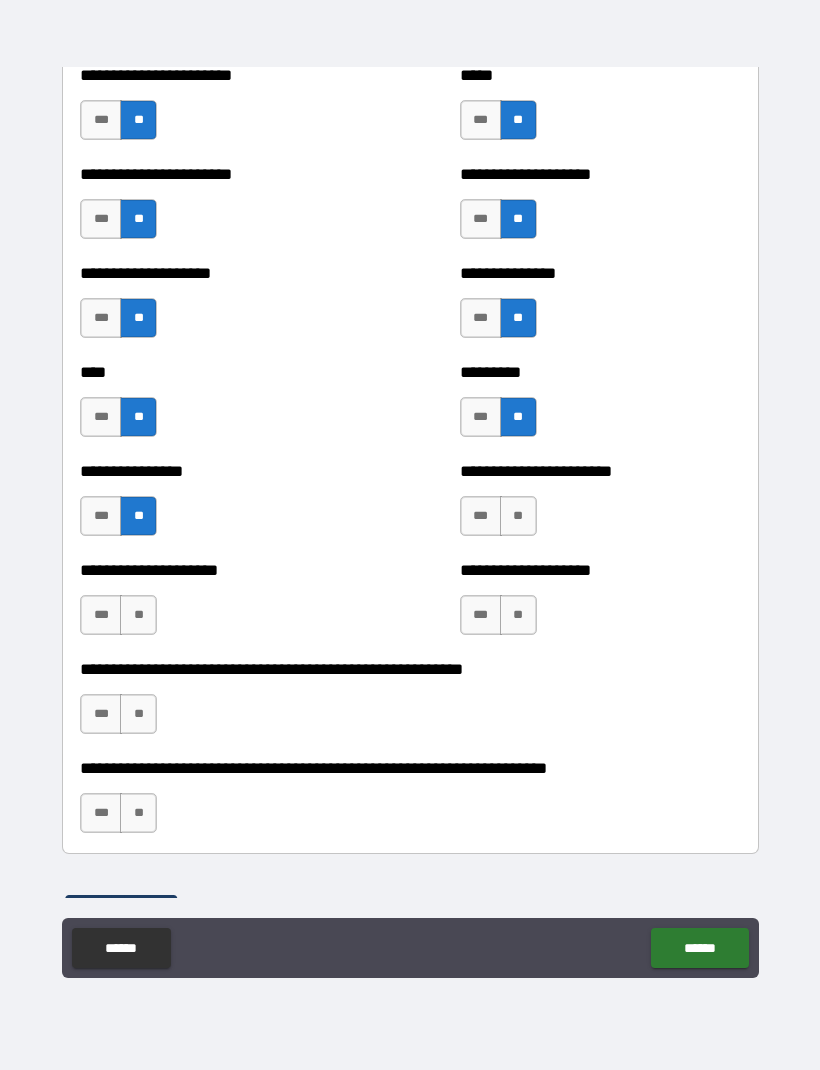 click on "**********" at bounding box center (600, 506) 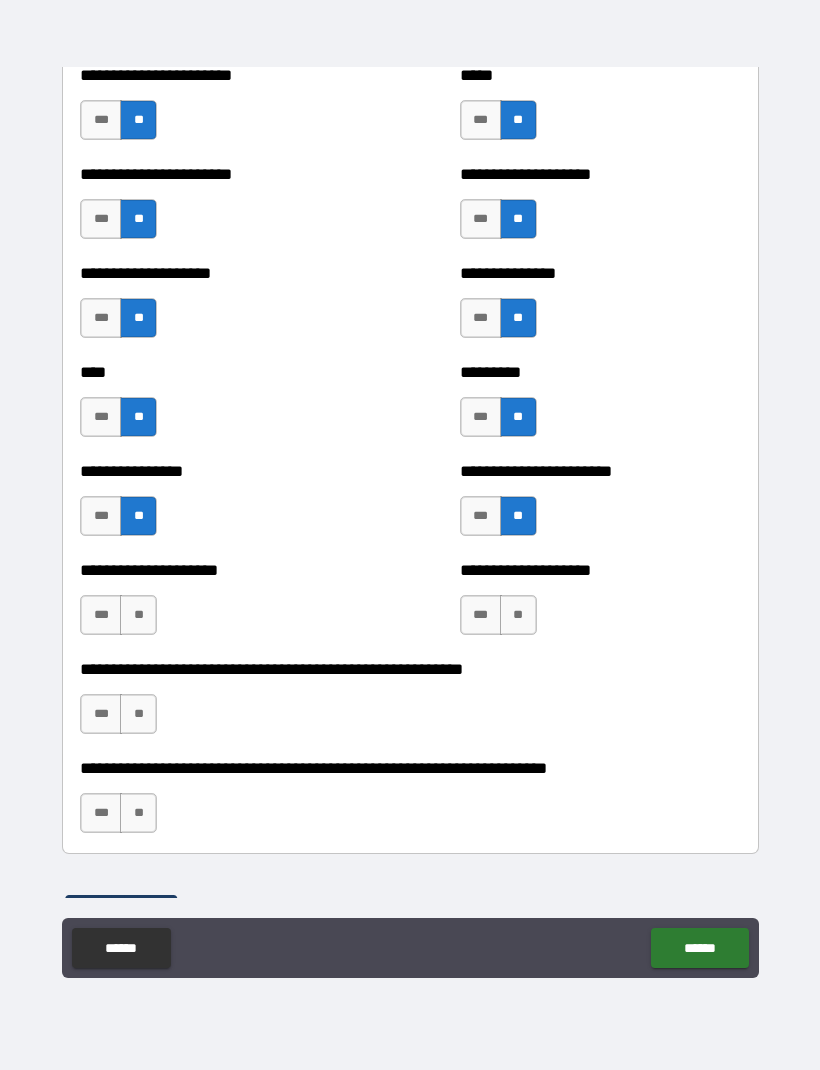 click on "**" at bounding box center [138, 615] 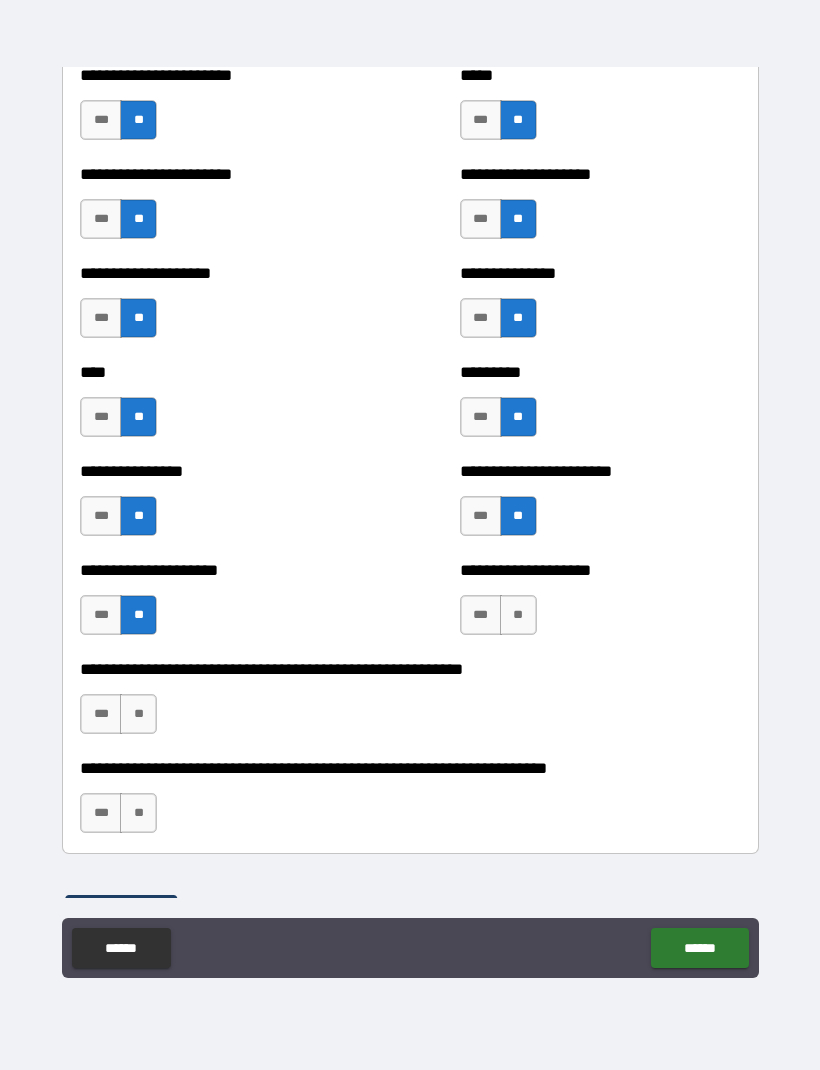 click on "**" at bounding box center [518, 615] 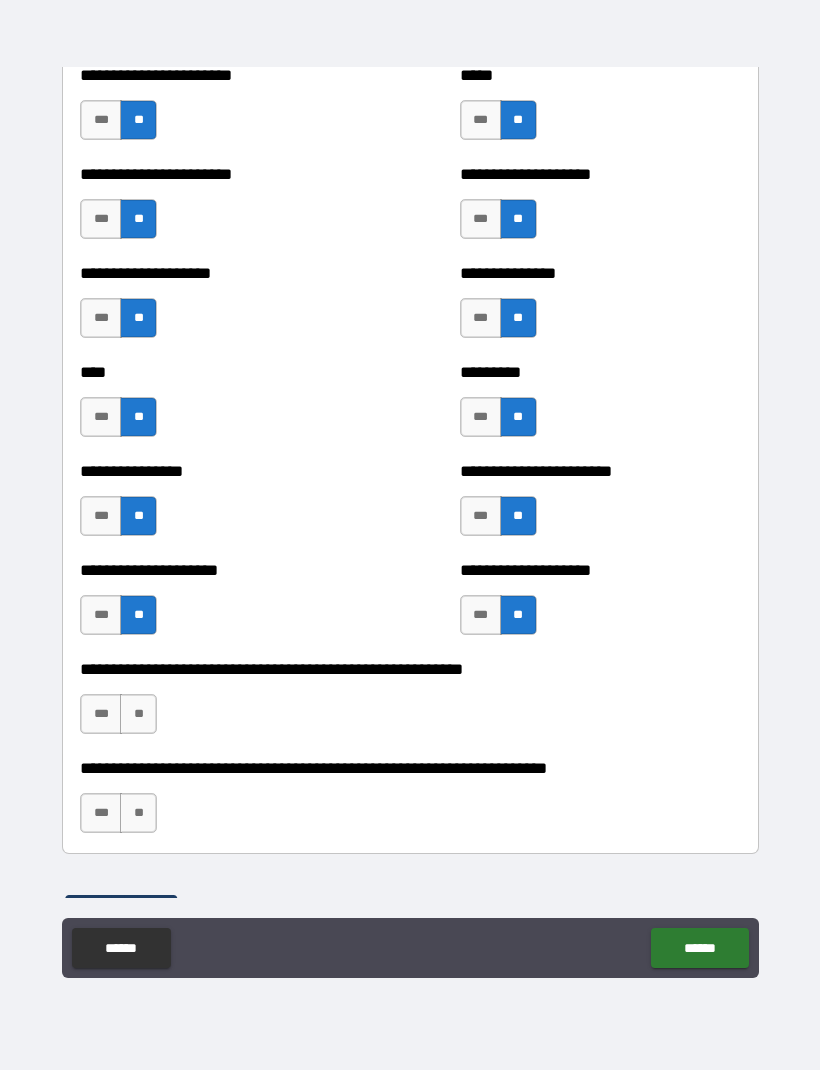 click on "**" at bounding box center (138, 714) 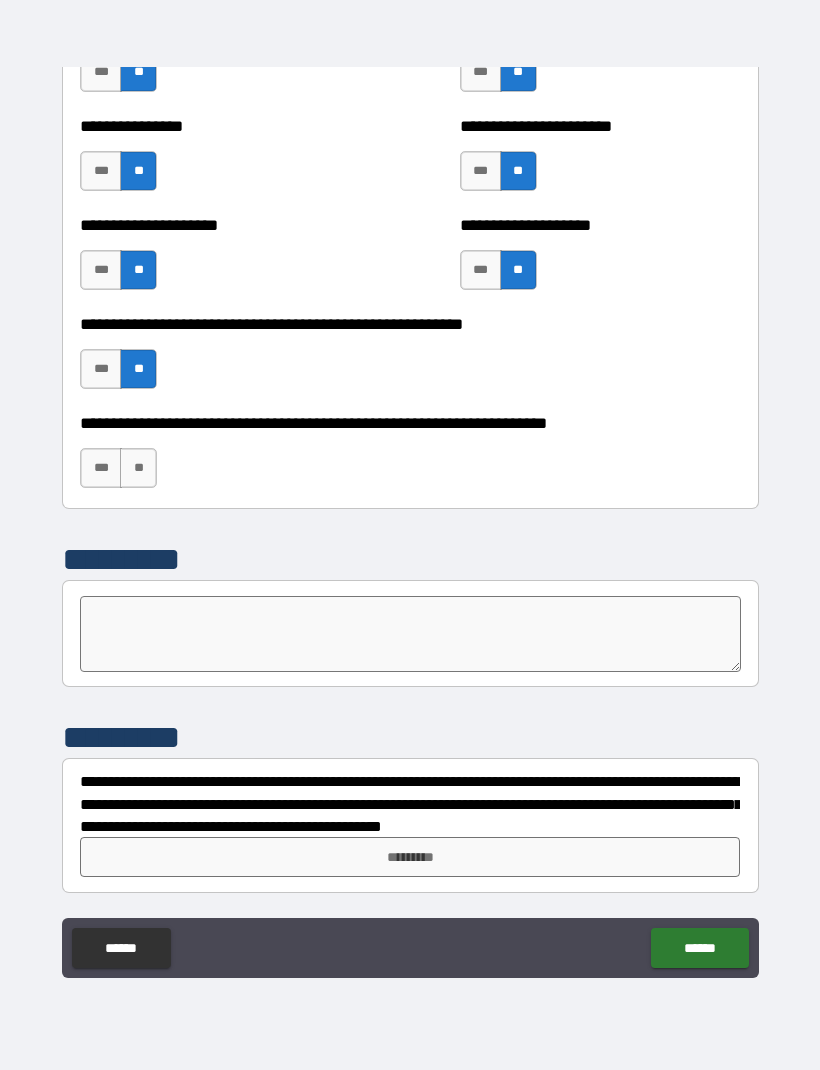 scroll, scrollTop: 6247, scrollLeft: 0, axis: vertical 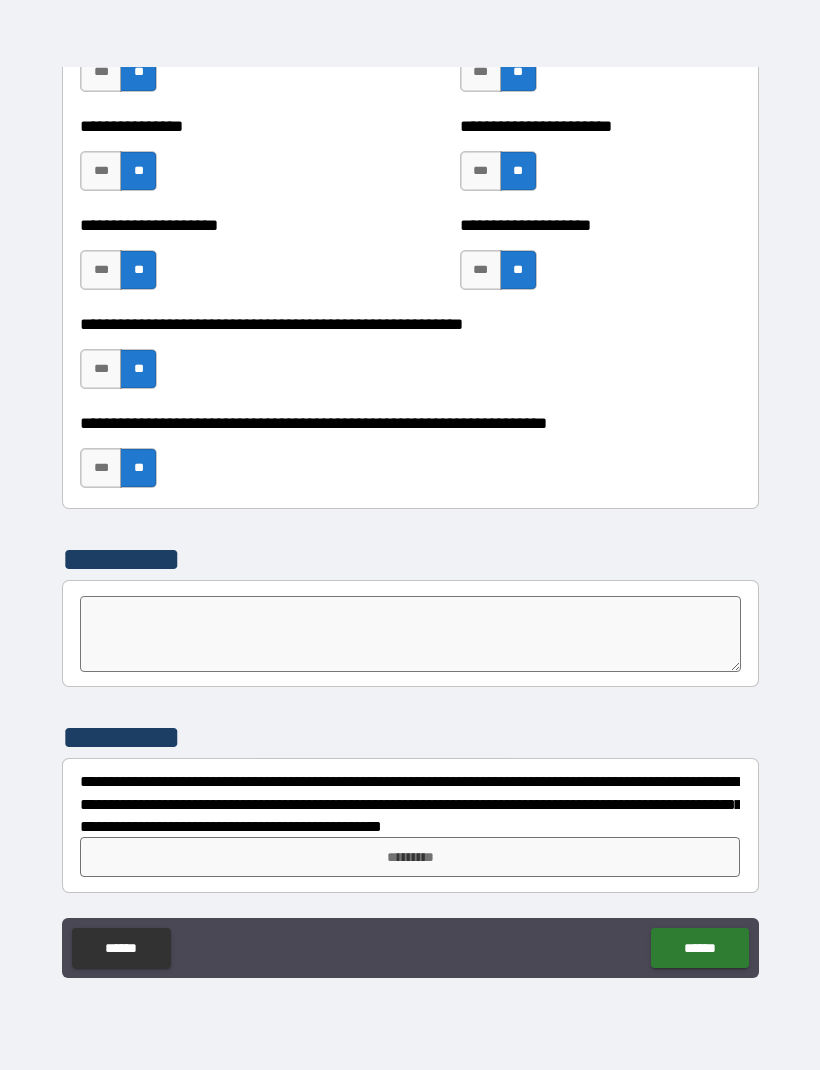 click on "*********" at bounding box center [410, 857] 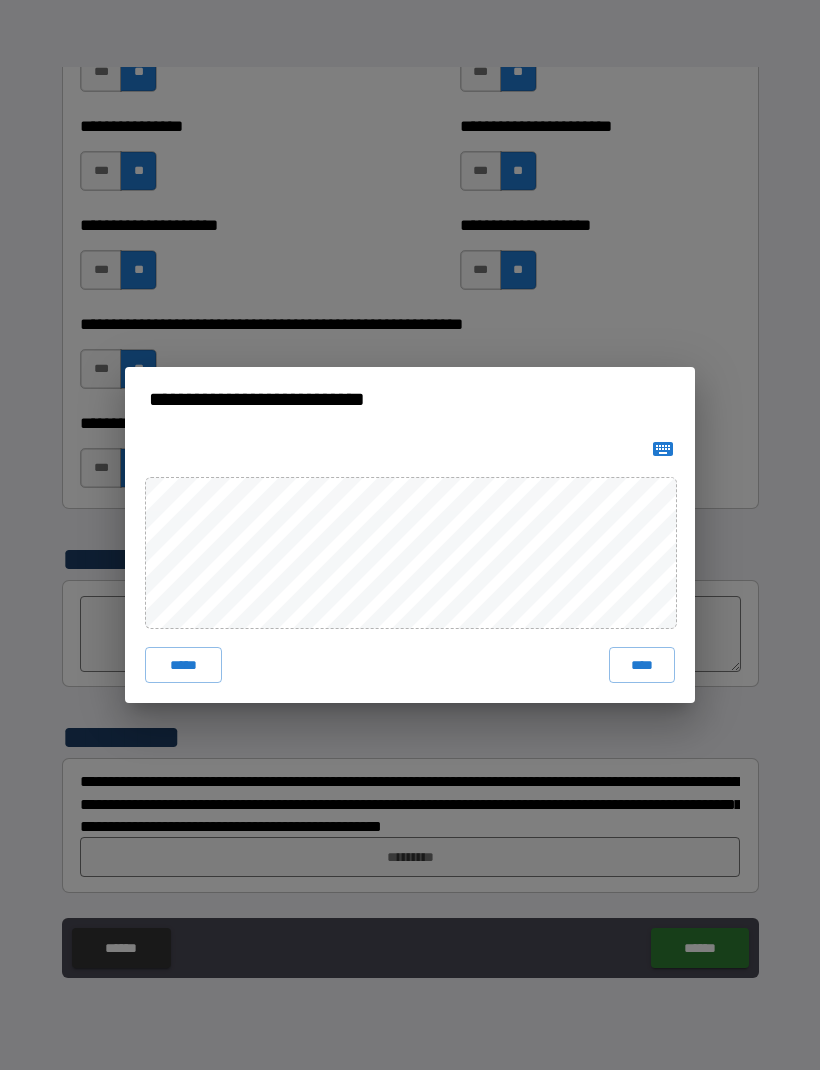 click on "*****" at bounding box center [183, 665] 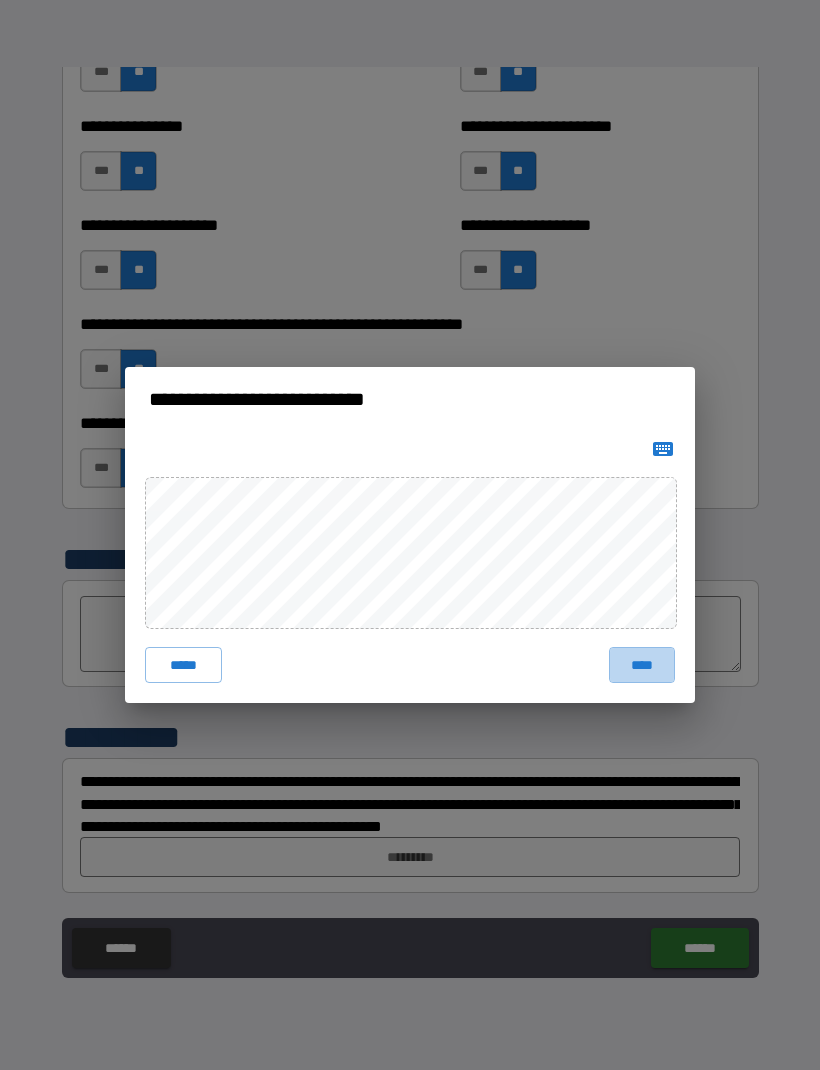 click on "****" at bounding box center (642, 665) 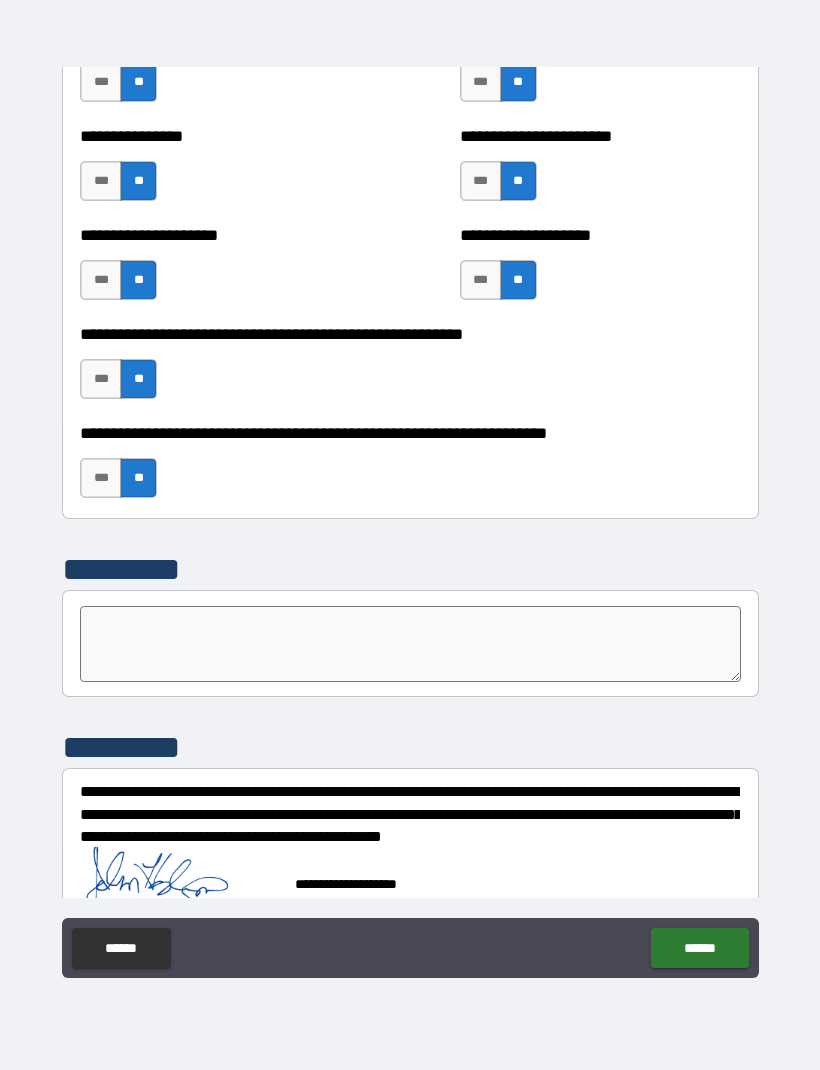click on "******" at bounding box center [699, 948] 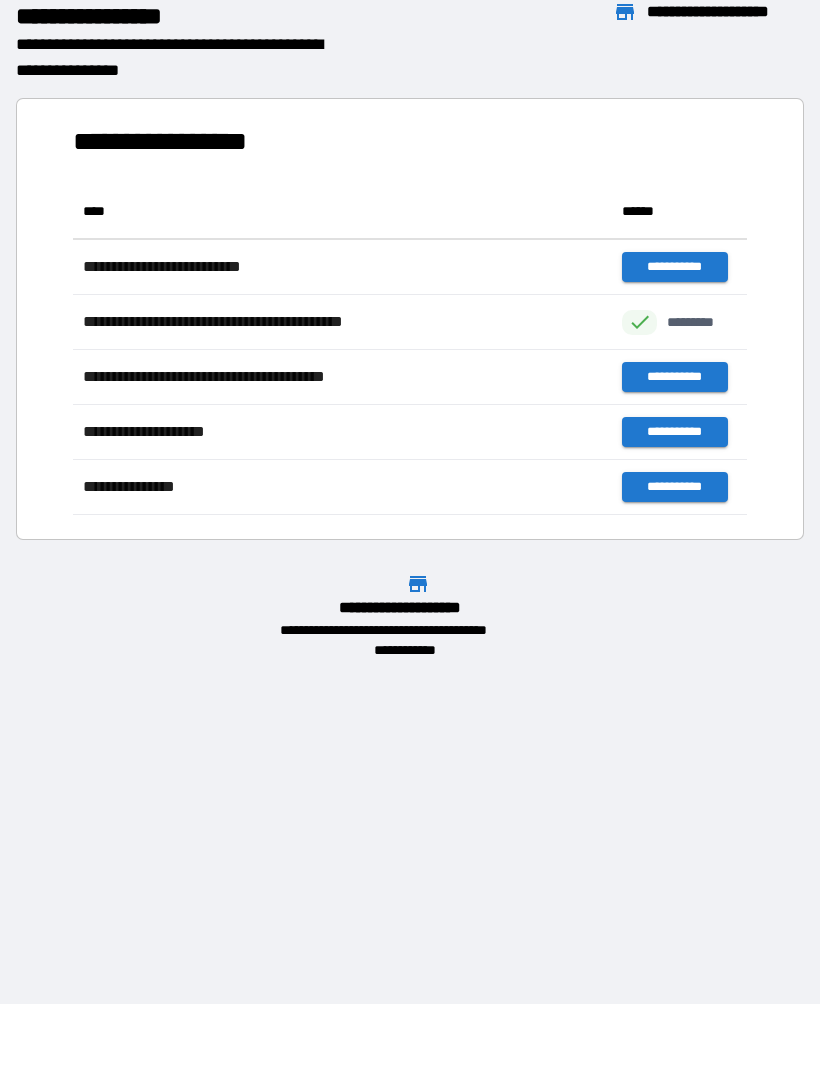 scroll, scrollTop: 1, scrollLeft: 1, axis: both 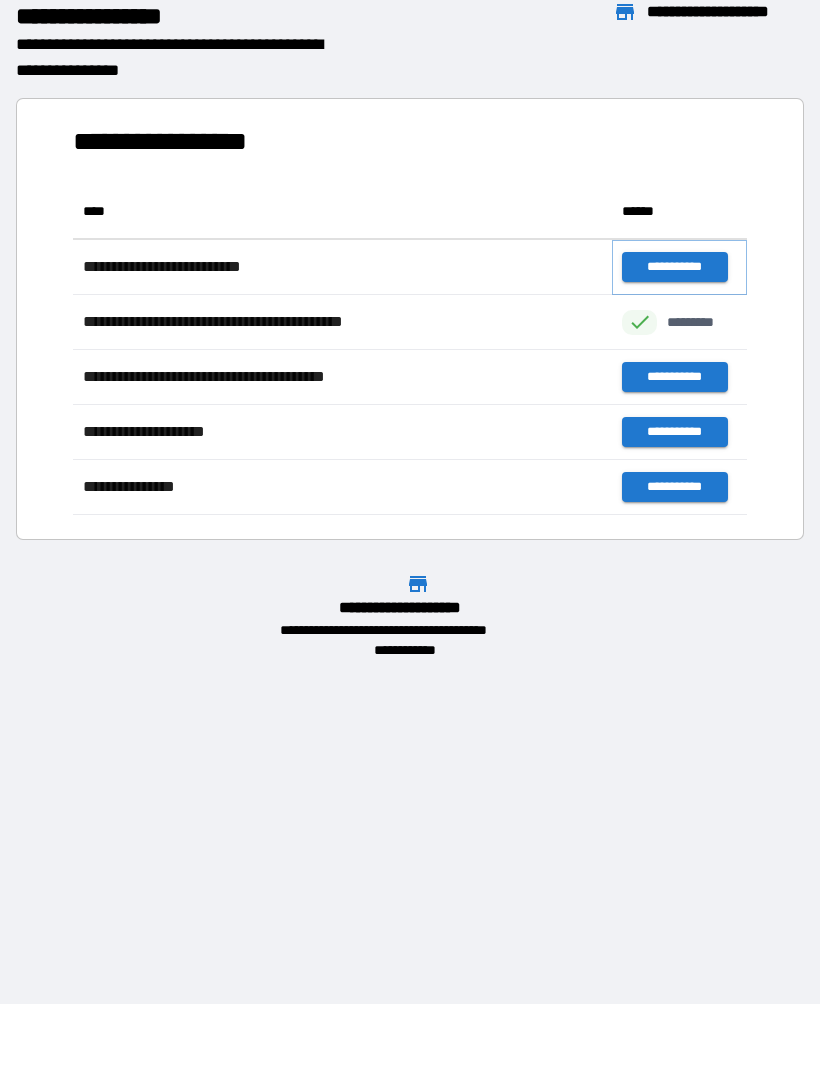 click on "**********" at bounding box center [674, 267] 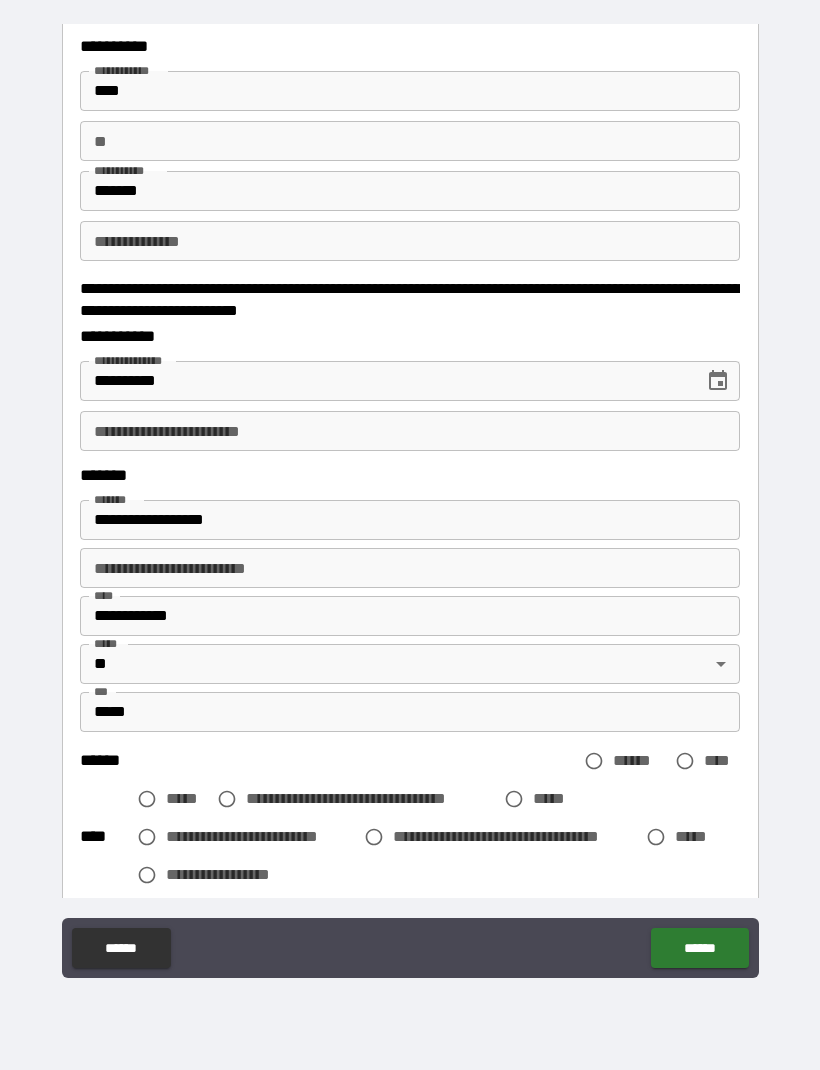scroll, scrollTop: 453, scrollLeft: 0, axis: vertical 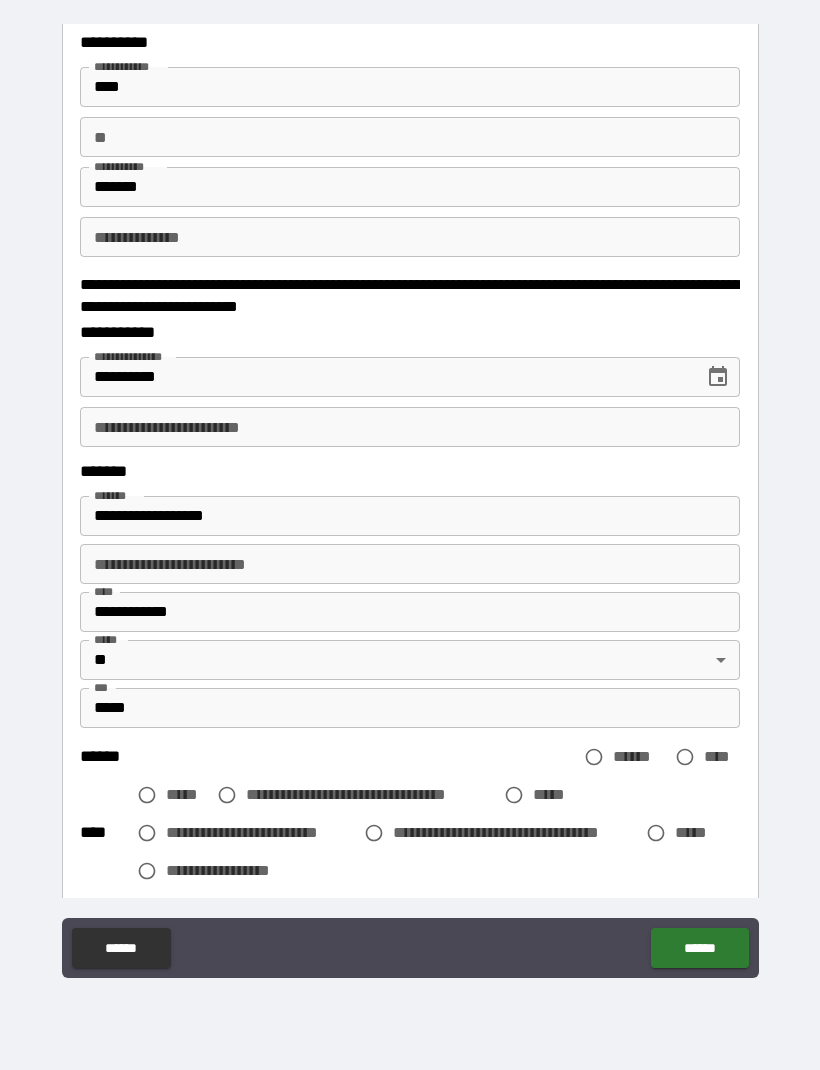 click on "**********" at bounding box center (410, 427) 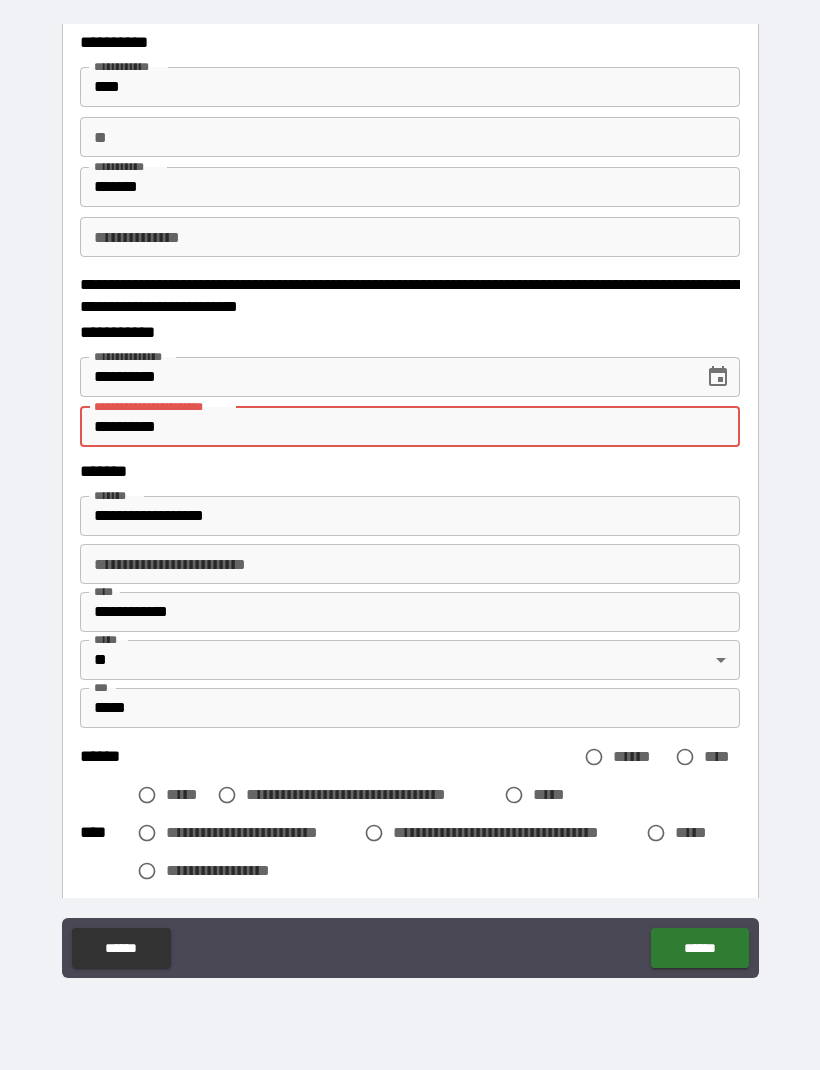 type on "**********" 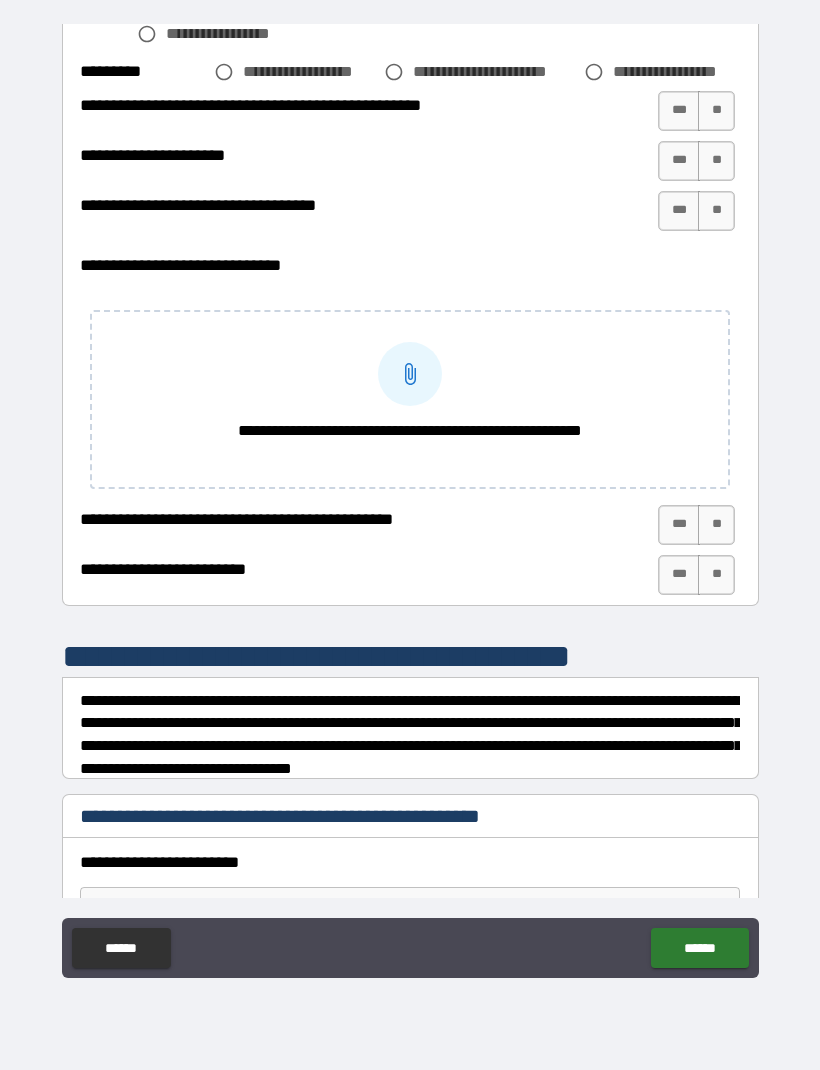 scroll, scrollTop: 1303, scrollLeft: 0, axis: vertical 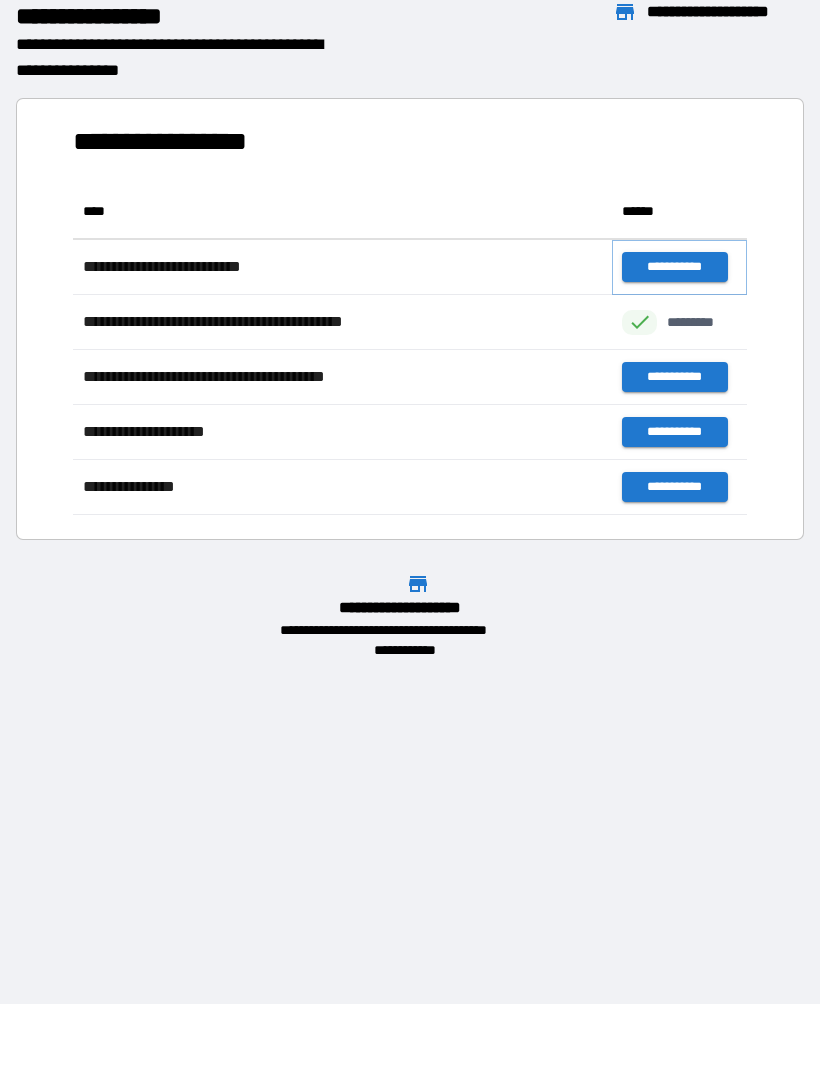 click on "**********" at bounding box center [674, 267] 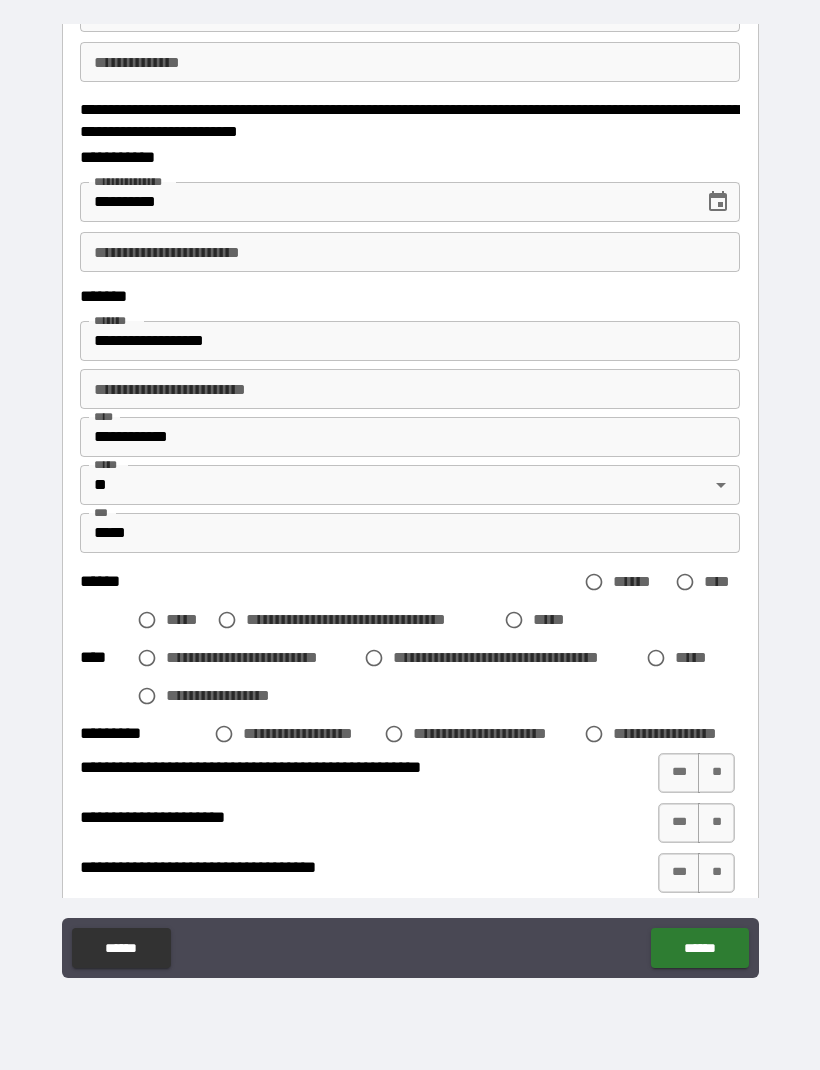 scroll, scrollTop: 643, scrollLeft: 0, axis: vertical 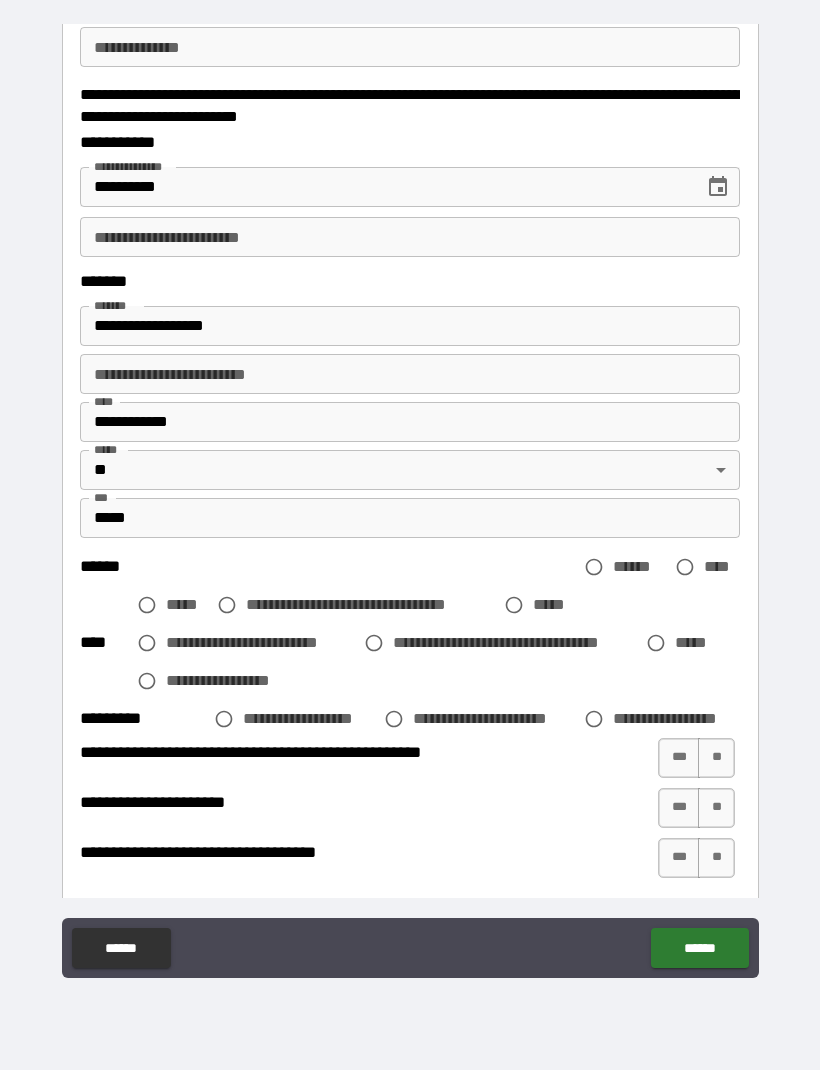 click on "**********" at bounding box center [410, 237] 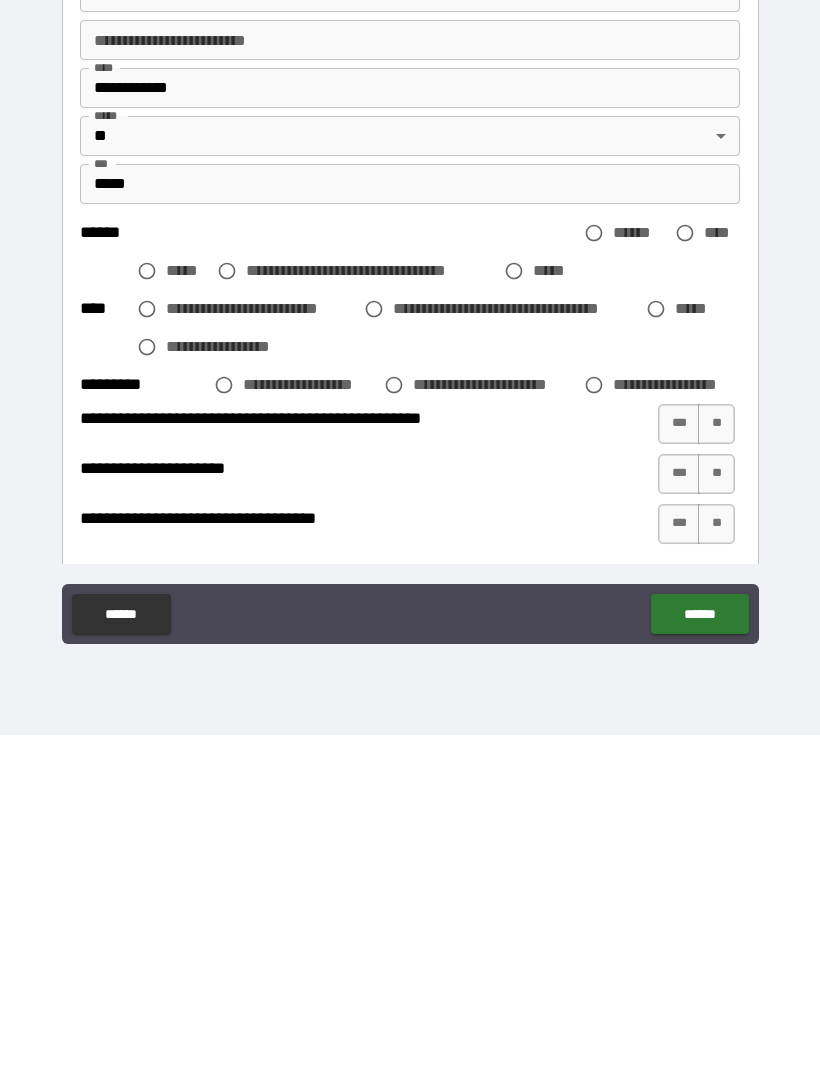 scroll, scrollTop: 66, scrollLeft: 0, axis: vertical 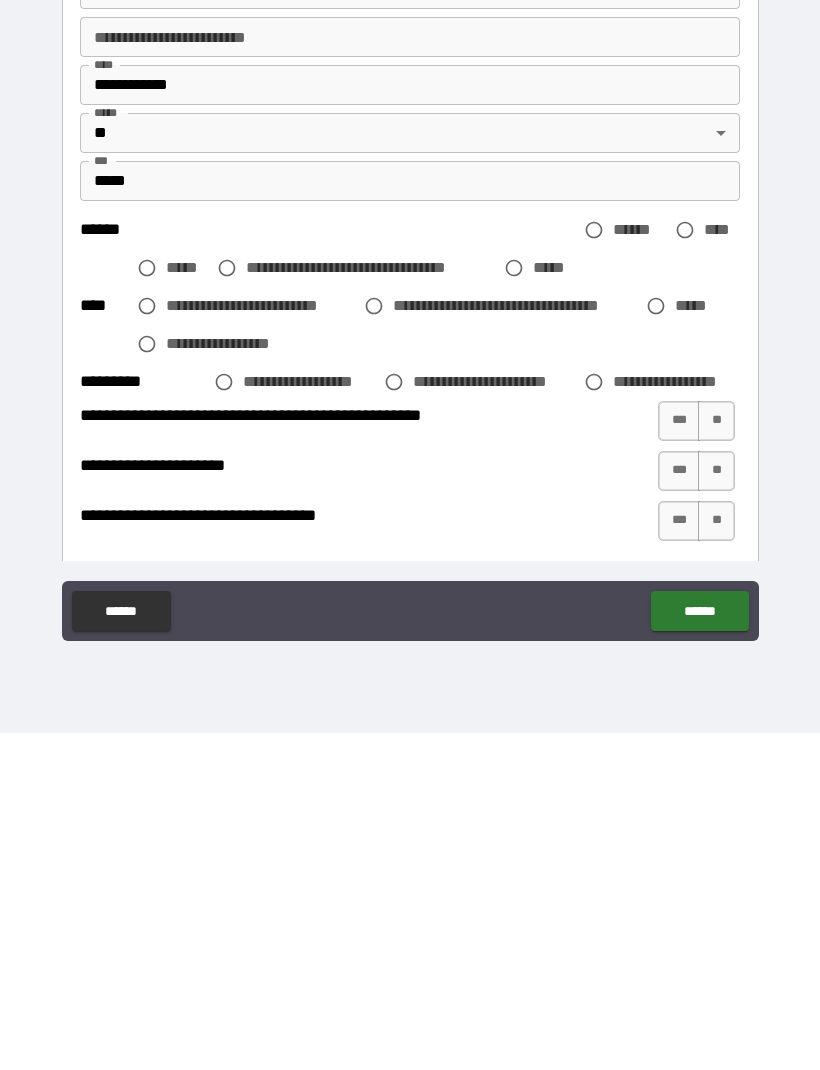 type on "**********" 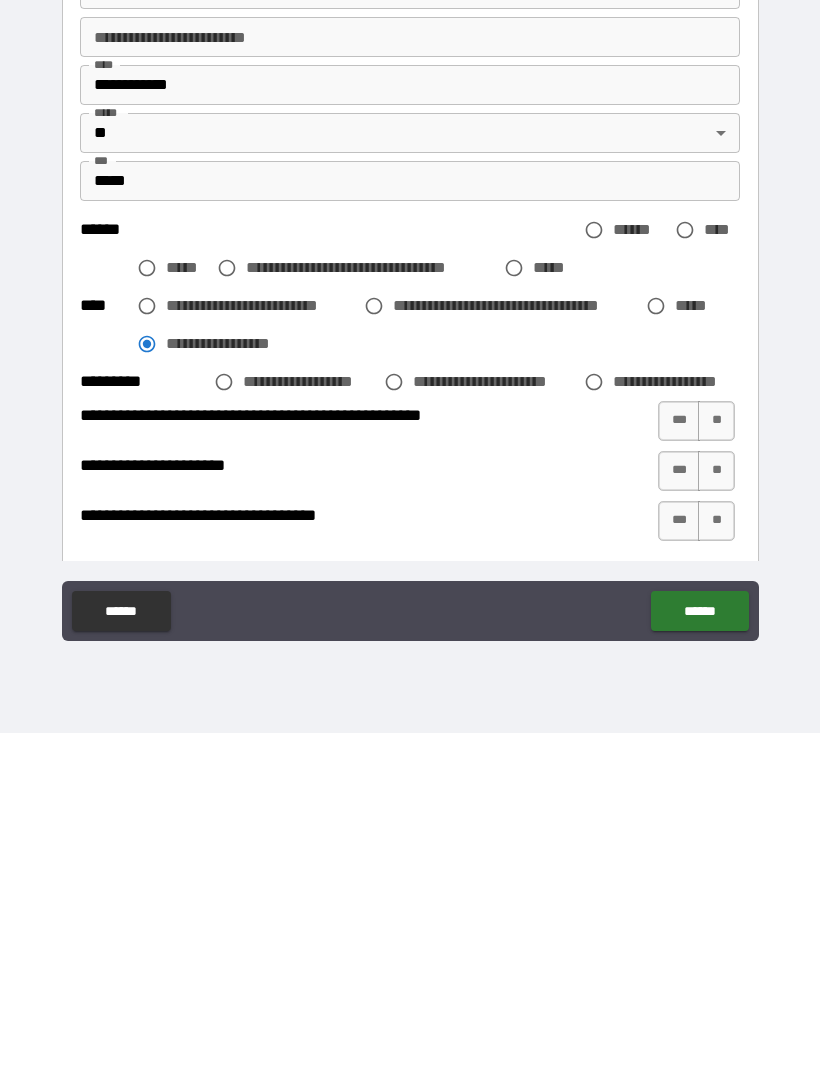 scroll, scrollTop: 66, scrollLeft: 0, axis: vertical 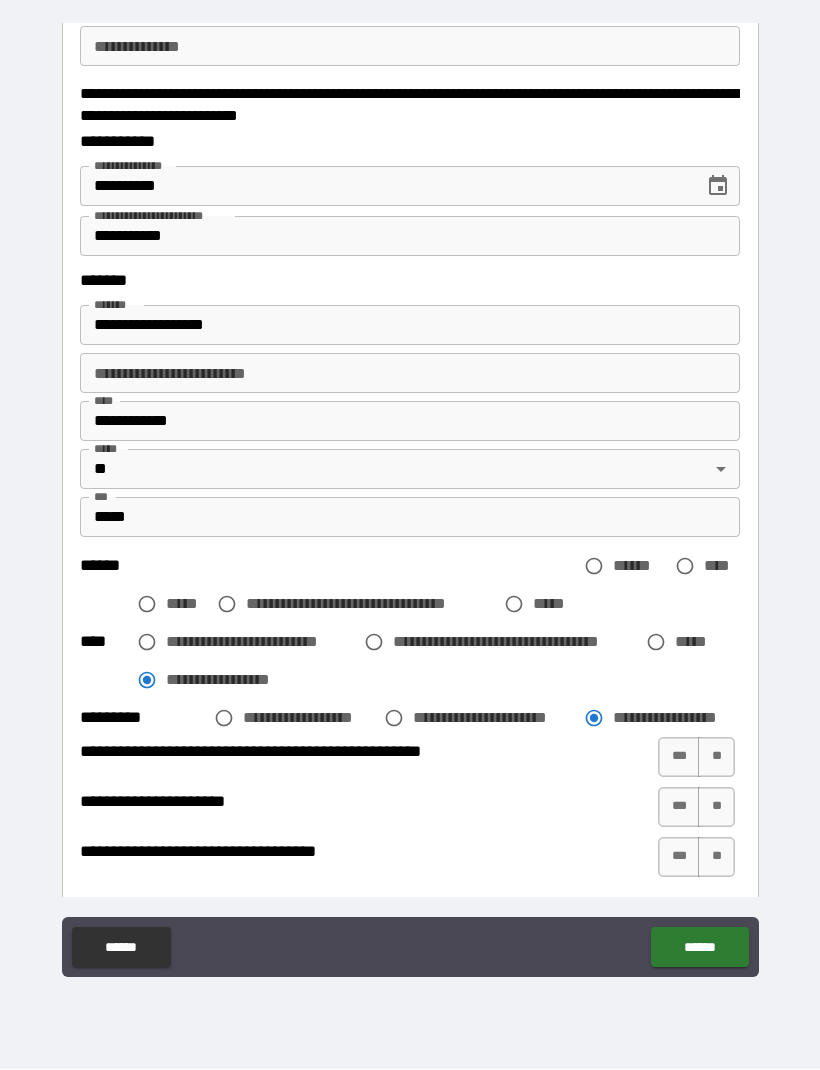click on "**" at bounding box center (716, 758) 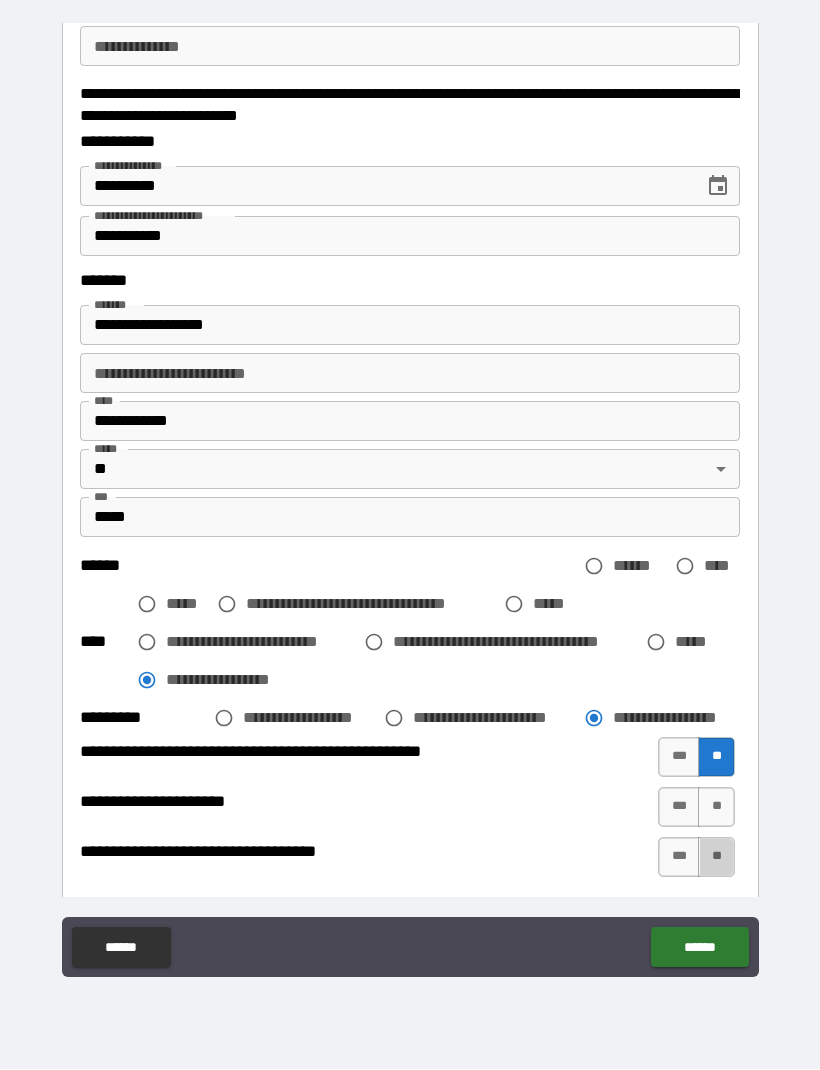 click on "**" at bounding box center [716, 858] 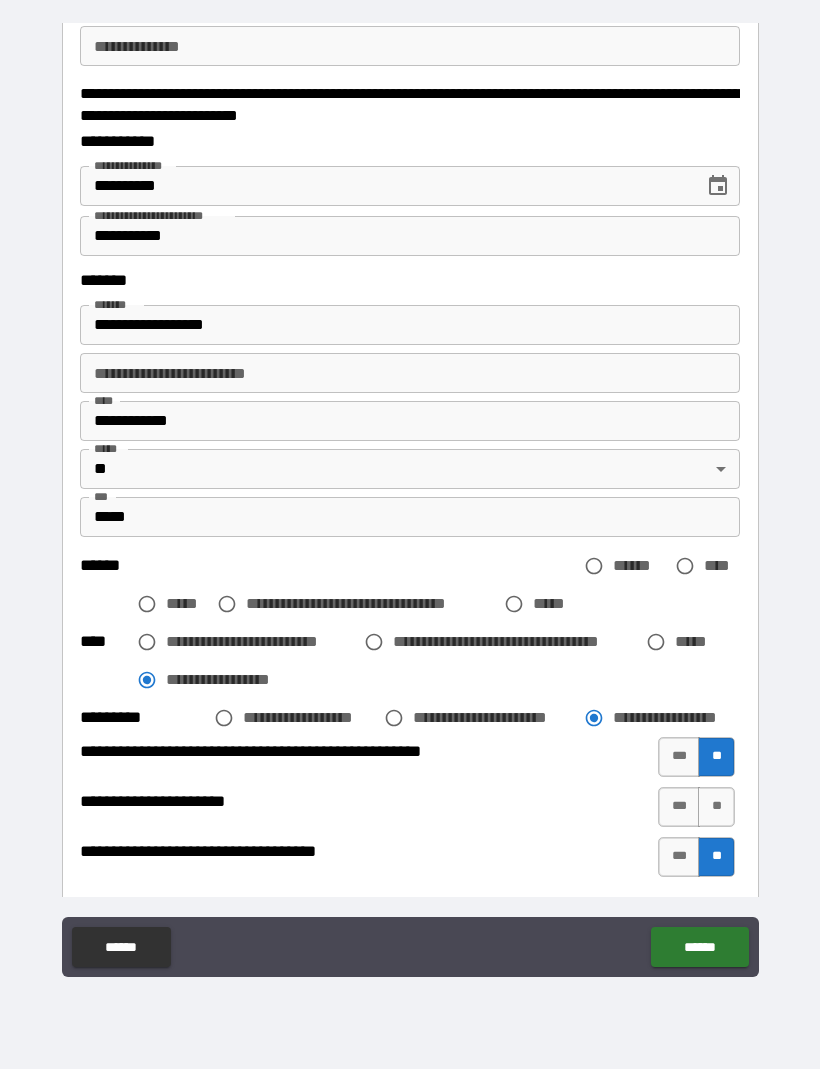 click on "***" at bounding box center (679, 808) 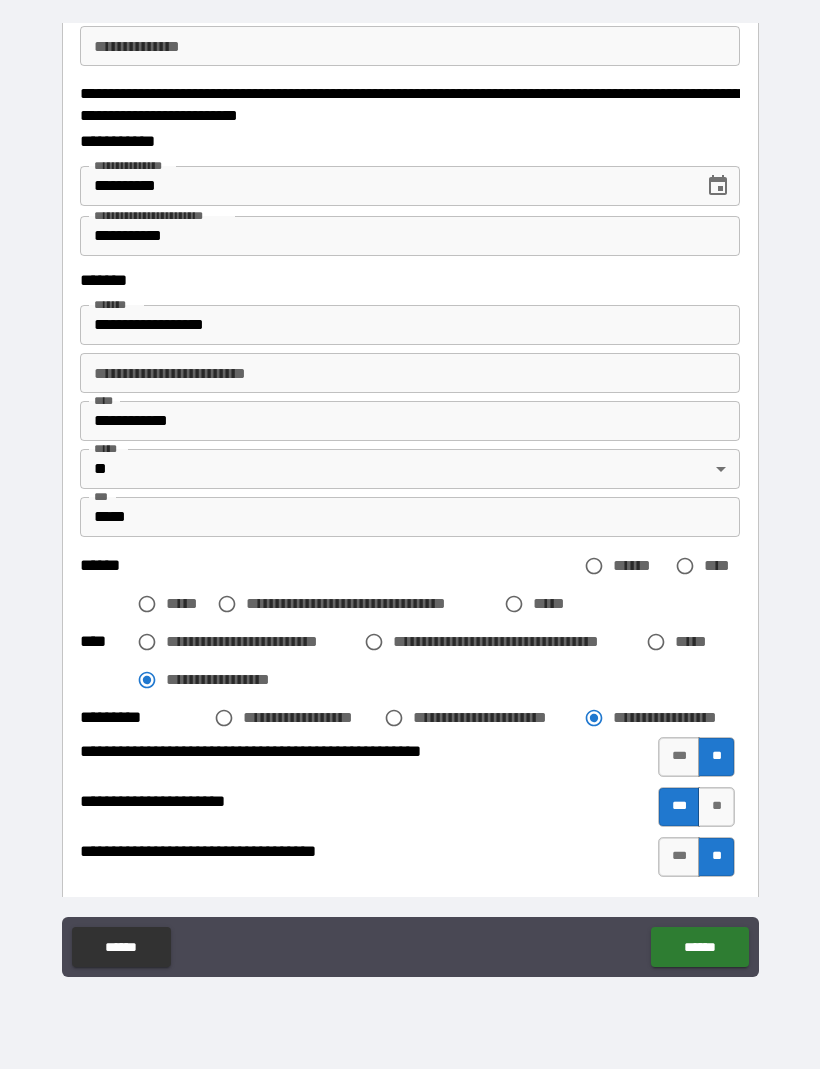 click on "******" at bounding box center (699, 948) 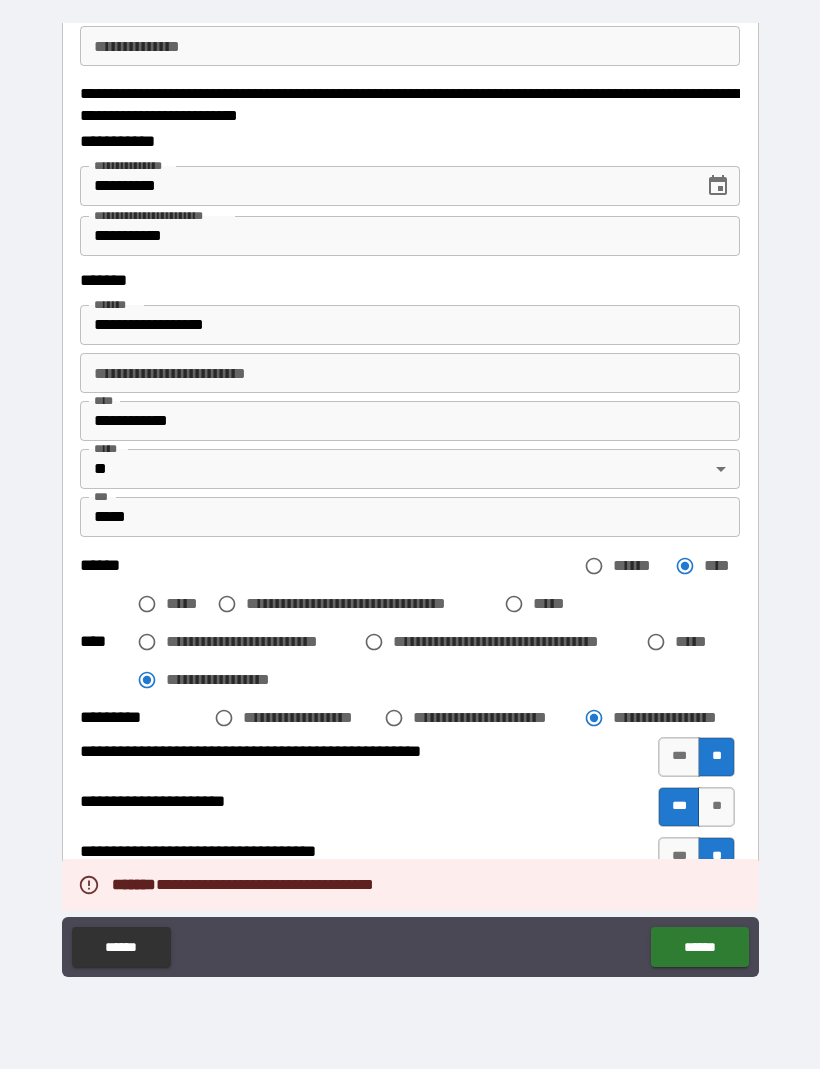 click on "******" at bounding box center [699, 948] 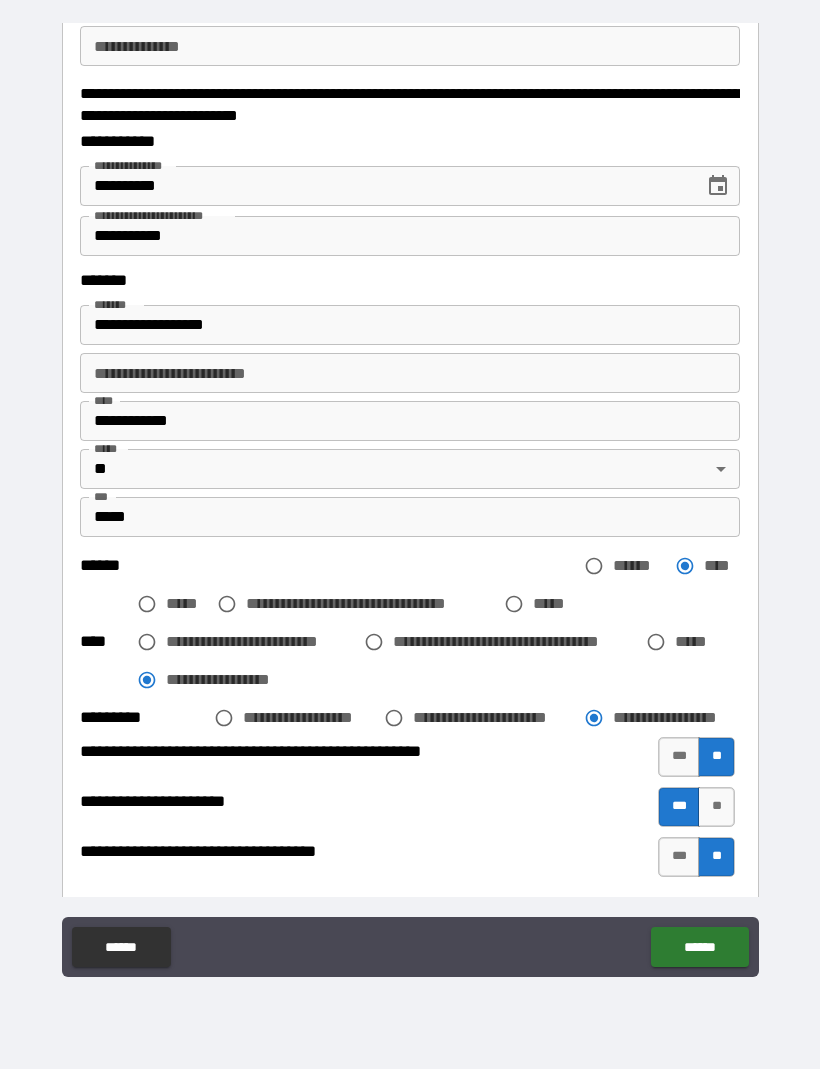click on "******" at bounding box center (699, 948) 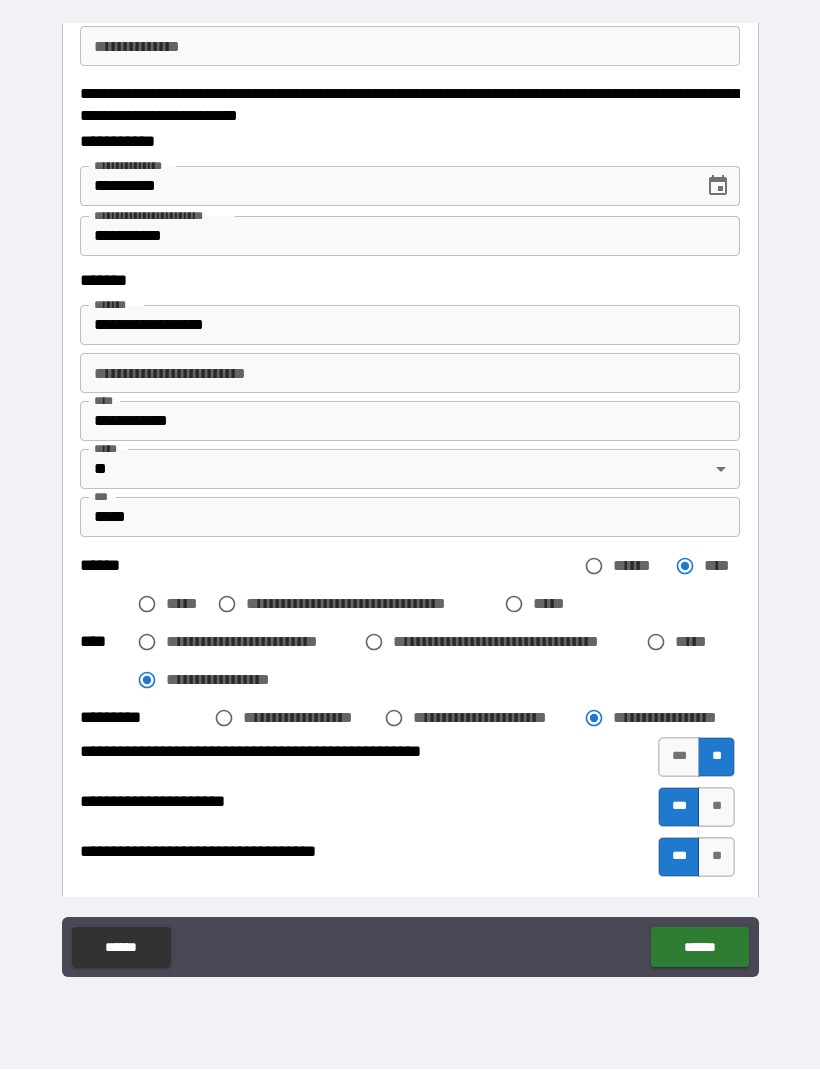 click on "**" at bounding box center [716, 858] 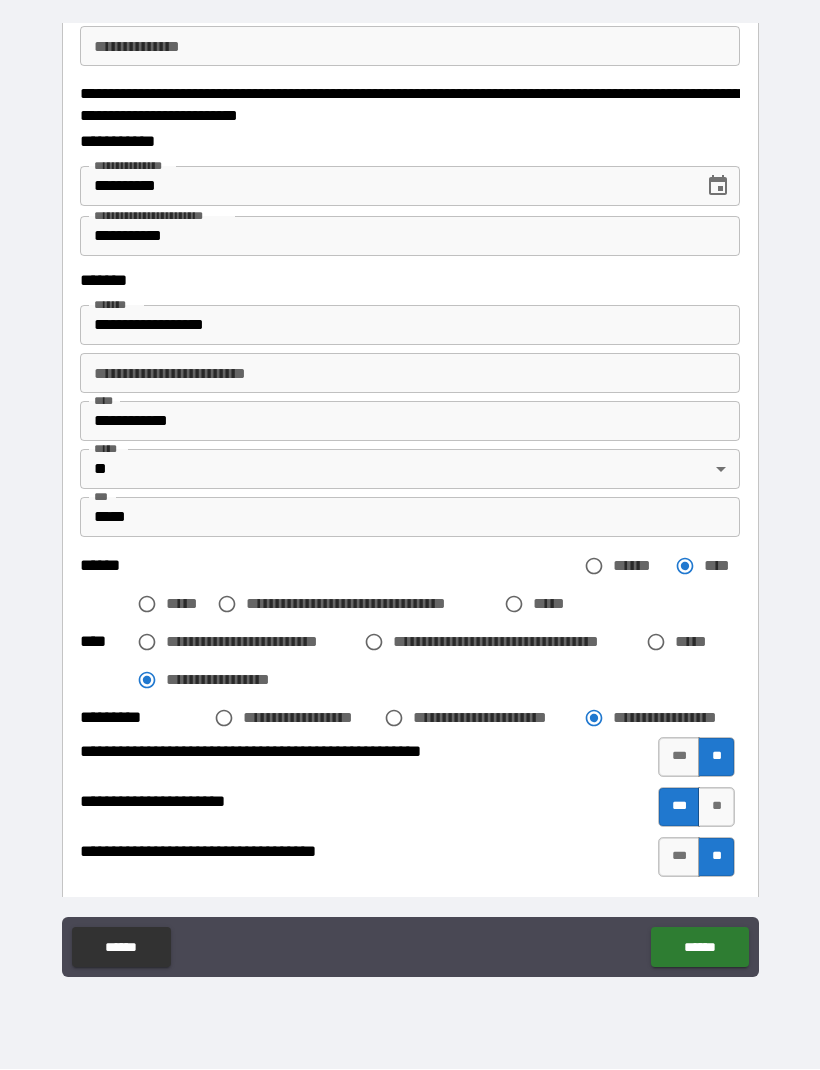 click on "******" at bounding box center (699, 948) 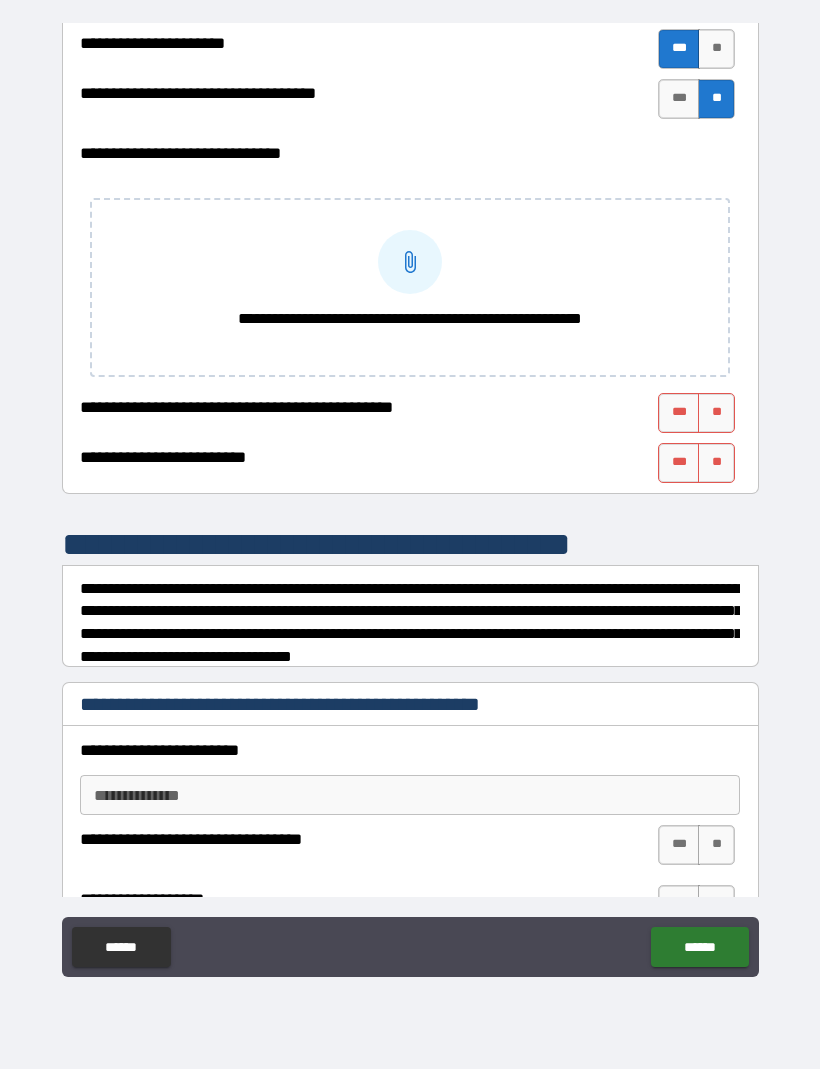scroll, scrollTop: 1405, scrollLeft: 0, axis: vertical 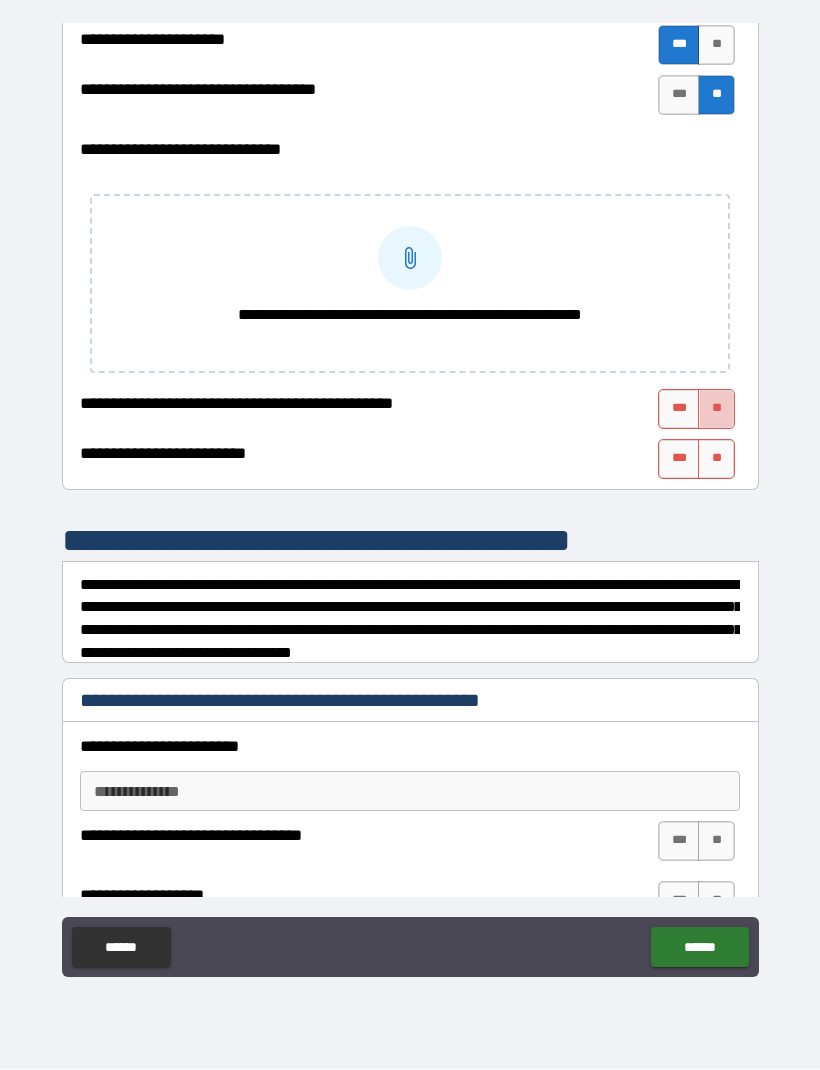 click on "**" at bounding box center [716, 410] 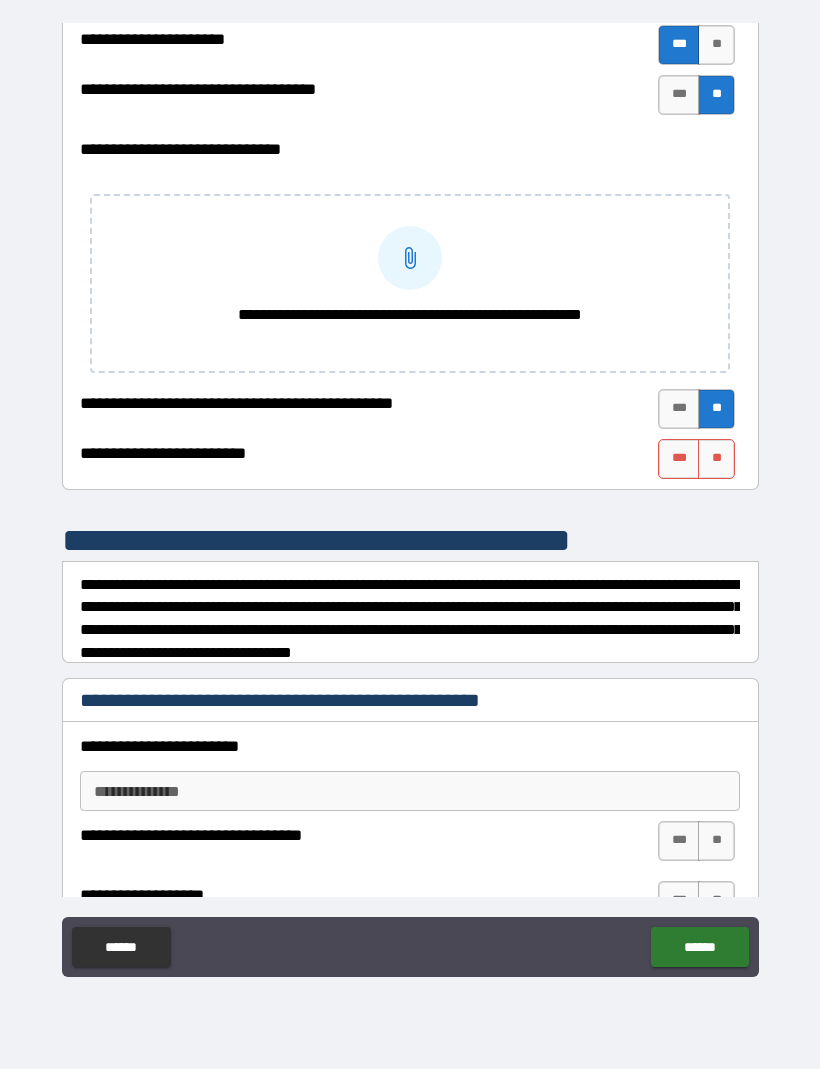 click on "***" at bounding box center [679, 460] 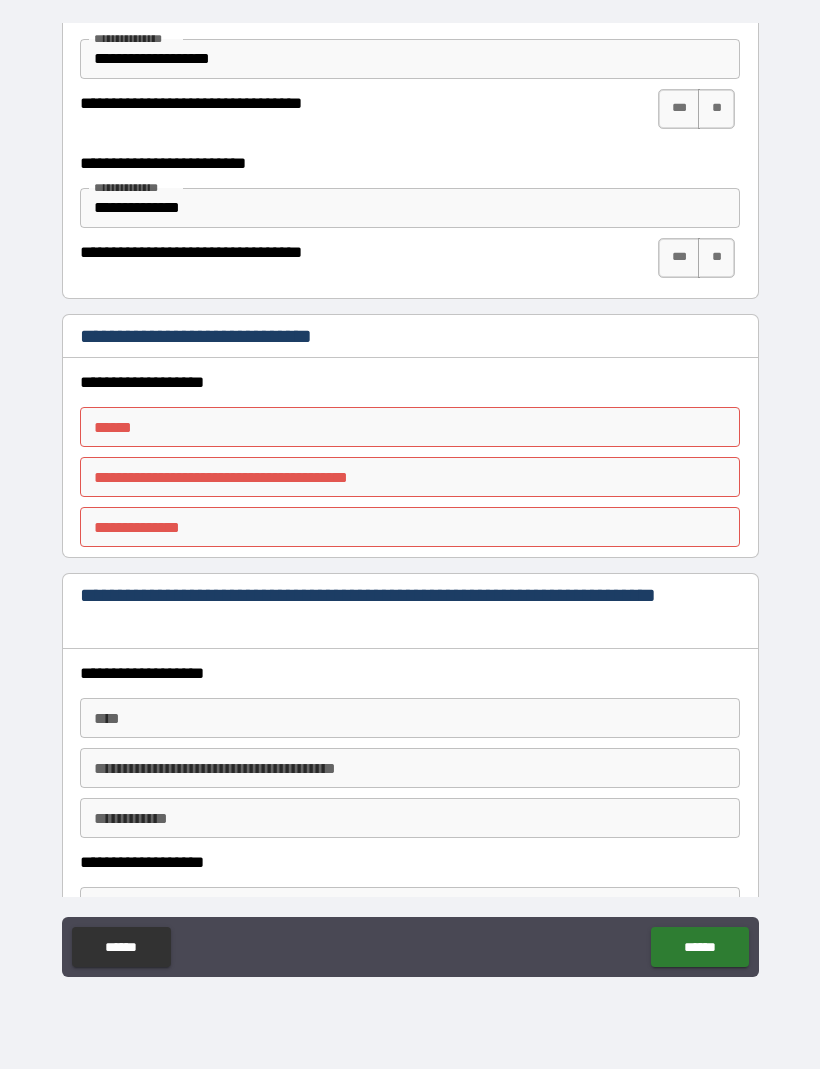 scroll, scrollTop: 2347, scrollLeft: 0, axis: vertical 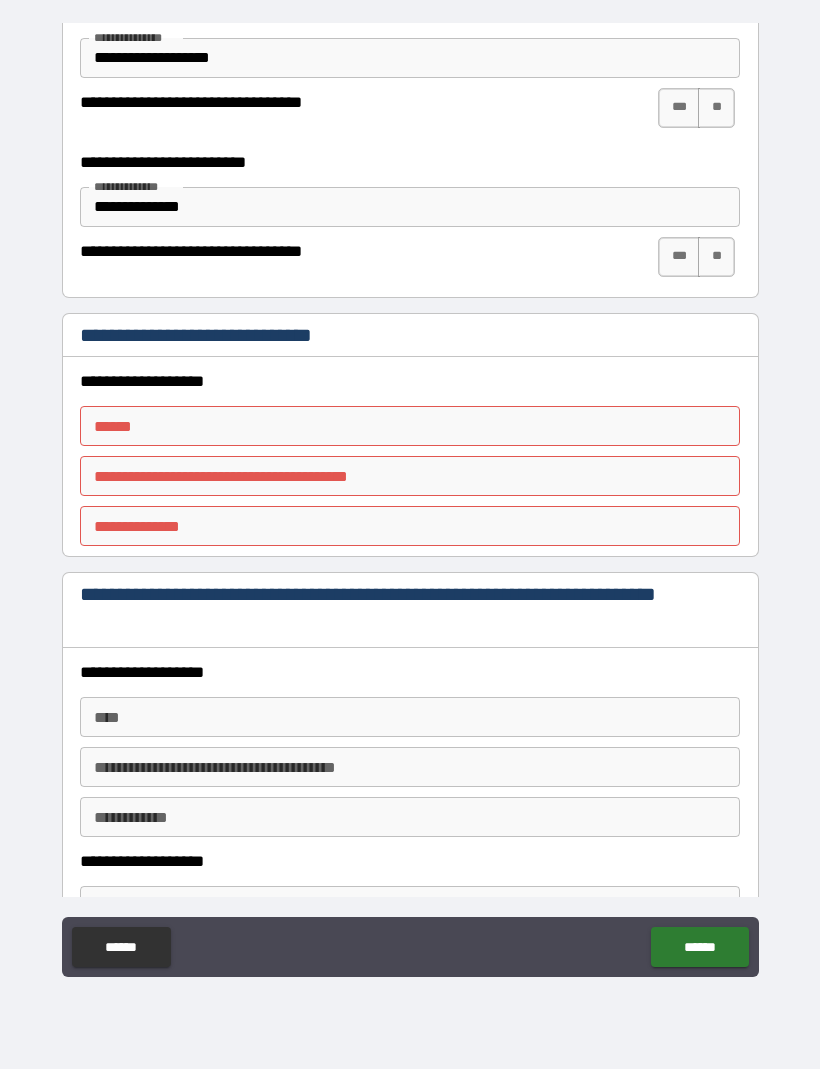 click on "****   *" at bounding box center (410, 427) 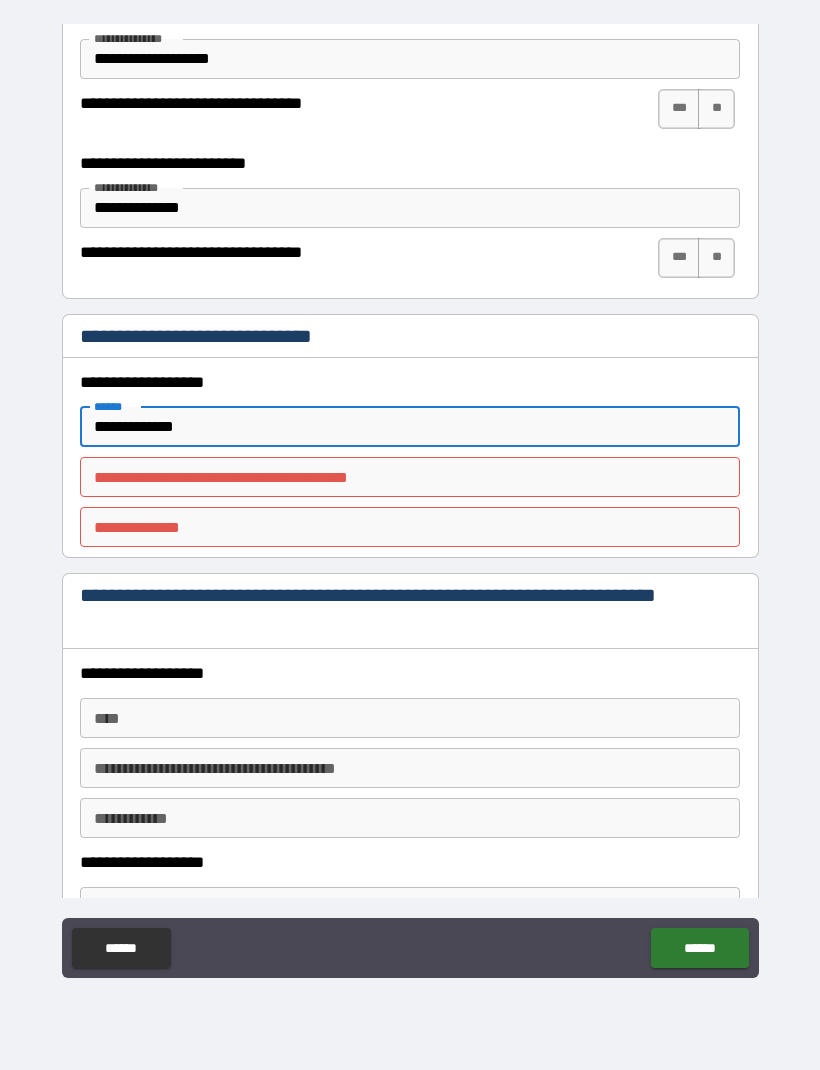 type on "**********" 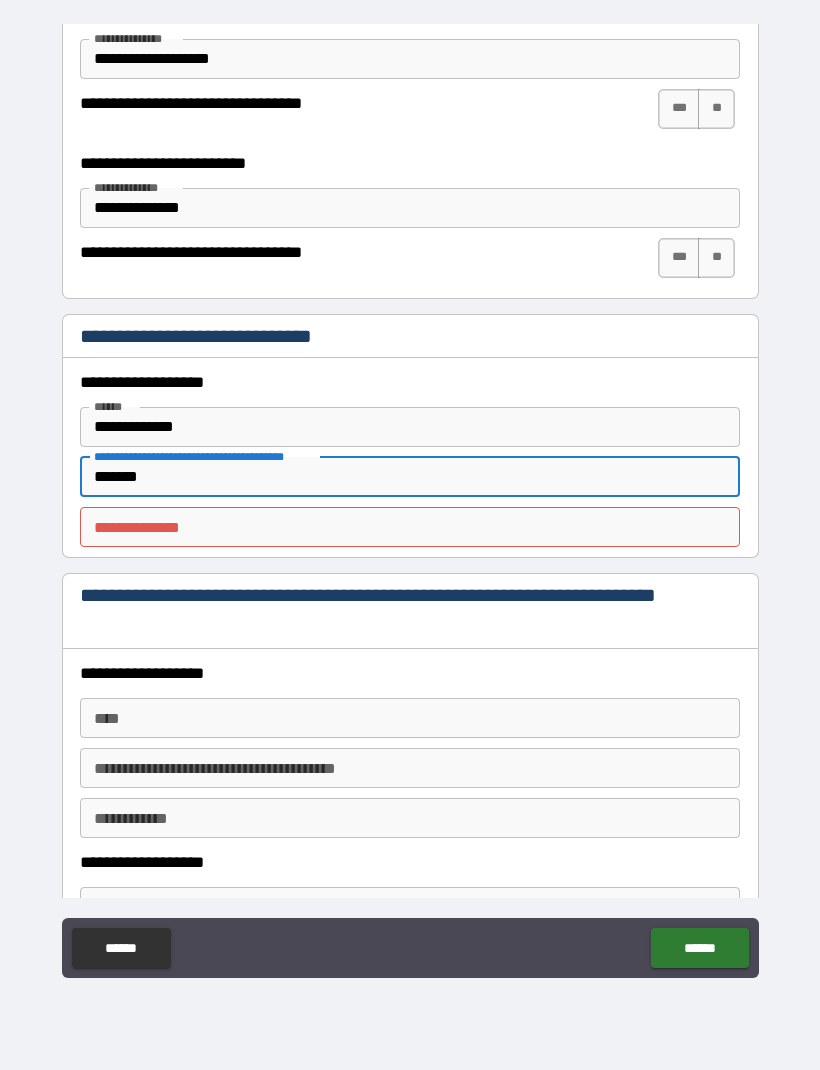 type on "*******" 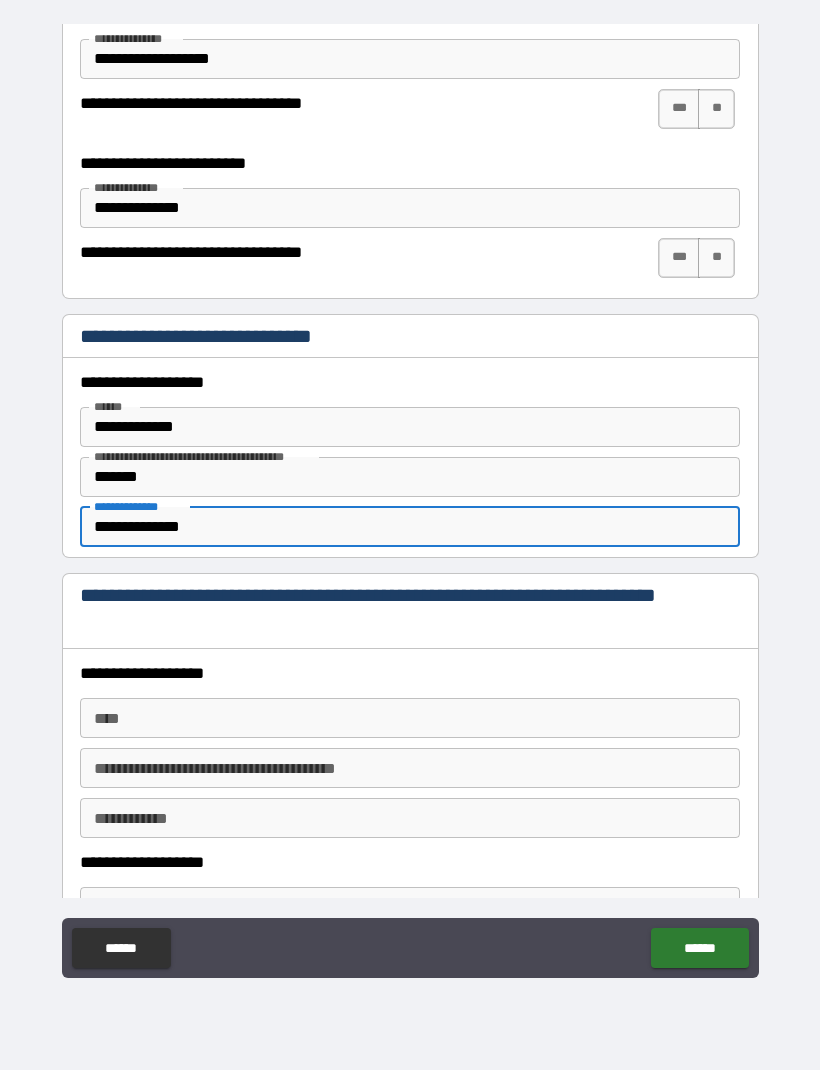 type on "**********" 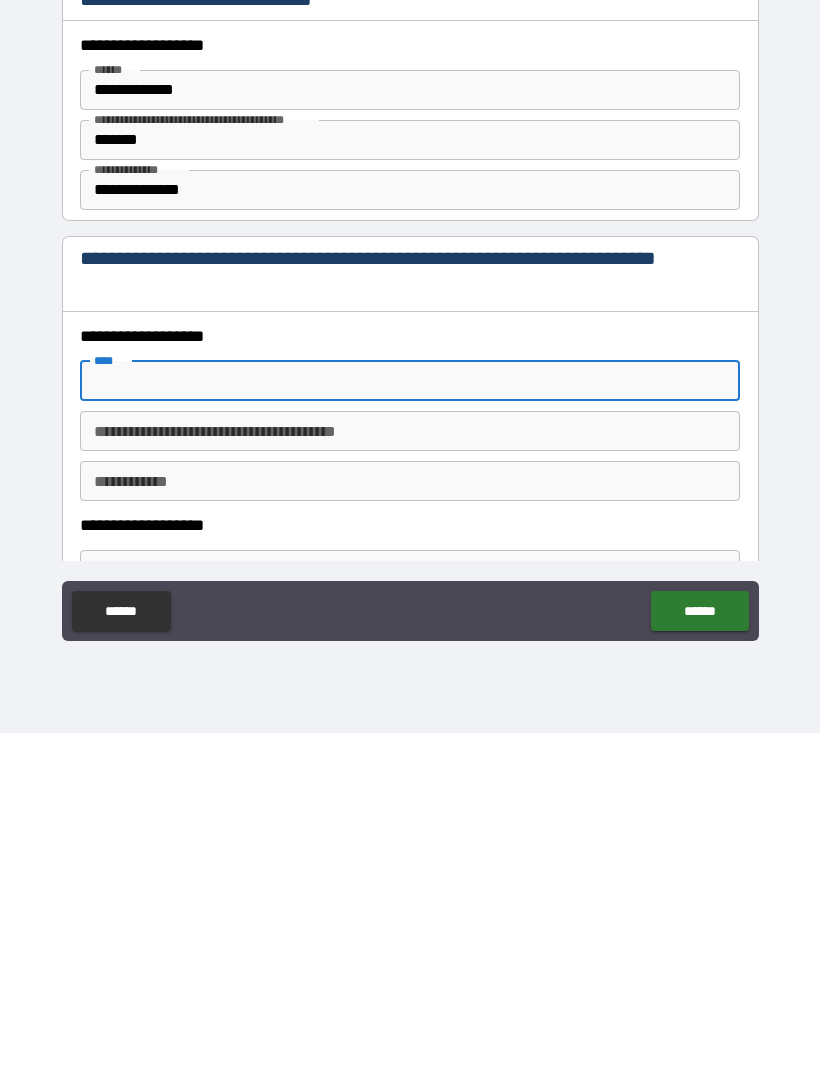 scroll, scrollTop: 67, scrollLeft: 0, axis: vertical 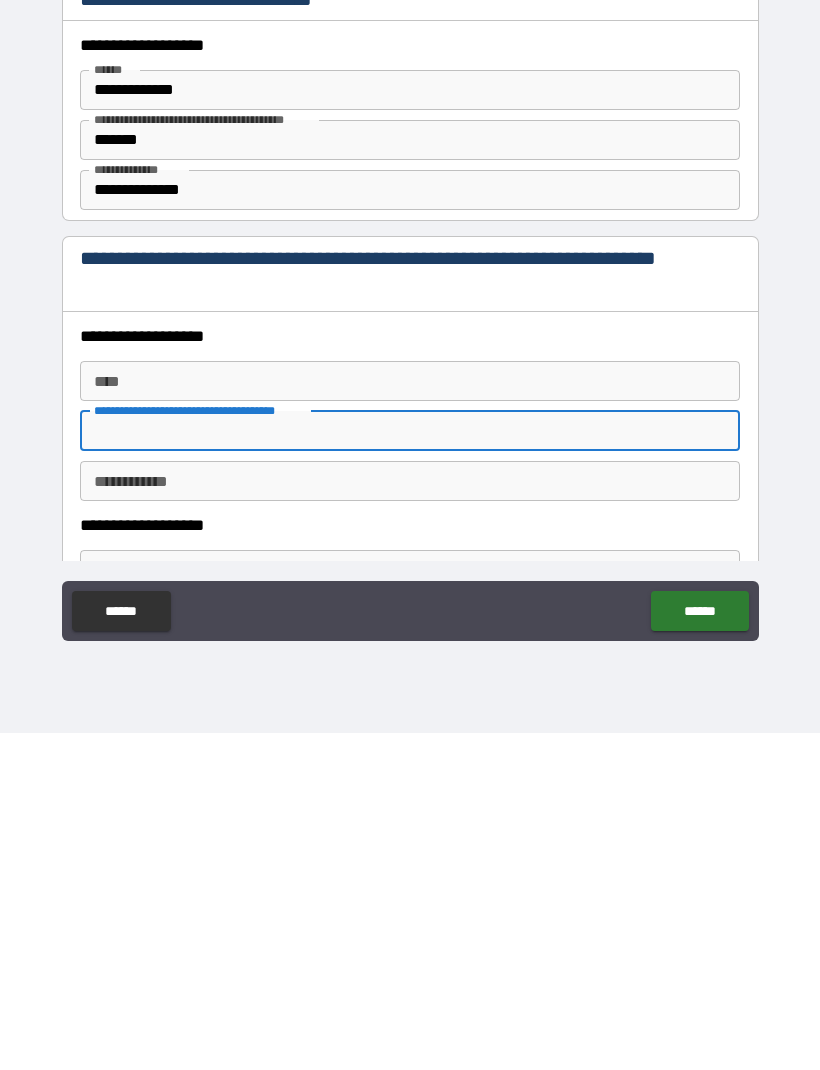 type on "*" 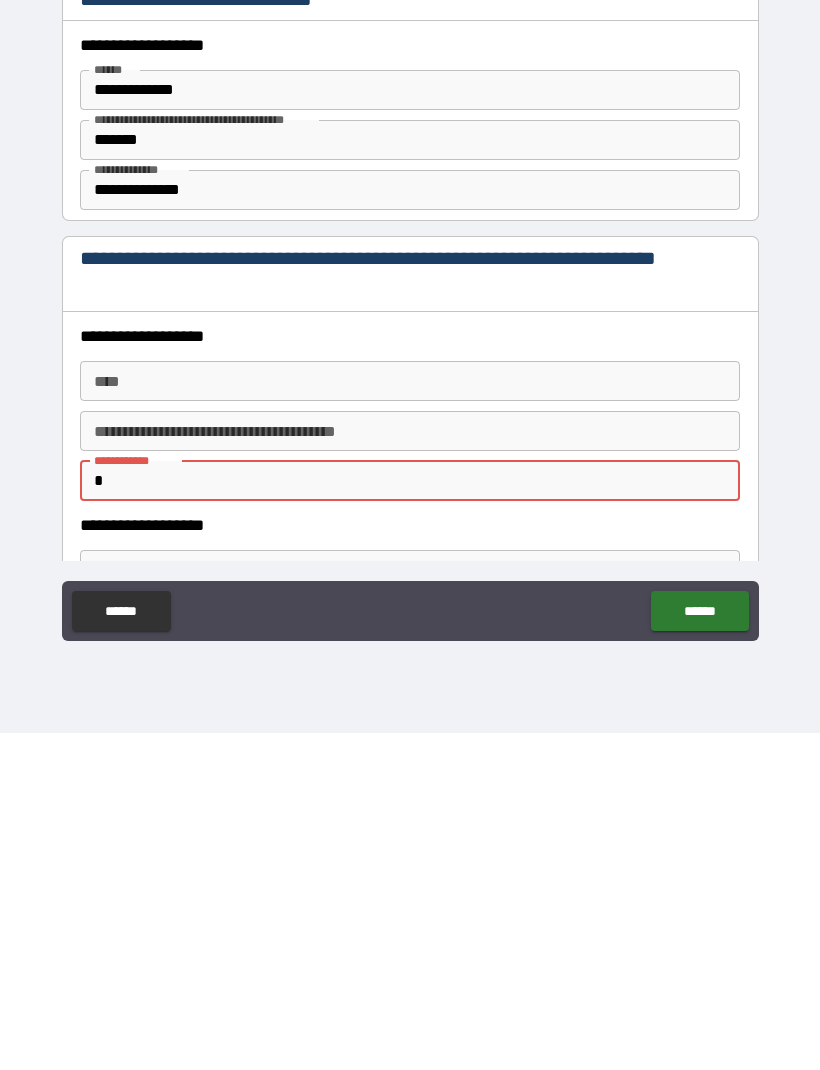 type 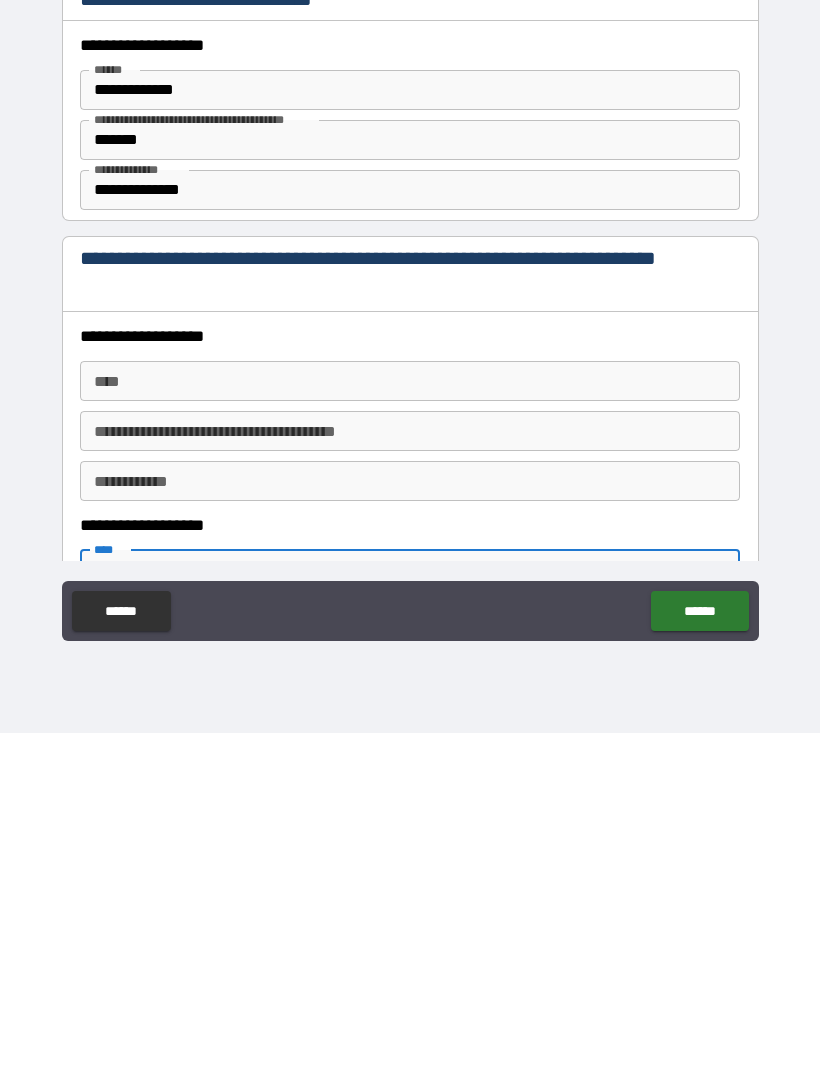 scroll, scrollTop: 2365, scrollLeft: 0, axis: vertical 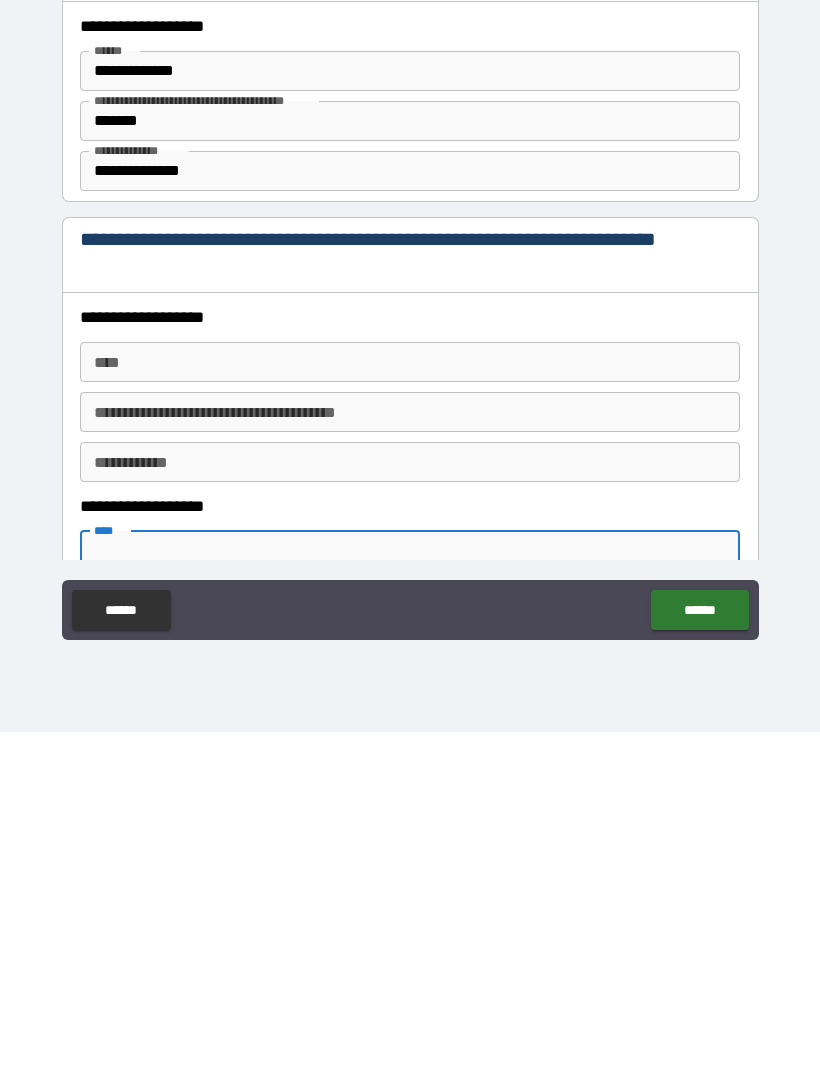 click on "******" at bounding box center (699, 948) 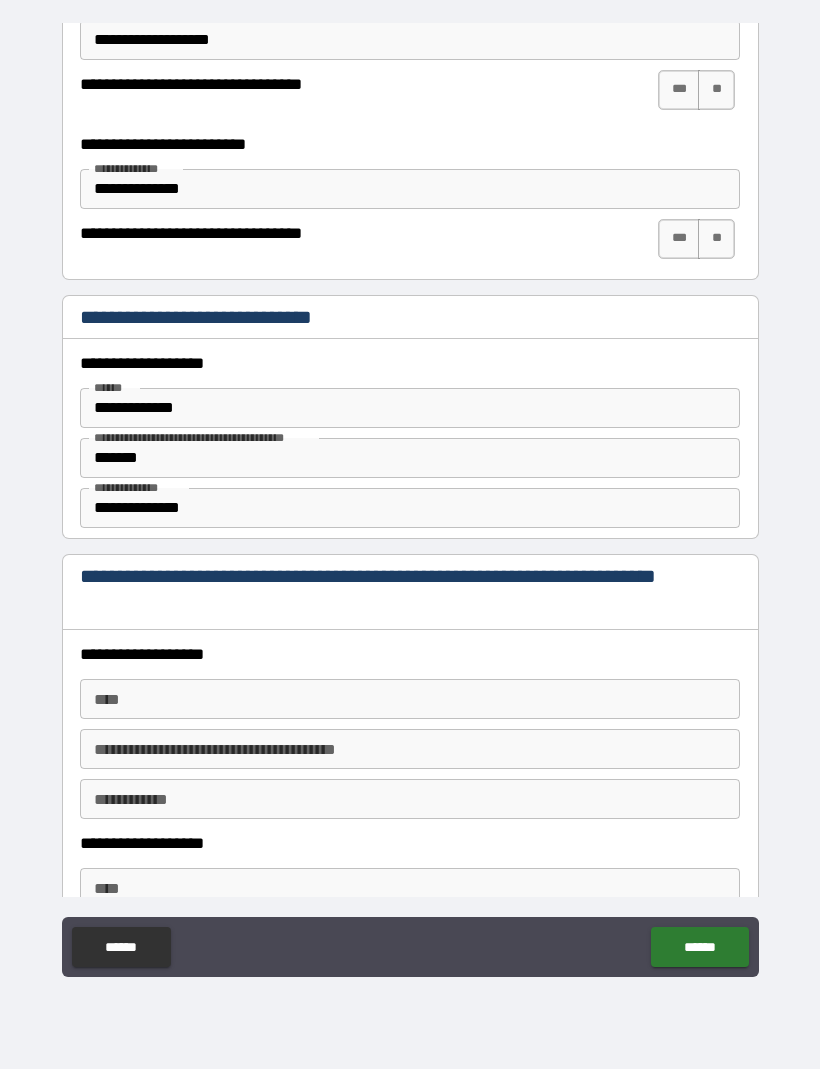 click on "**" at bounding box center (716, 240) 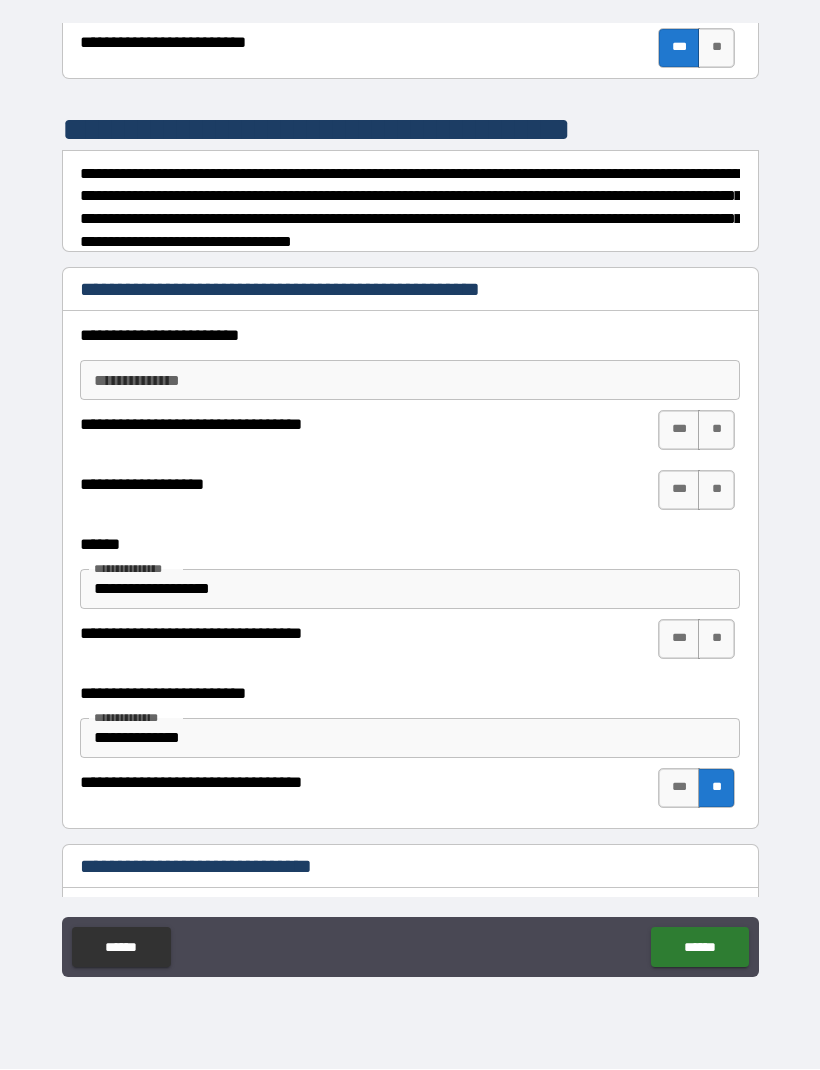 scroll, scrollTop: 1749, scrollLeft: 0, axis: vertical 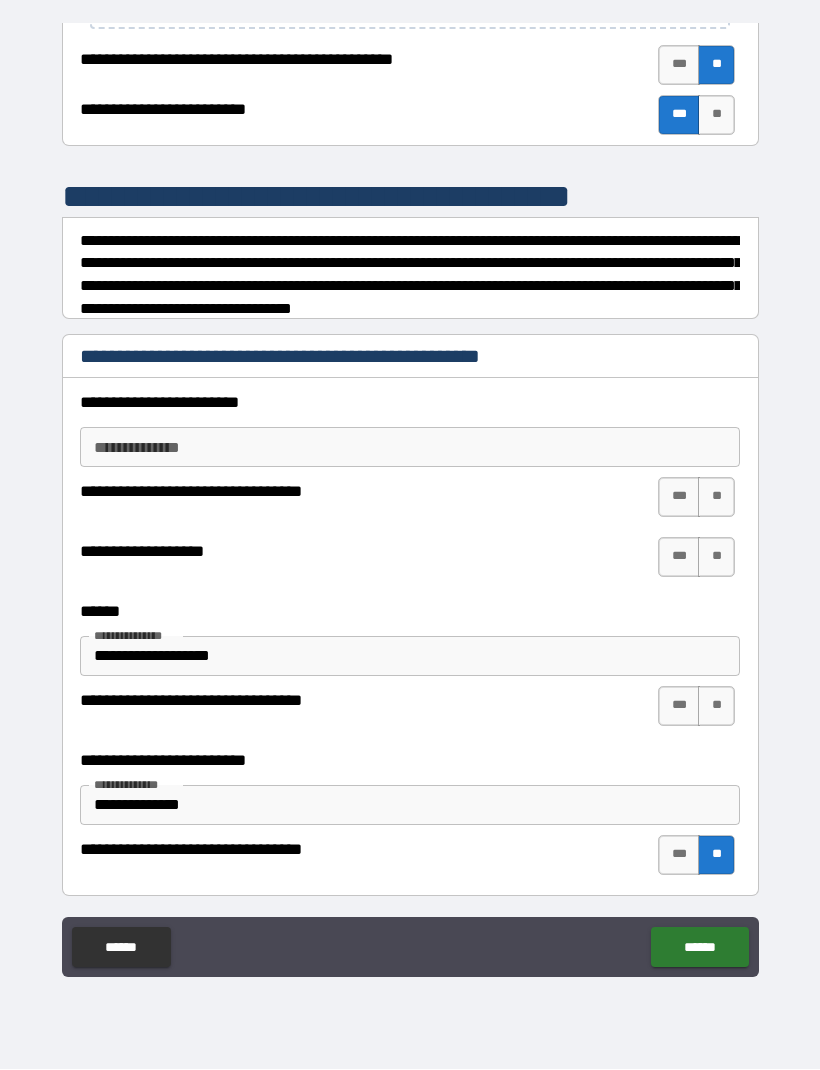 click on "**" at bounding box center [716, 498] 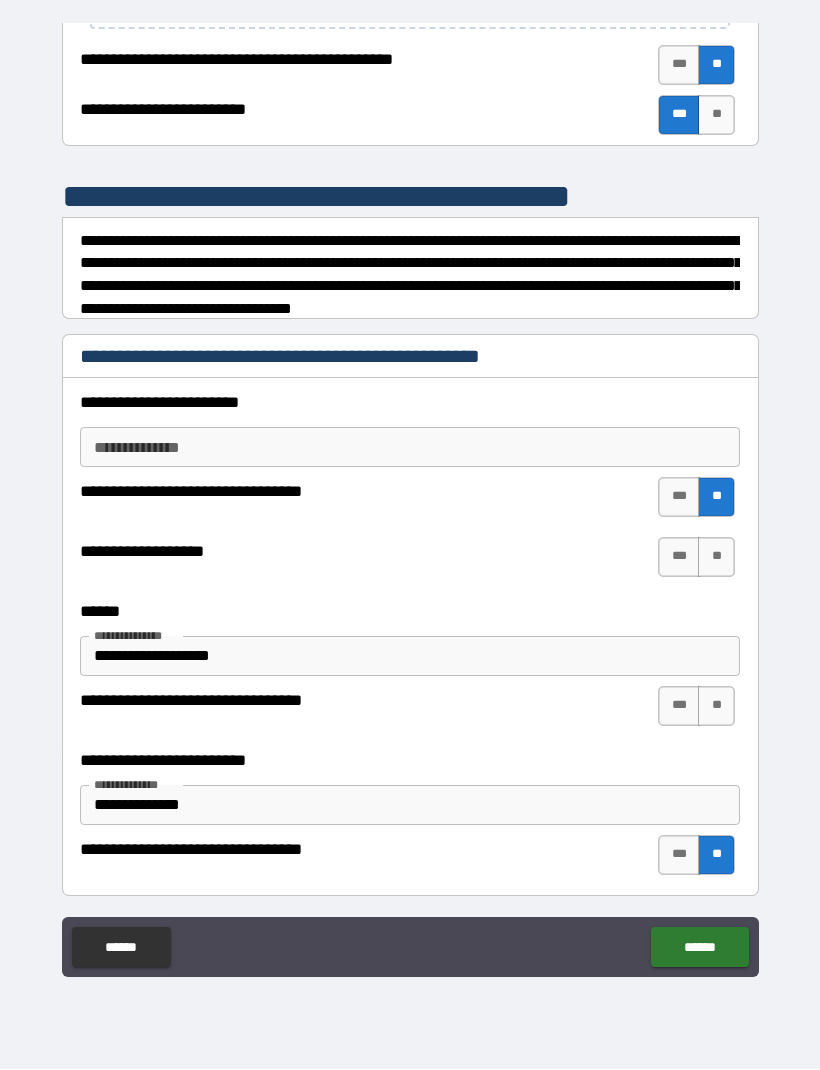 click on "**" at bounding box center [716, 558] 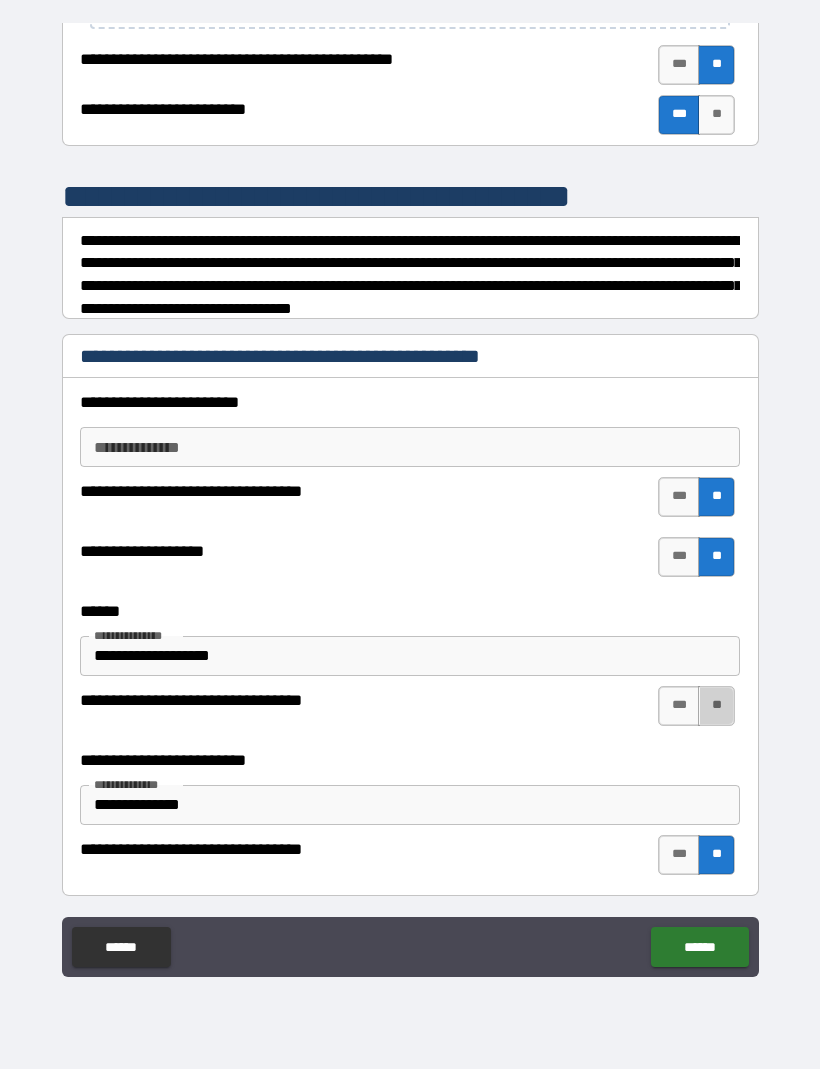 click on "**" at bounding box center (716, 707) 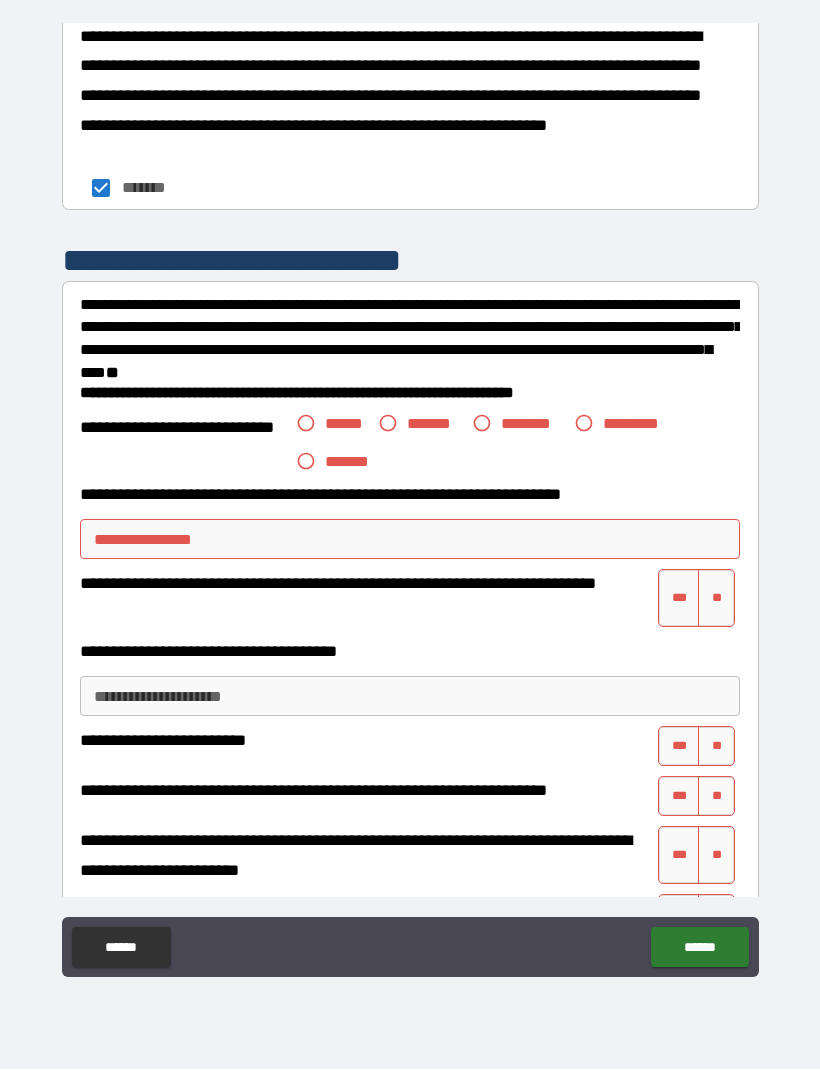 scroll, scrollTop: 3362, scrollLeft: 0, axis: vertical 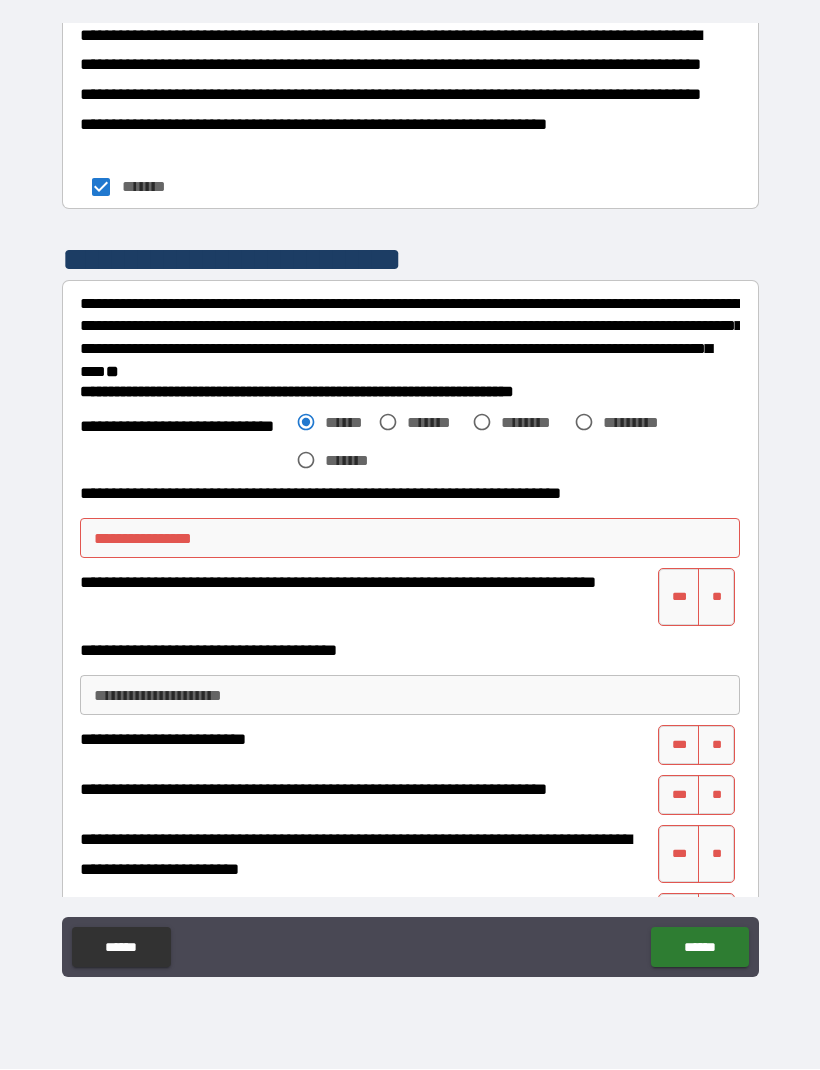 click on "**********" at bounding box center (410, 539) 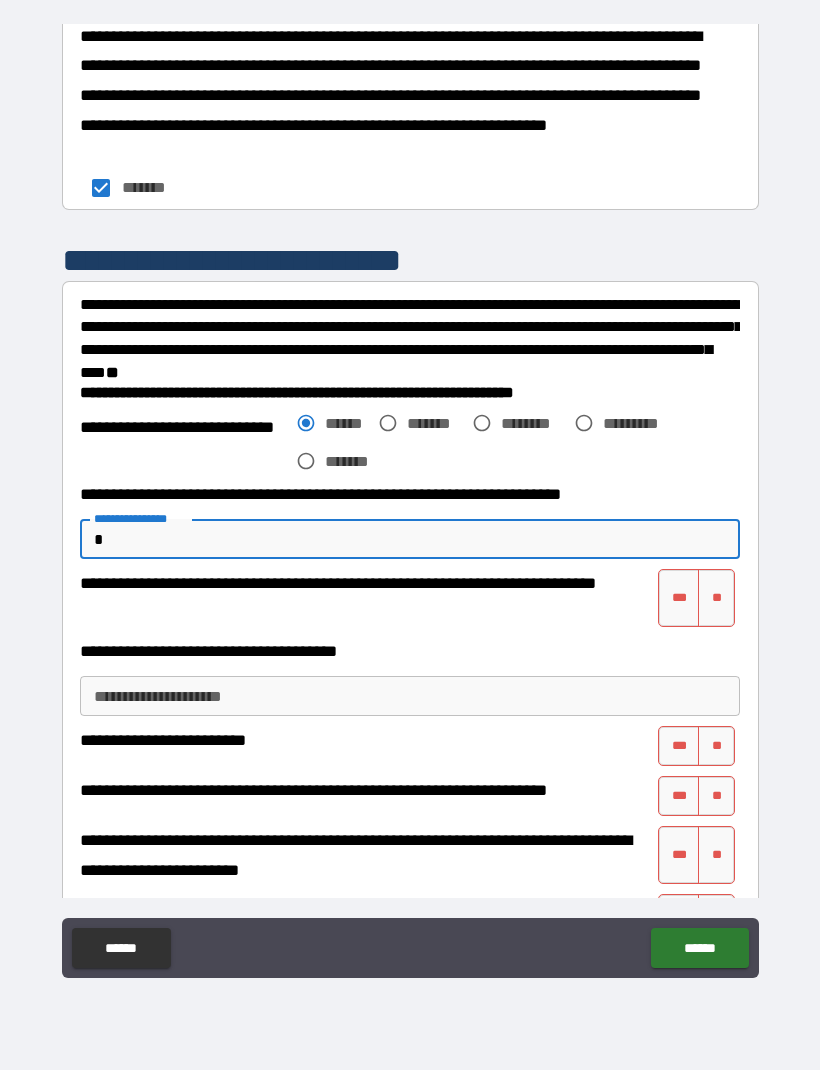 type on "*" 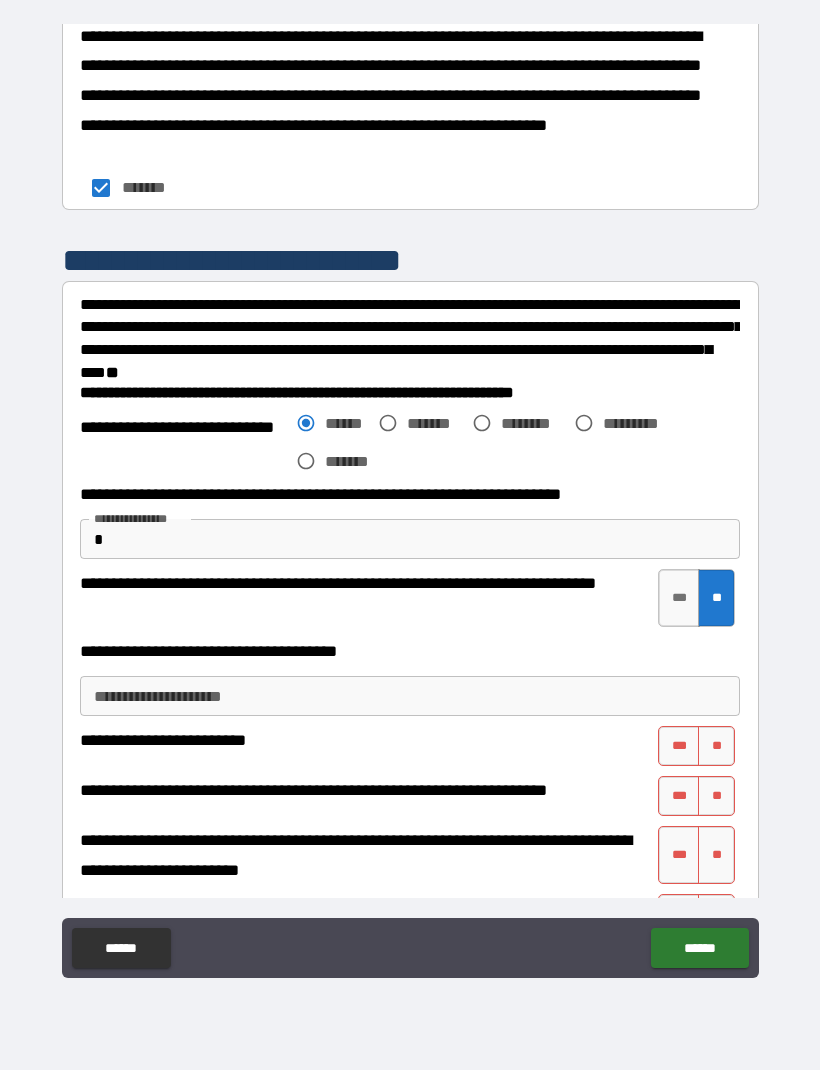 click on "***" at bounding box center (679, 746) 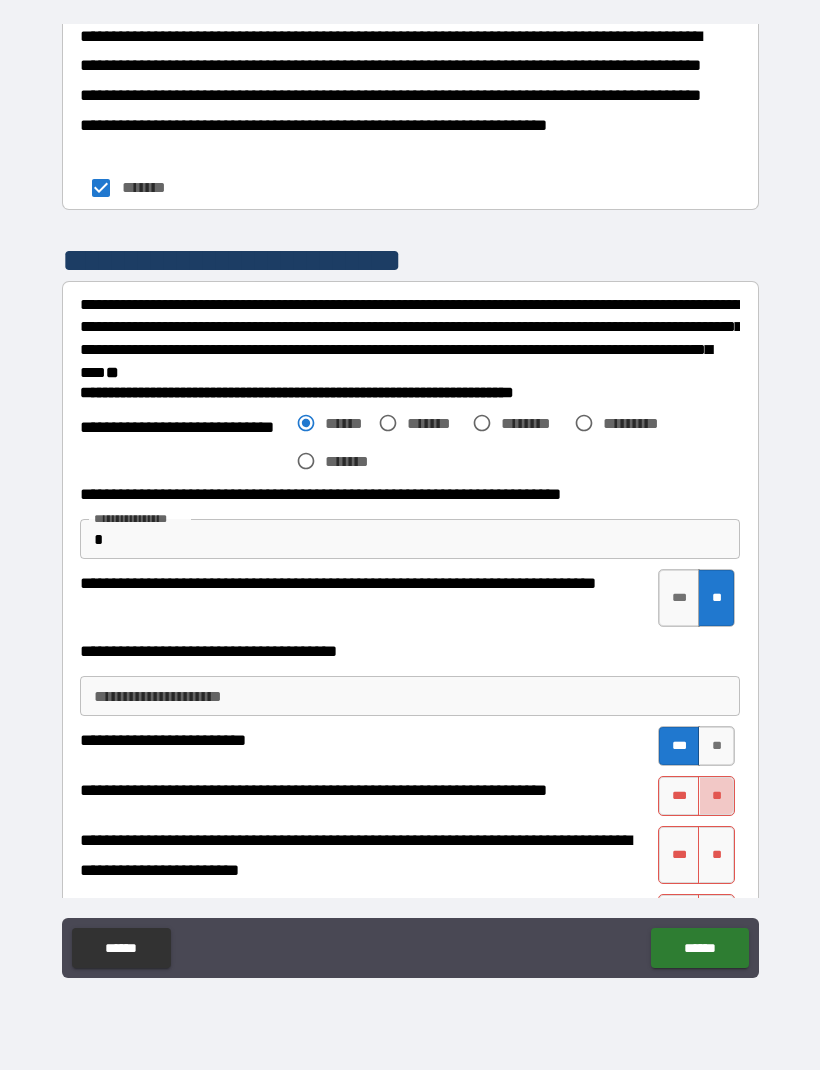 click on "**" at bounding box center (716, 796) 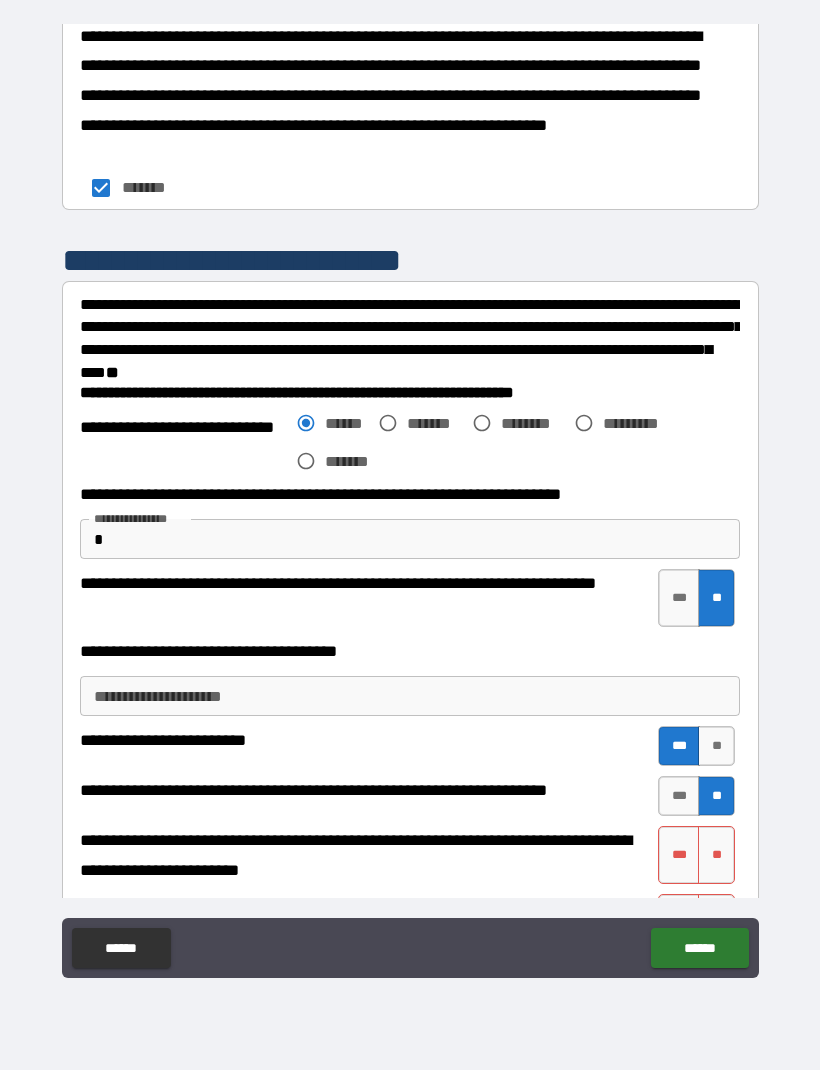 click on "***" at bounding box center [679, 855] 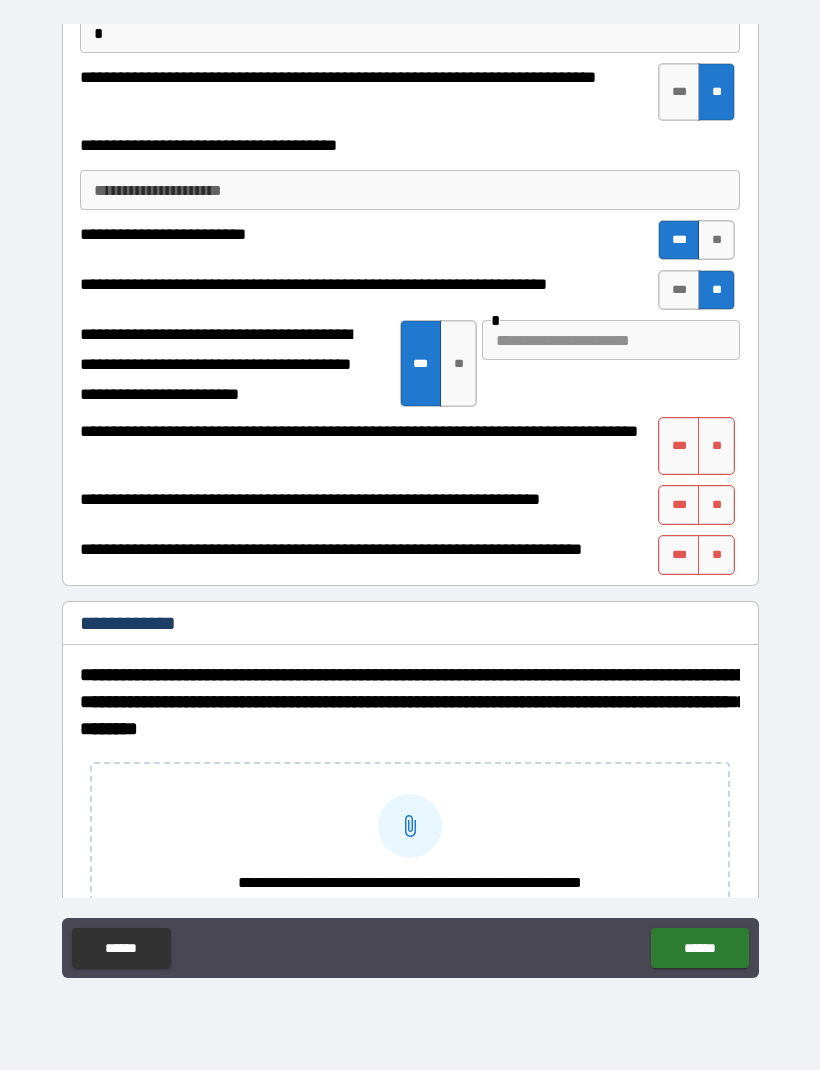 scroll, scrollTop: 3873, scrollLeft: 0, axis: vertical 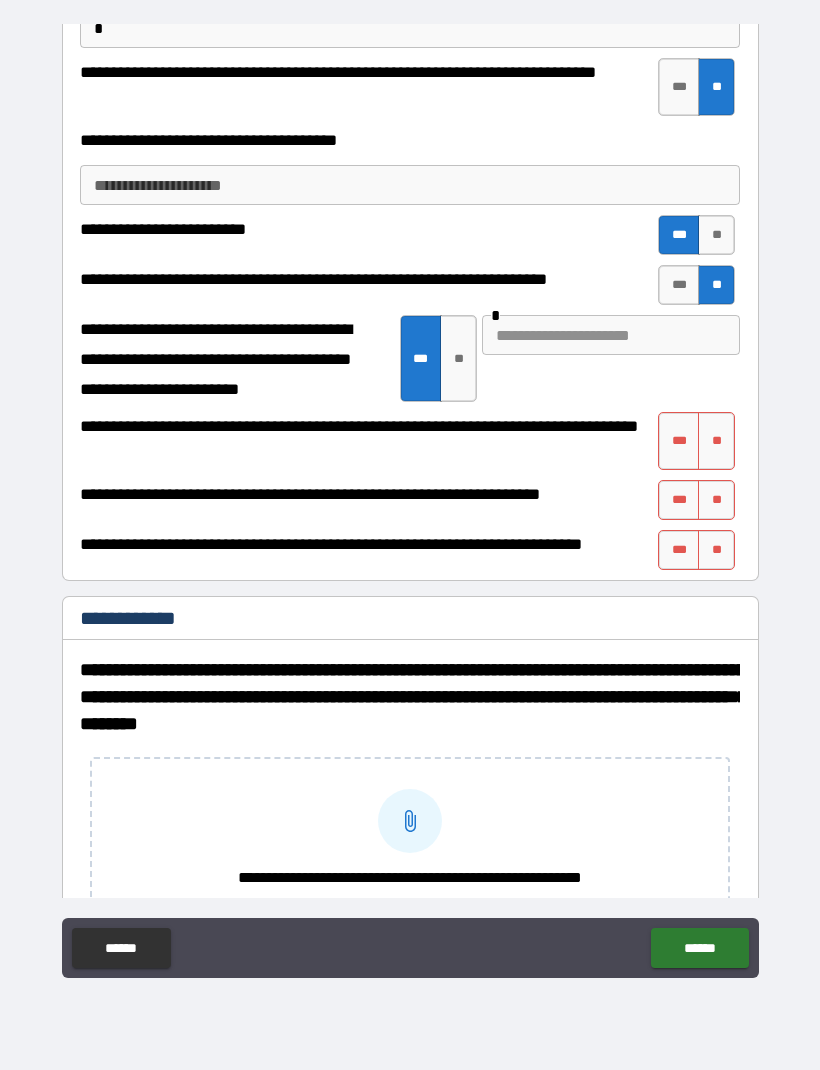 click on "**" at bounding box center [716, 441] 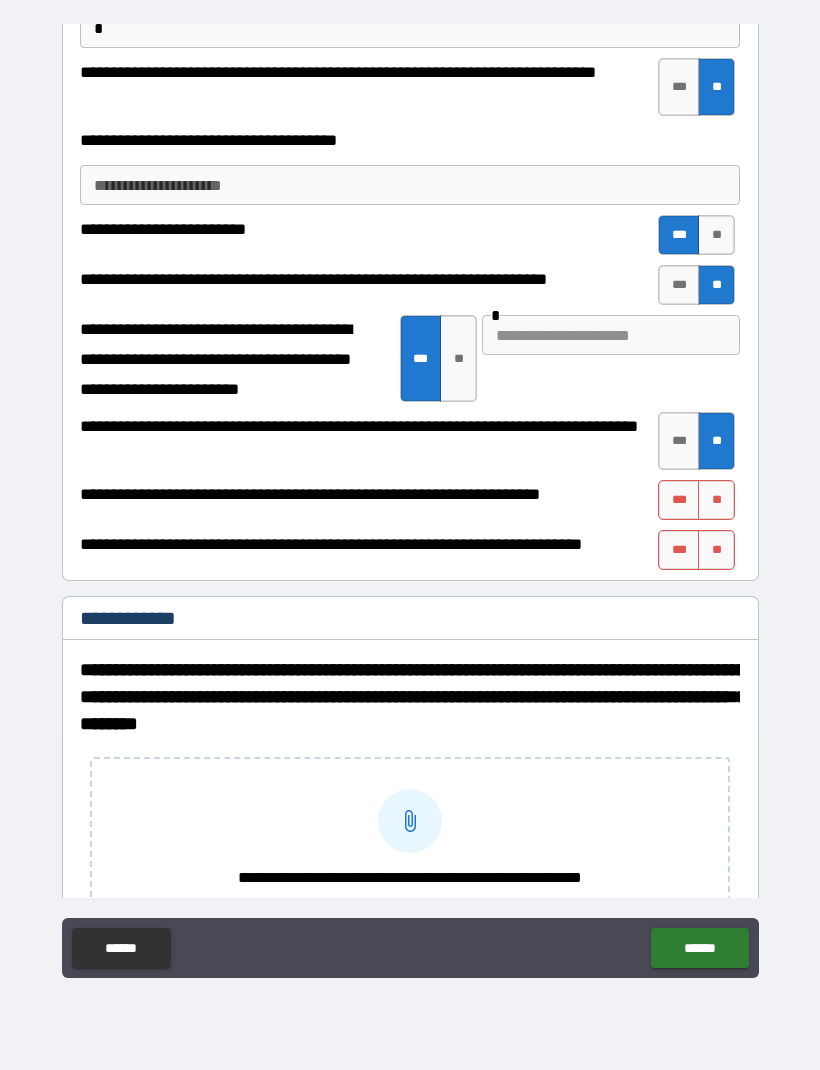 click on "**" at bounding box center (716, 500) 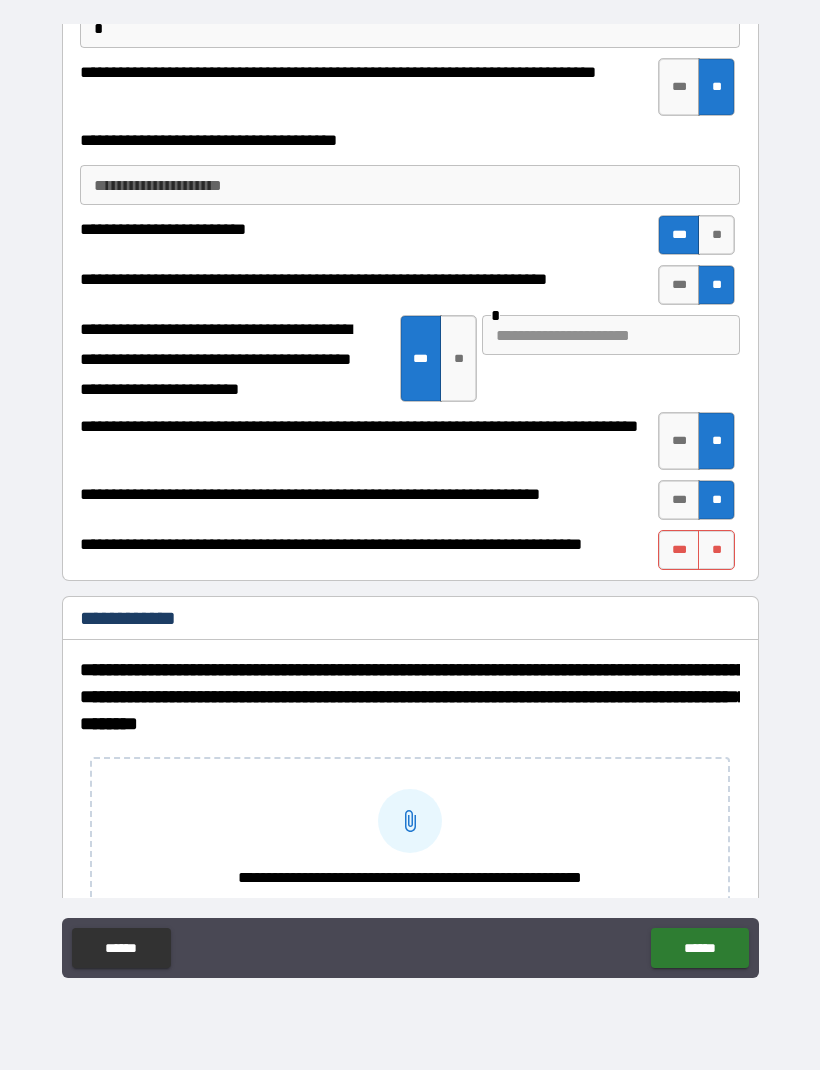 click on "***" at bounding box center [679, 500] 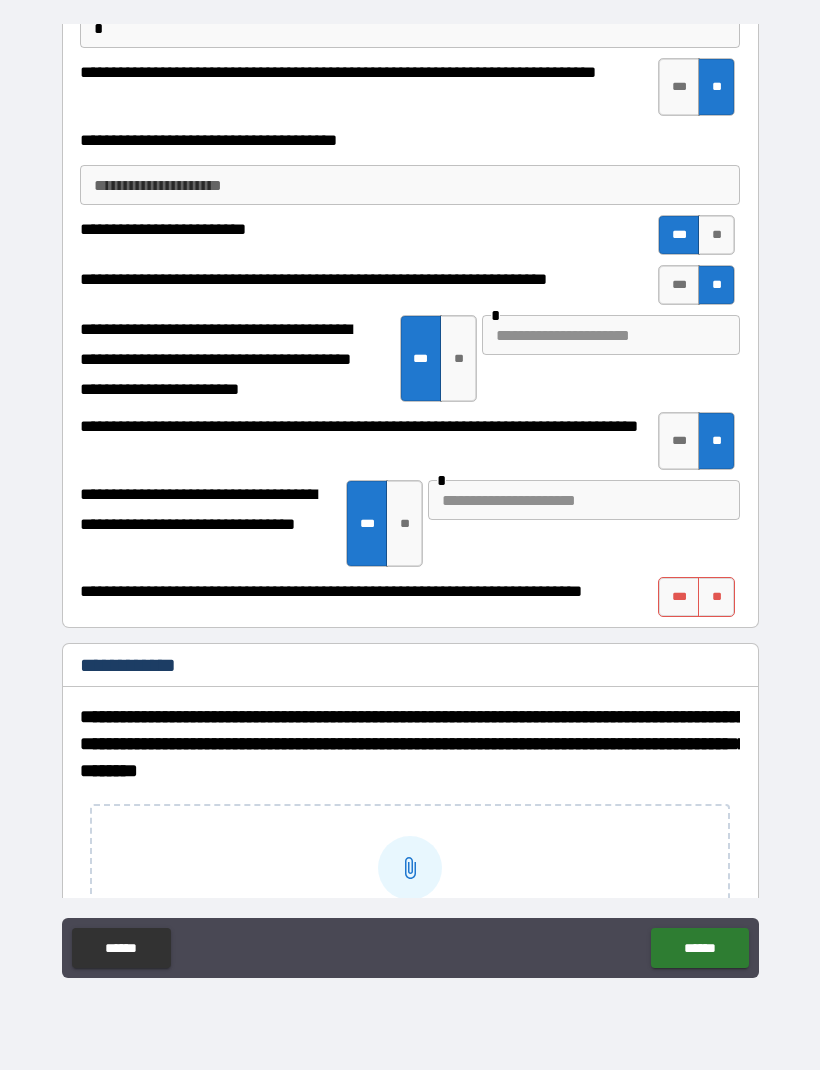 click at bounding box center (584, 500) 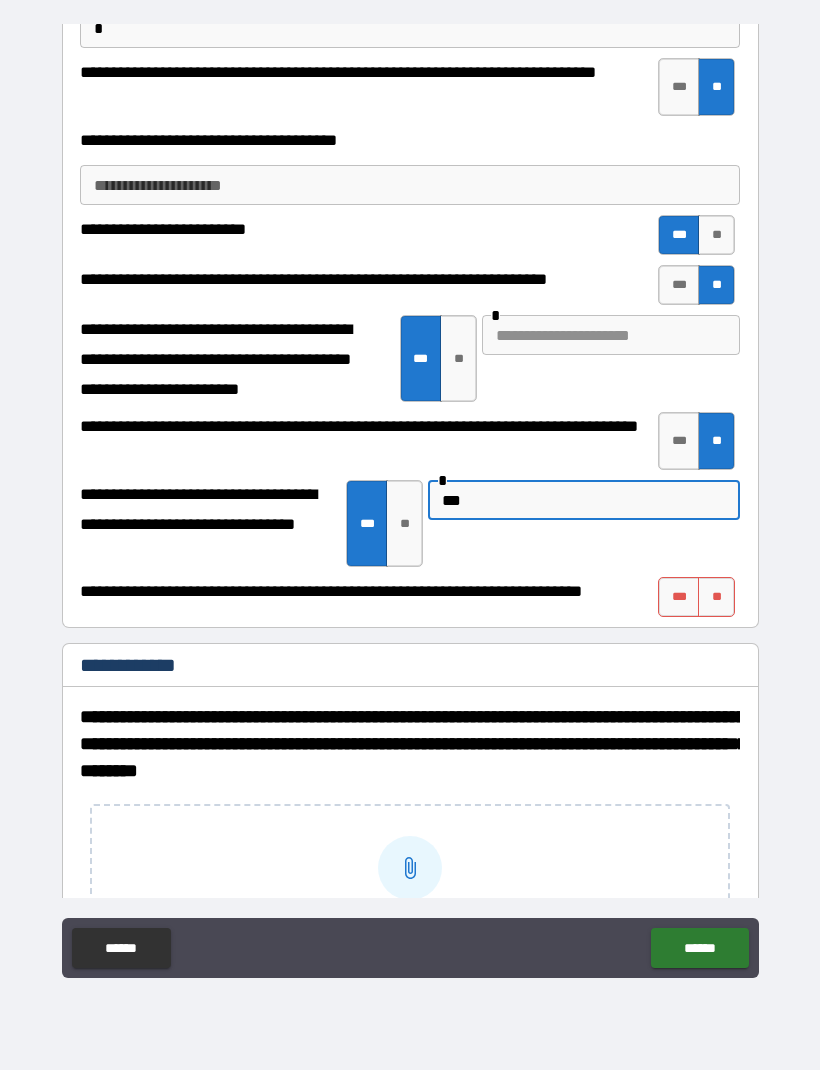 type on "***" 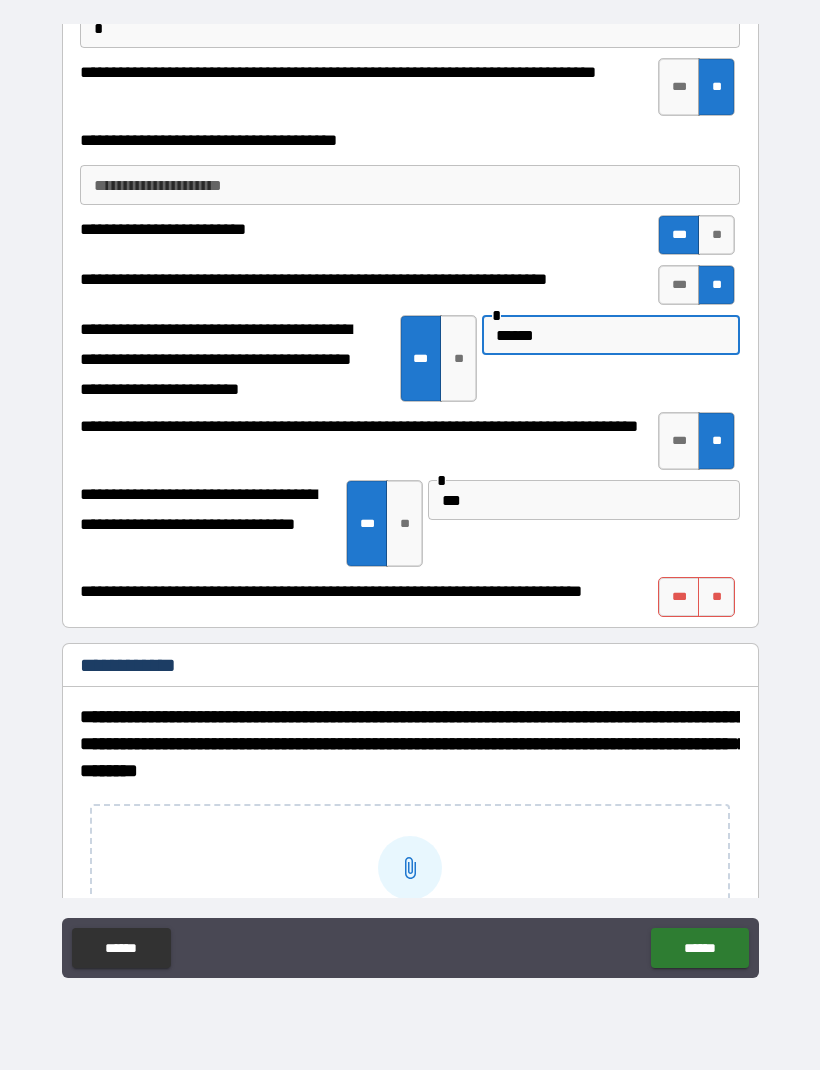 type on "******" 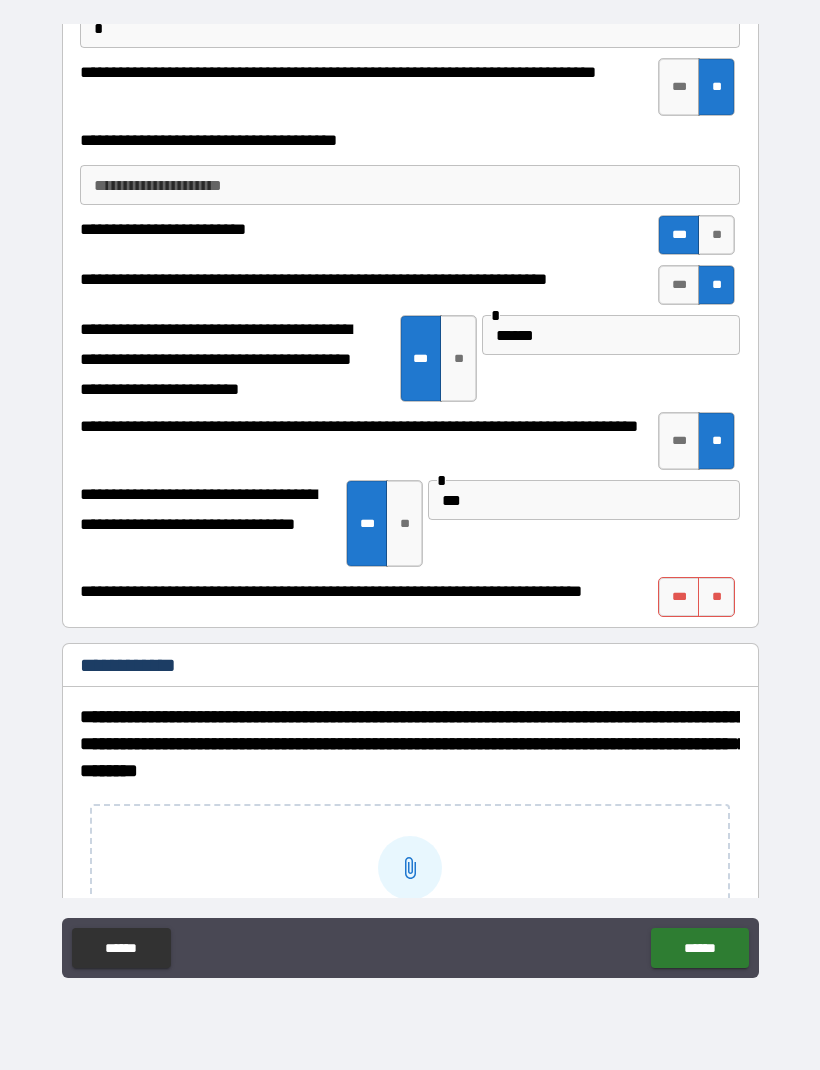 click on "***" at bounding box center (584, 500) 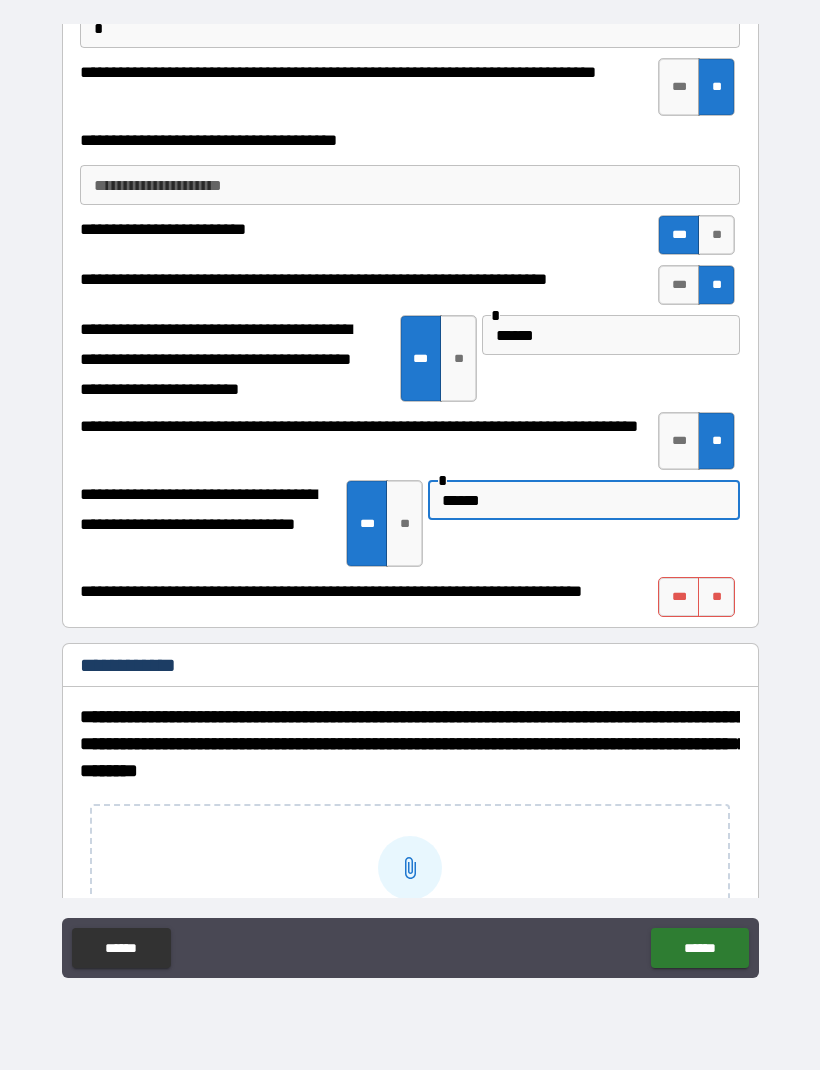 type on "******" 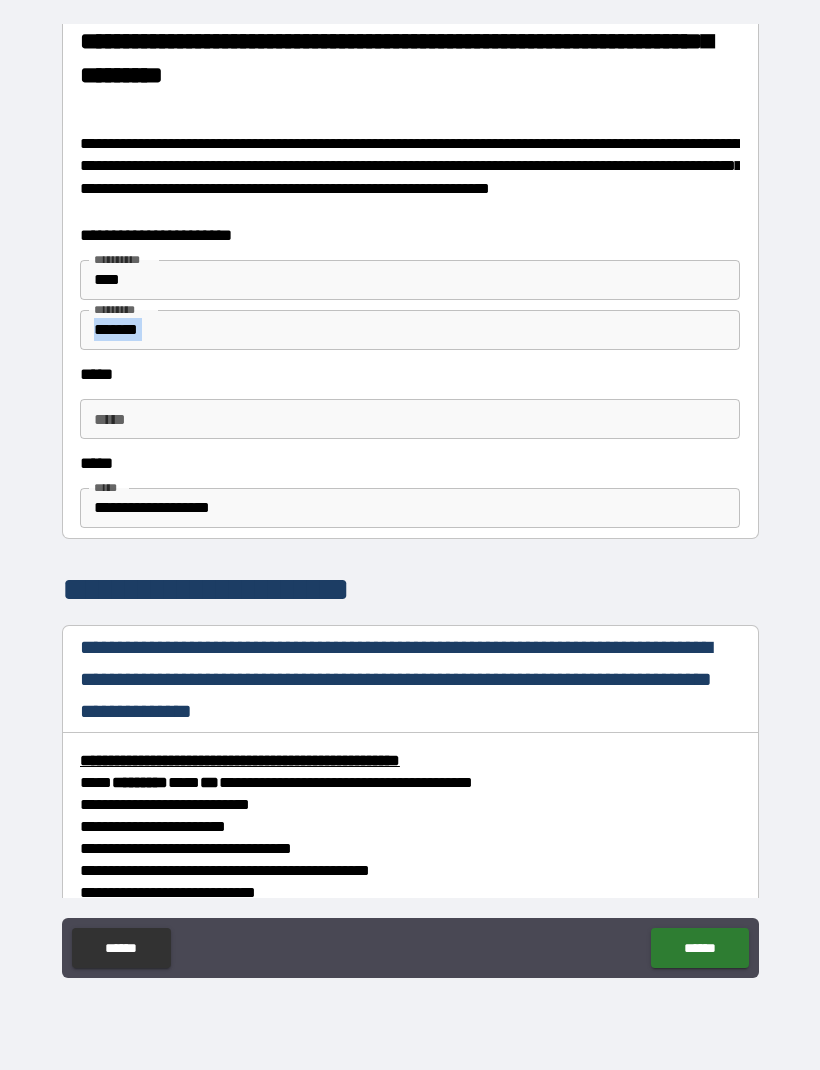 scroll, scrollTop: 7029, scrollLeft: 0, axis: vertical 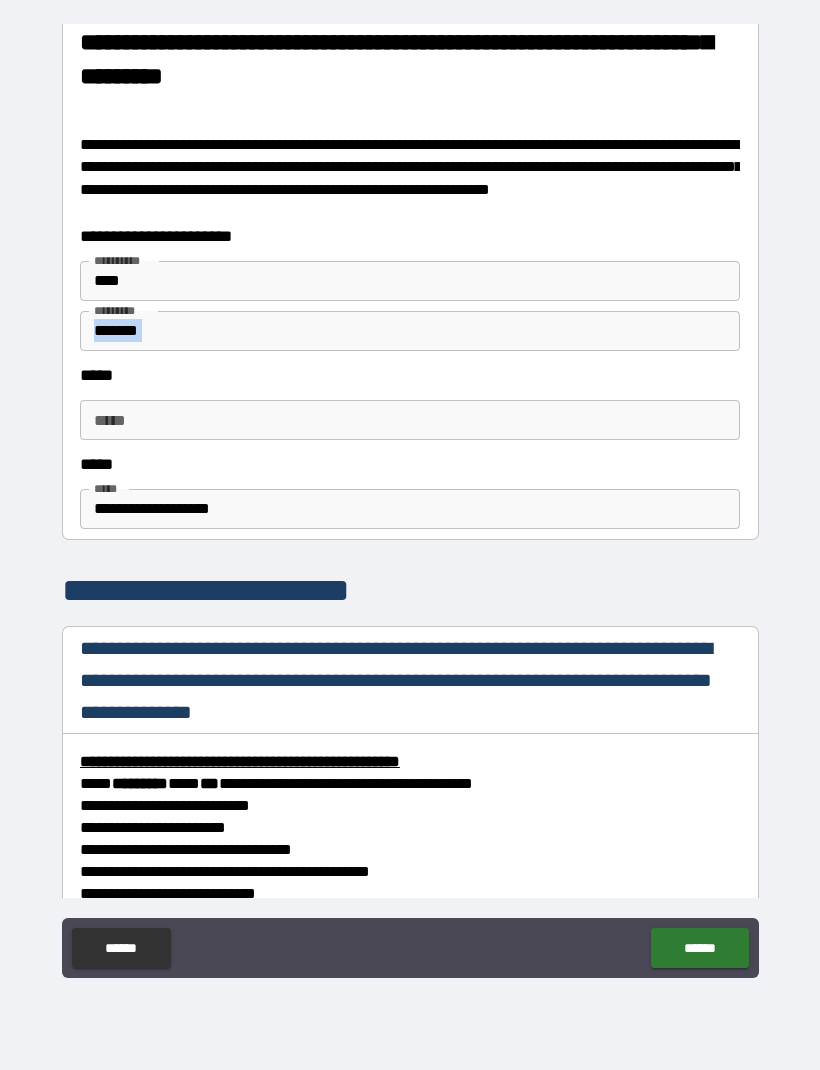 click on "*****" at bounding box center [410, 420] 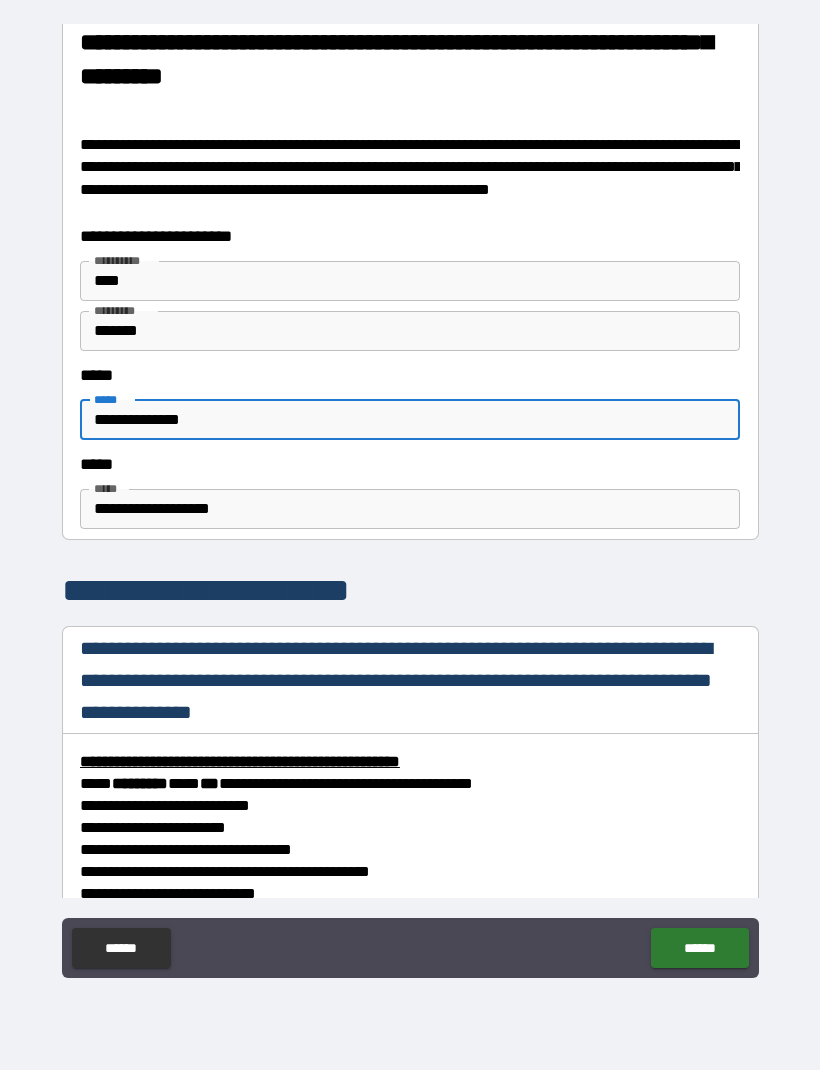 type on "**********" 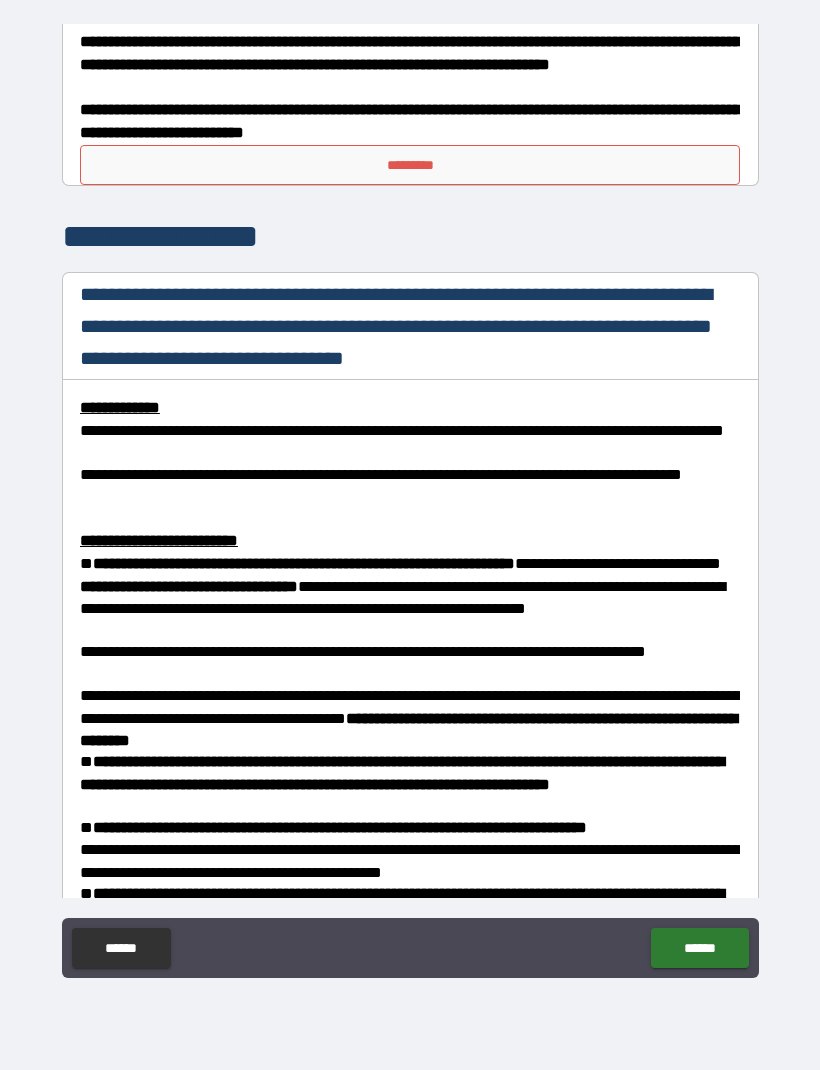 scroll, scrollTop: 8482, scrollLeft: 0, axis: vertical 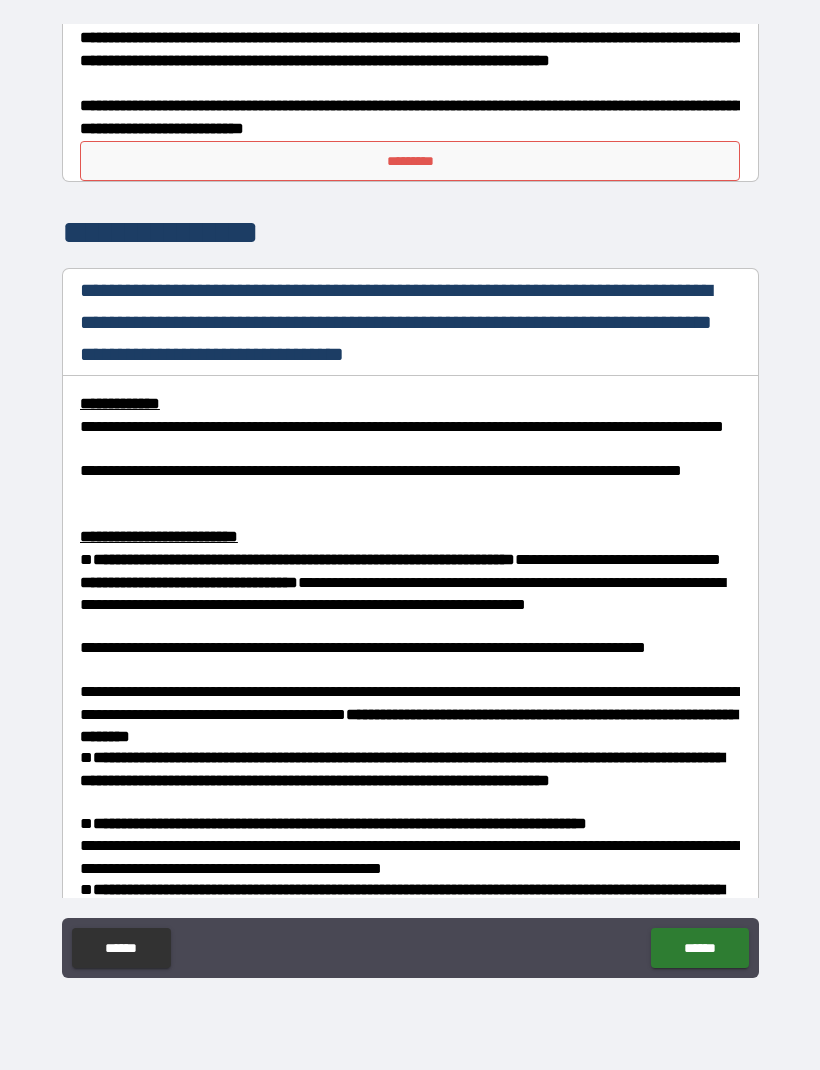 click on "*********" at bounding box center (410, 161) 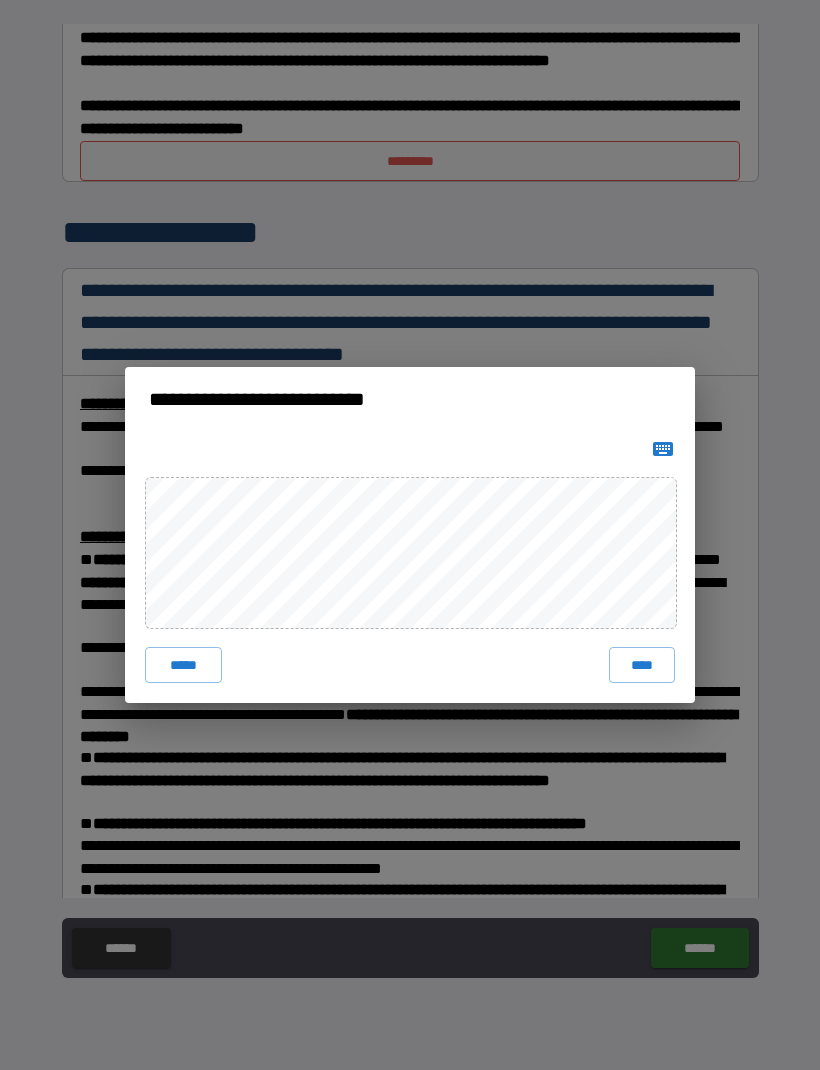 click on "****" at bounding box center [642, 665] 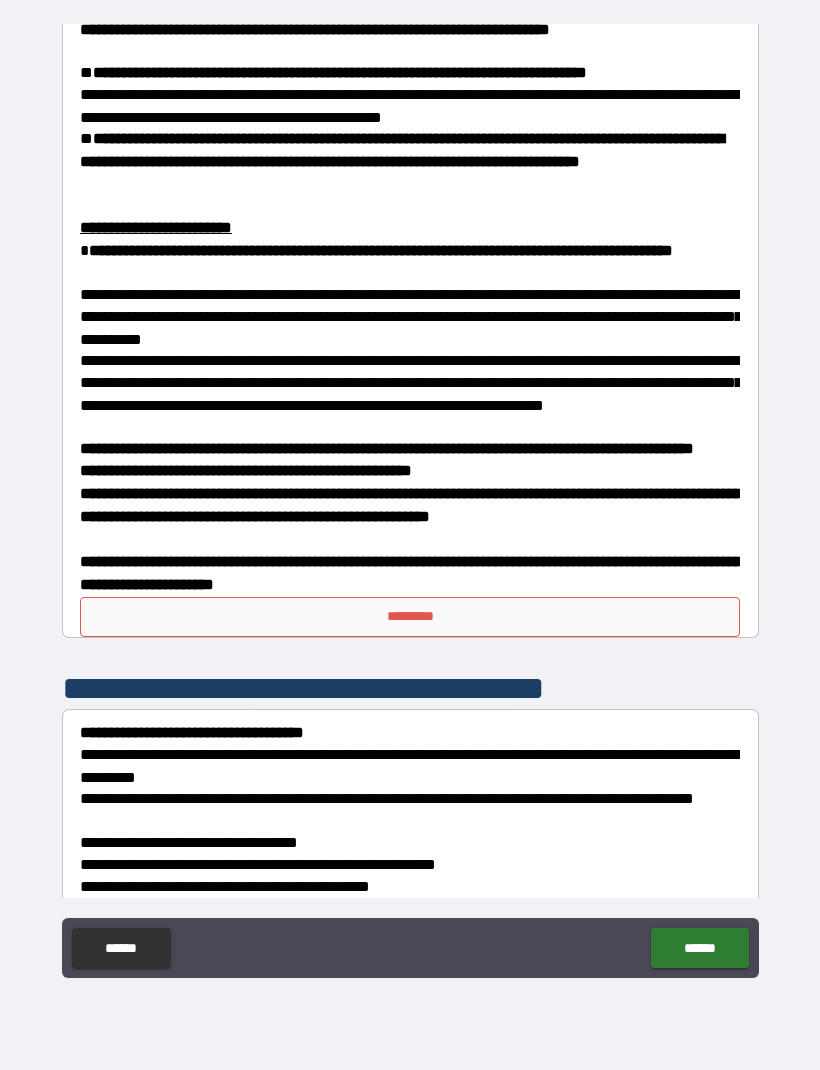 scroll, scrollTop: 9252, scrollLeft: 0, axis: vertical 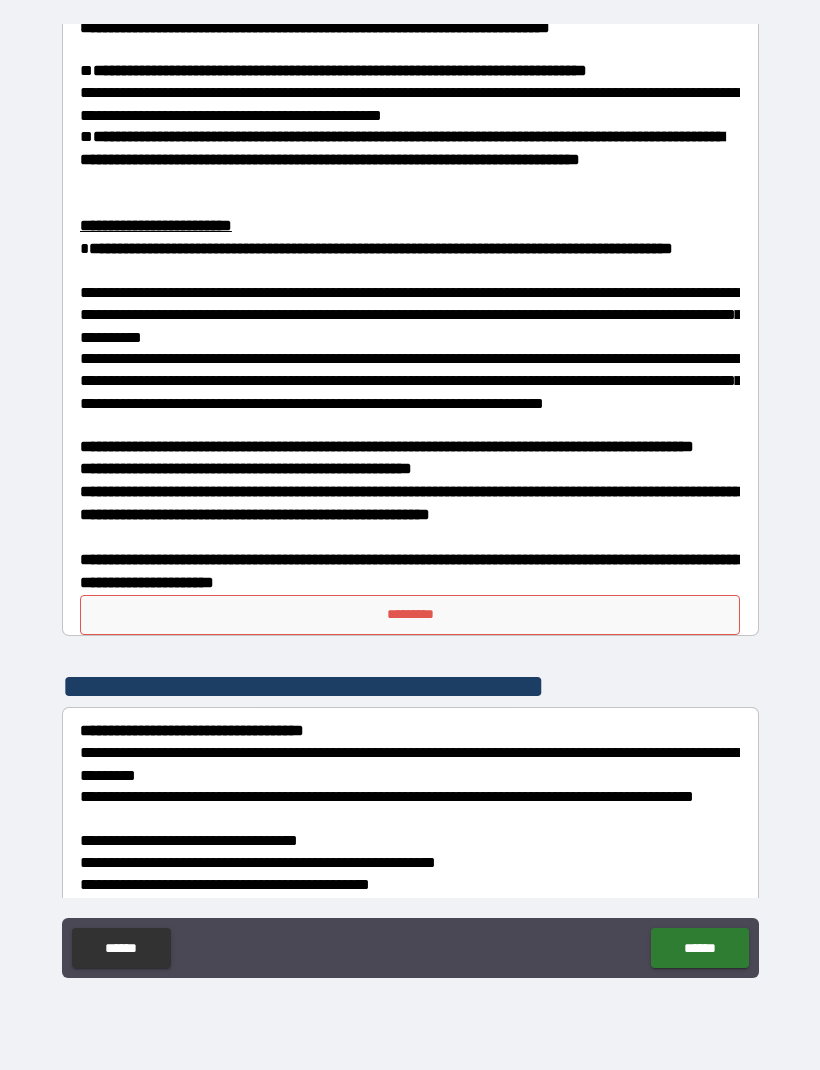 click on "*********" at bounding box center (410, 615) 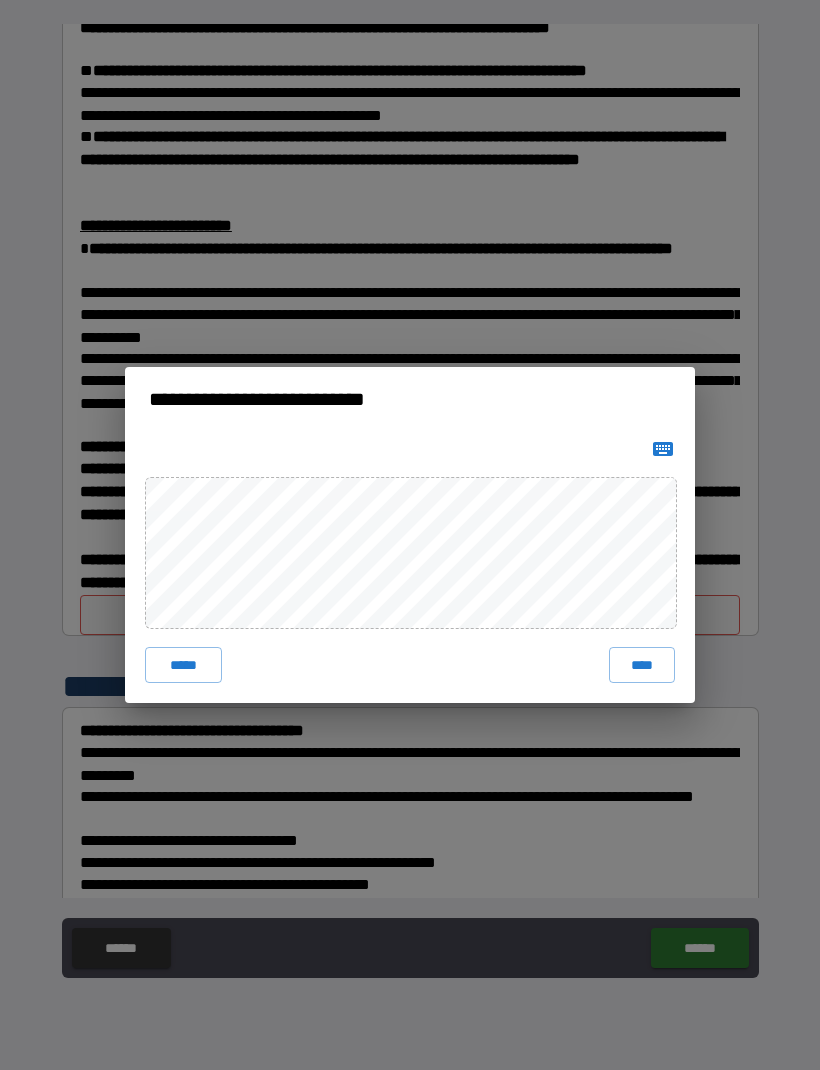 click on "****" at bounding box center [642, 665] 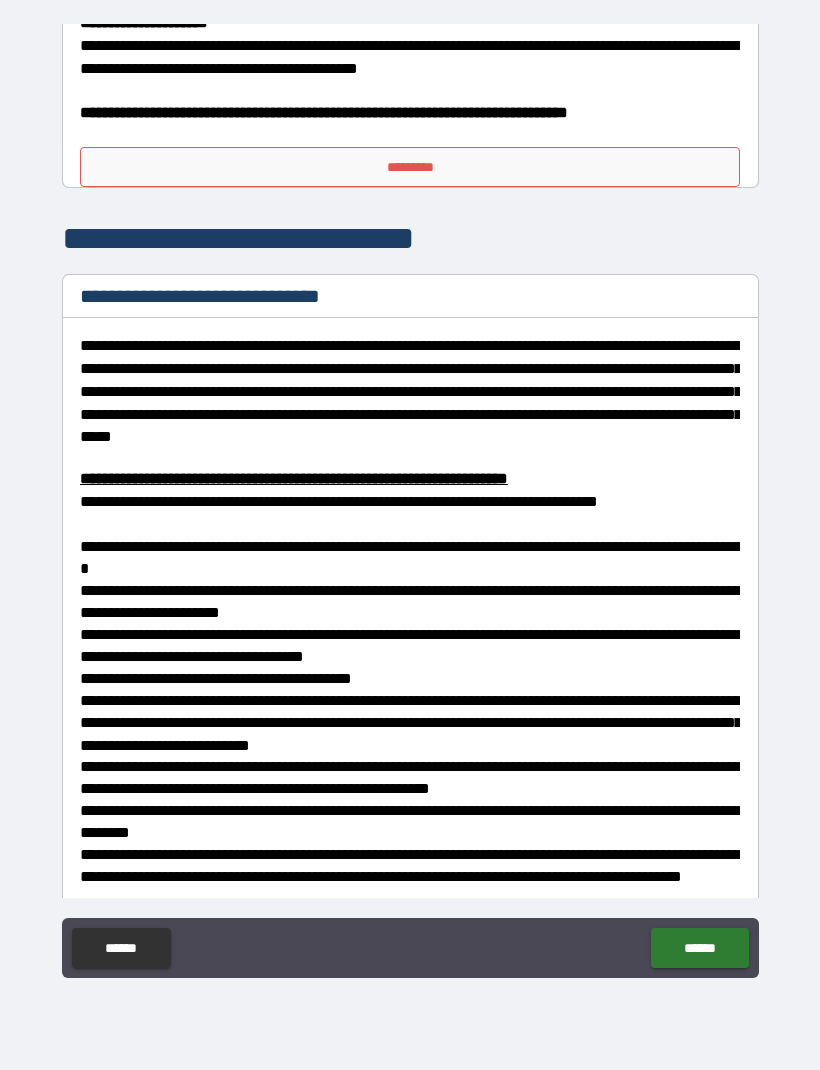 scroll, scrollTop: 10894, scrollLeft: 0, axis: vertical 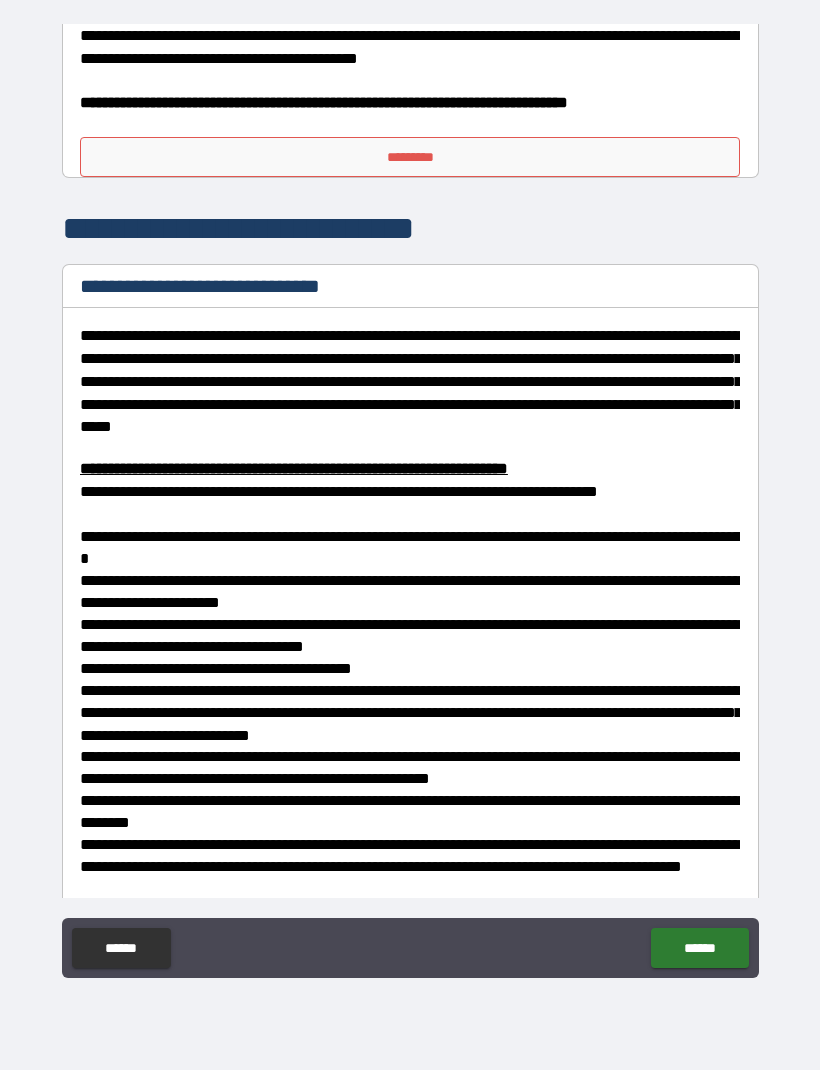 click on "*********" at bounding box center [410, 157] 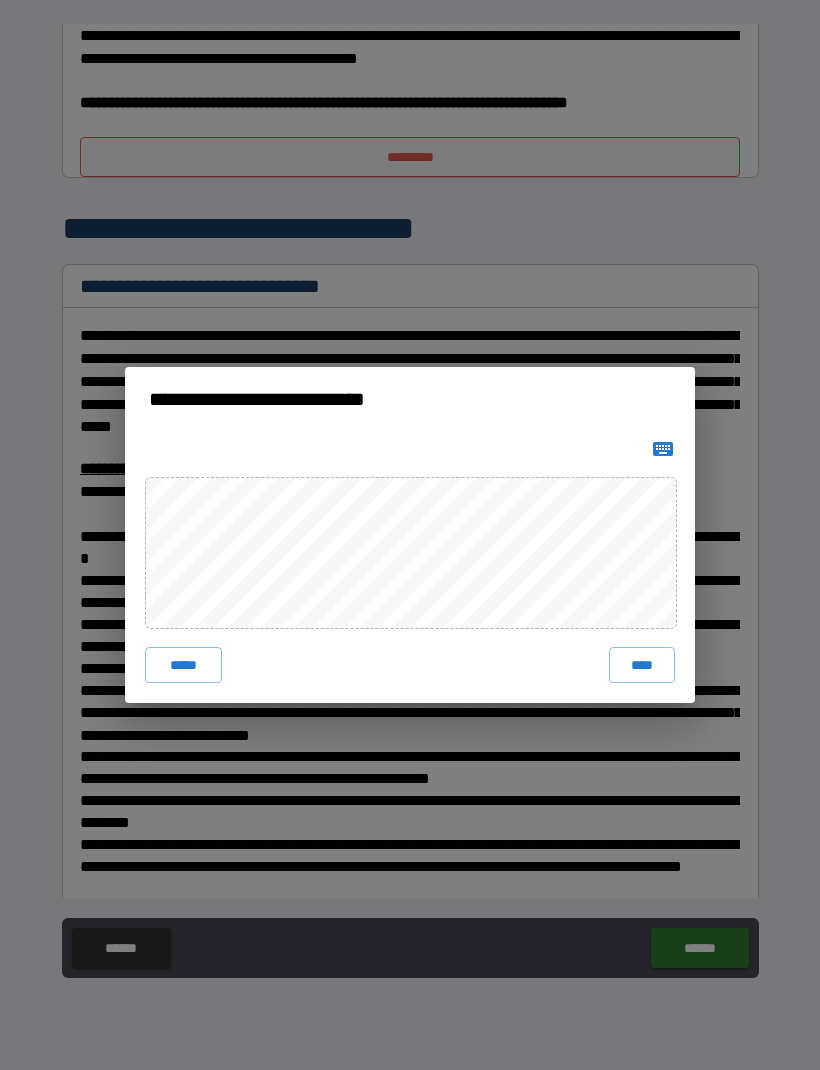 click on "****" at bounding box center (642, 665) 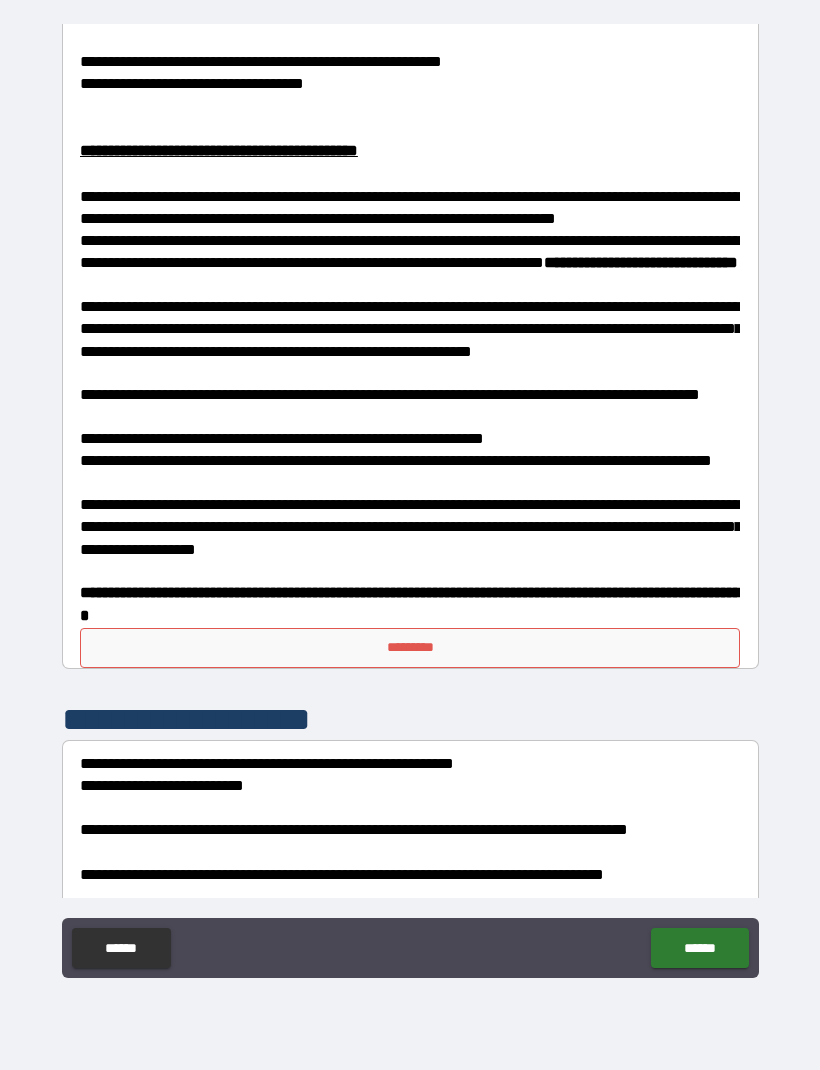 scroll, scrollTop: 11764, scrollLeft: 0, axis: vertical 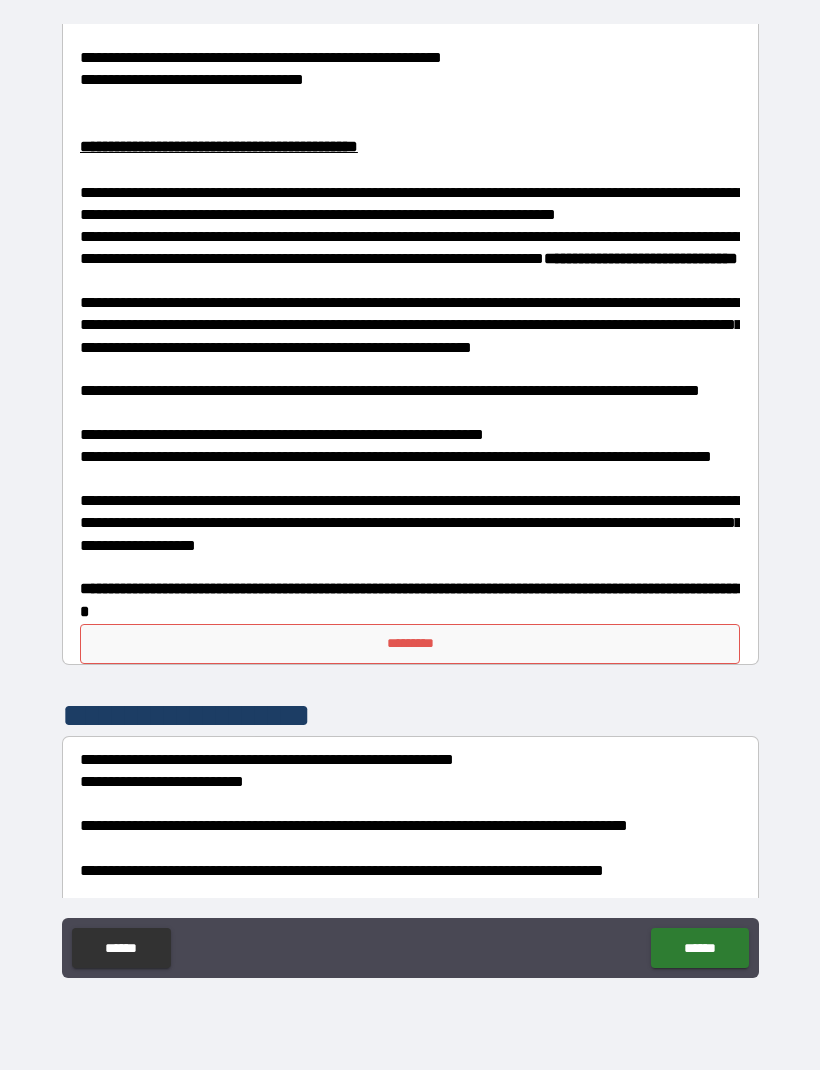 click on "*********" at bounding box center [410, 644] 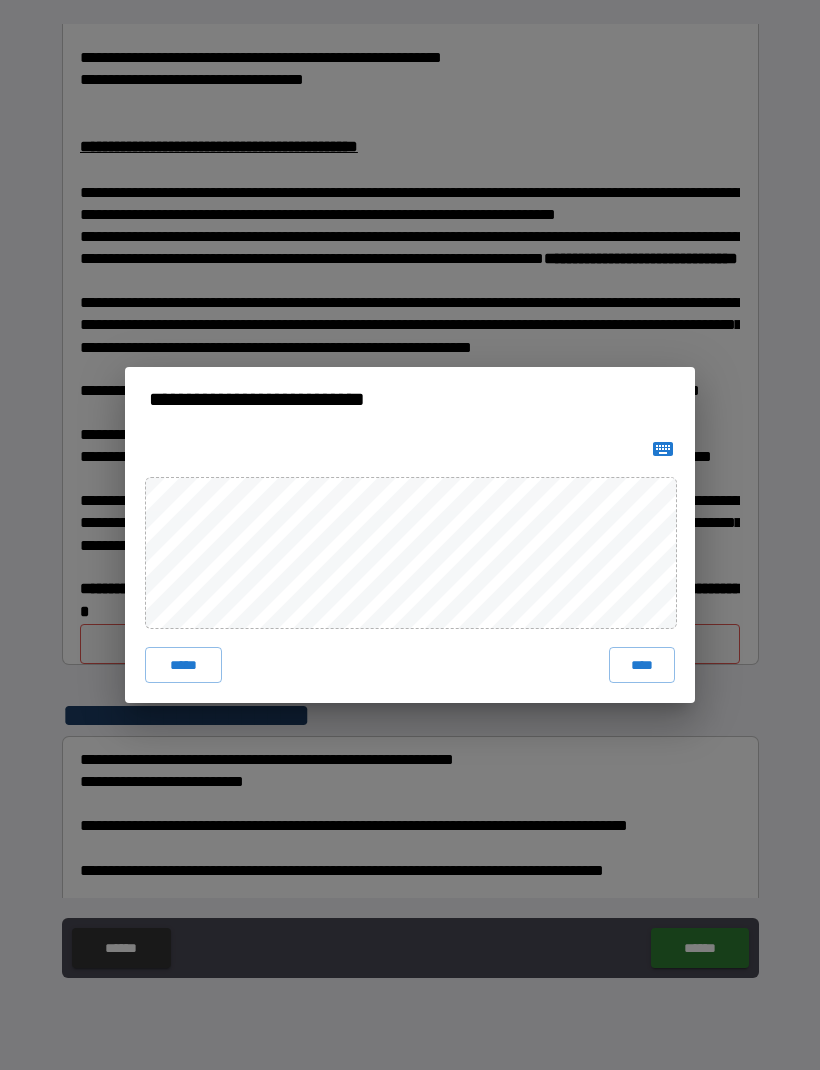click on "****" at bounding box center [642, 665] 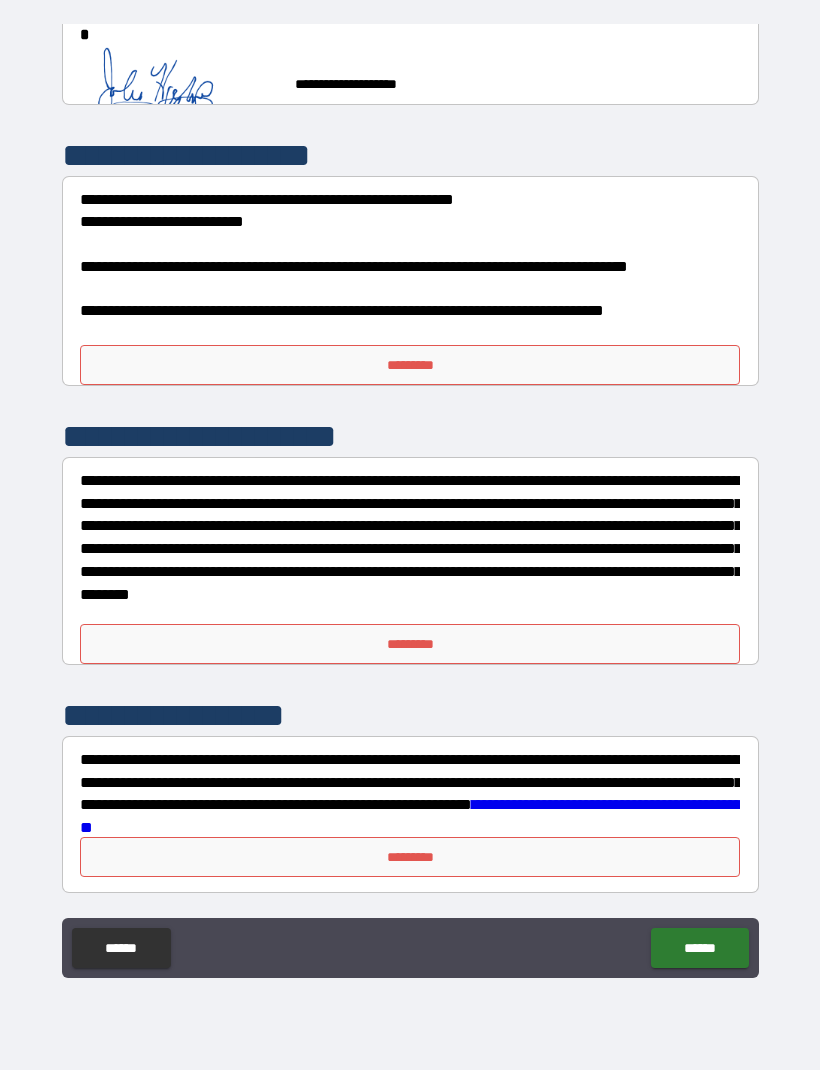 scroll, scrollTop: 12346, scrollLeft: 0, axis: vertical 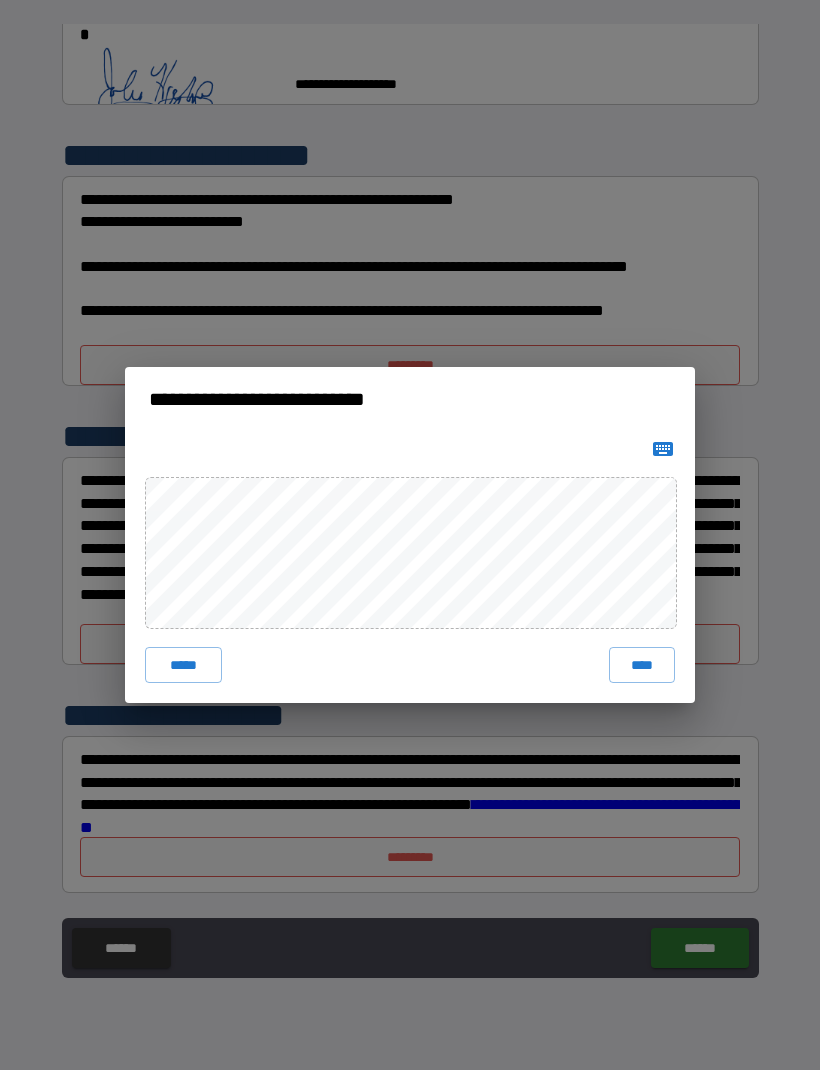 click on "****" at bounding box center [642, 665] 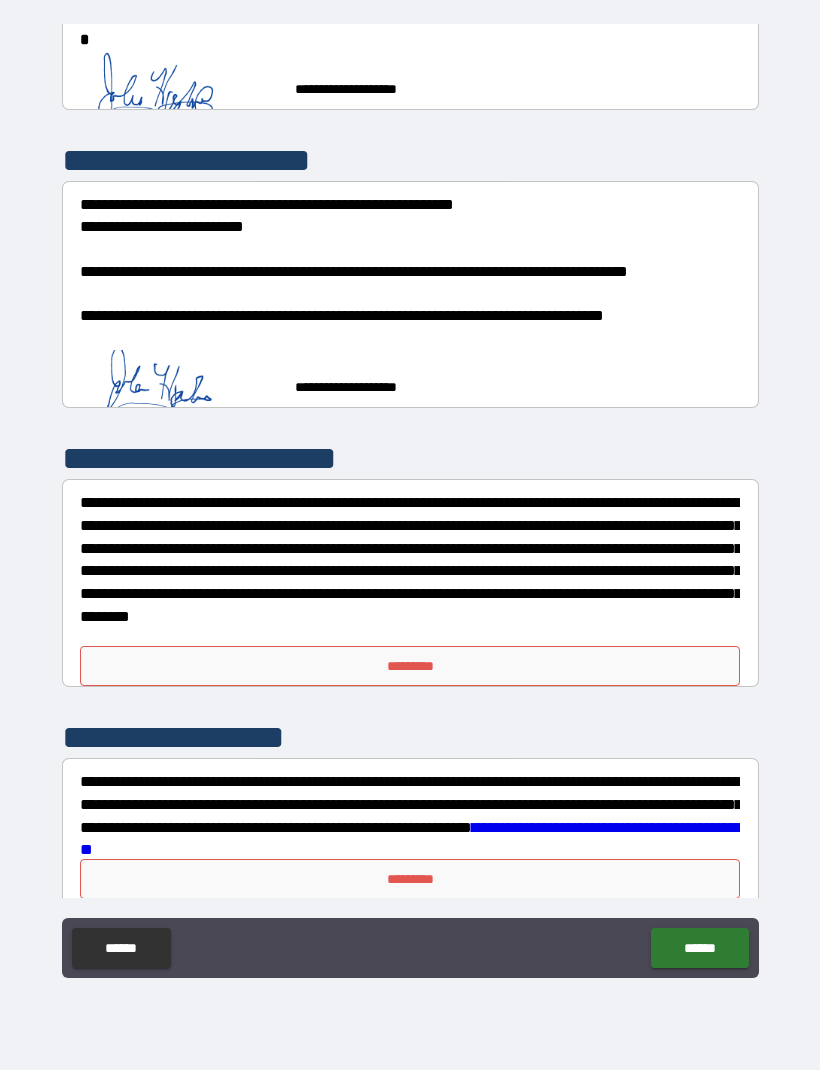 click on "*********" at bounding box center (410, 666) 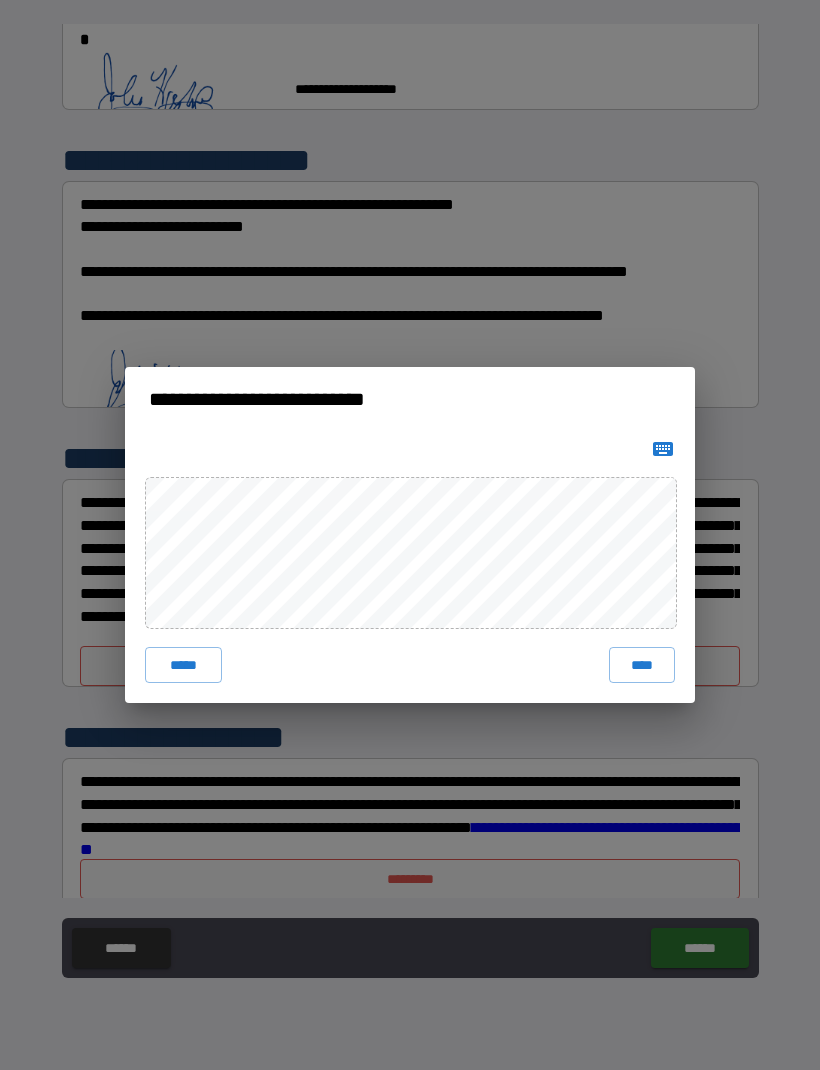 click on "****" at bounding box center [642, 665] 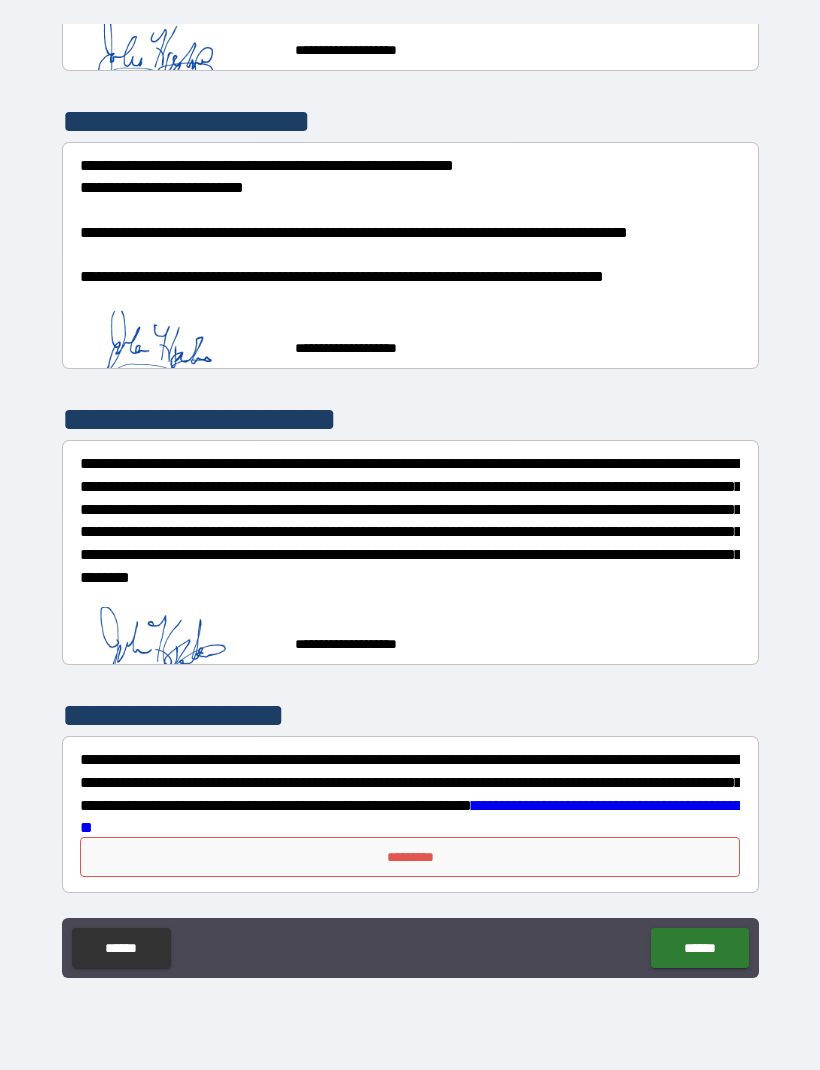 scroll, scrollTop: 12380, scrollLeft: 0, axis: vertical 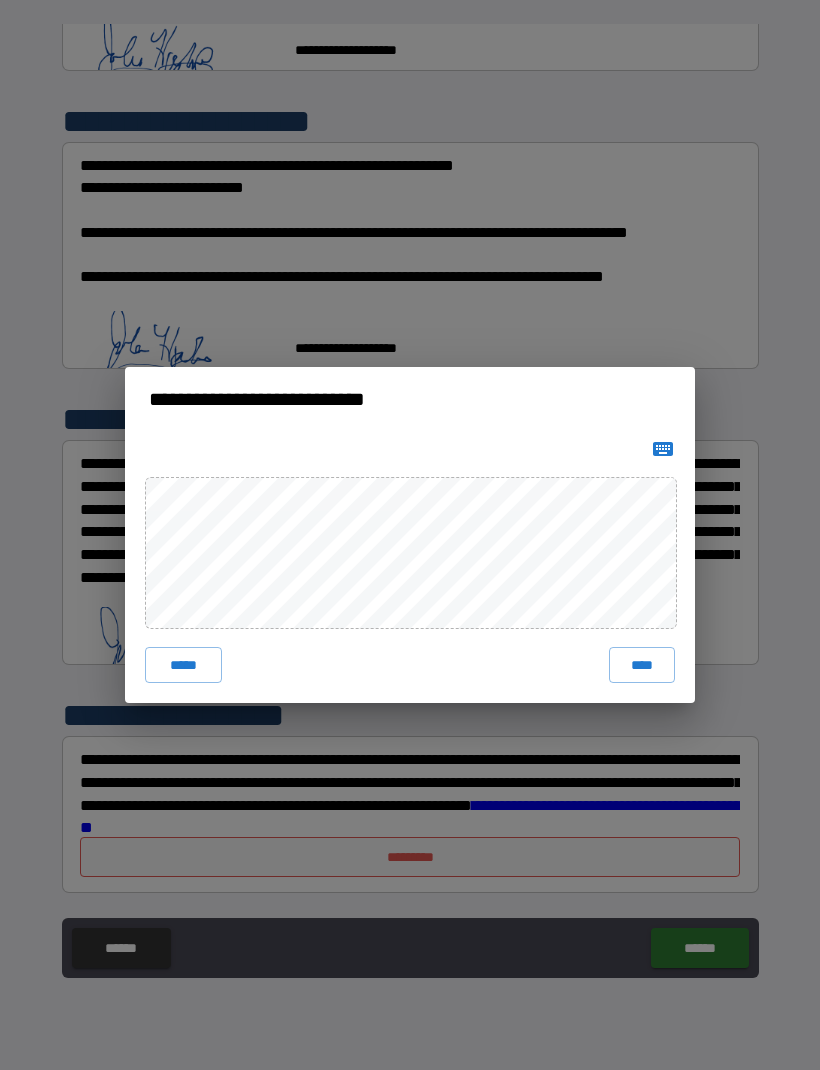 click on "****" at bounding box center [642, 665] 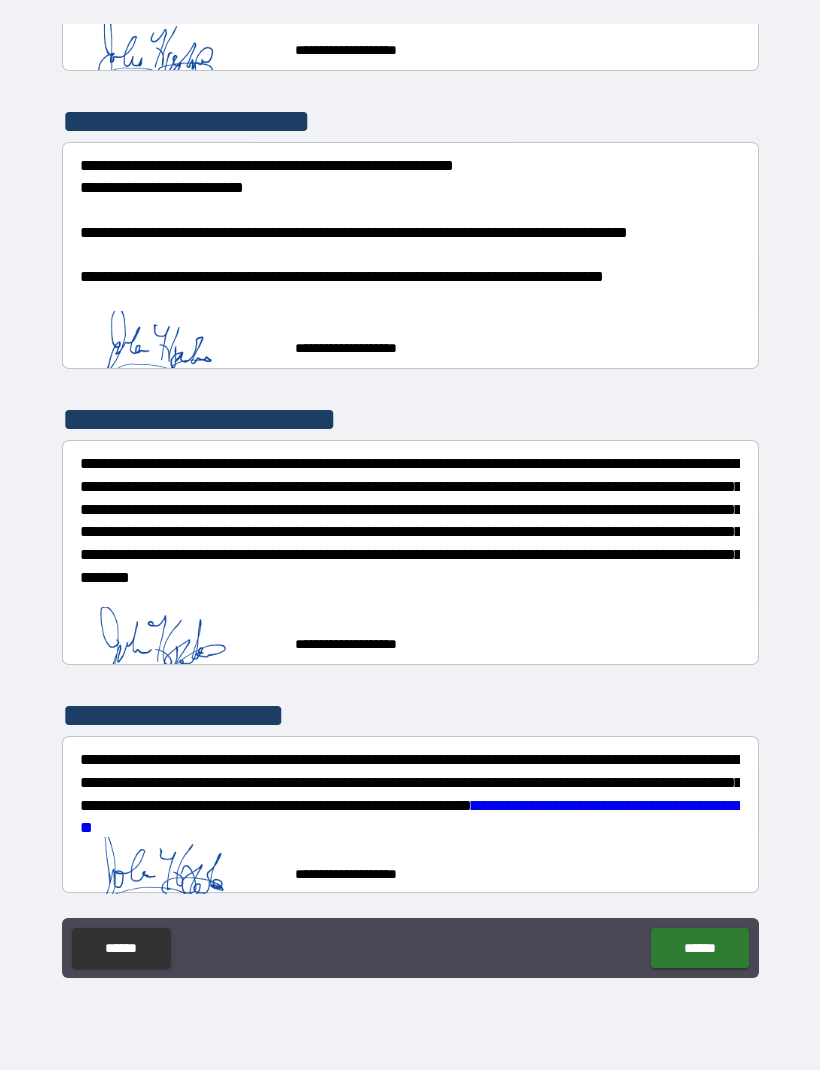 scroll, scrollTop: 12370, scrollLeft: 0, axis: vertical 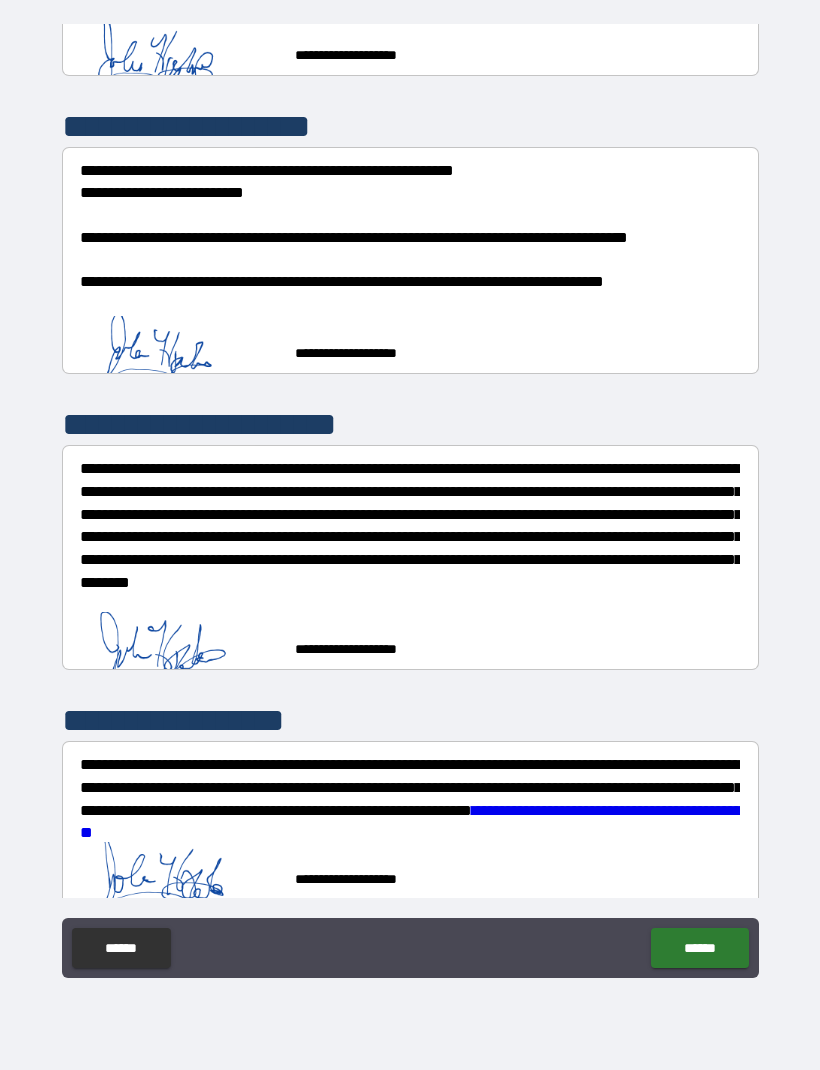 click on "******" at bounding box center (699, 948) 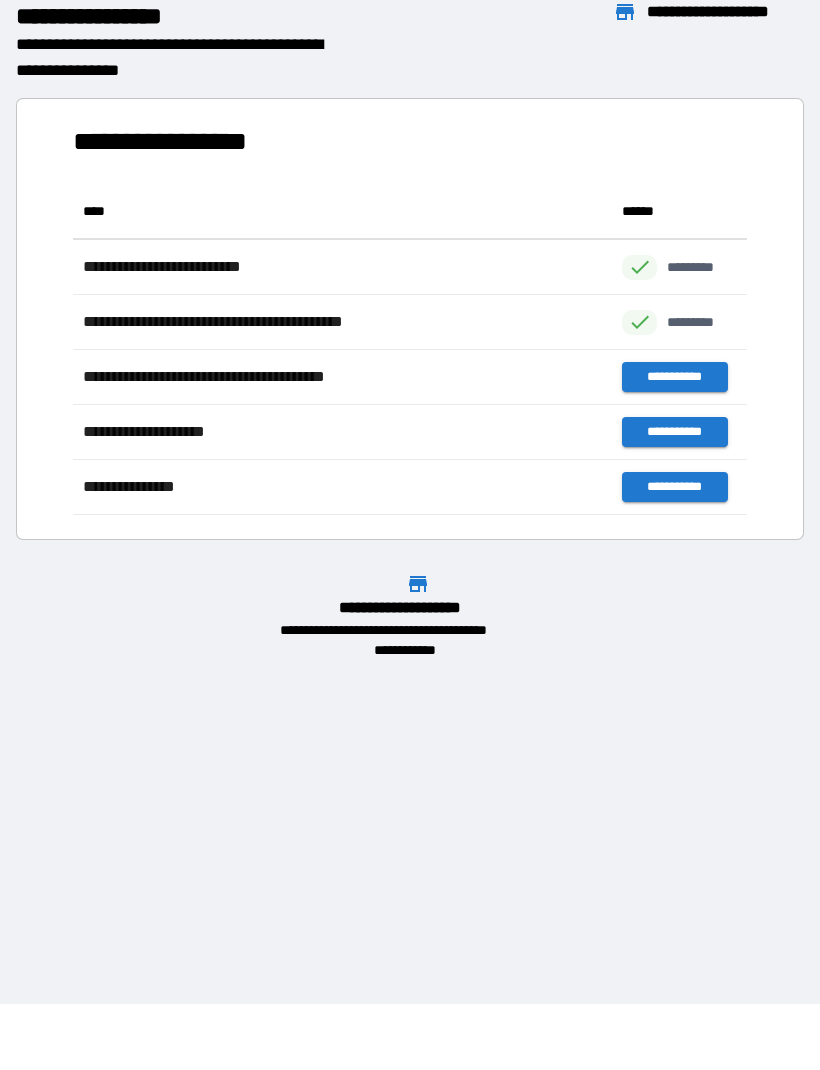 scroll, scrollTop: 1, scrollLeft: 1, axis: both 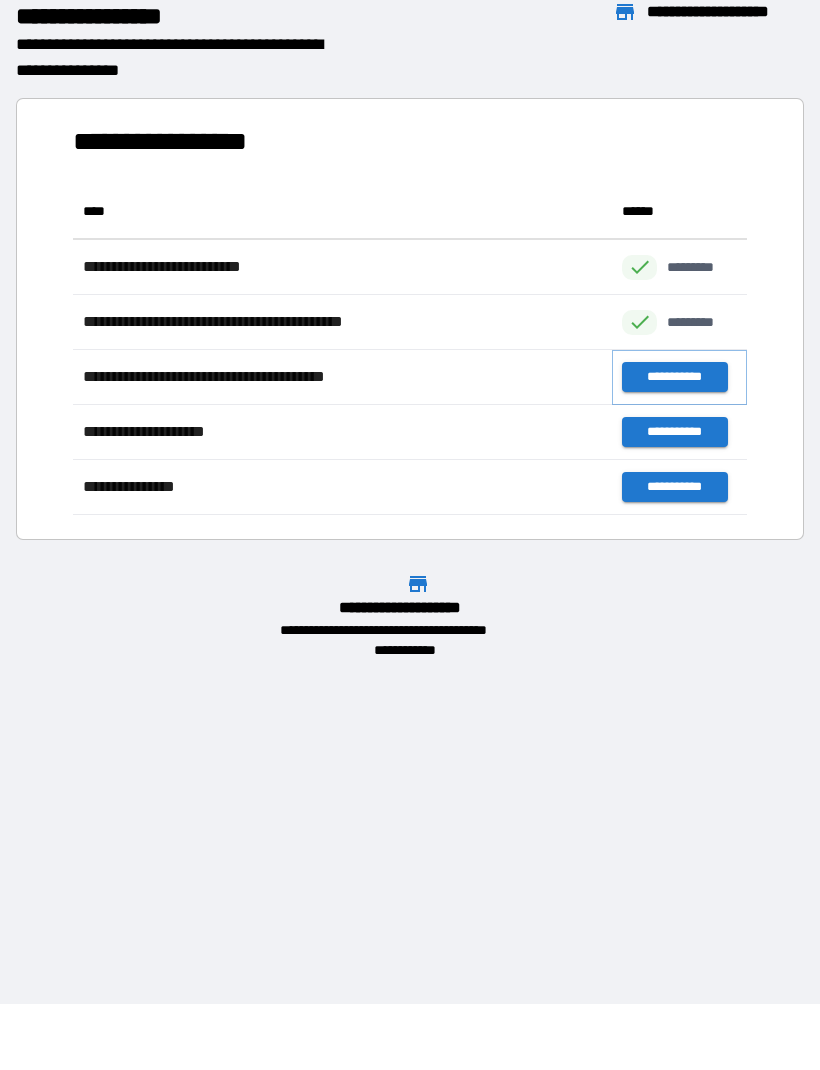 click on "**********" at bounding box center (674, 377) 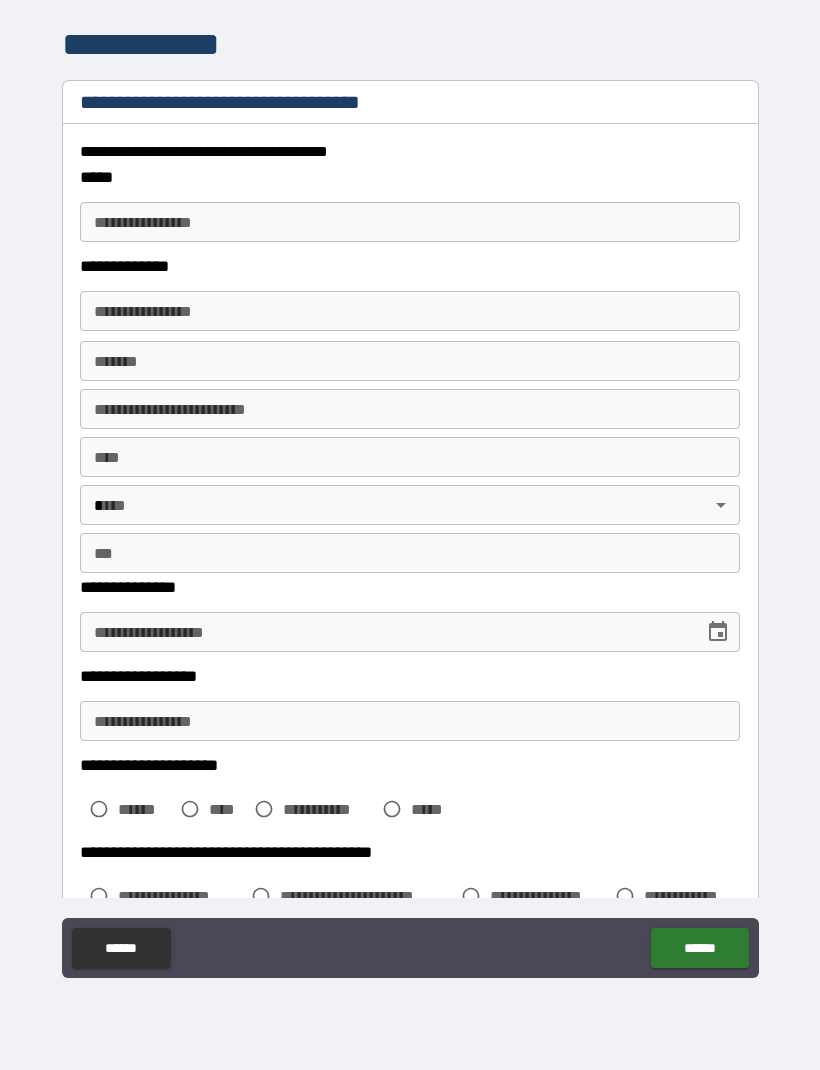 click on "**********" at bounding box center (410, 222) 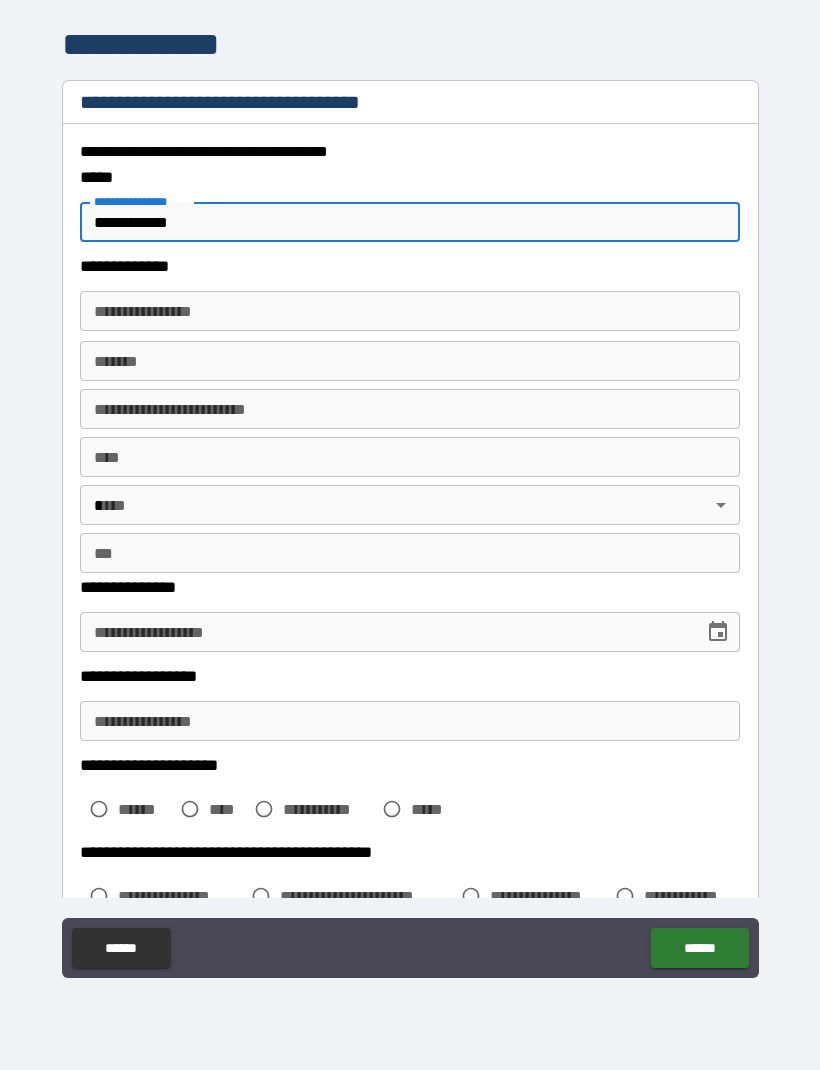type on "**********" 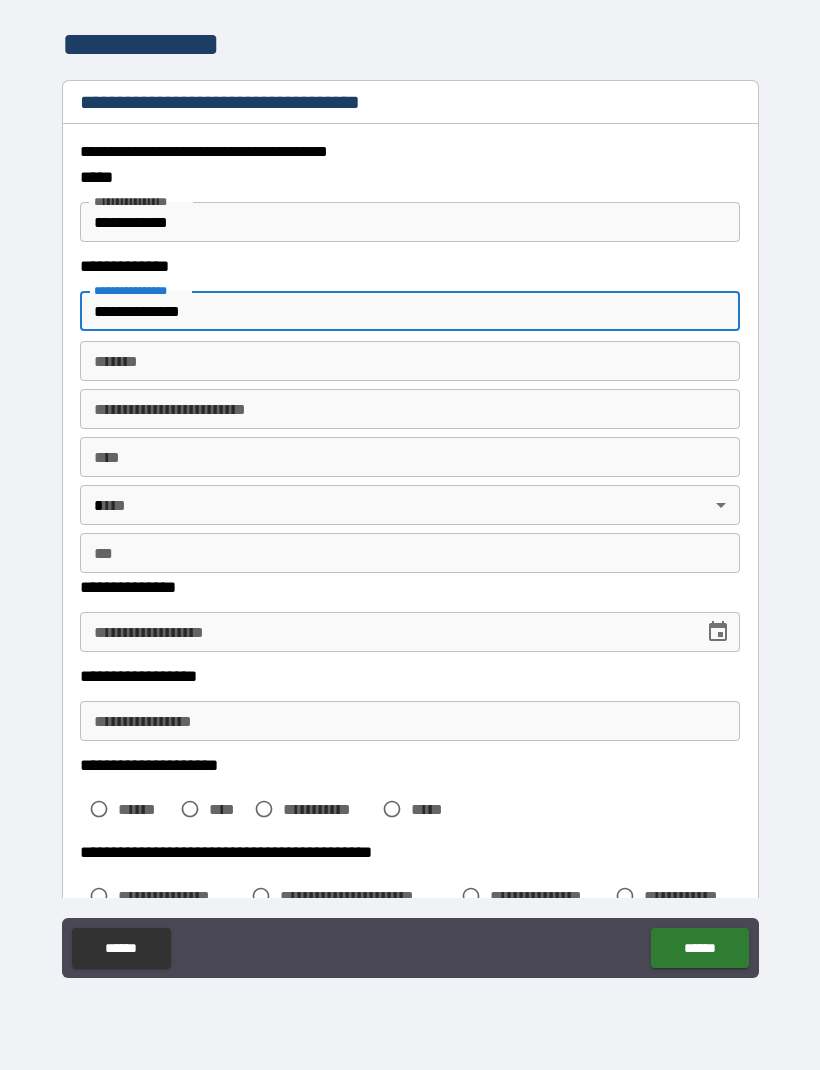 type on "**********" 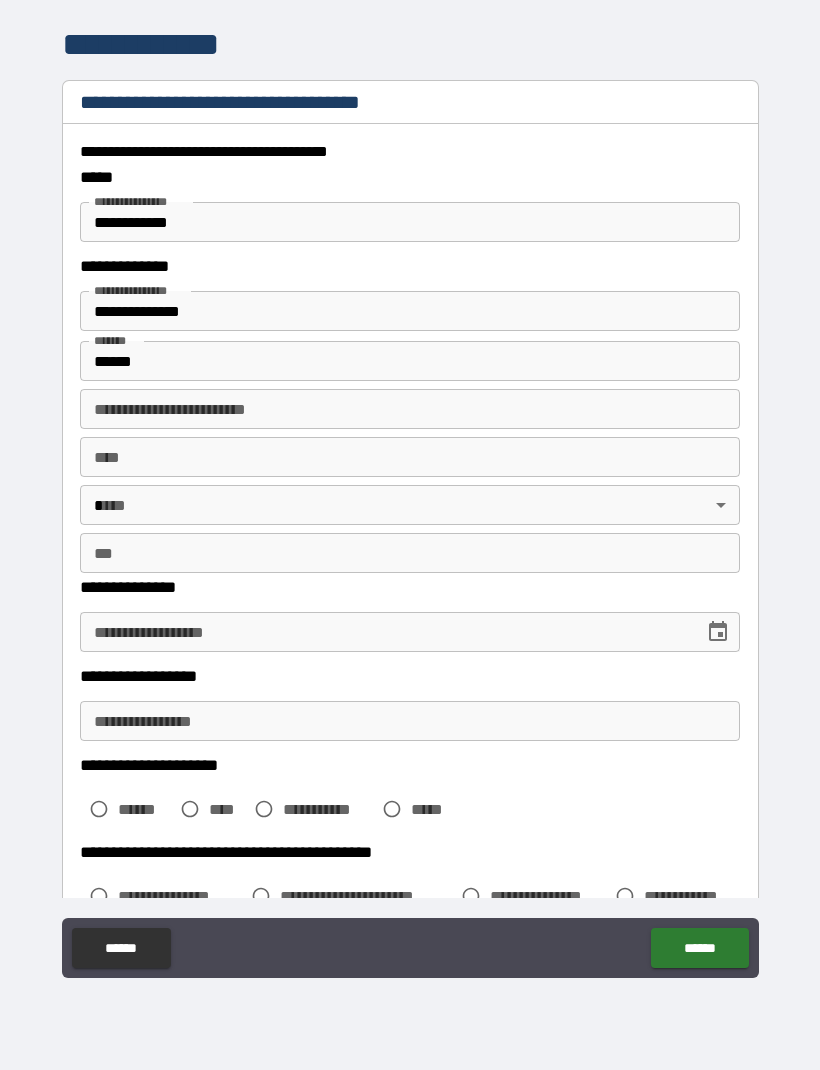 type on "**********" 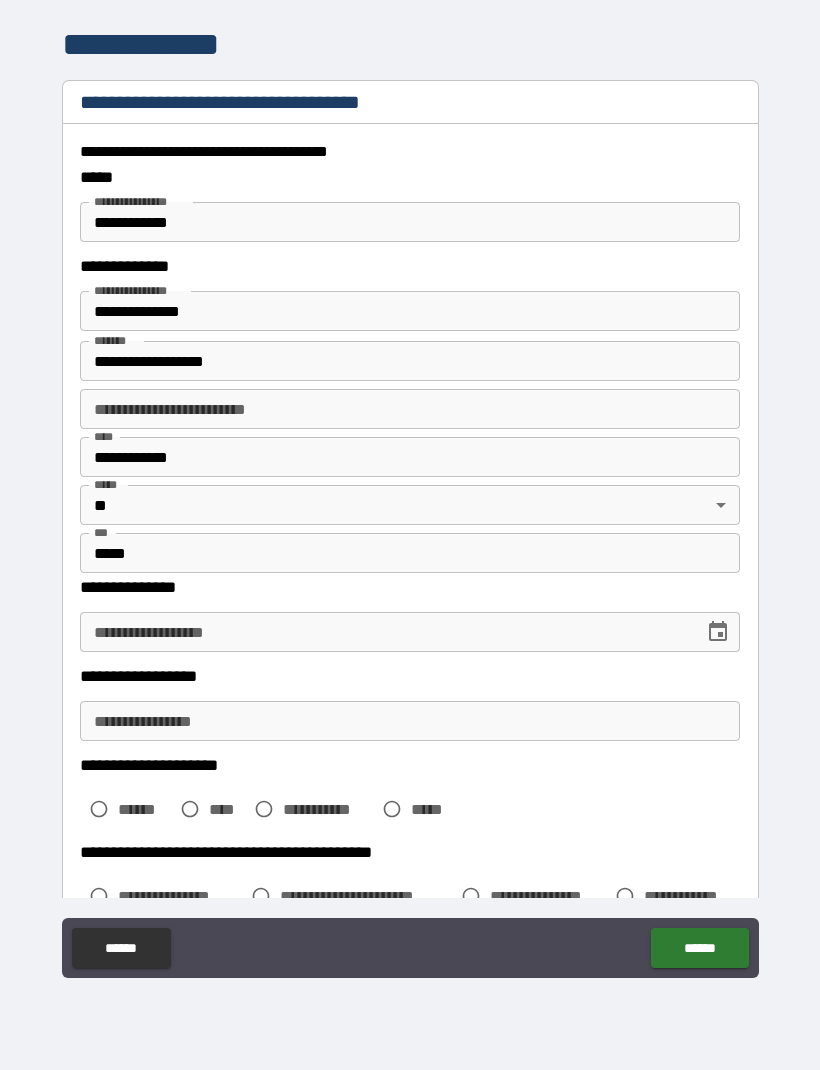 click on "**********" at bounding box center (410, 632) 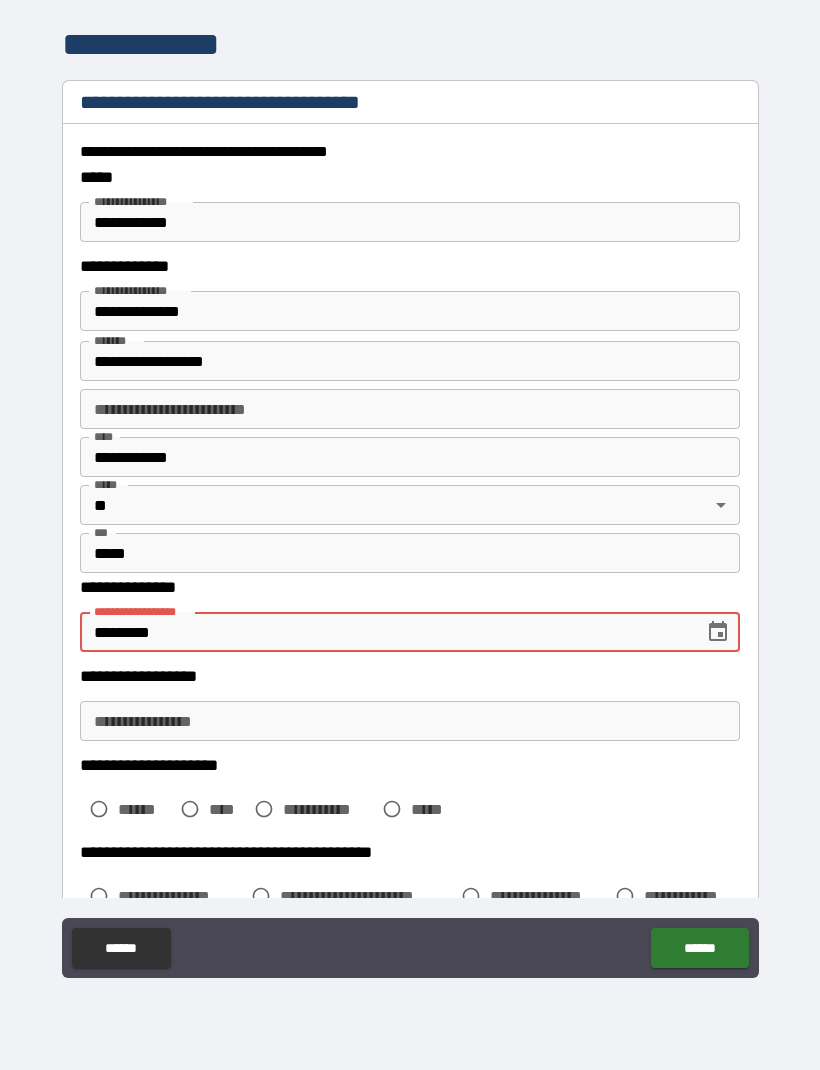 type on "*********" 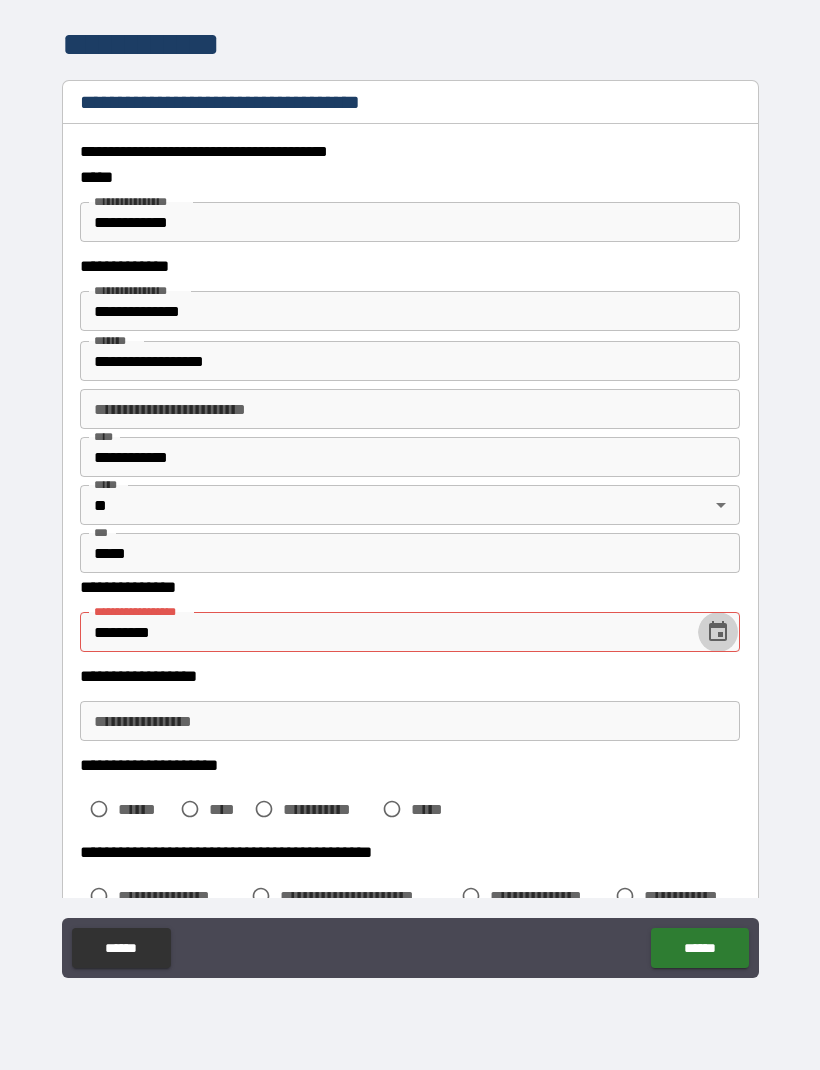 click on "**********" at bounding box center (410, 721) 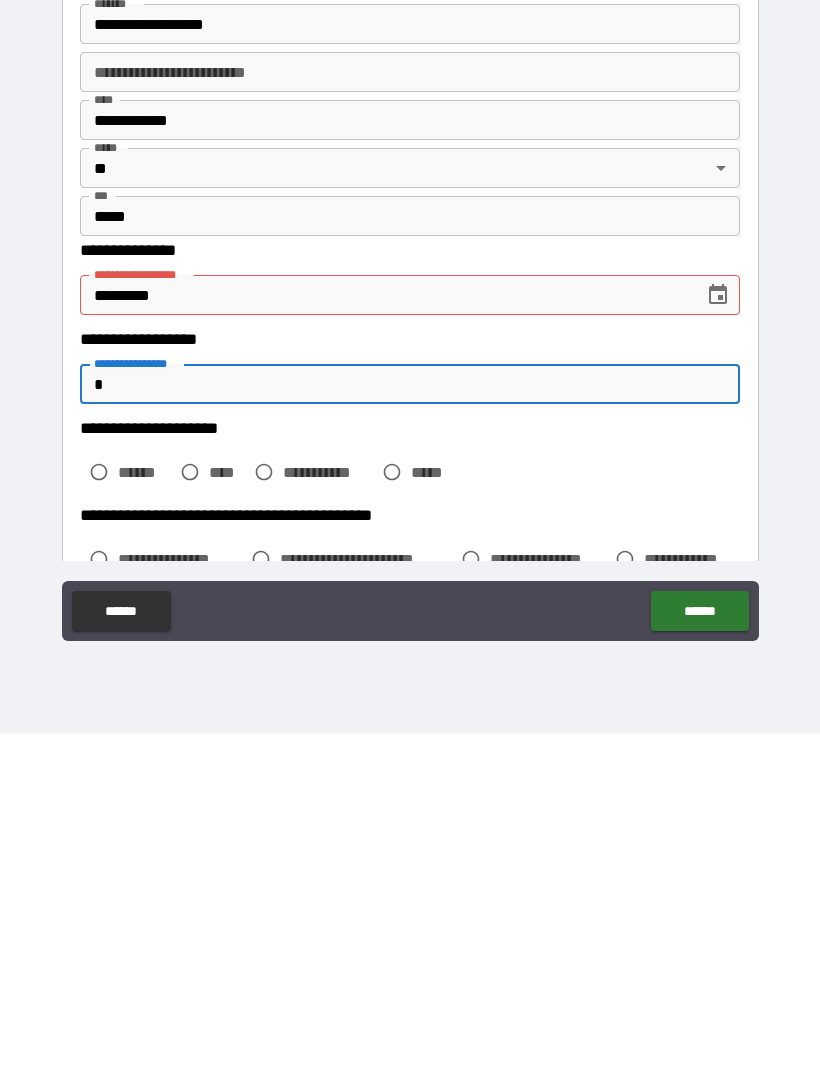 scroll, scrollTop: 66, scrollLeft: 0, axis: vertical 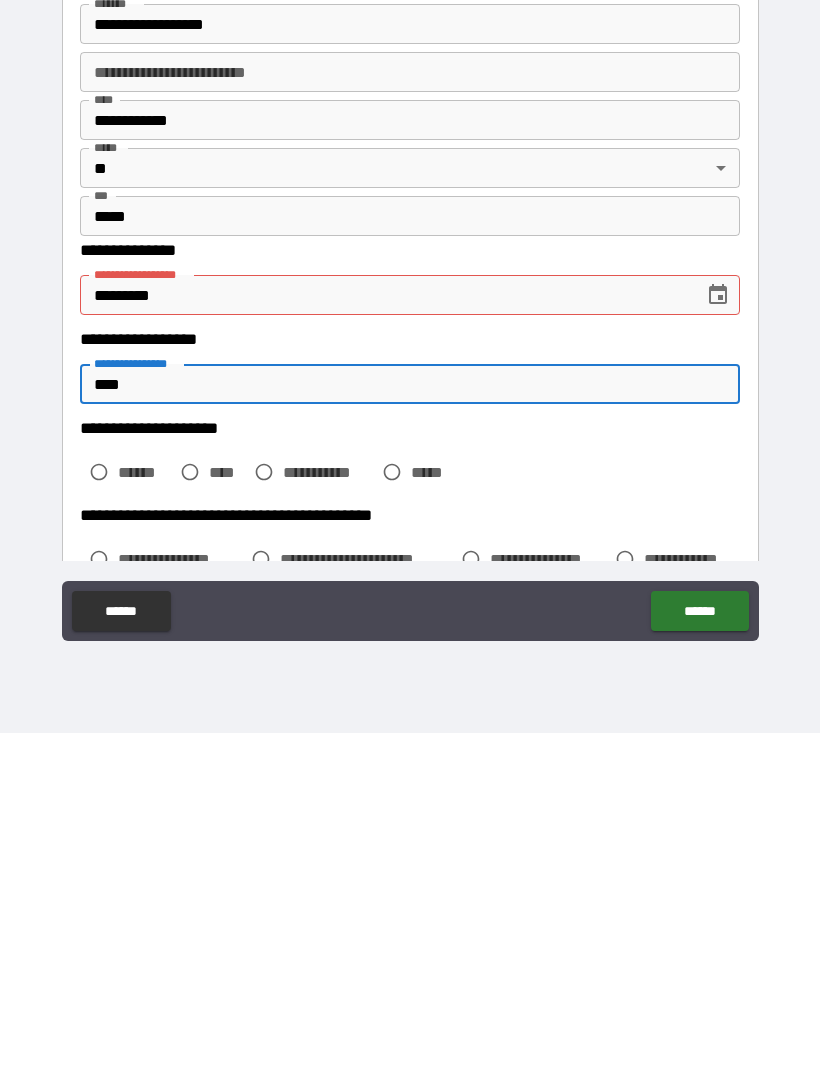 type on "****" 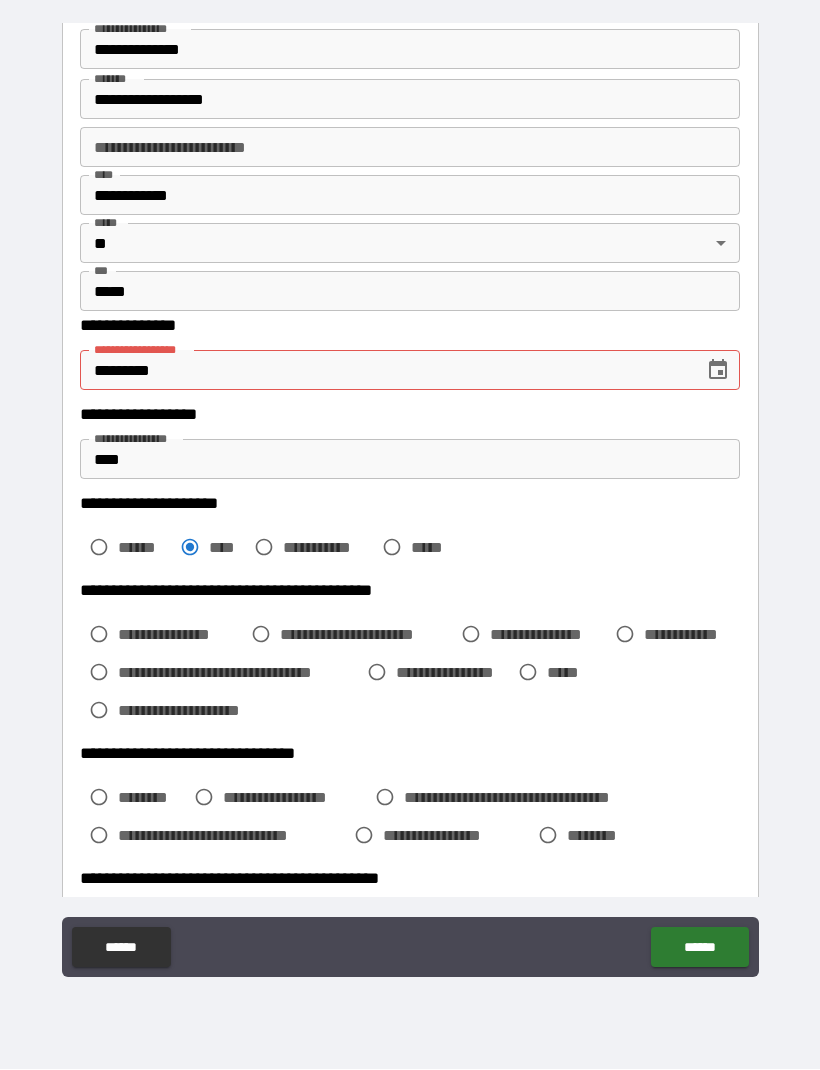 scroll, scrollTop: 245, scrollLeft: 0, axis: vertical 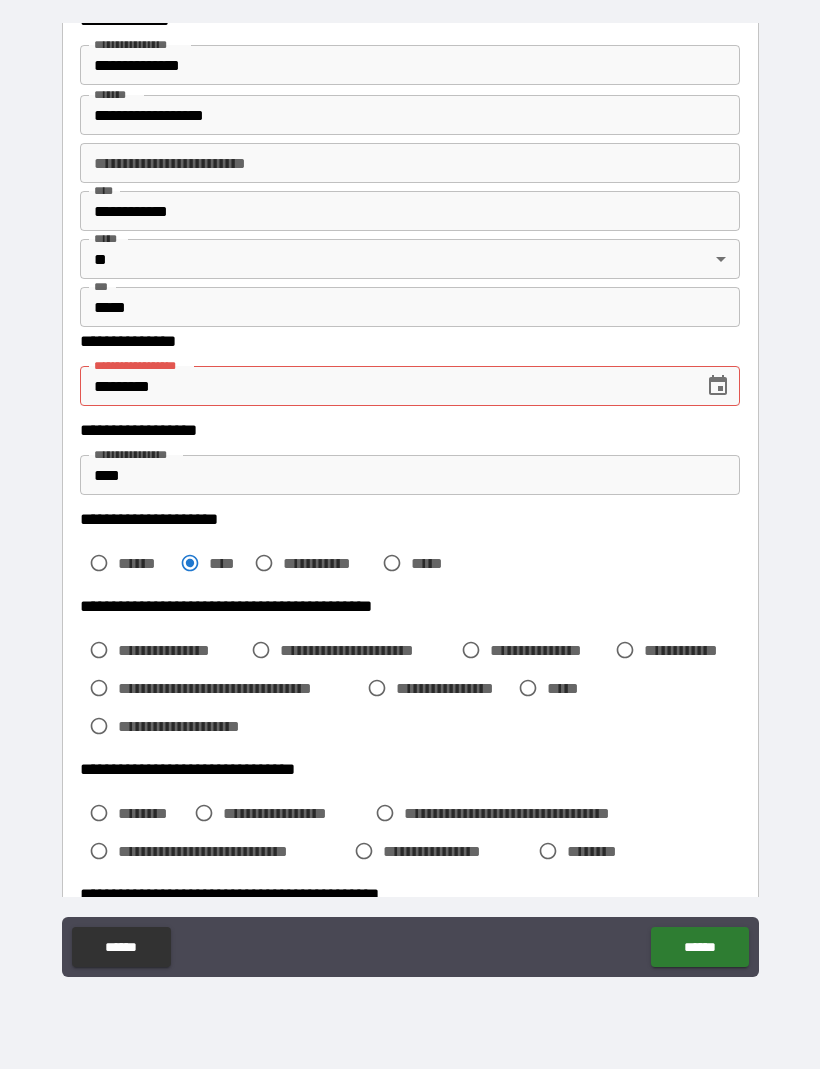 click on "*********" at bounding box center (385, 387) 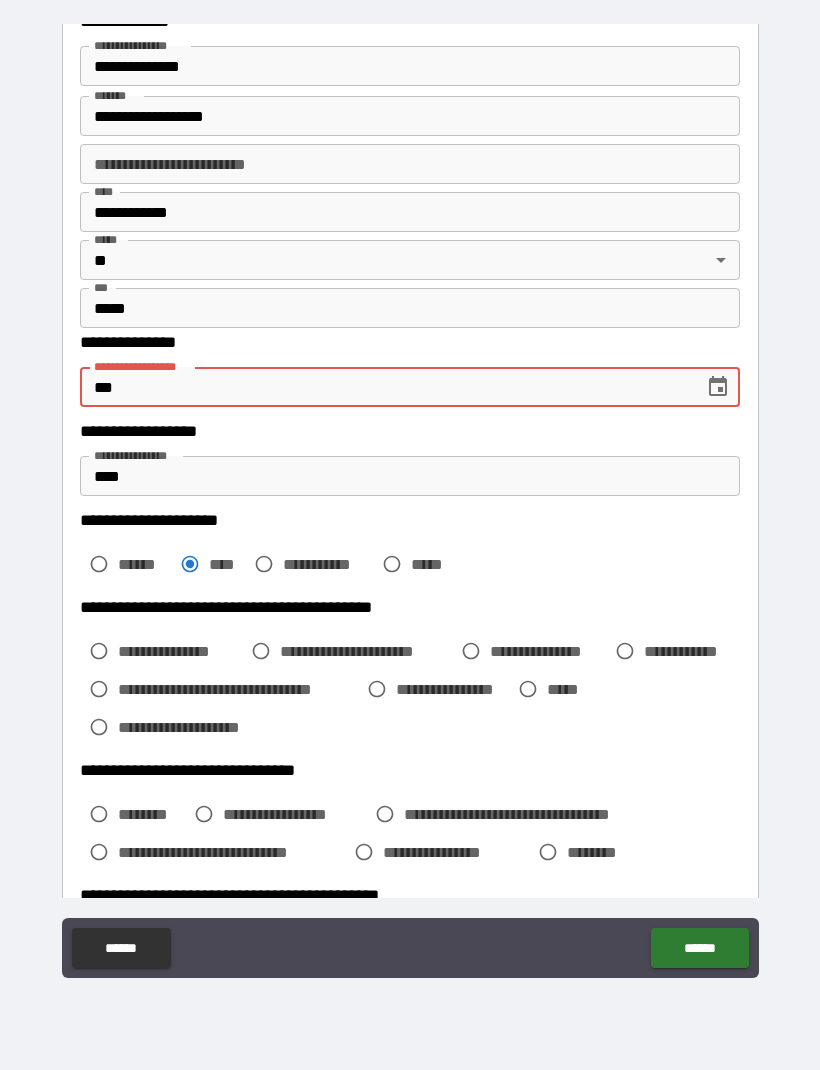type on "*" 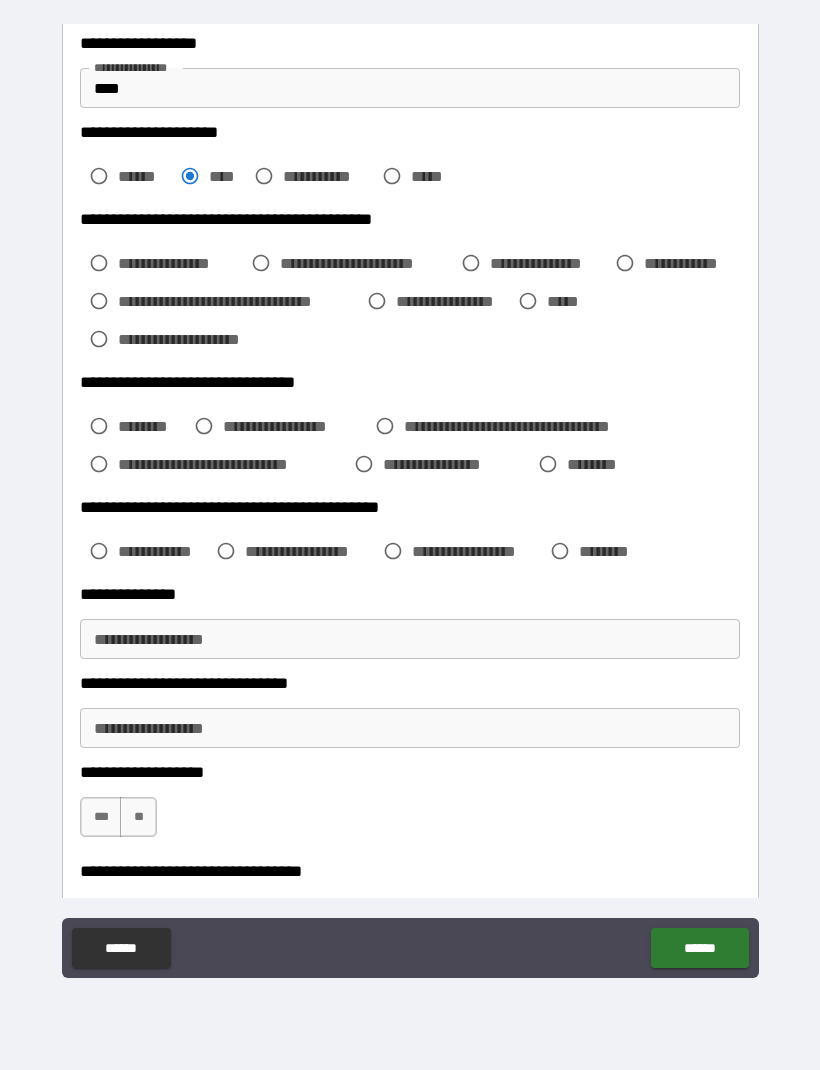 scroll, scrollTop: 636, scrollLeft: 0, axis: vertical 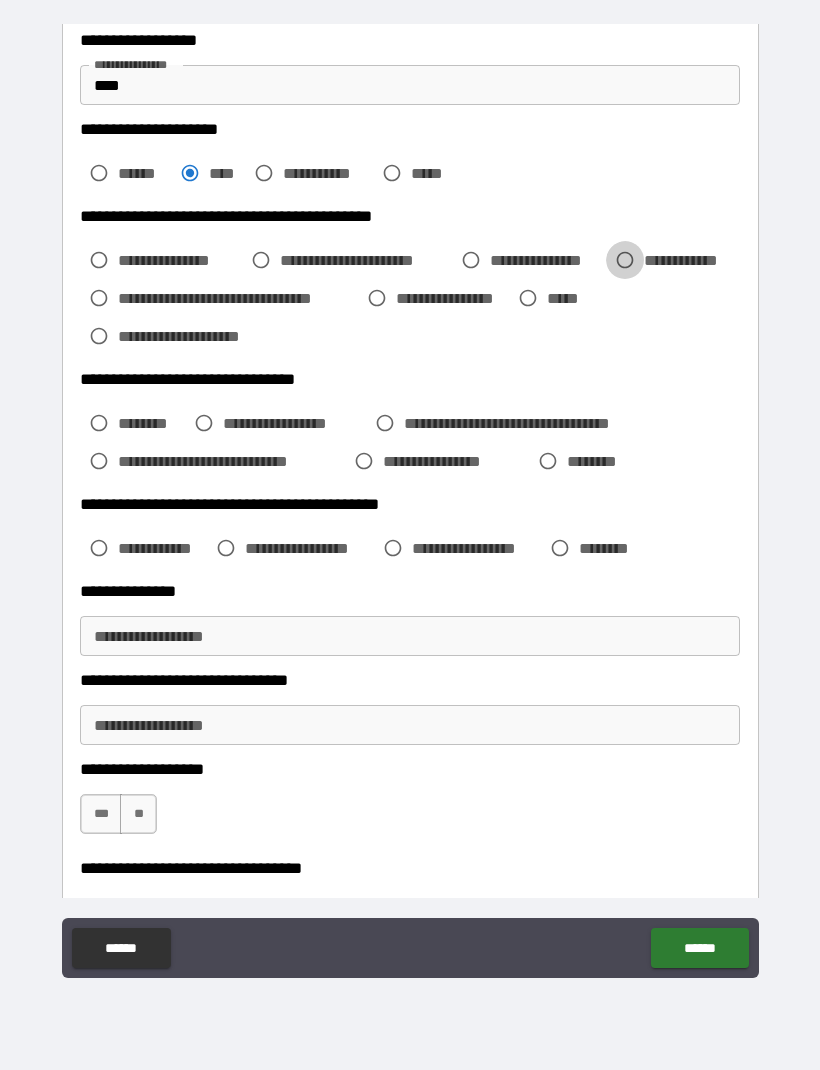 type on "**********" 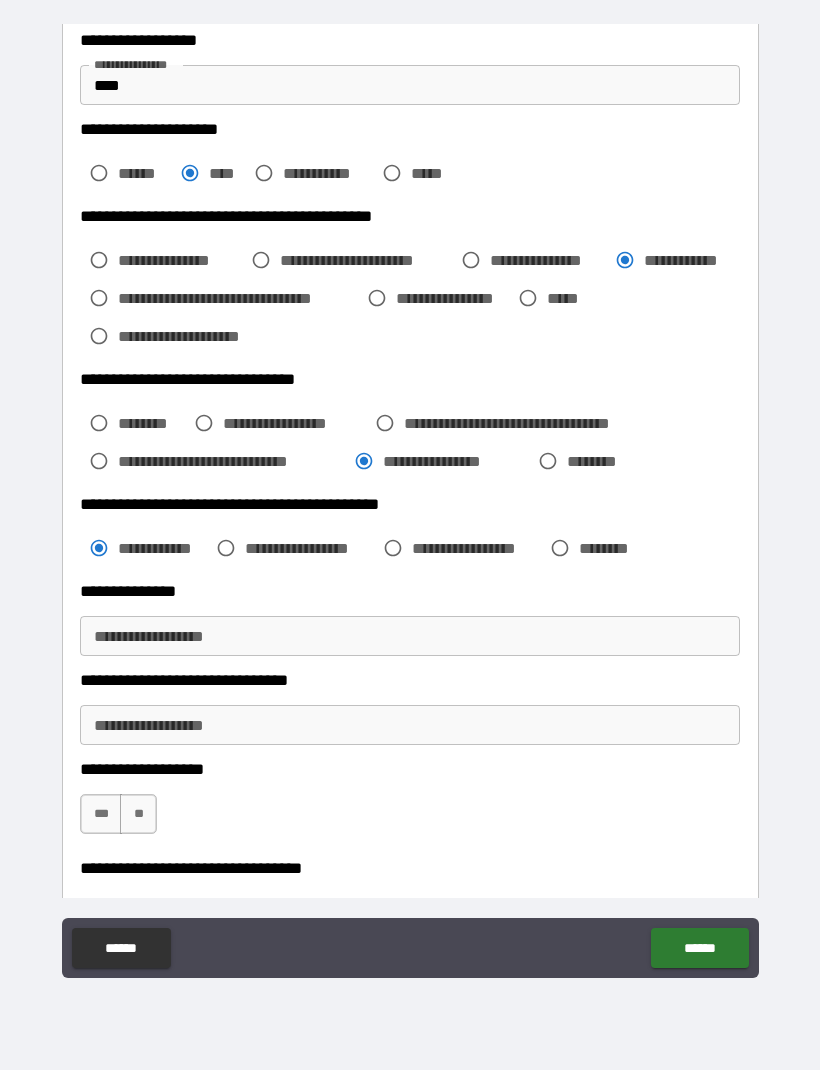 click on "**********" at bounding box center [410, 636] 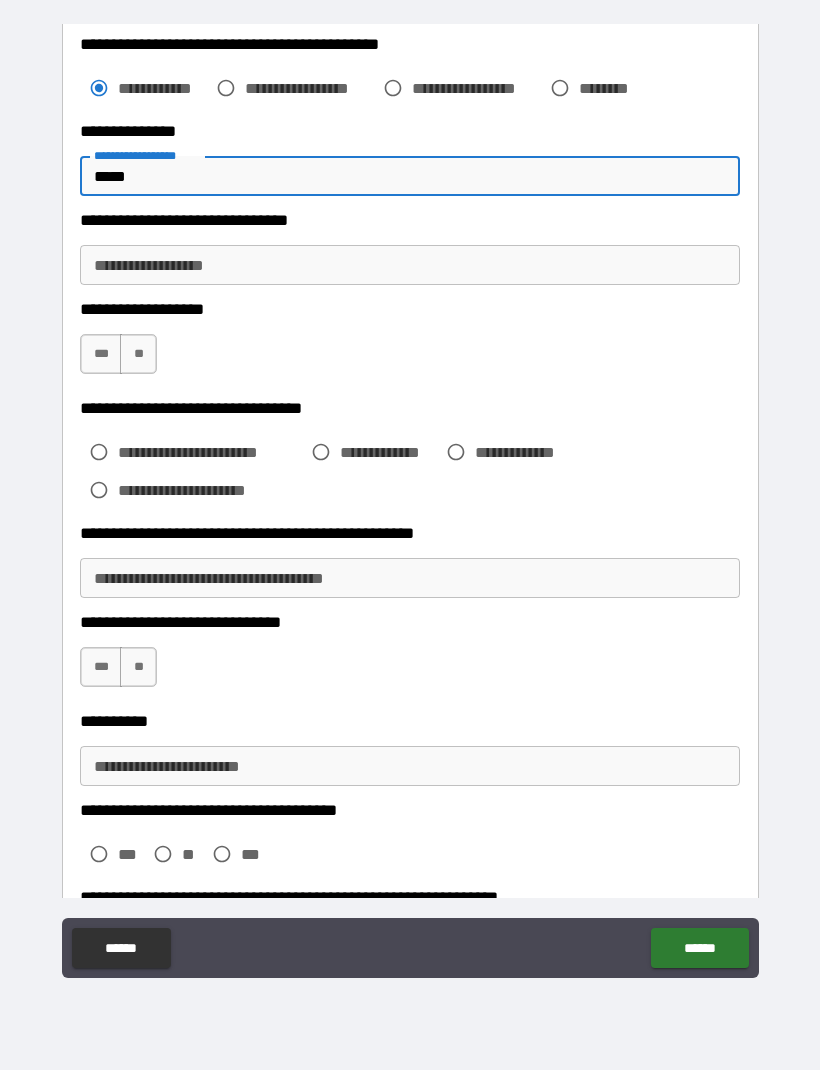scroll, scrollTop: 1097, scrollLeft: 0, axis: vertical 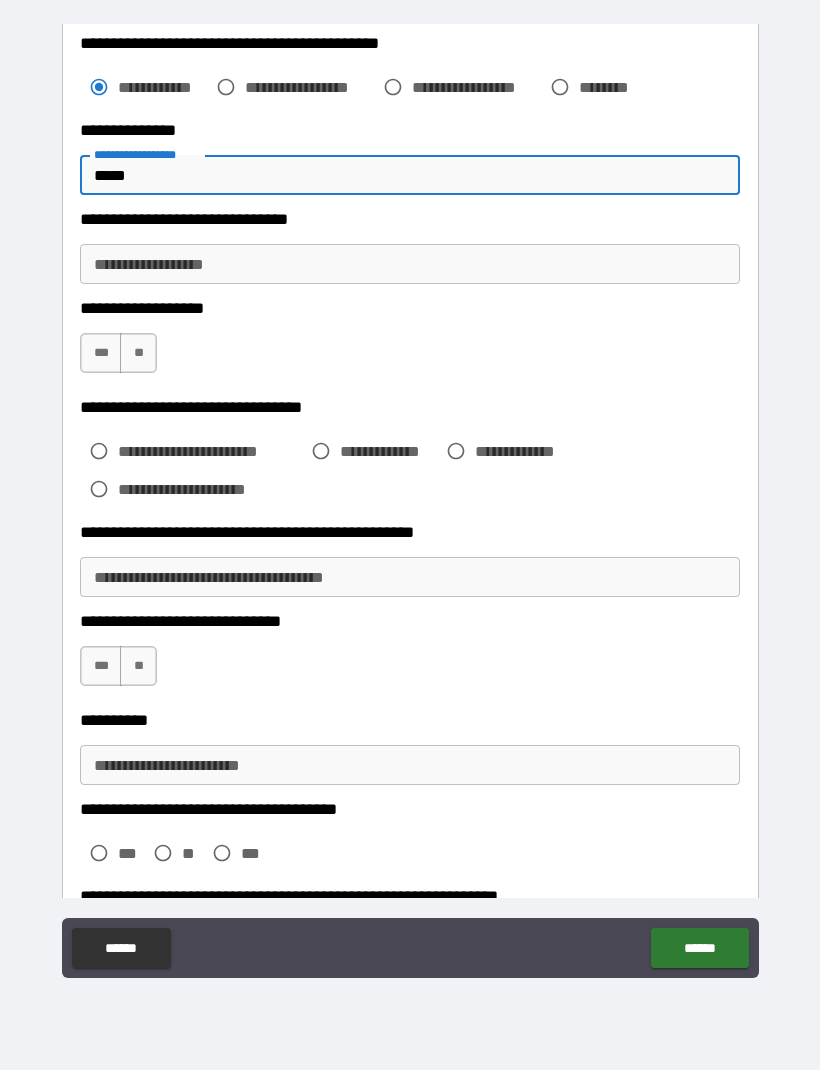 type on "*****" 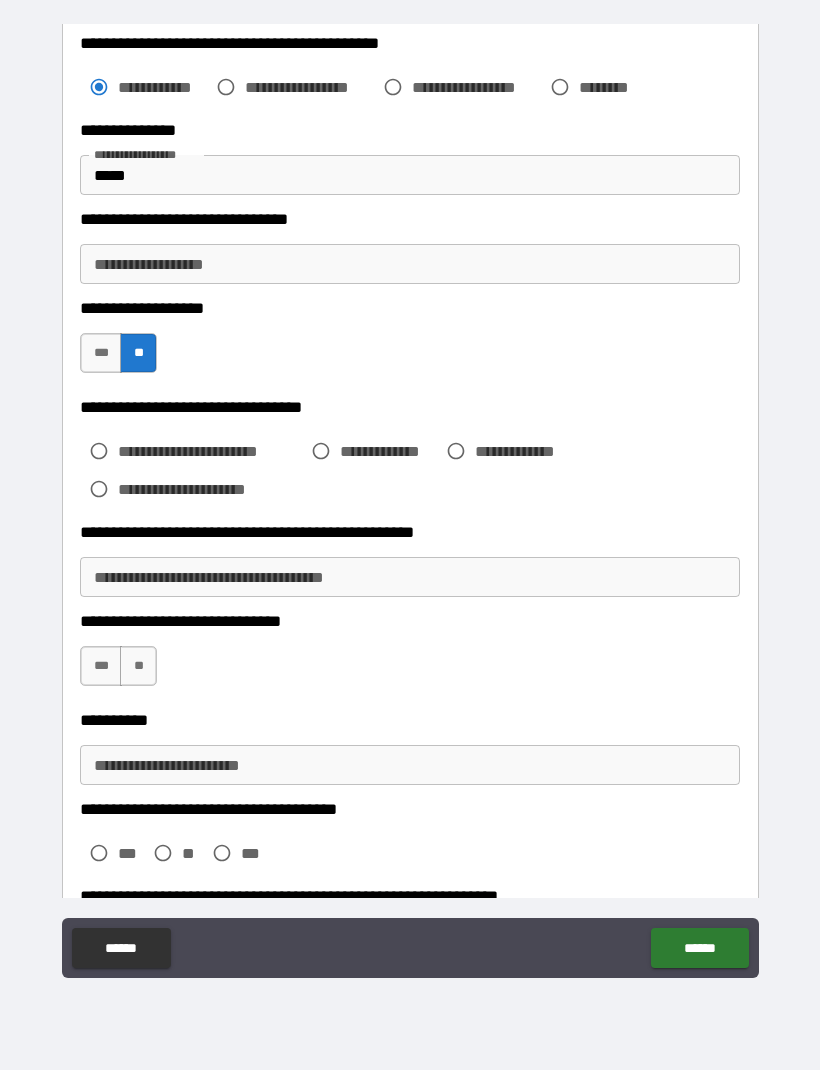 click on "**********" at bounding box center (410, 455) 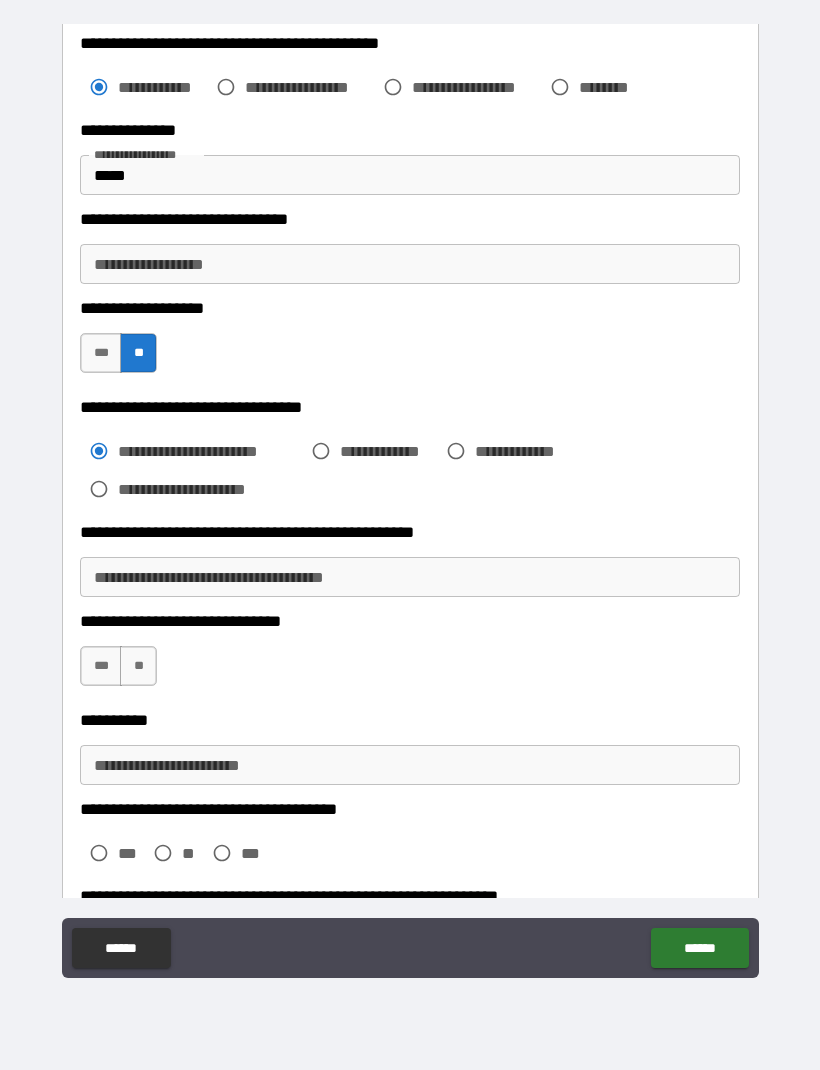 click on "**********" at bounding box center [410, 577] 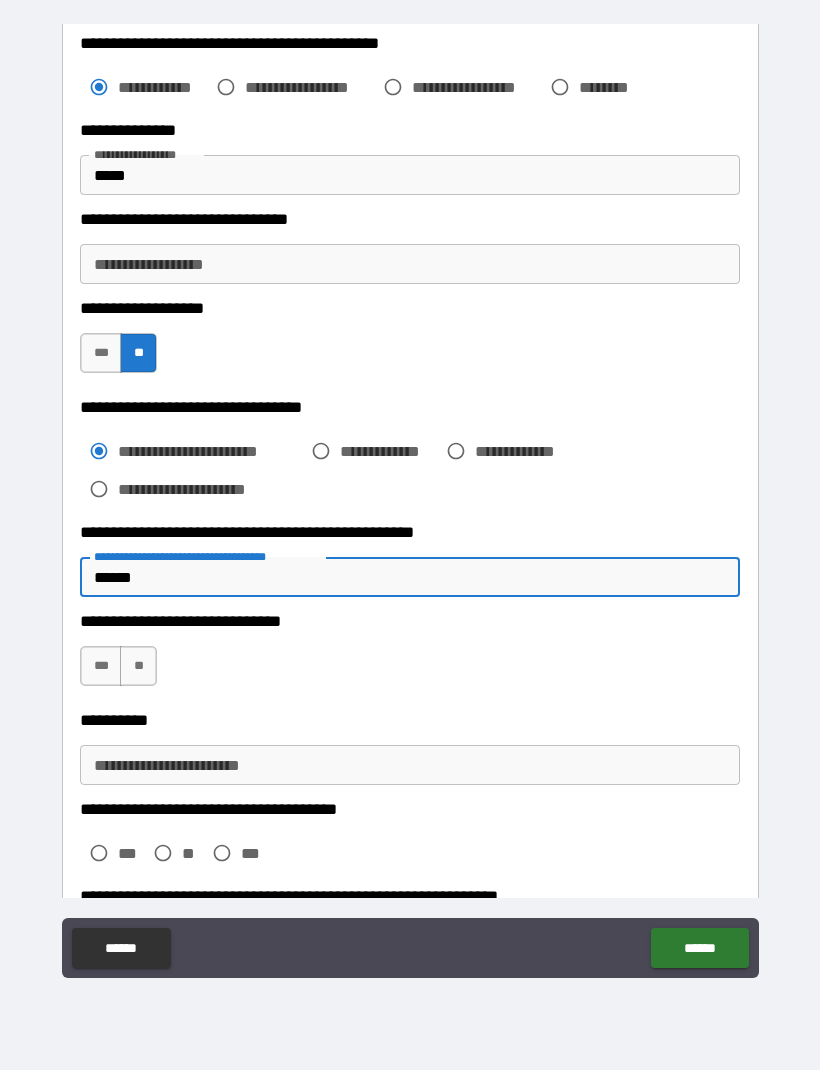 type on "******" 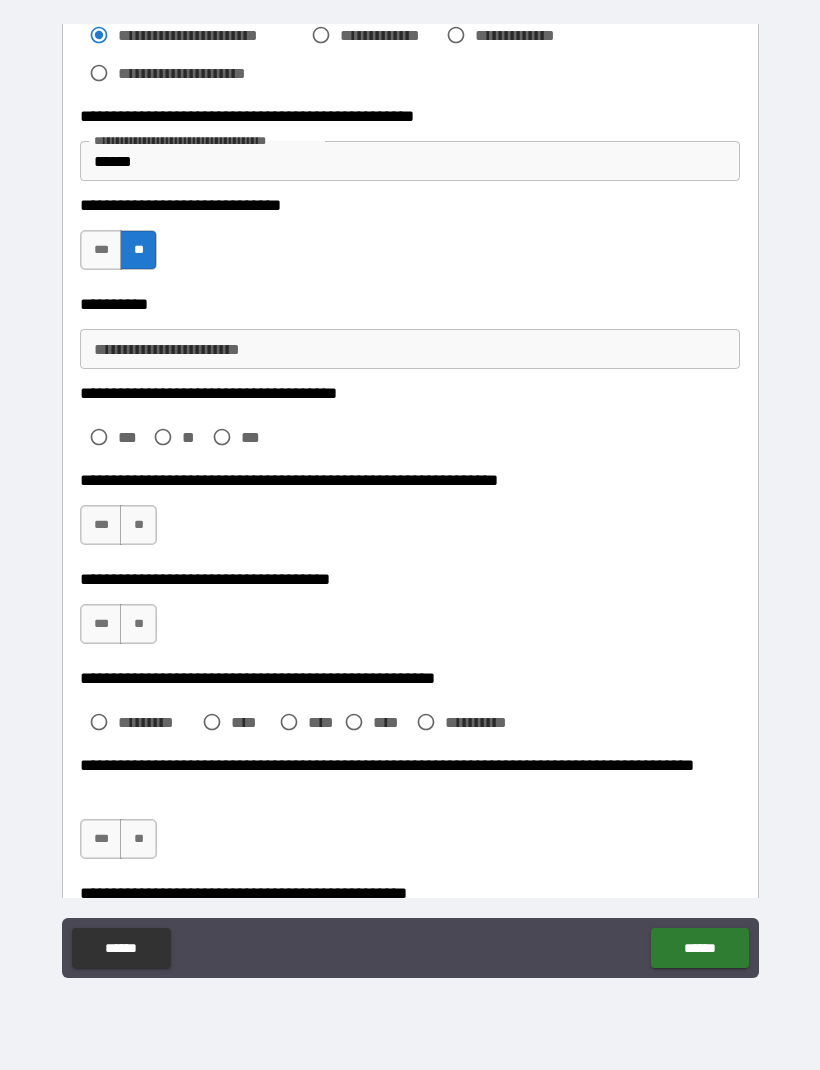scroll, scrollTop: 1518, scrollLeft: 0, axis: vertical 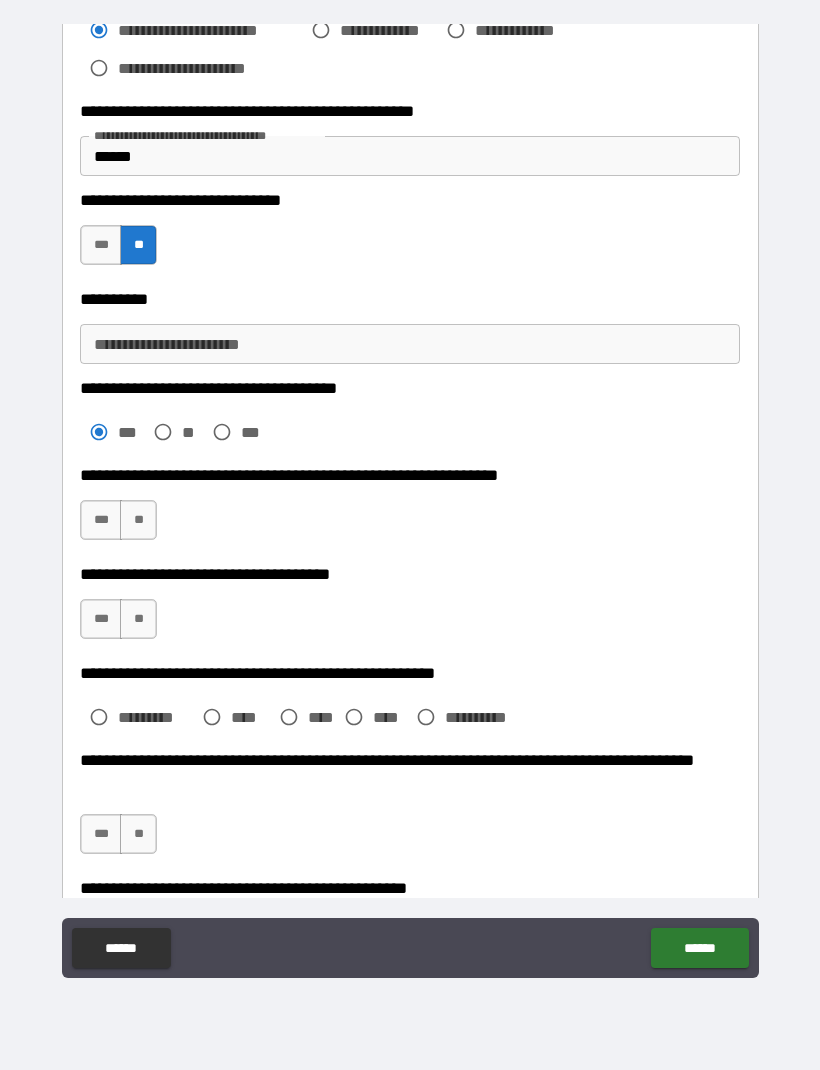click on "**" at bounding box center (138, 520) 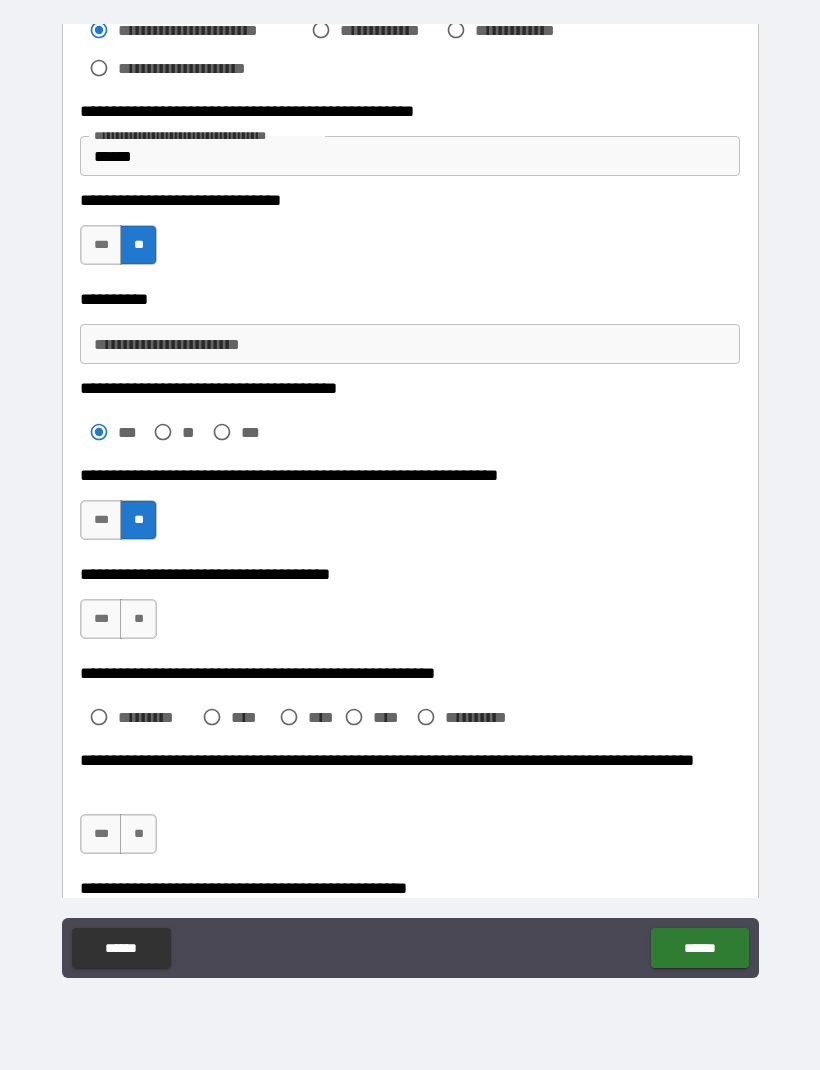 click on "***" at bounding box center (101, 619) 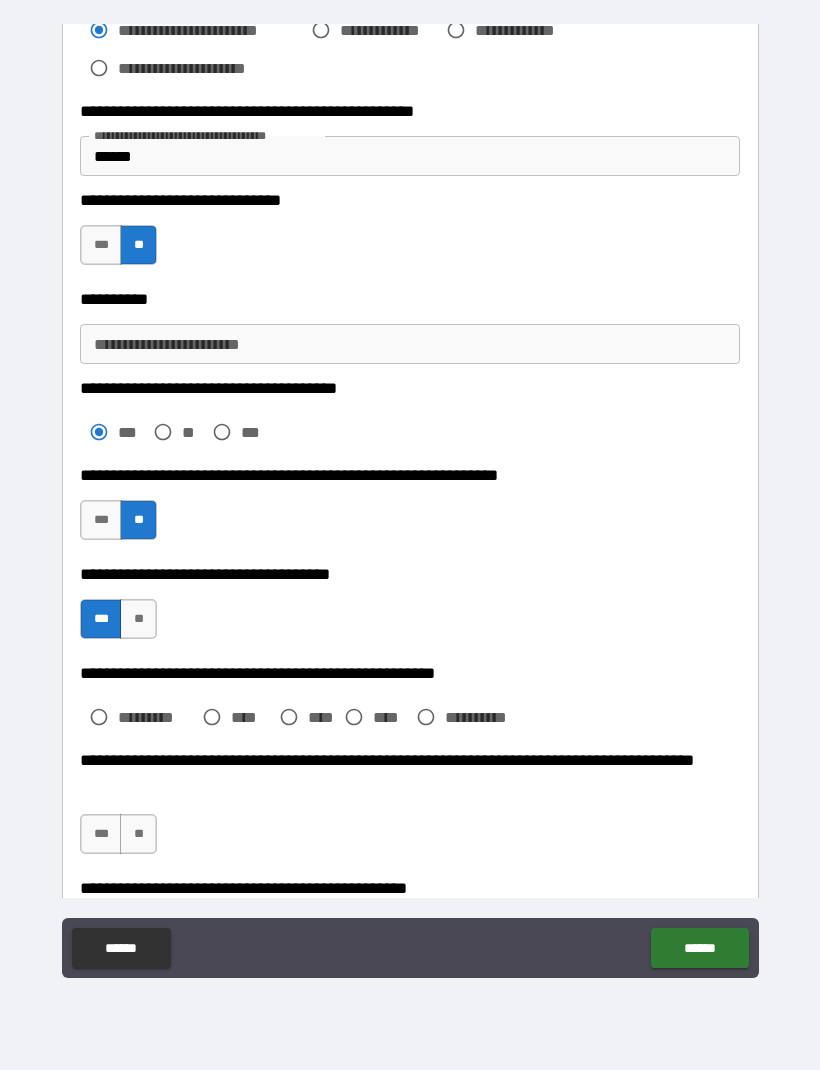 click on "***" at bounding box center [101, 520] 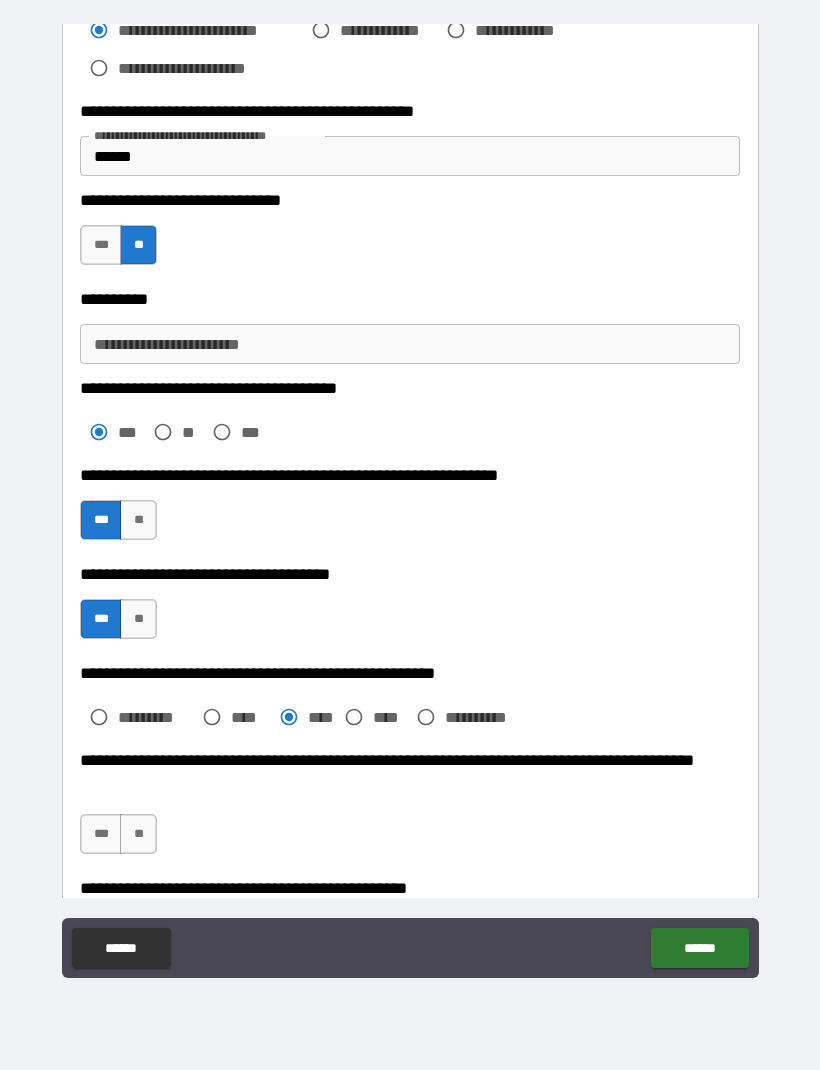 click on "***" at bounding box center [101, 834] 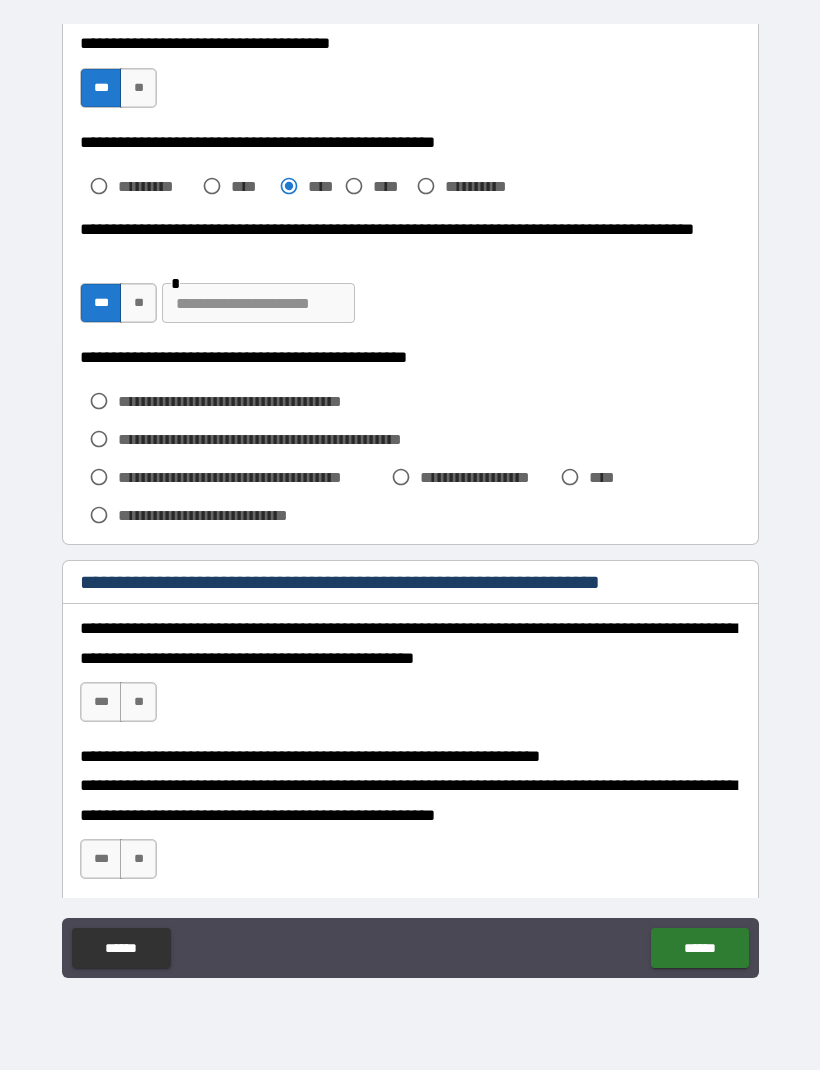 scroll, scrollTop: 2076, scrollLeft: 0, axis: vertical 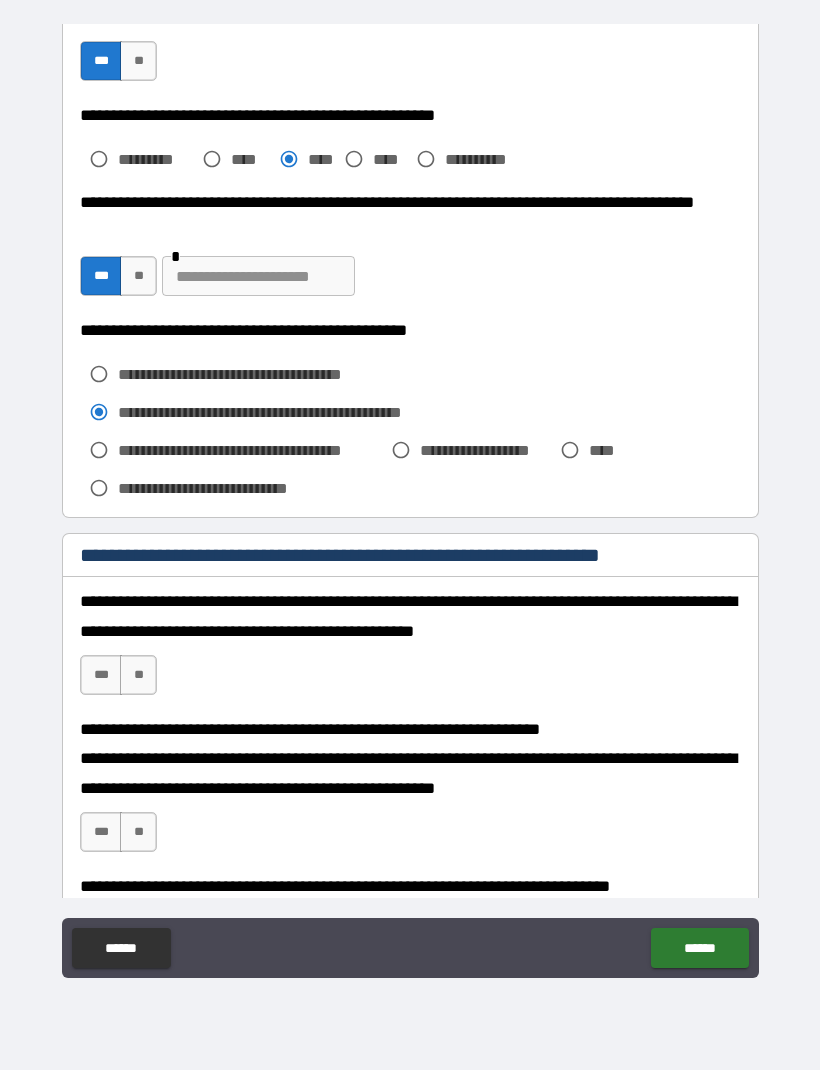 click on "**********" at bounding box center (410, 646) 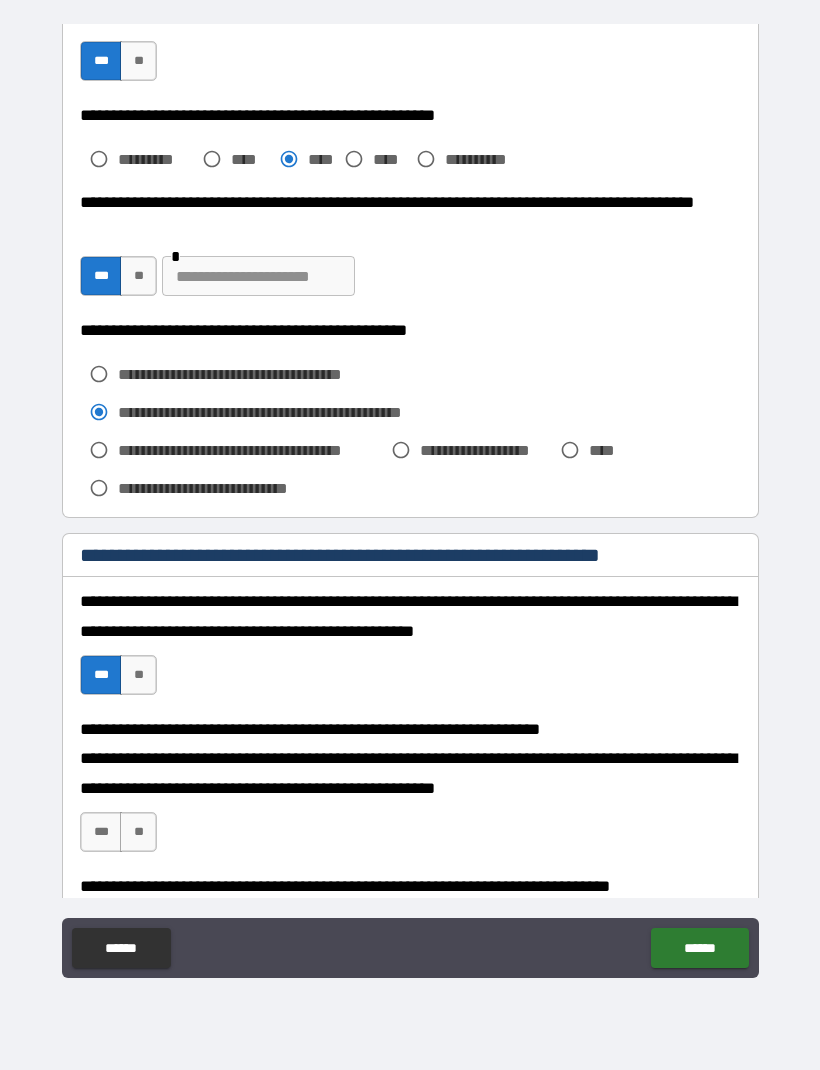 click on "***" at bounding box center (101, 832) 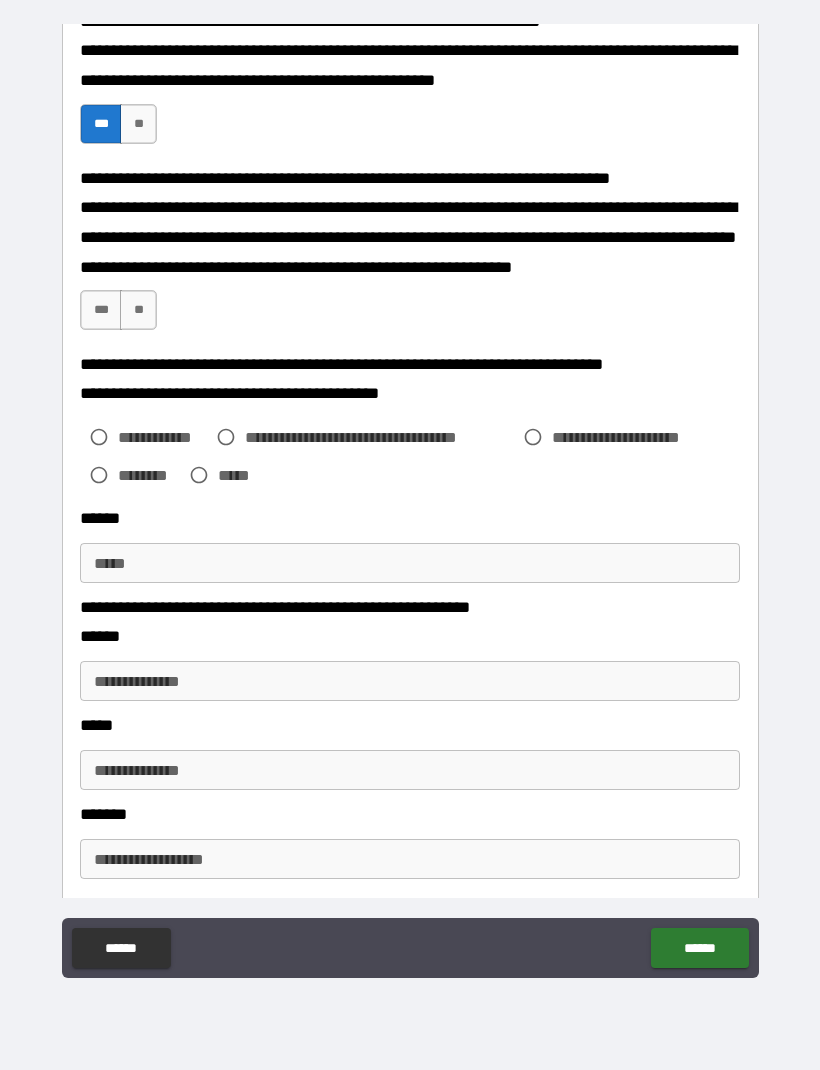 scroll, scrollTop: 2786, scrollLeft: 0, axis: vertical 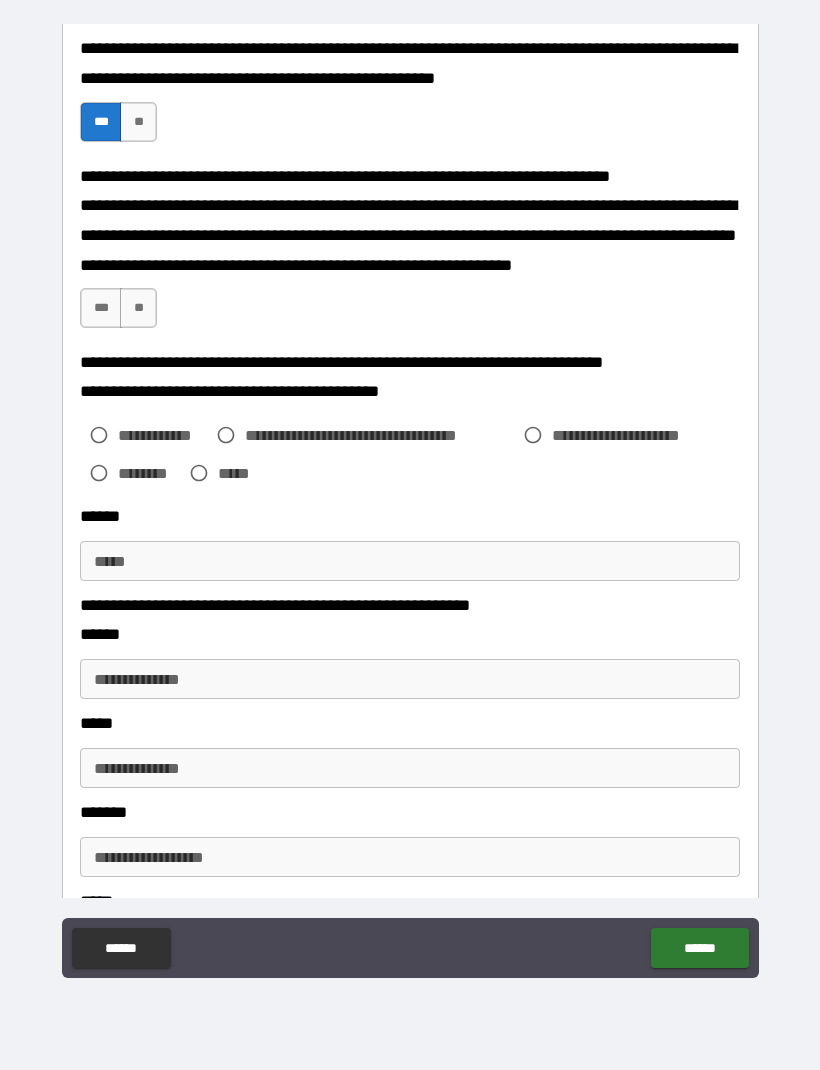 click on "**********" at bounding box center (410, 504) 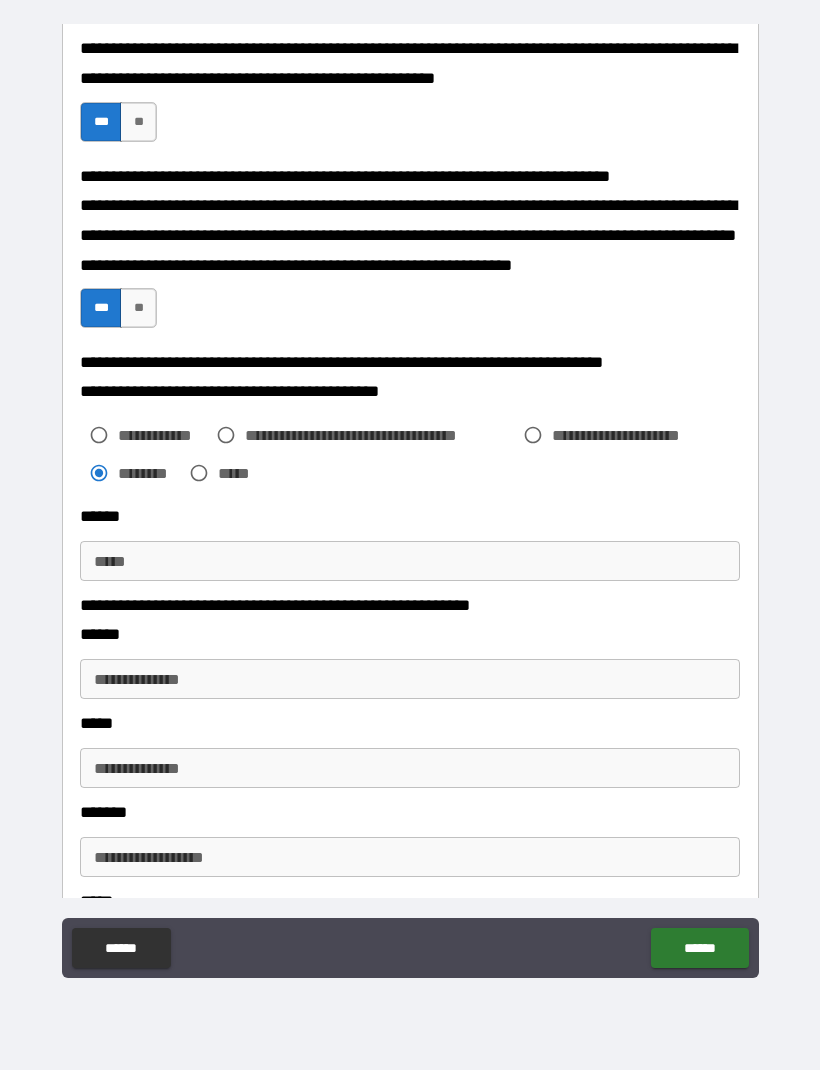 click on "**********" at bounding box center (410, 679) 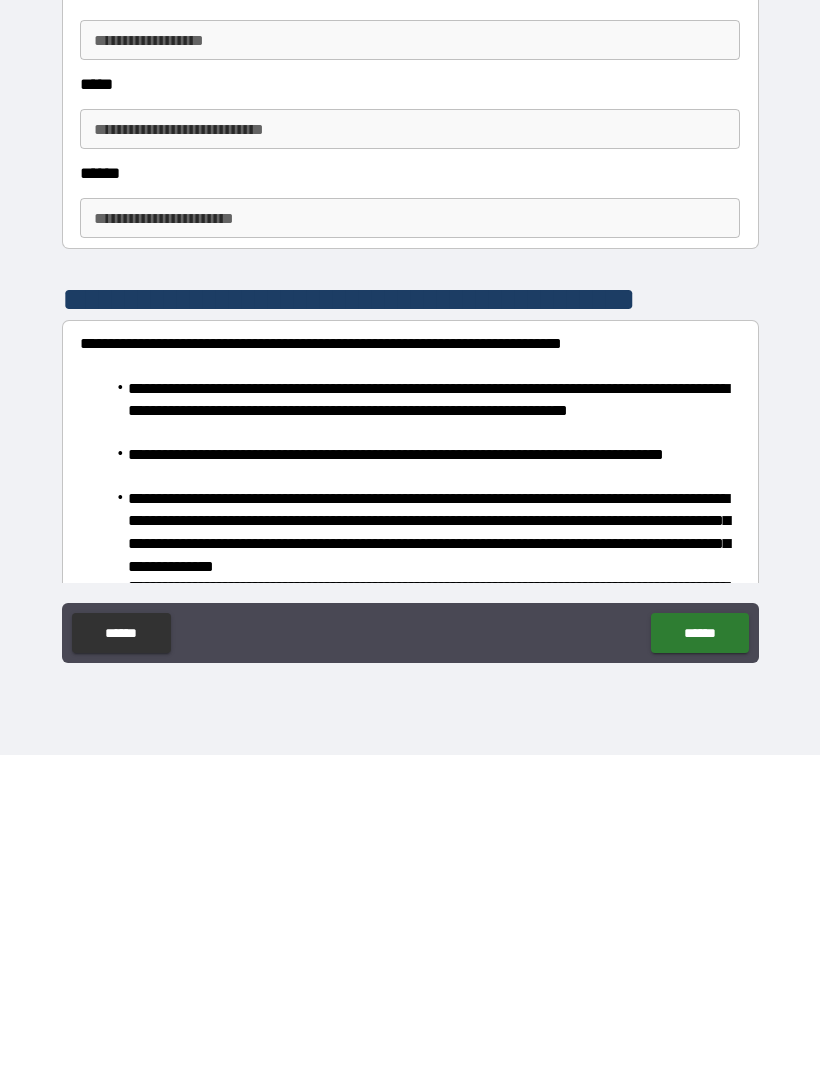 scroll, scrollTop: 3290, scrollLeft: 0, axis: vertical 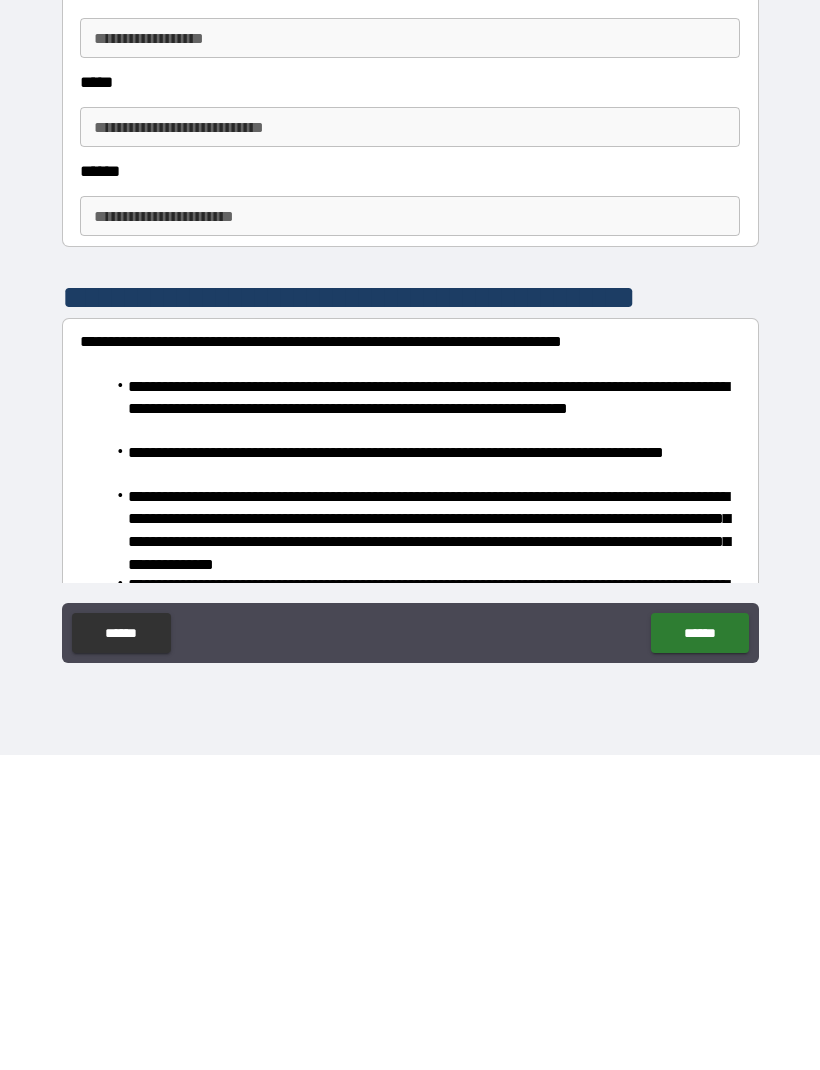 type on "**********" 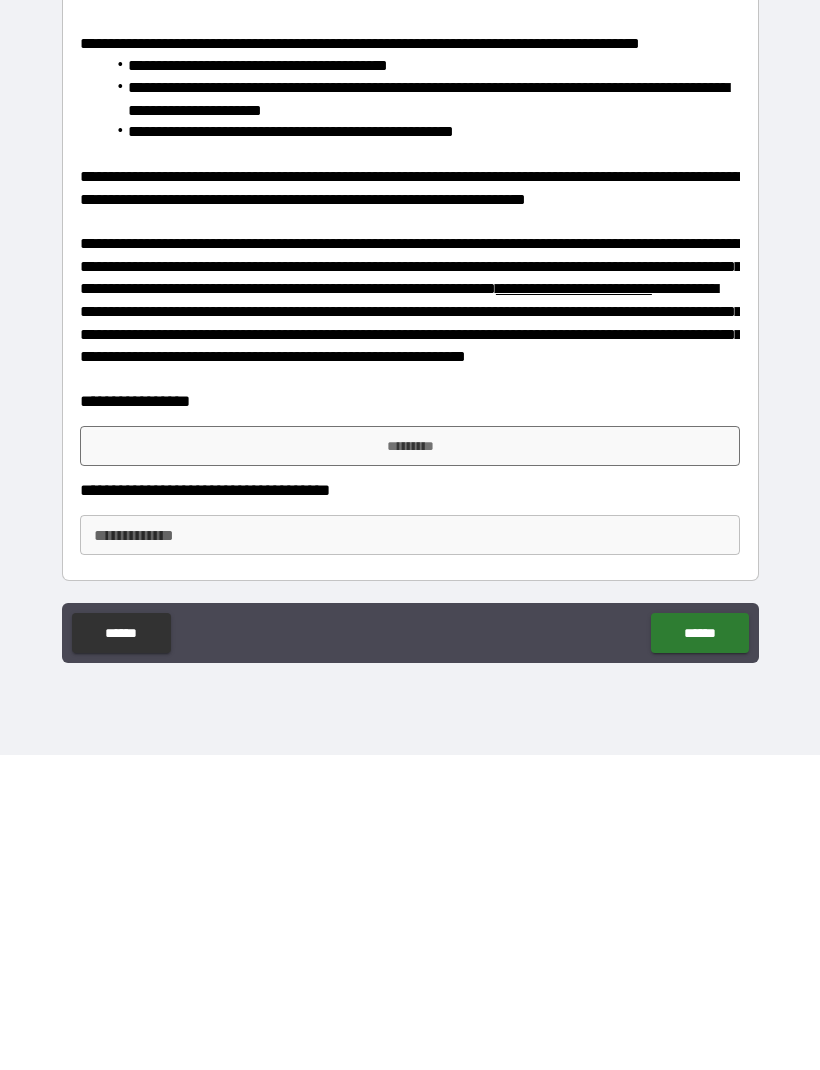 scroll, scrollTop: 3919, scrollLeft: 0, axis: vertical 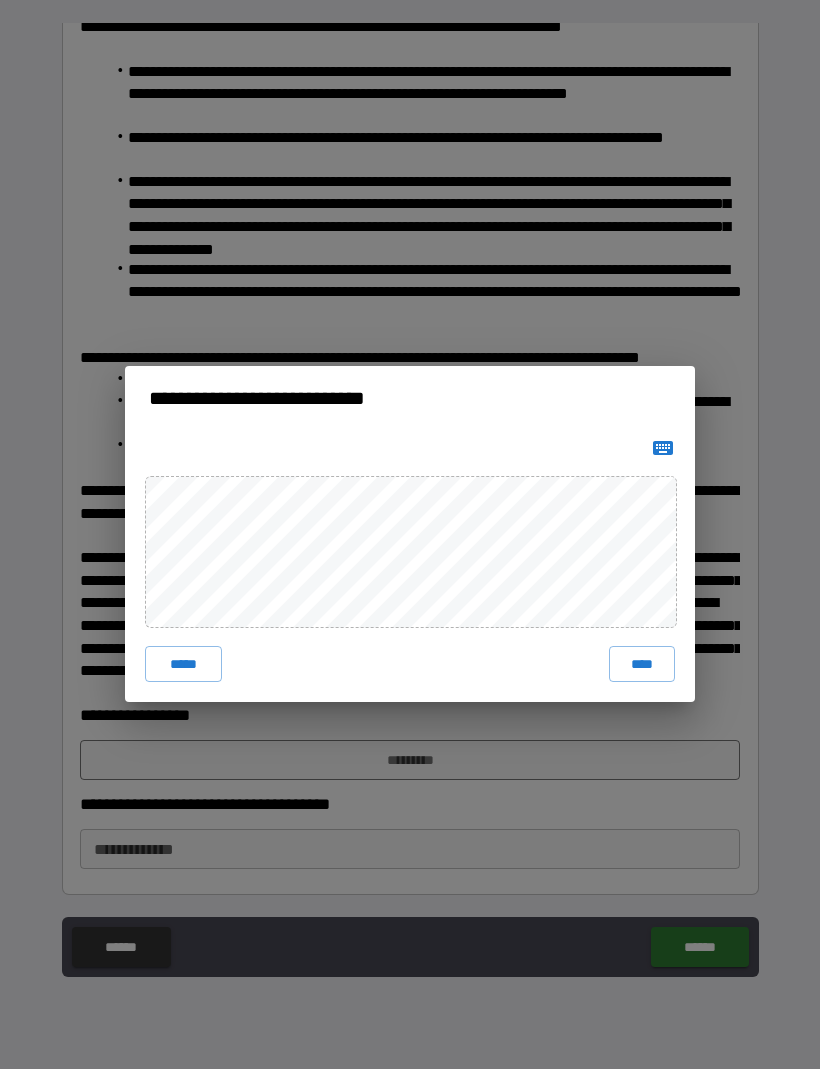 click on "****" at bounding box center [642, 665] 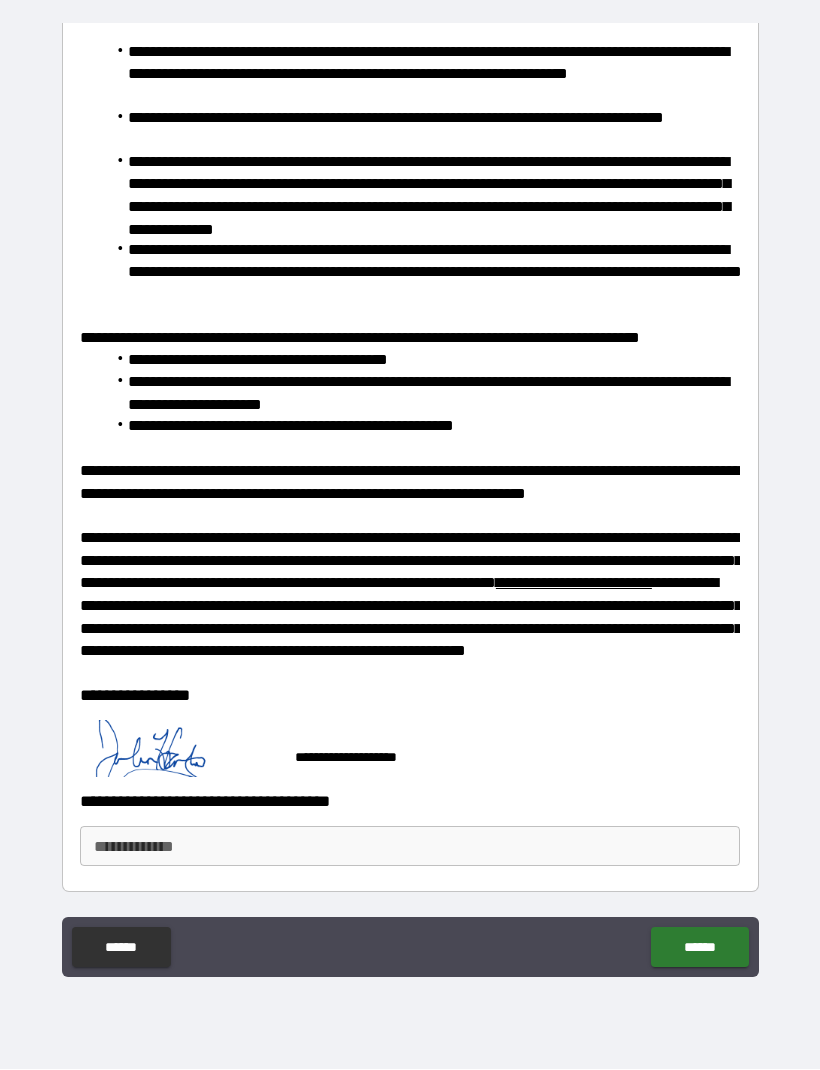 scroll, scrollTop: 3936, scrollLeft: 0, axis: vertical 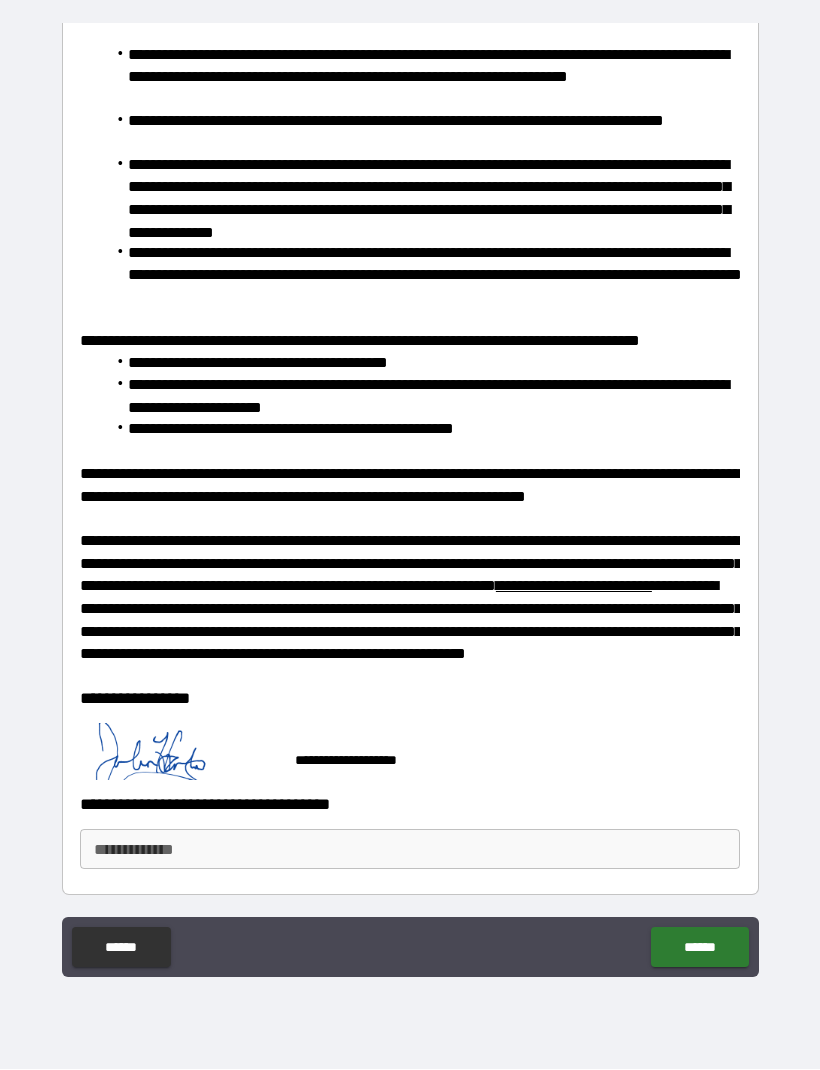click on "**********" at bounding box center (410, 850) 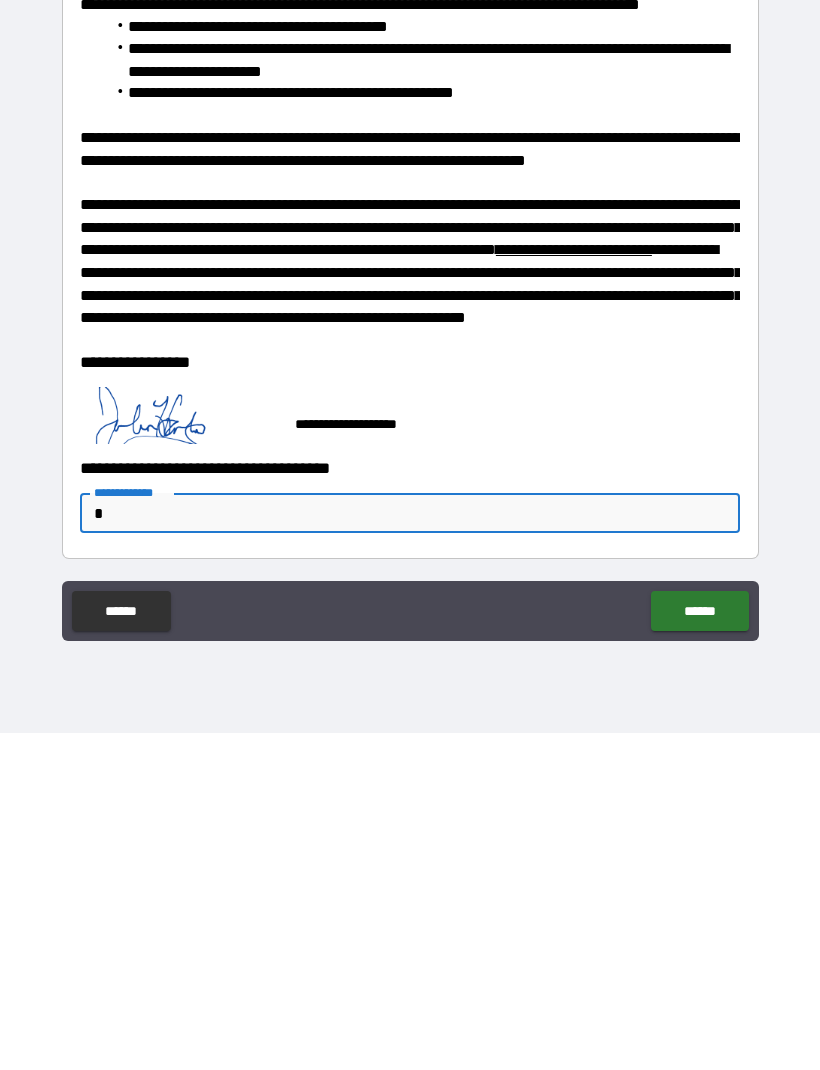 scroll, scrollTop: 66, scrollLeft: 0, axis: vertical 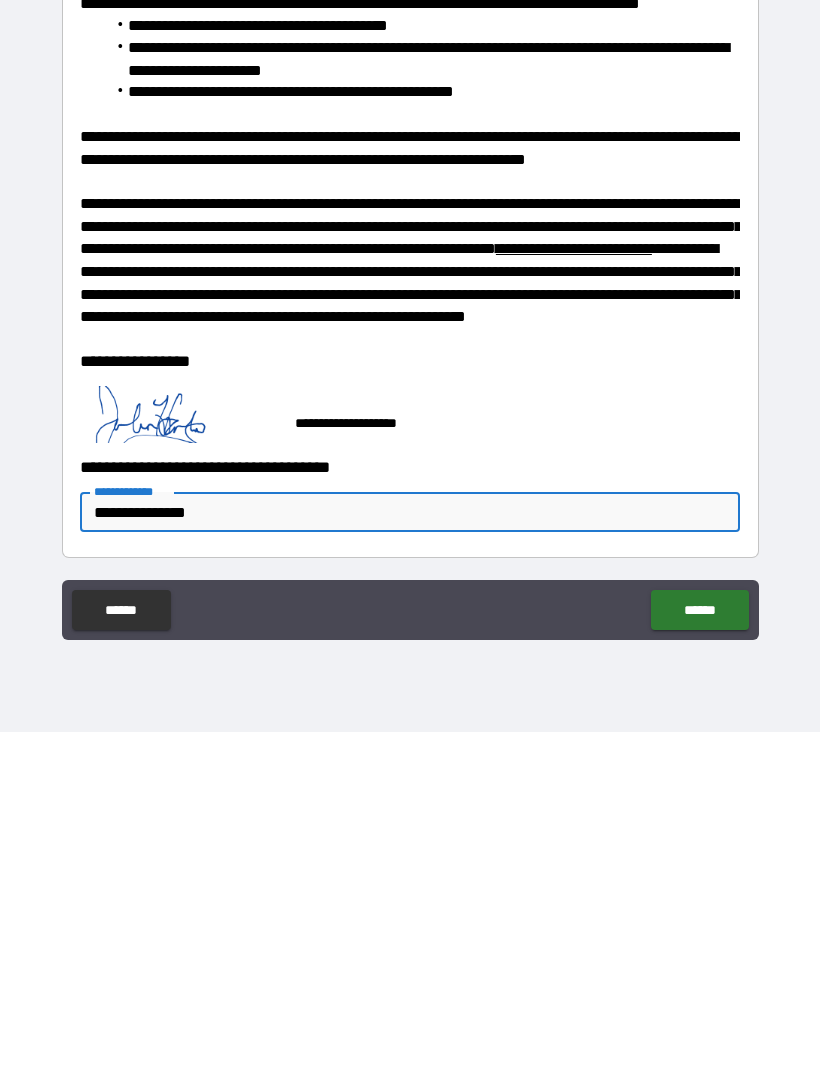 type on "**********" 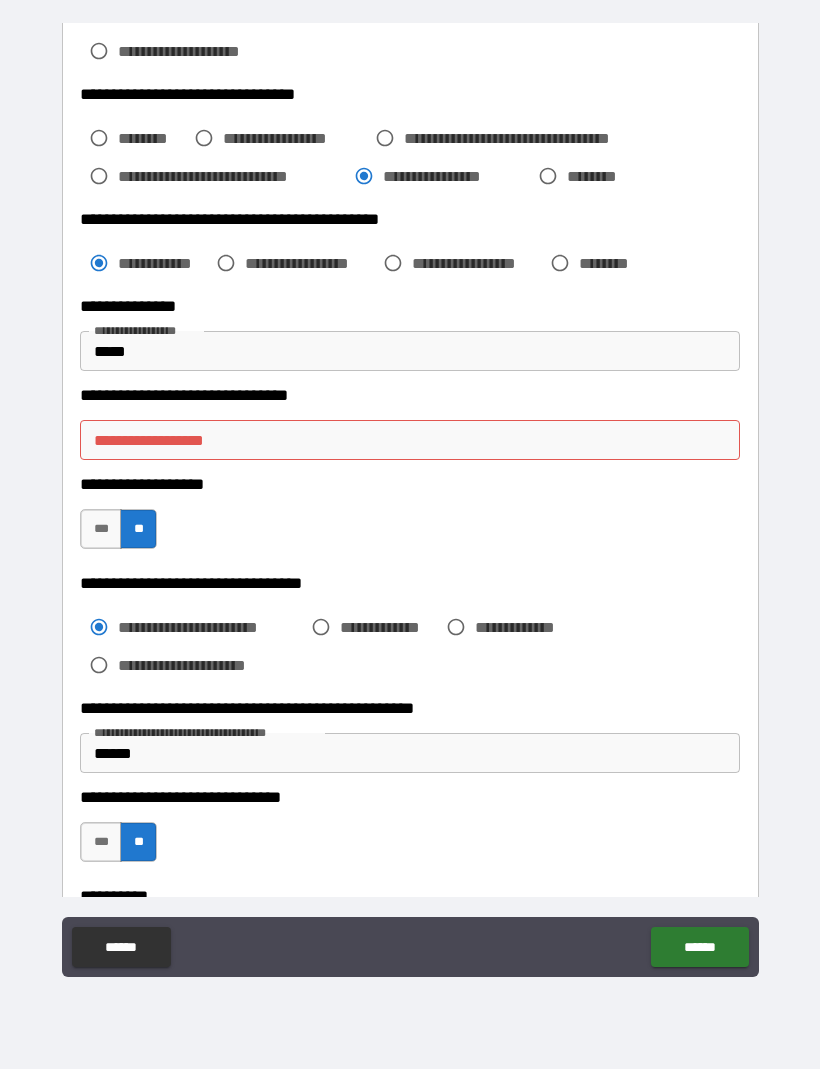 scroll, scrollTop: 919, scrollLeft: 0, axis: vertical 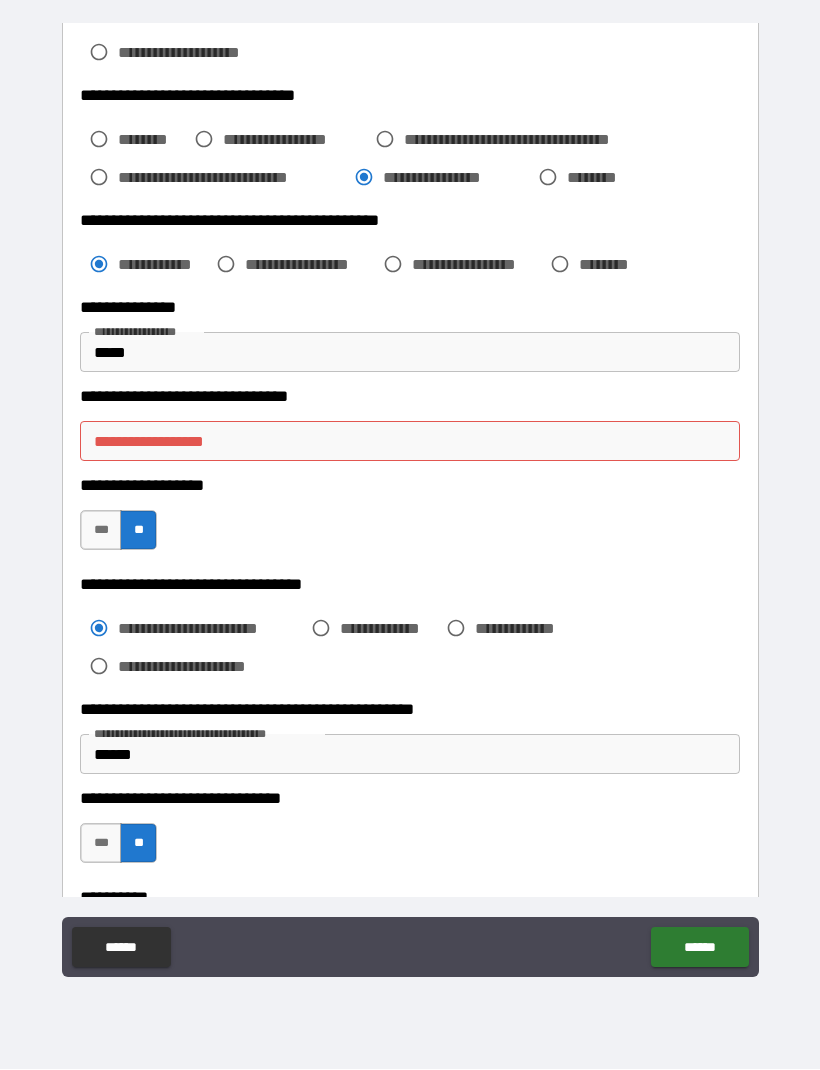 click on "**********" at bounding box center [410, 442] 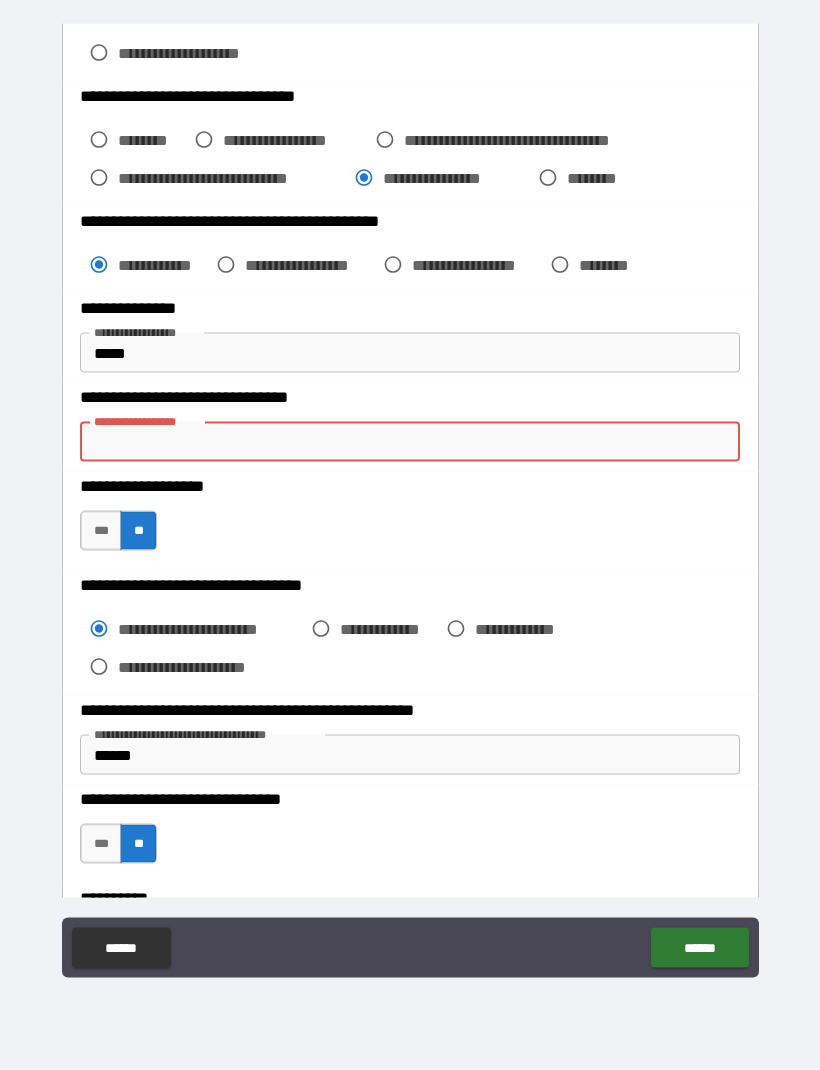 type on "*" 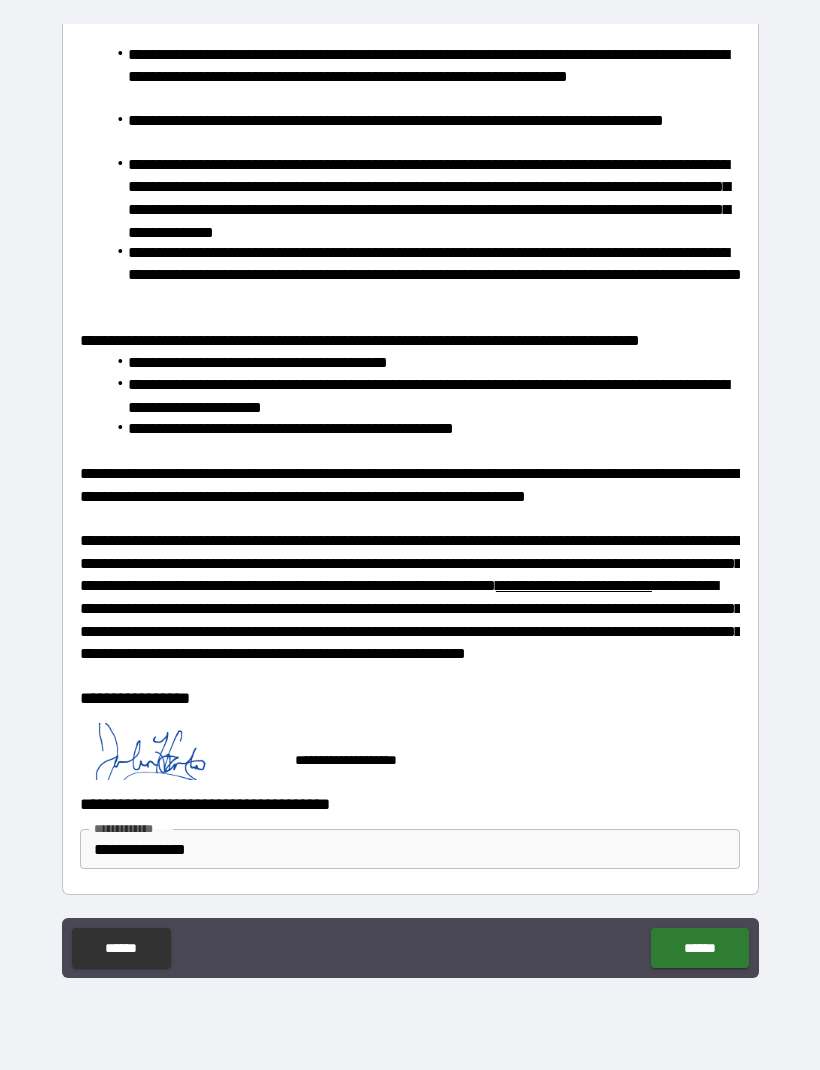 scroll, scrollTop: 3936, scrollLeft: 0, axis: vertical 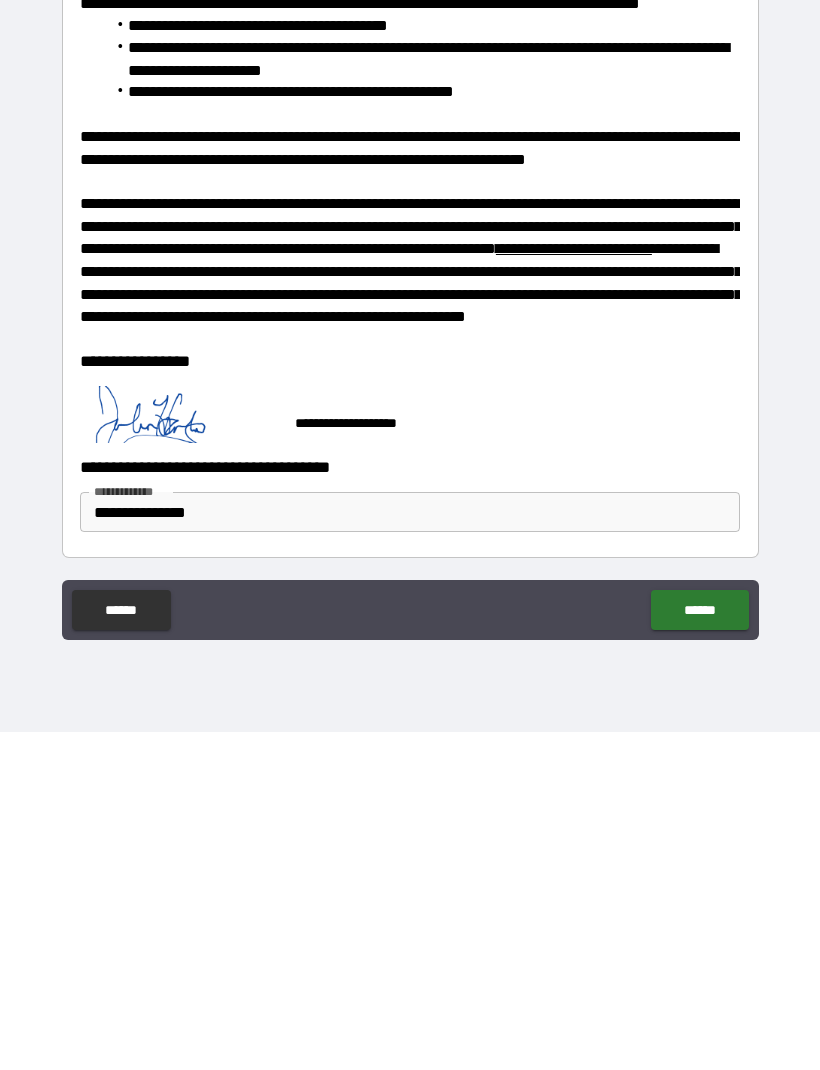 click on "******" at bounding box center (699, 948) 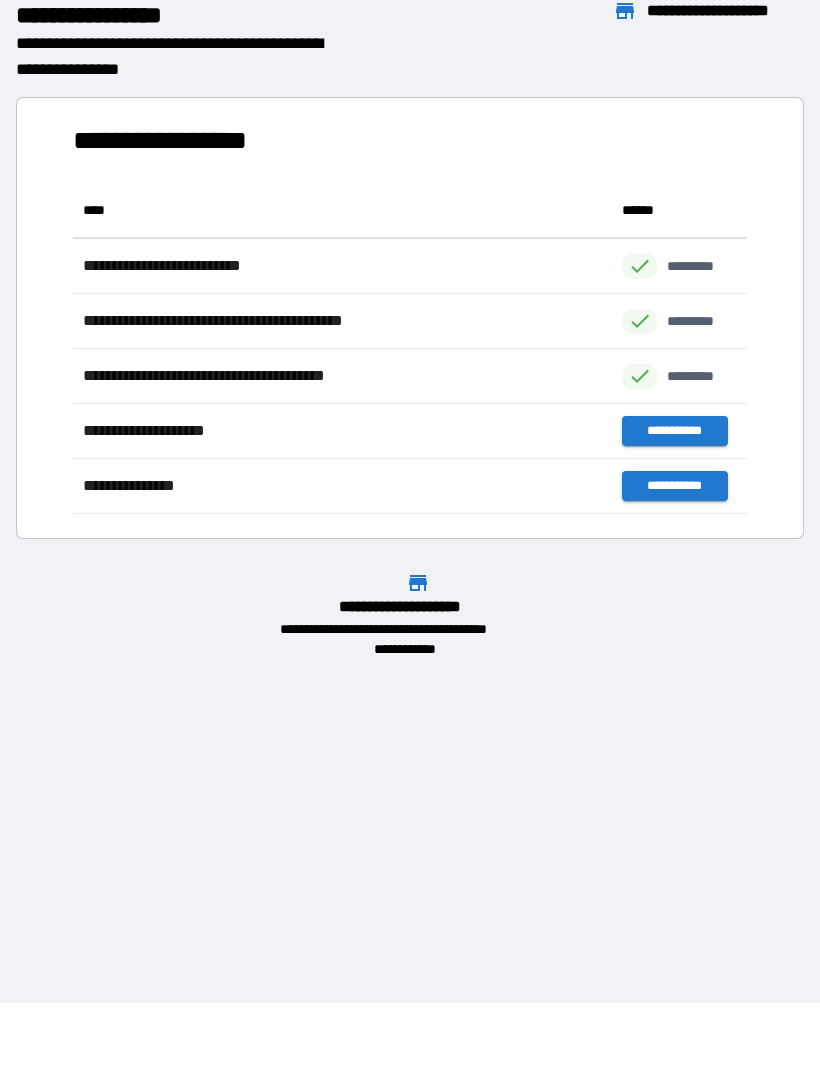 scroll, scrollTop: 1, scrollLeft: 1, axis: both 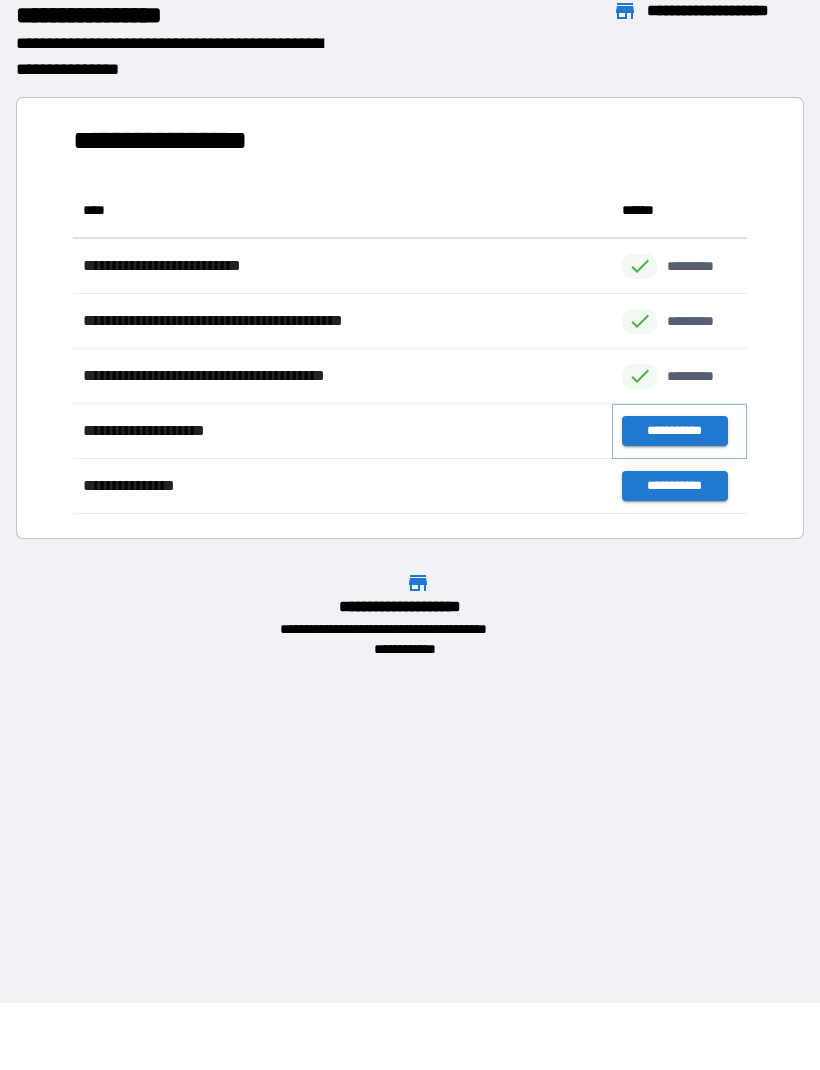 click on "**********" at bounding box center [674, 432] 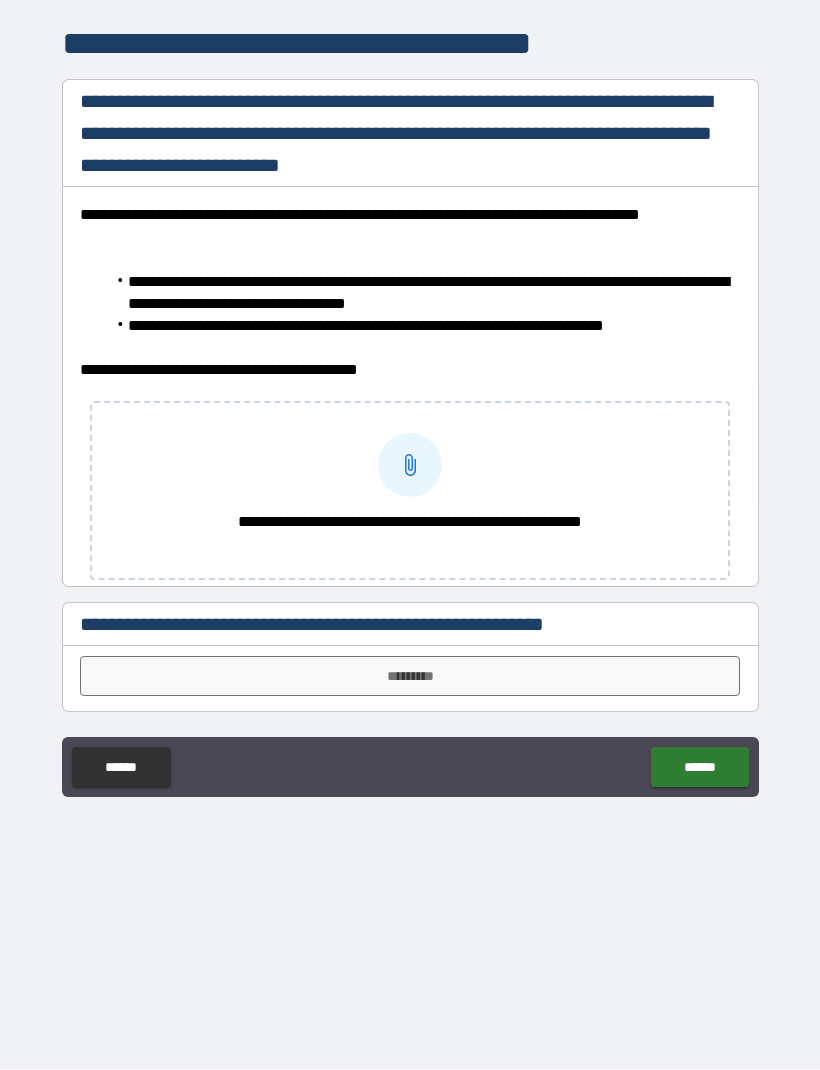 click on "*********" at bounding box center (410, 677) 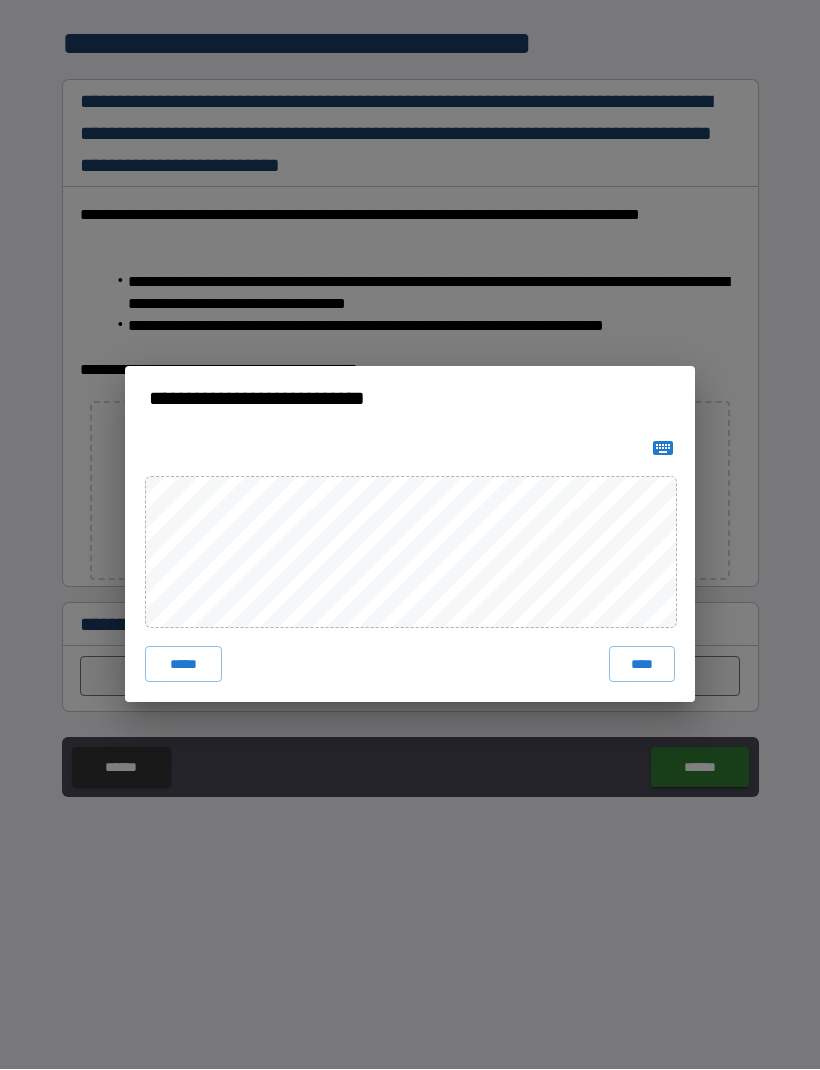 click on "****" at bounding box center (642, 665) 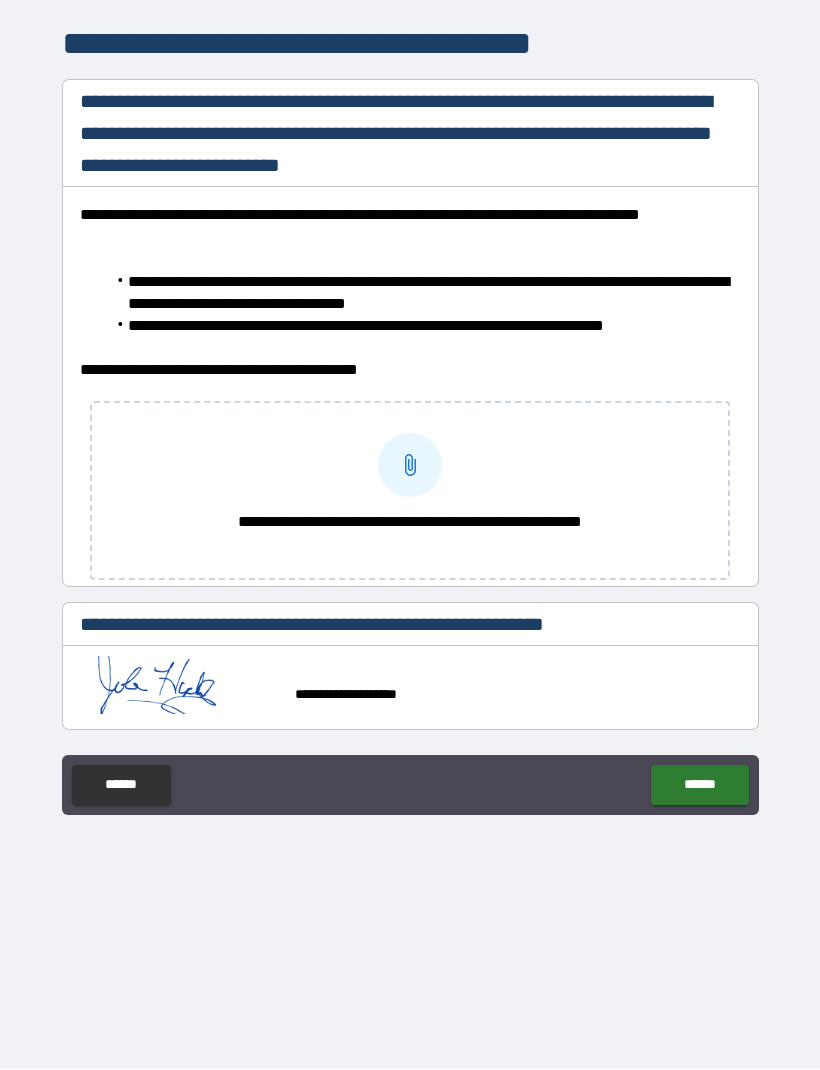 click on "******" at bounding box center (699, 786) 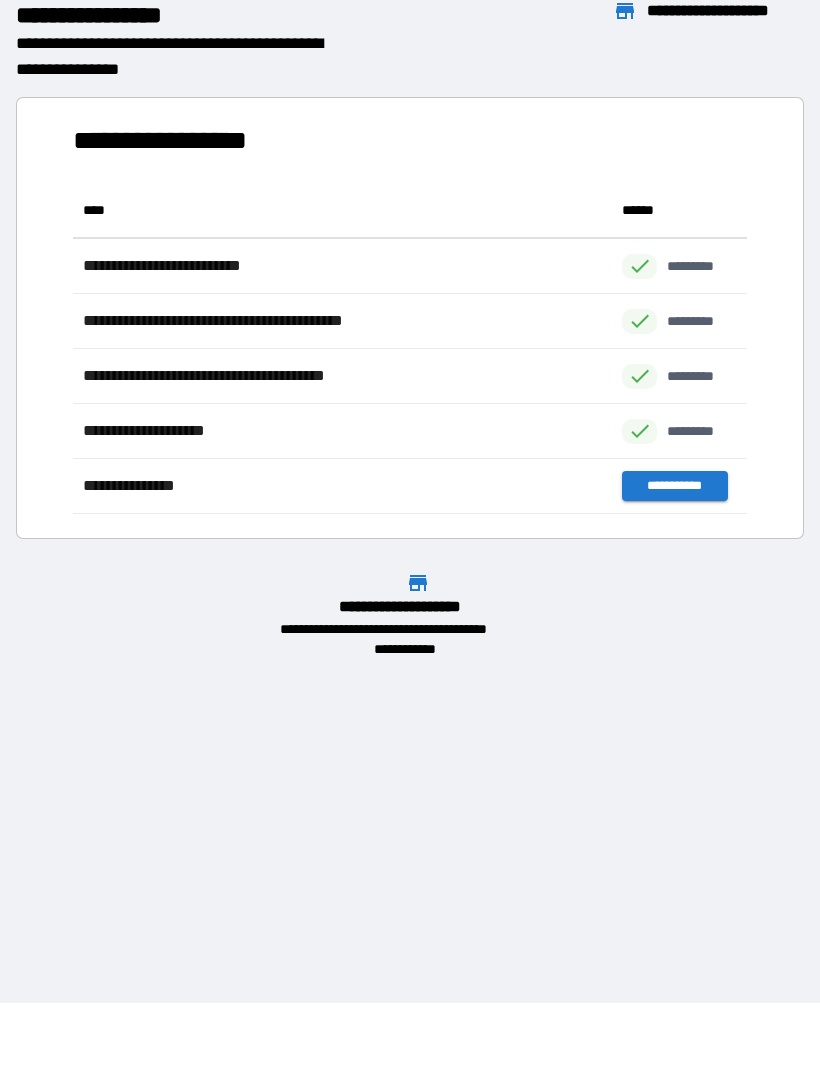 scroll, scrollTop: 1, scrollLeft: 1, axis: both 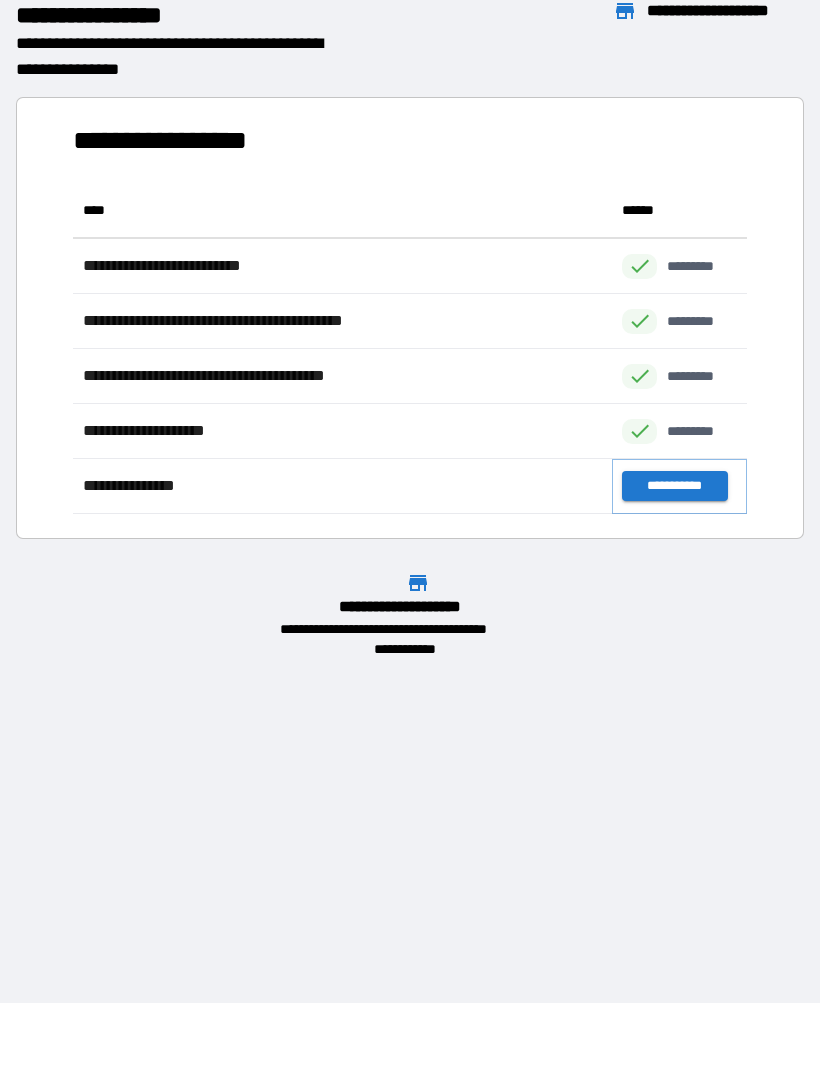 click on "**********" at bounding box center (674, 487) 